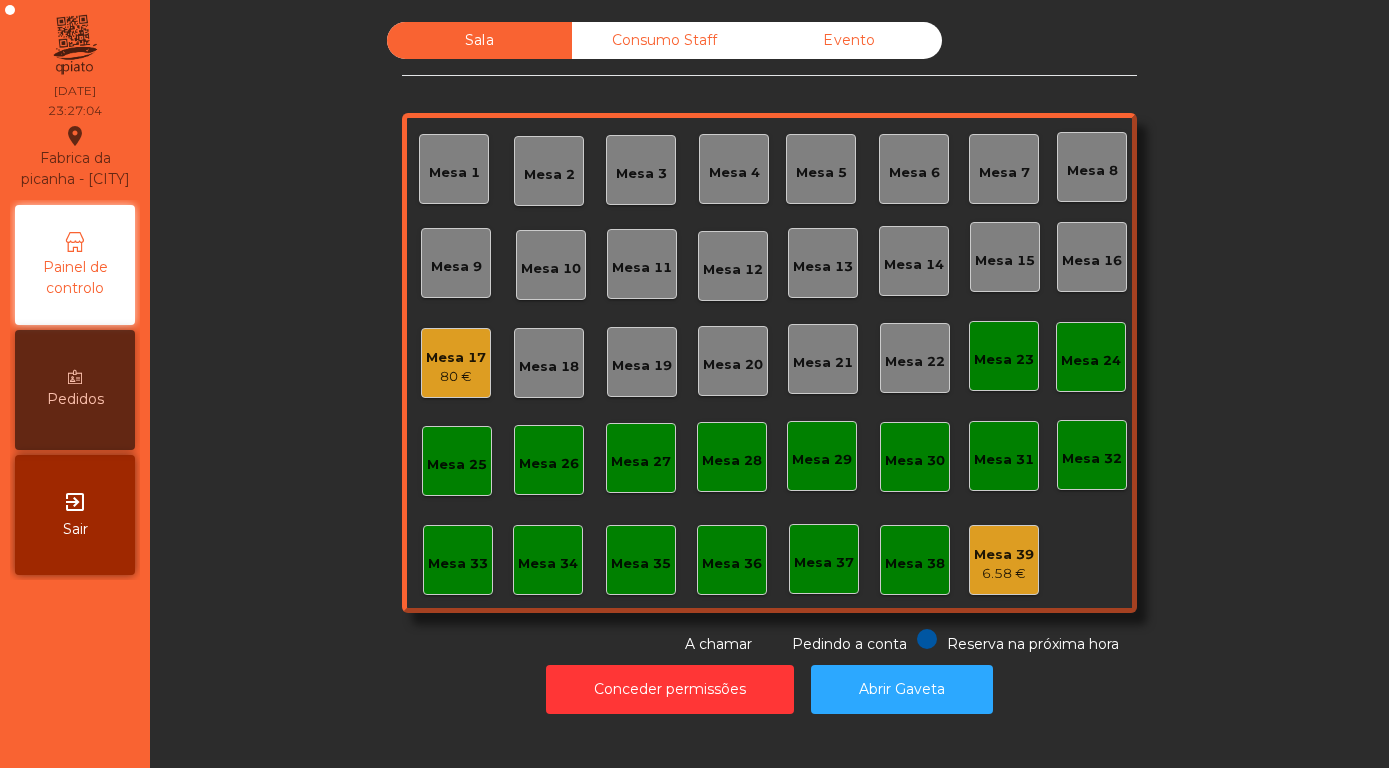 scroll, scrollTop: 0, scrollLeft: 0, axis: both 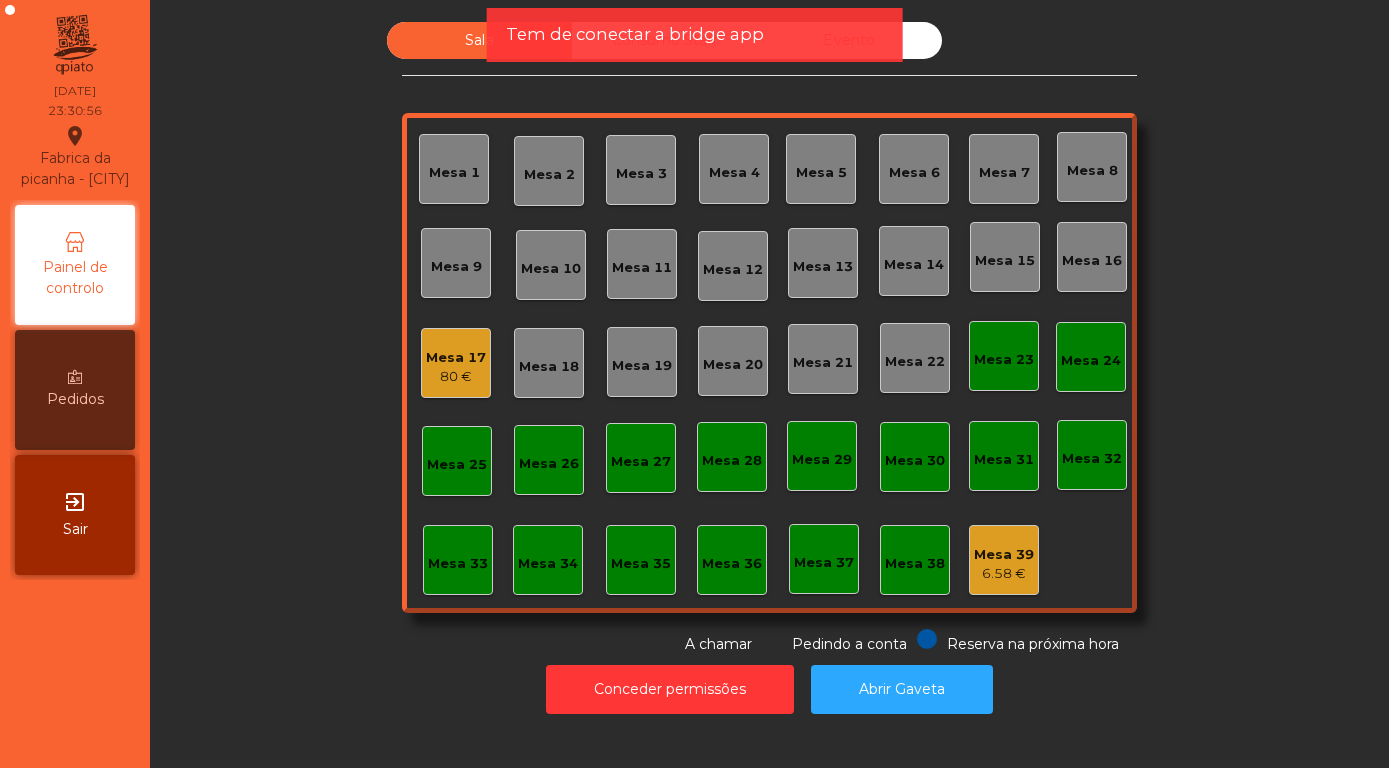 click on "Sair" at bounding box center [75, 529] 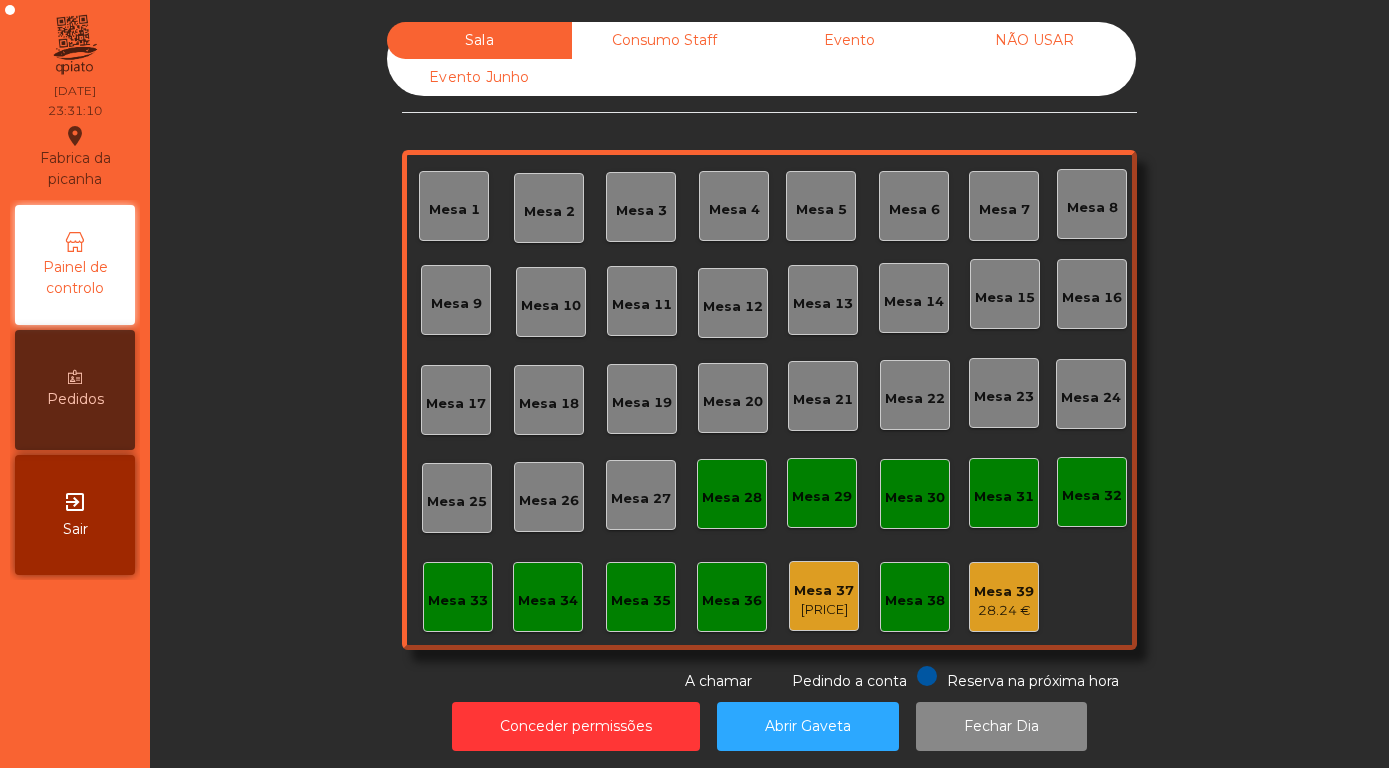 scroll, scrollTop: 0, scrollLeft: 0, axis: both 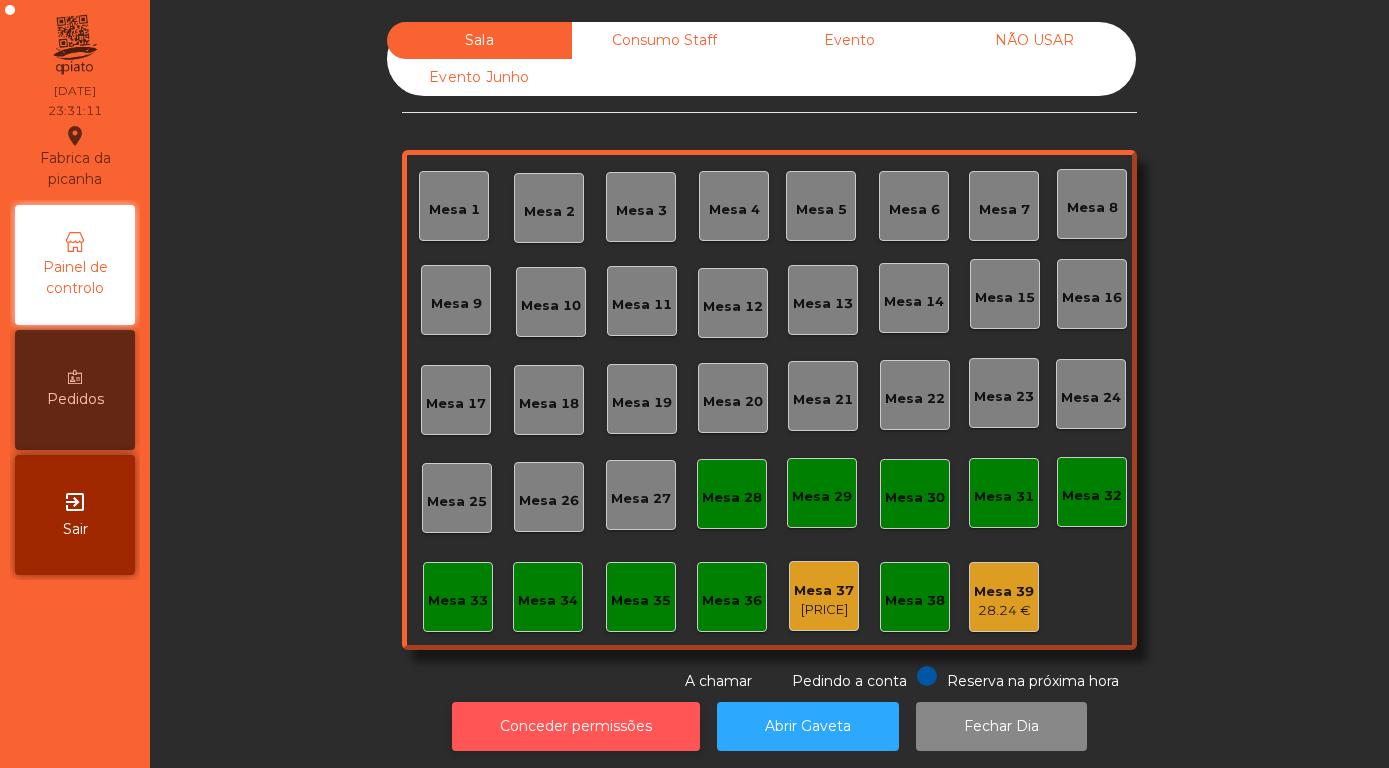 click on "Conceder permissões" 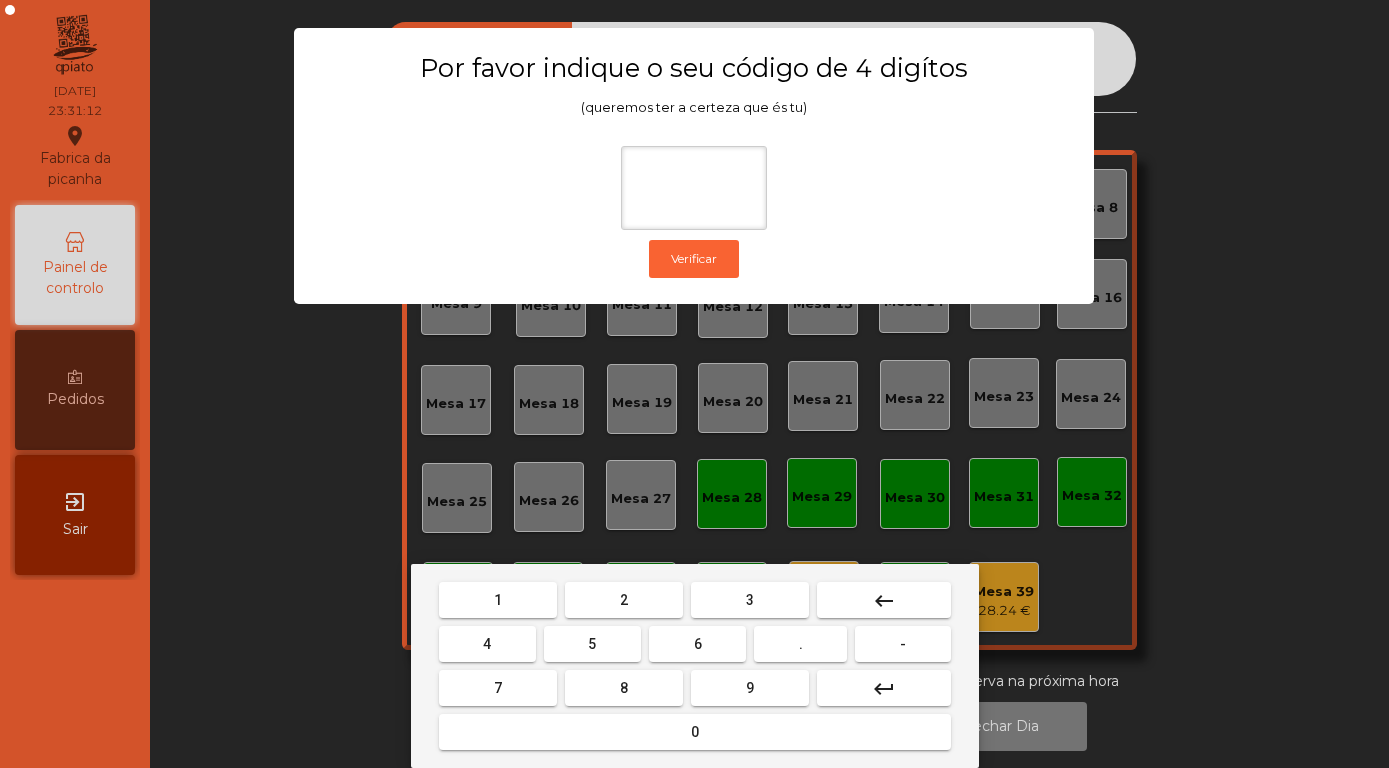 click on "8" at bounding box center (624, 688) 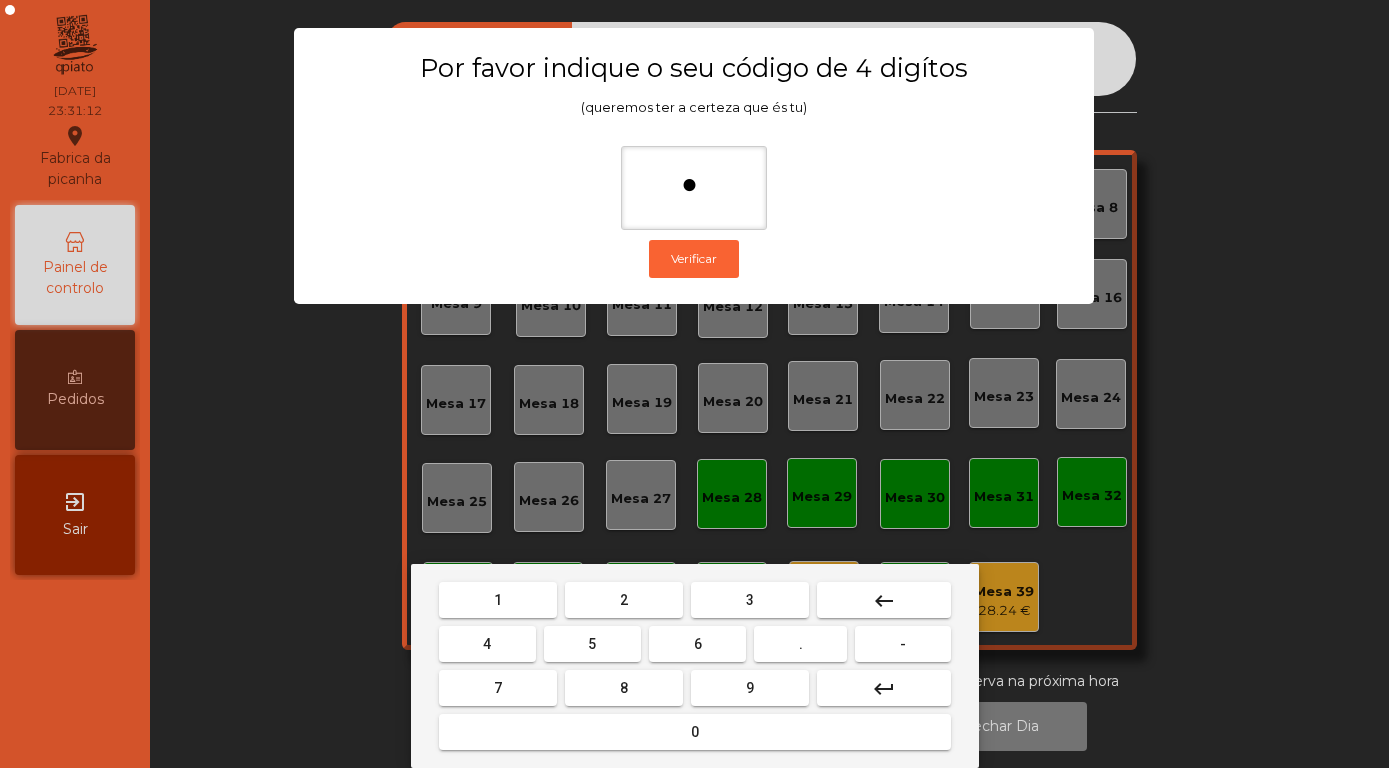 click on "4" at bounding box center [487, 644] 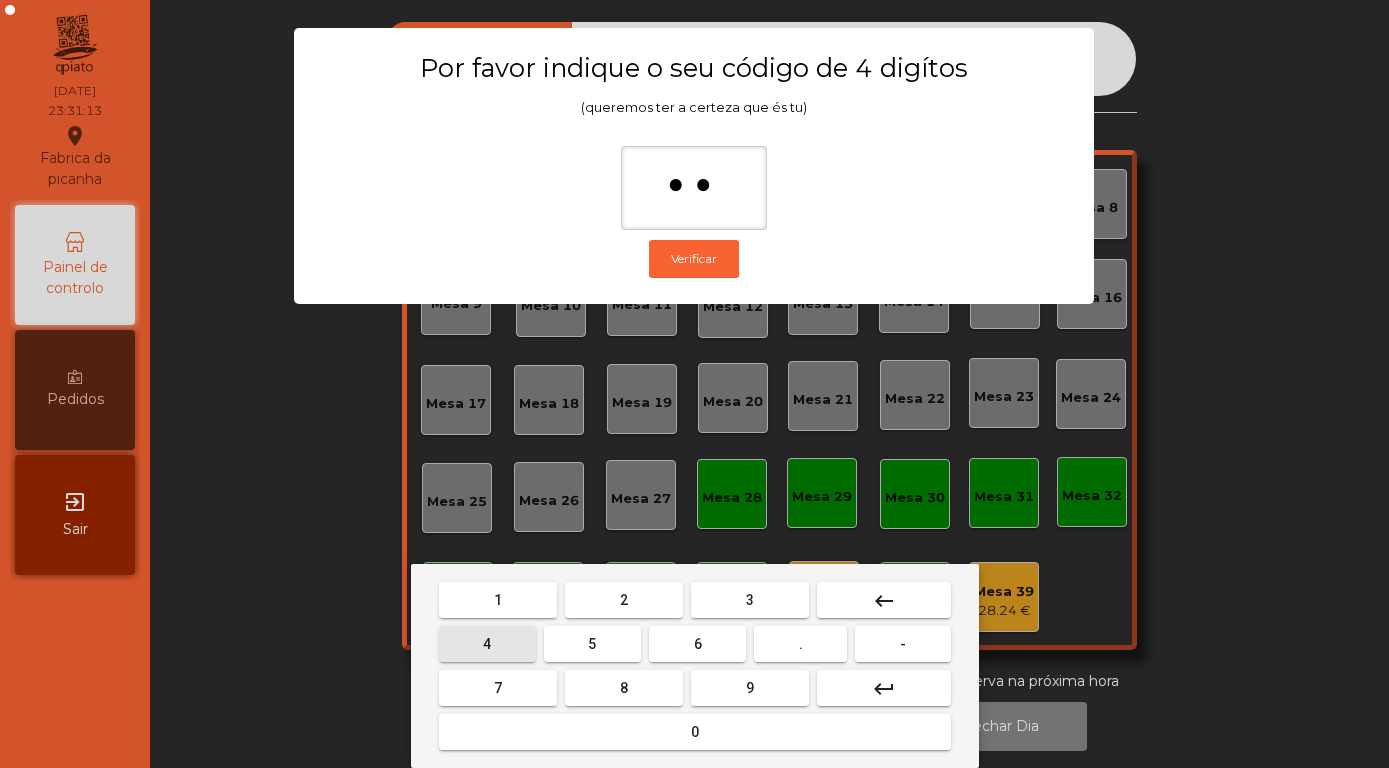 click on "5" at bounding box center [592, 644] 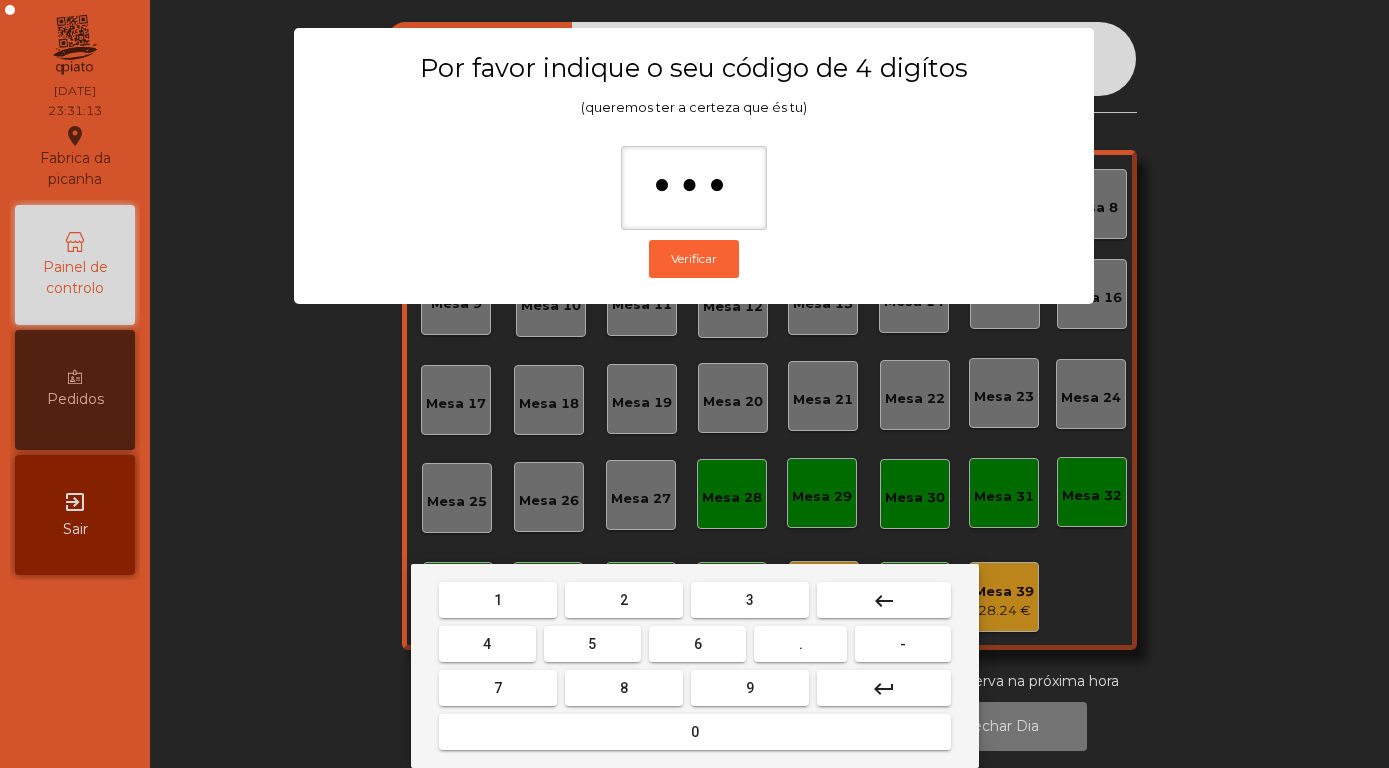 click on "7" at bounding box center [498, 688] 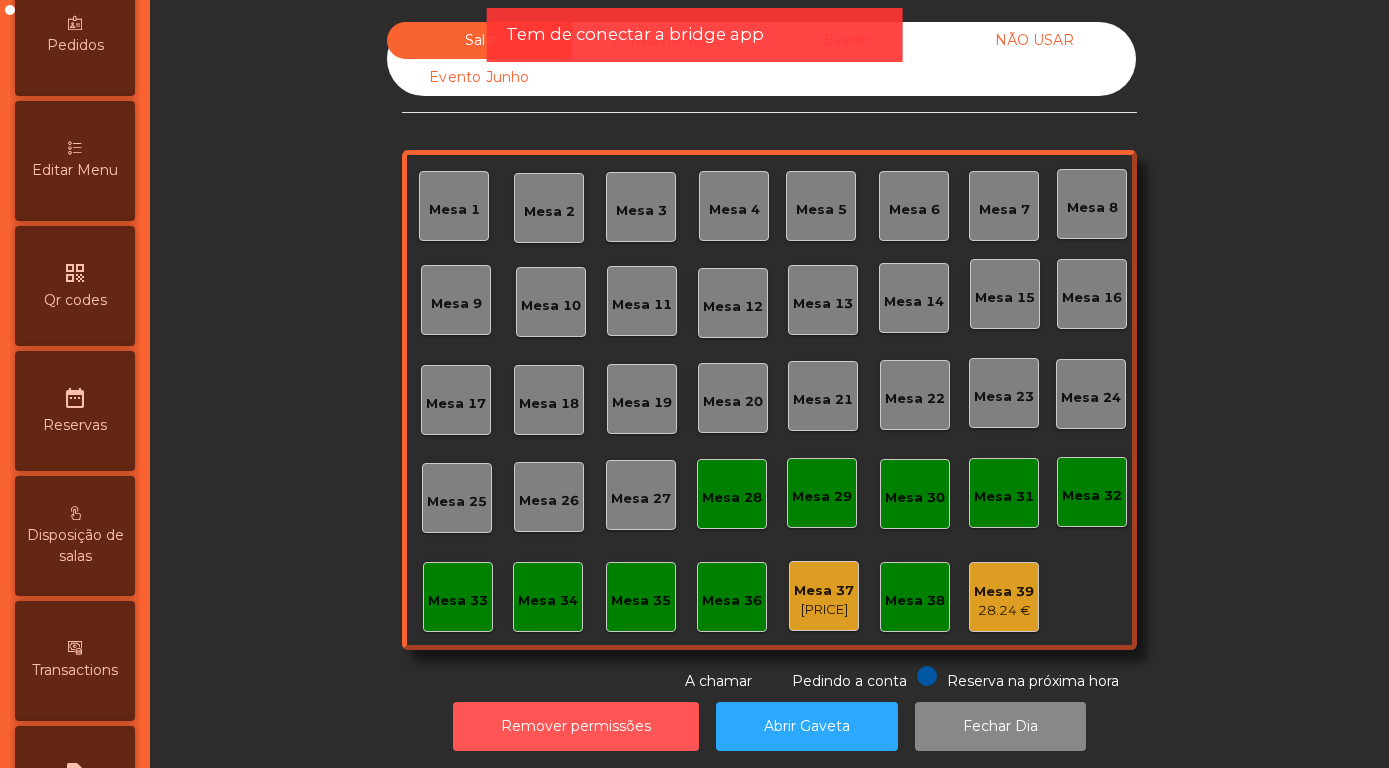 scroll, scrollTop: 948, scrollLeft: 0, axis: vertical 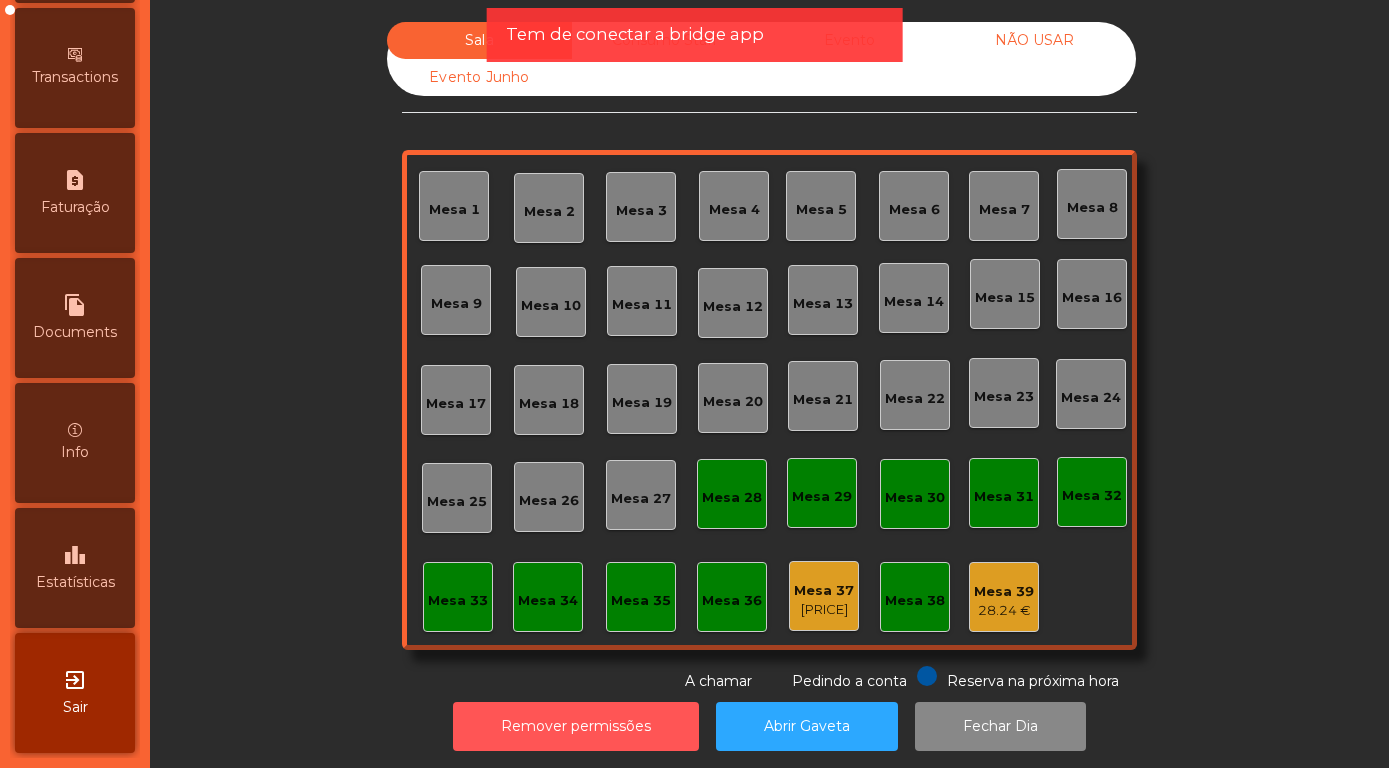 click on "leaderboard  Estatísticas" at bounding box center (75, 568) 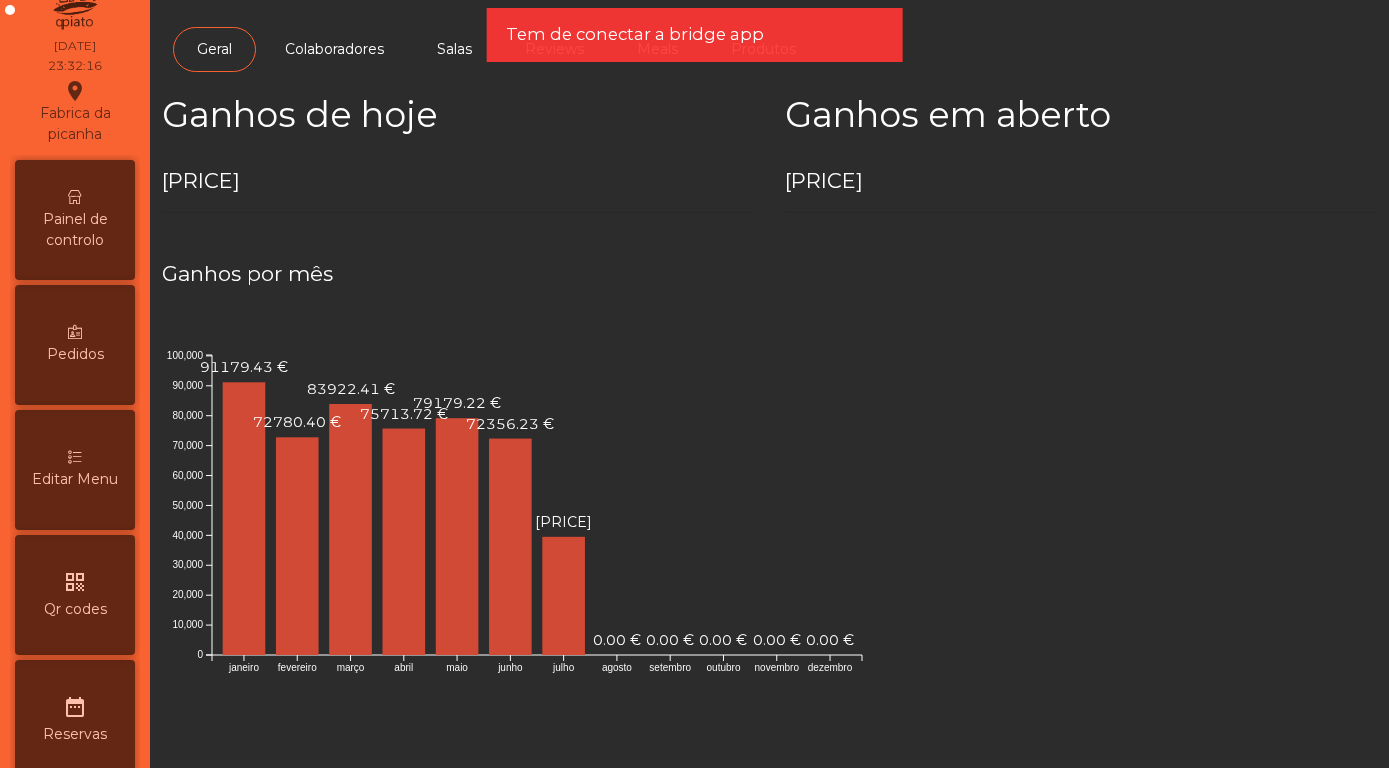 scroll, scrollTop: 0, scrollLeft: 0, axis: both 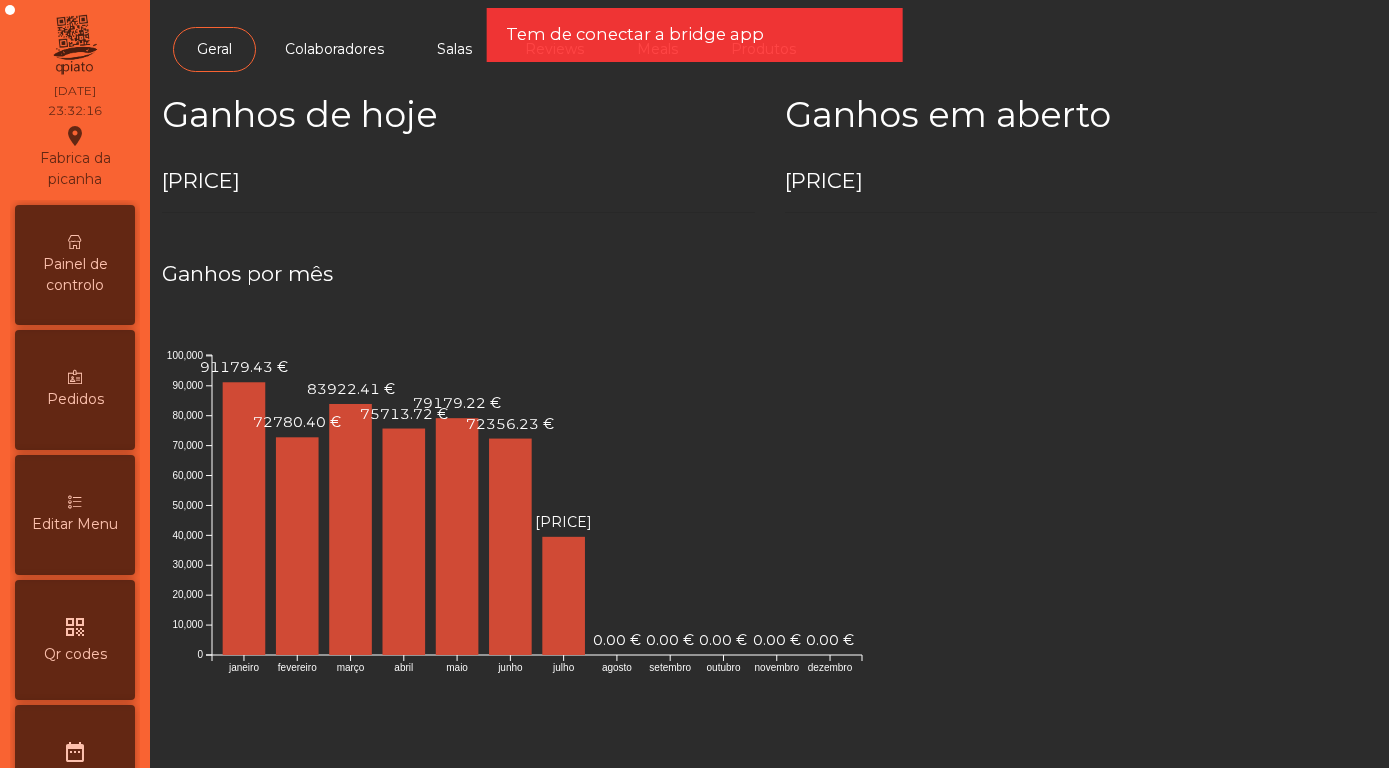 click on "Painel de controlo" at bounding box center [75, 275] 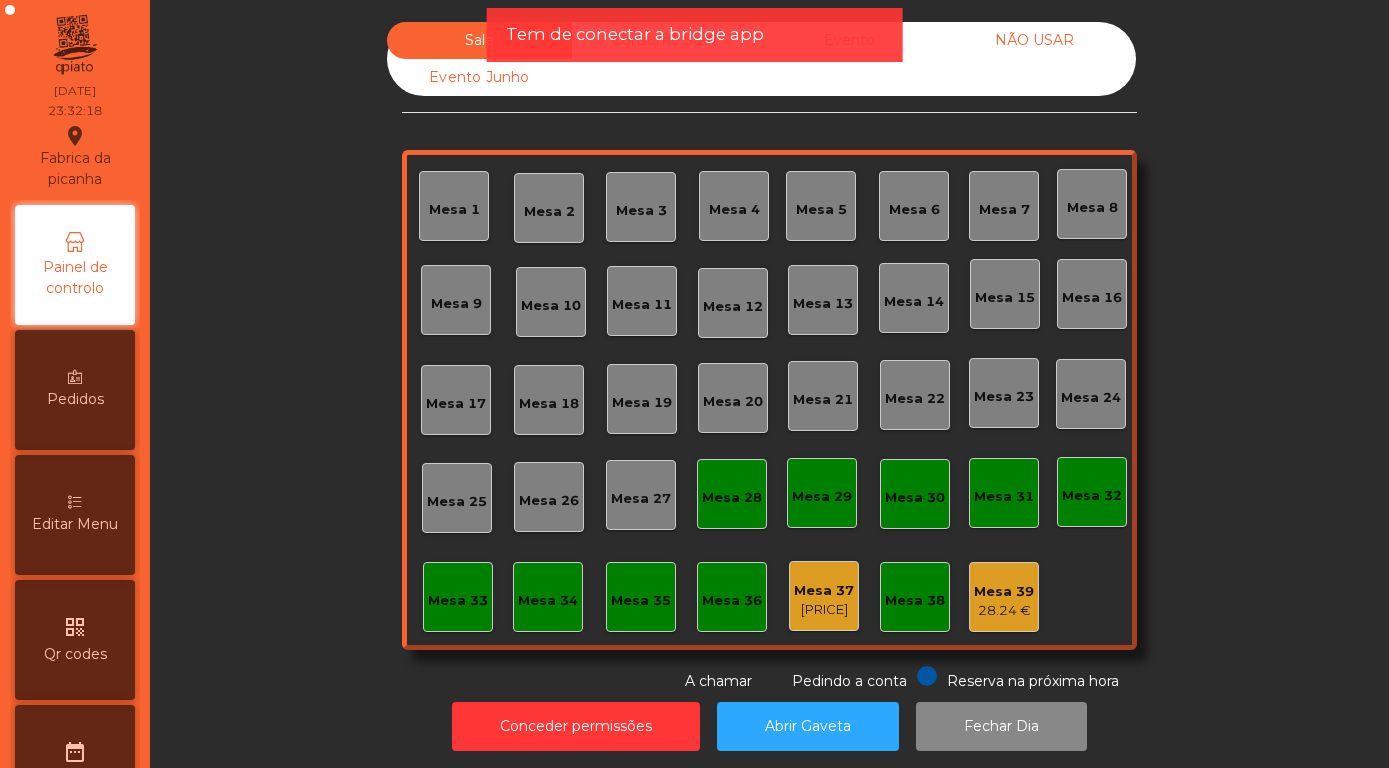 click on "Sala   Consumo Staff   Evento   NÃO USAR   Evento Junho" 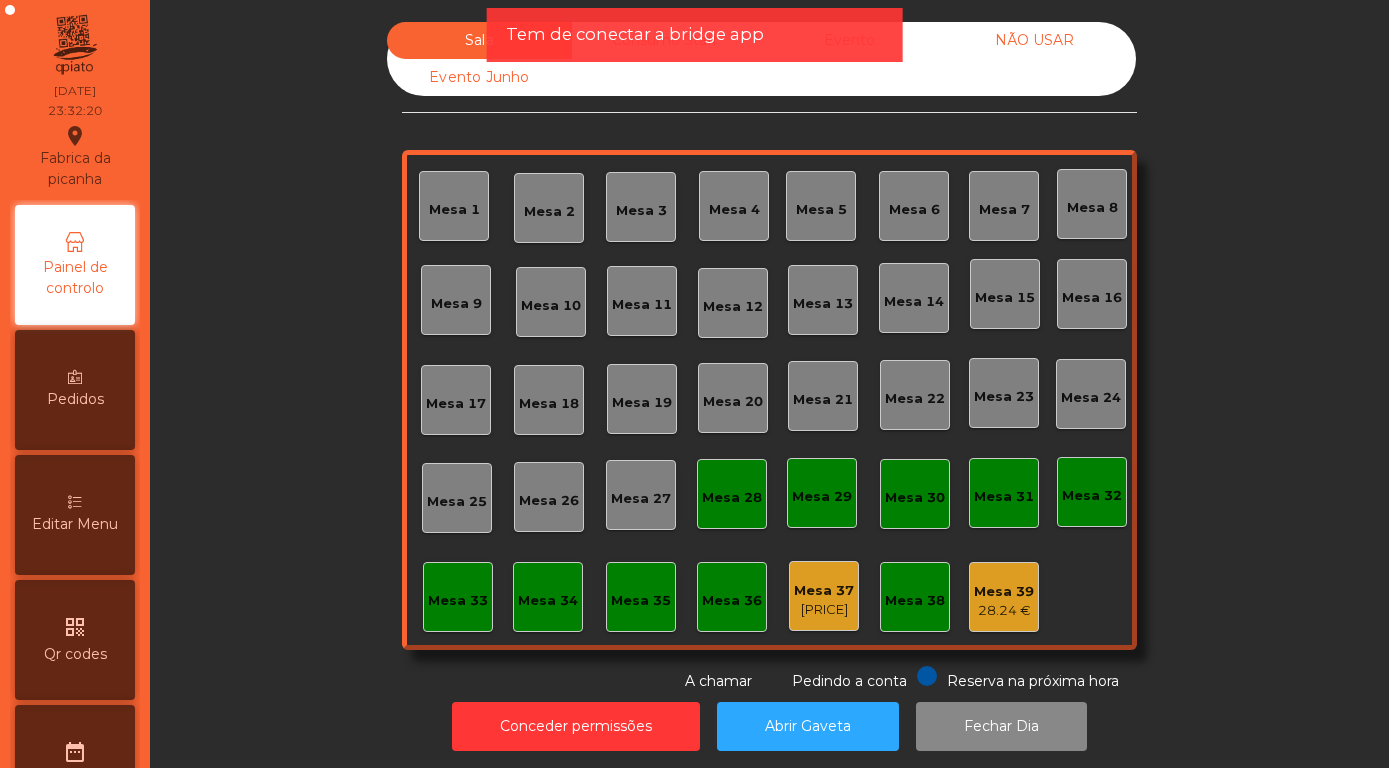 click on "Sala   Consumo Staff   Evento   NÃO USAR   Evento Junho   Mesa 1   Mesa 2   Mesa 3   Mesa 4   Mesa 5   Mesa 6   Mesa 7   Mesa 8   Mesa 9   Mesa 10   Mesa 11   Mesa 12   Mesa 13   Mesa 14   Mesa 15   Mesa 16   Mesa 17   Mesa 18   Mesa 19   Mesa 20   Mesa 21   Mesa 22   Mesa 23   Mesa 24   Mesa 25   Mesa 26   Mesa 27   Mesa 28   Mesa 29   Mesa 30   Mesa 31   Mesa 32   Mesa 33   Mesa 34   Mesa 35   Mesa 36   Mesa 37   306.79 €   Mesa 38   Mesa 39   28.24 €  Reserva na próxima hora Pedindo a conta A chamar" 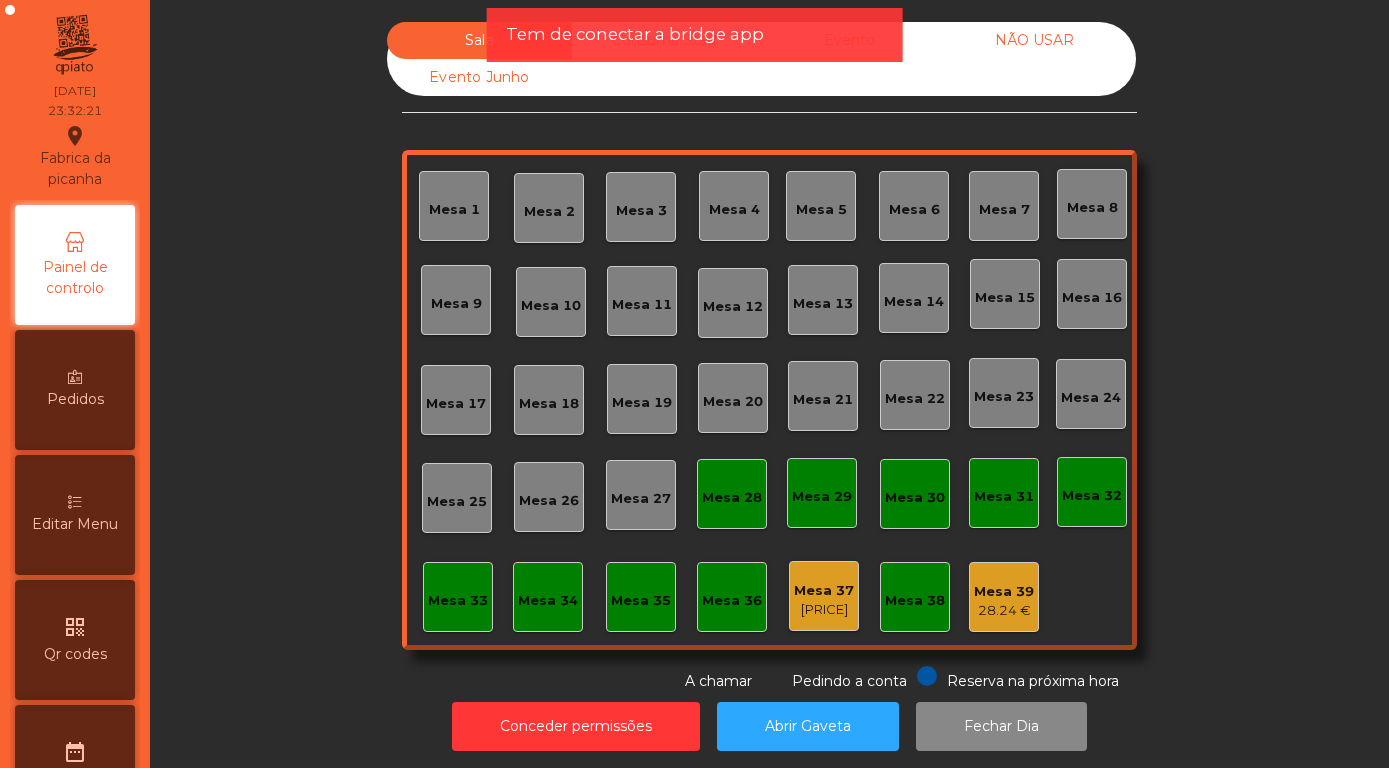 click on "Tem de conectar a bridge app" 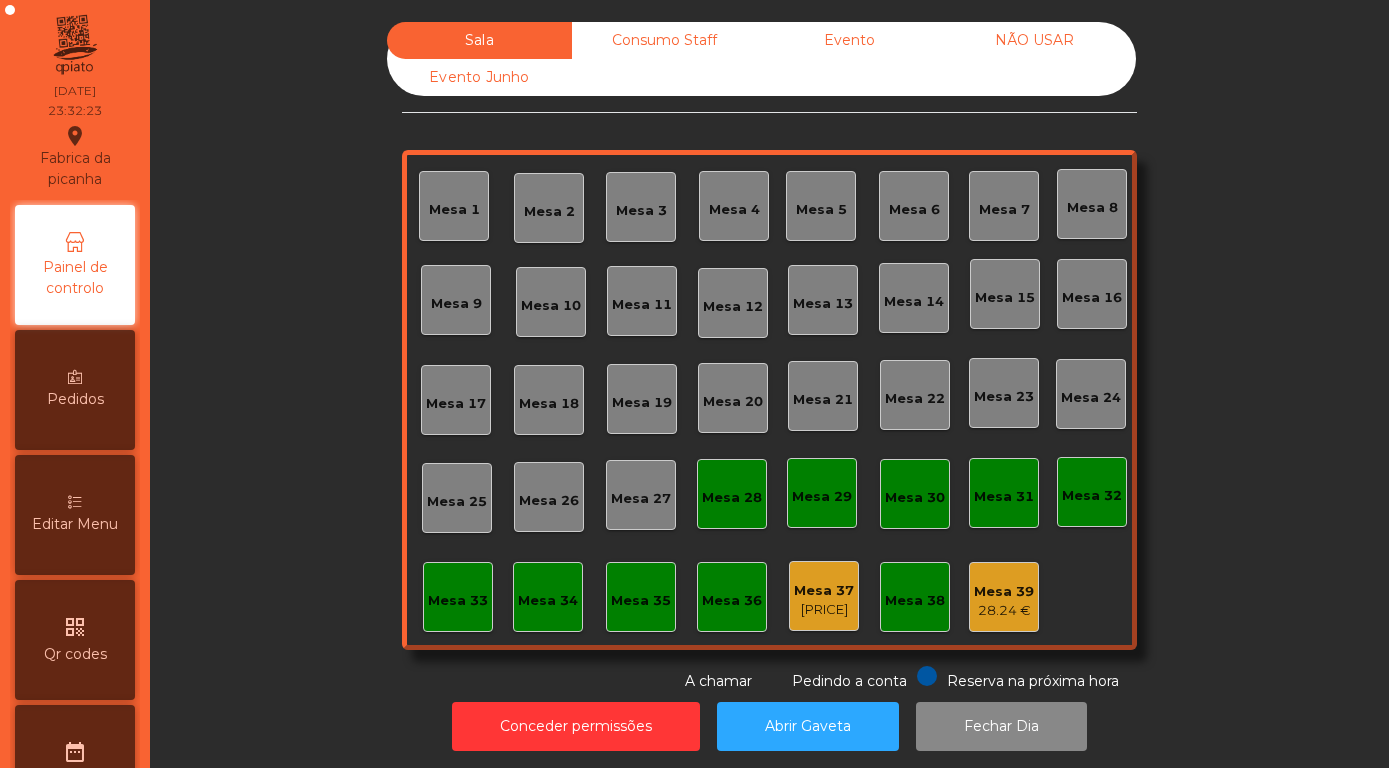 click on "Evento" 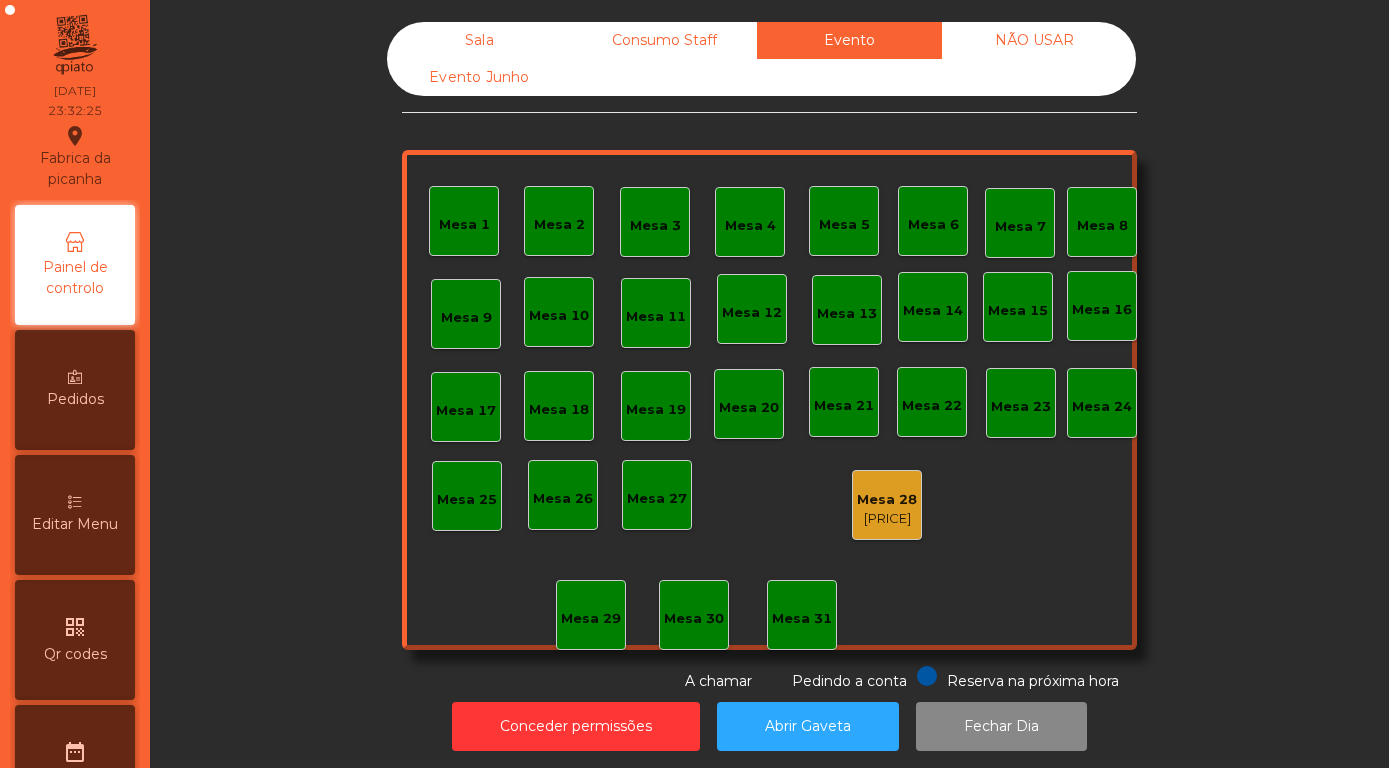 click on "Mesa 28" 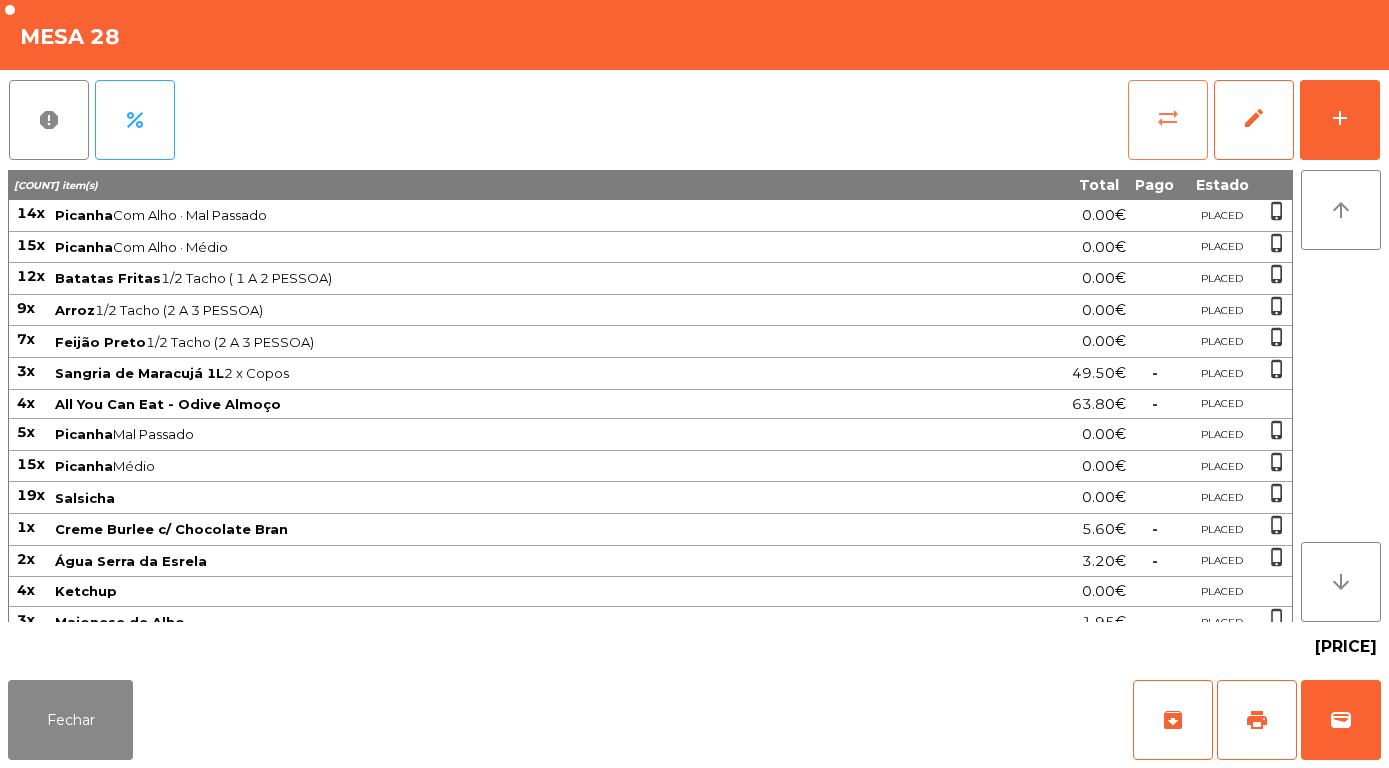 click on "sync_alt" 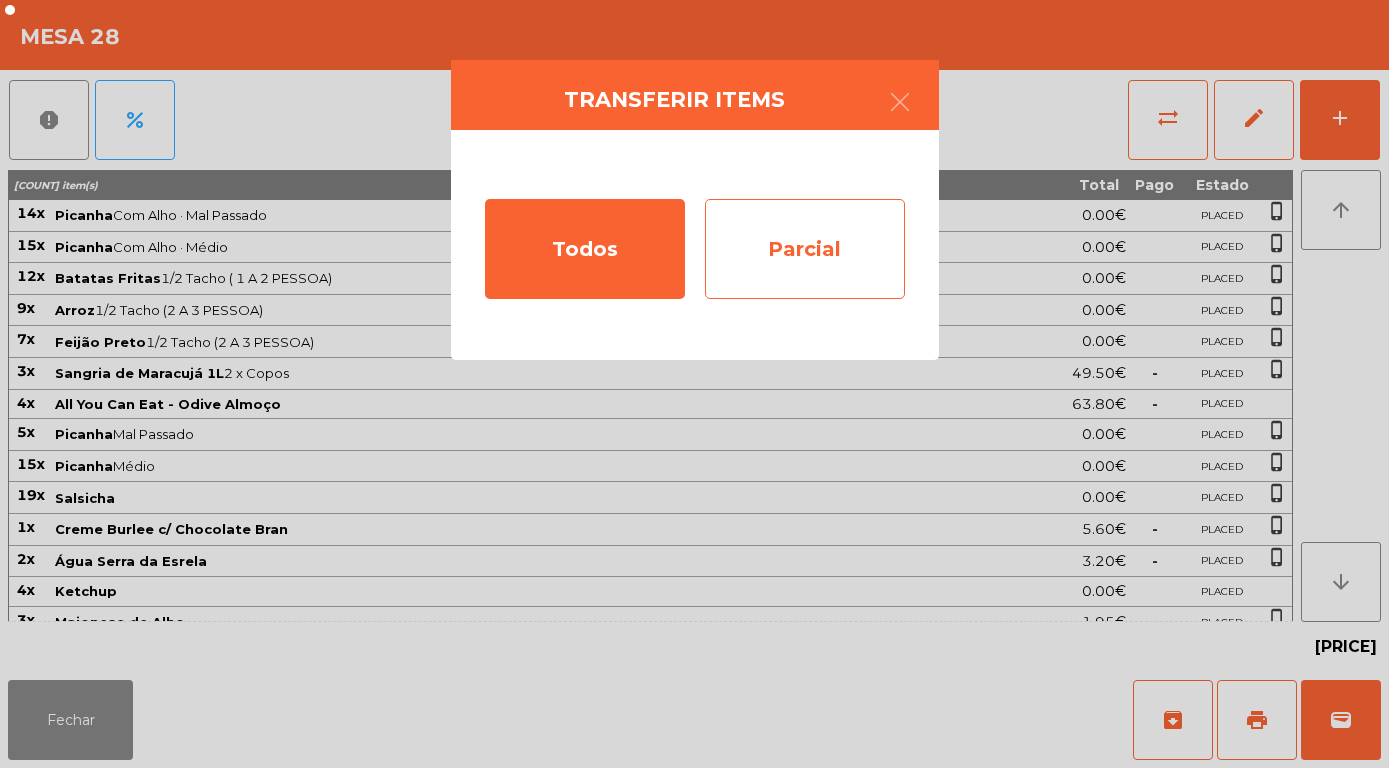 click on "Parcial" 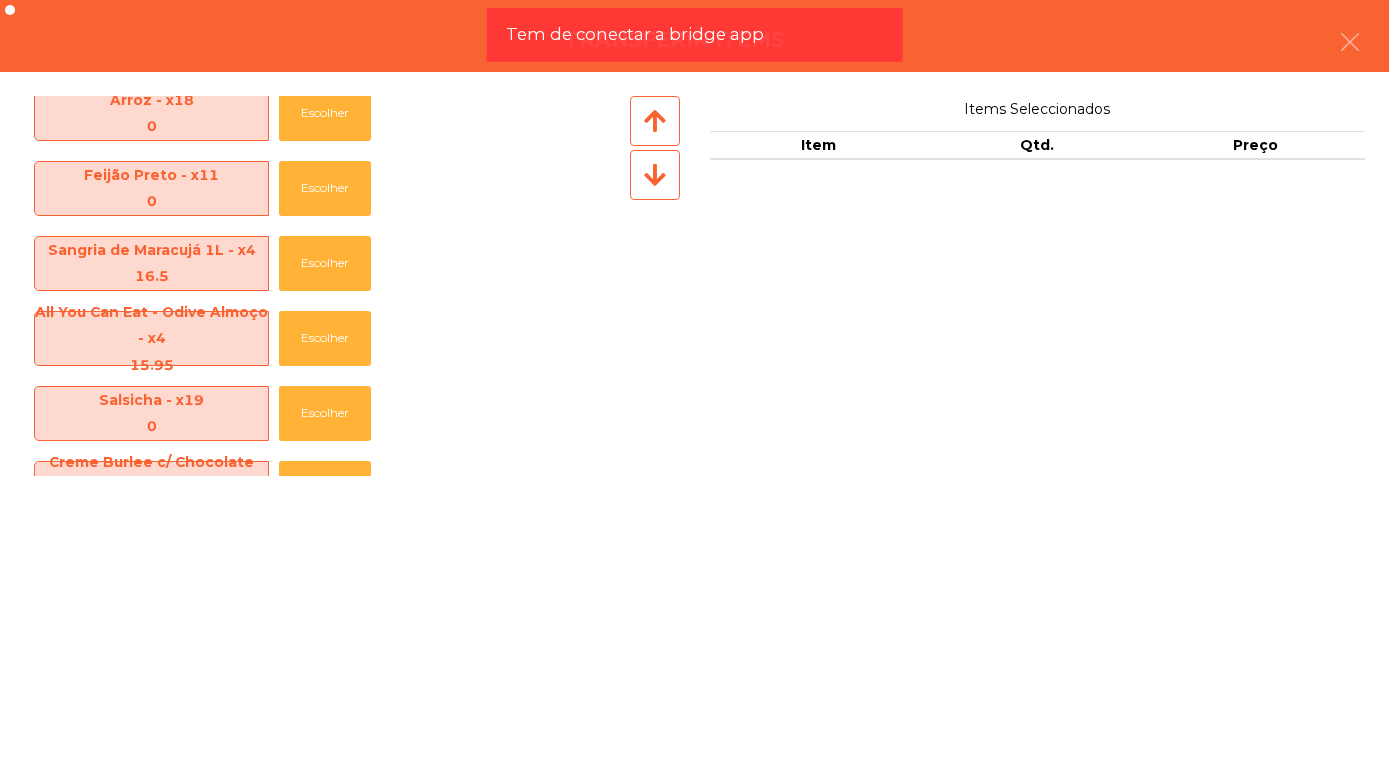 scroll, scrollTop: 201, scrollLeft: 0, axis: vertical 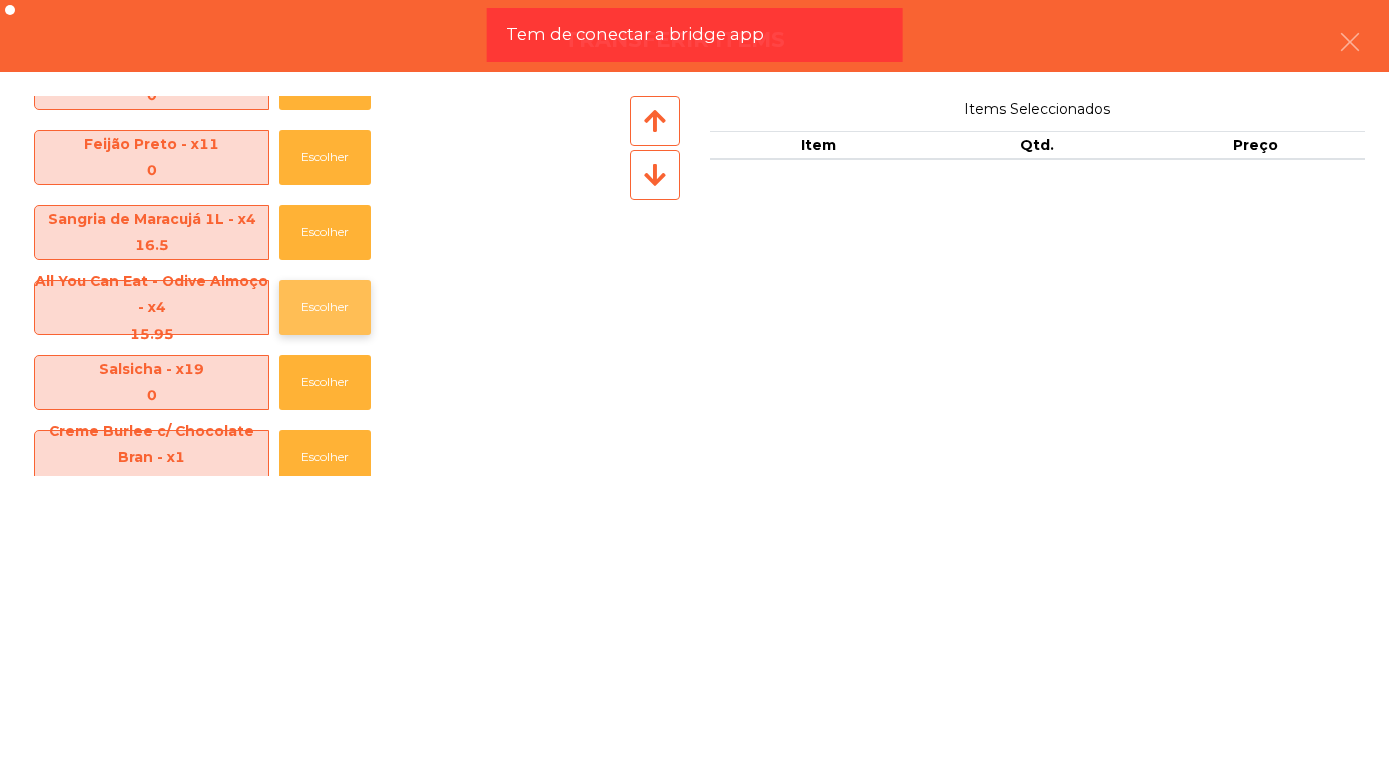 click on "Escolher" 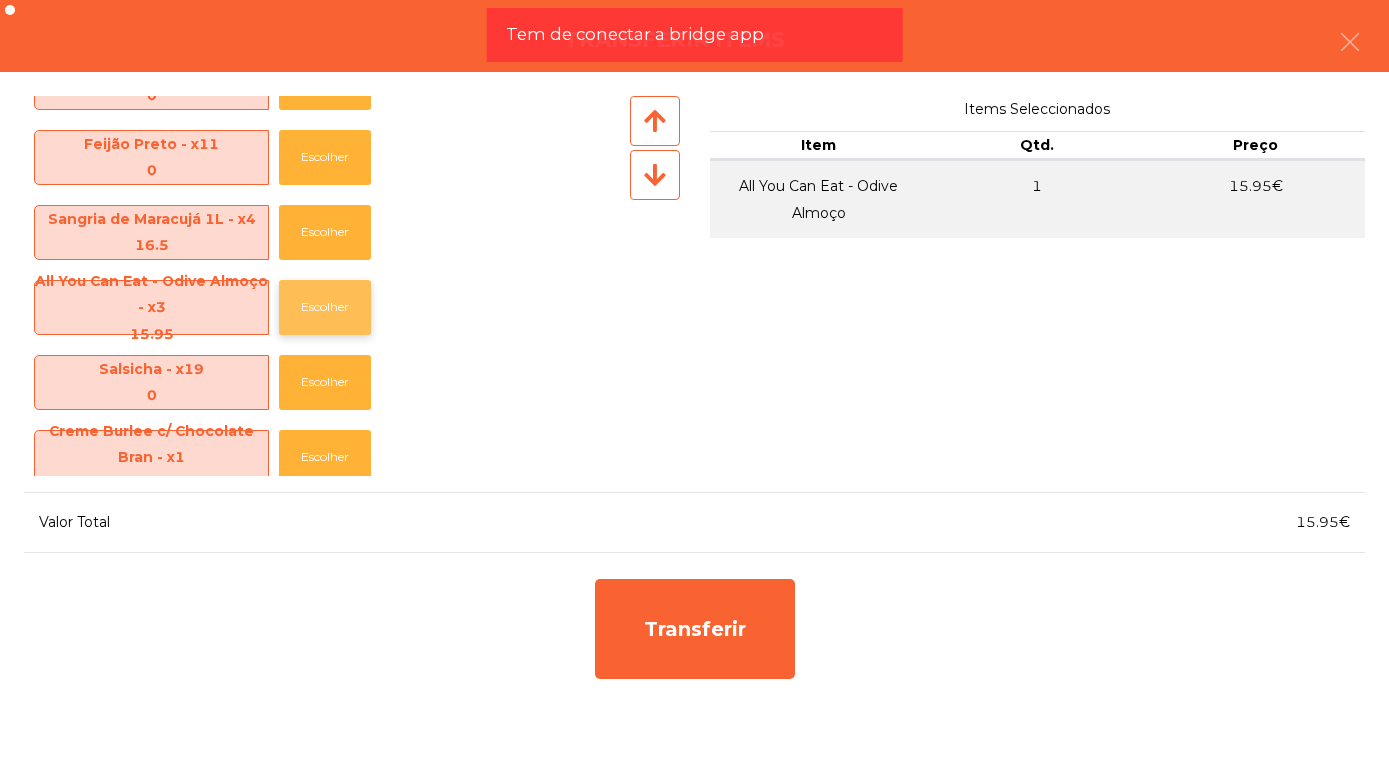 click on "Escolher" 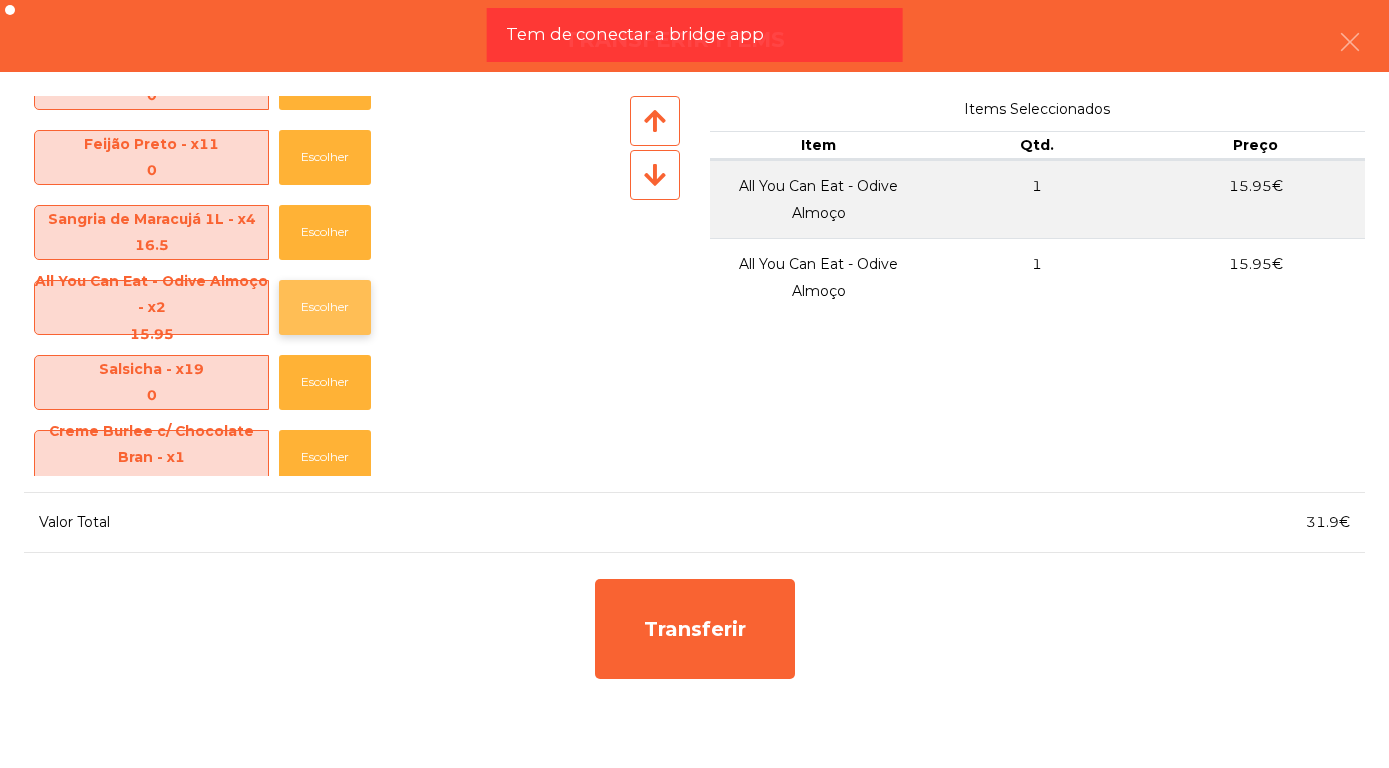 click on "Escolher" 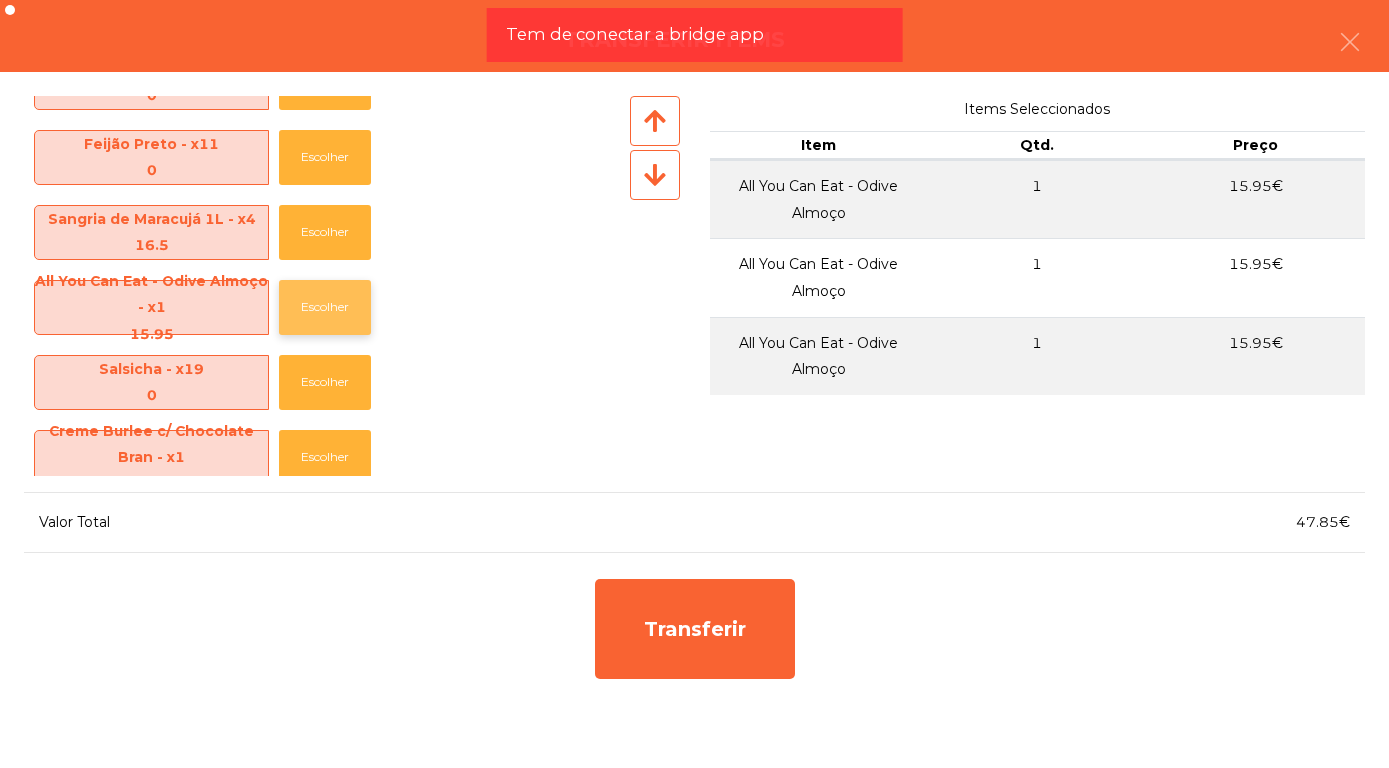 click on "Escolher" 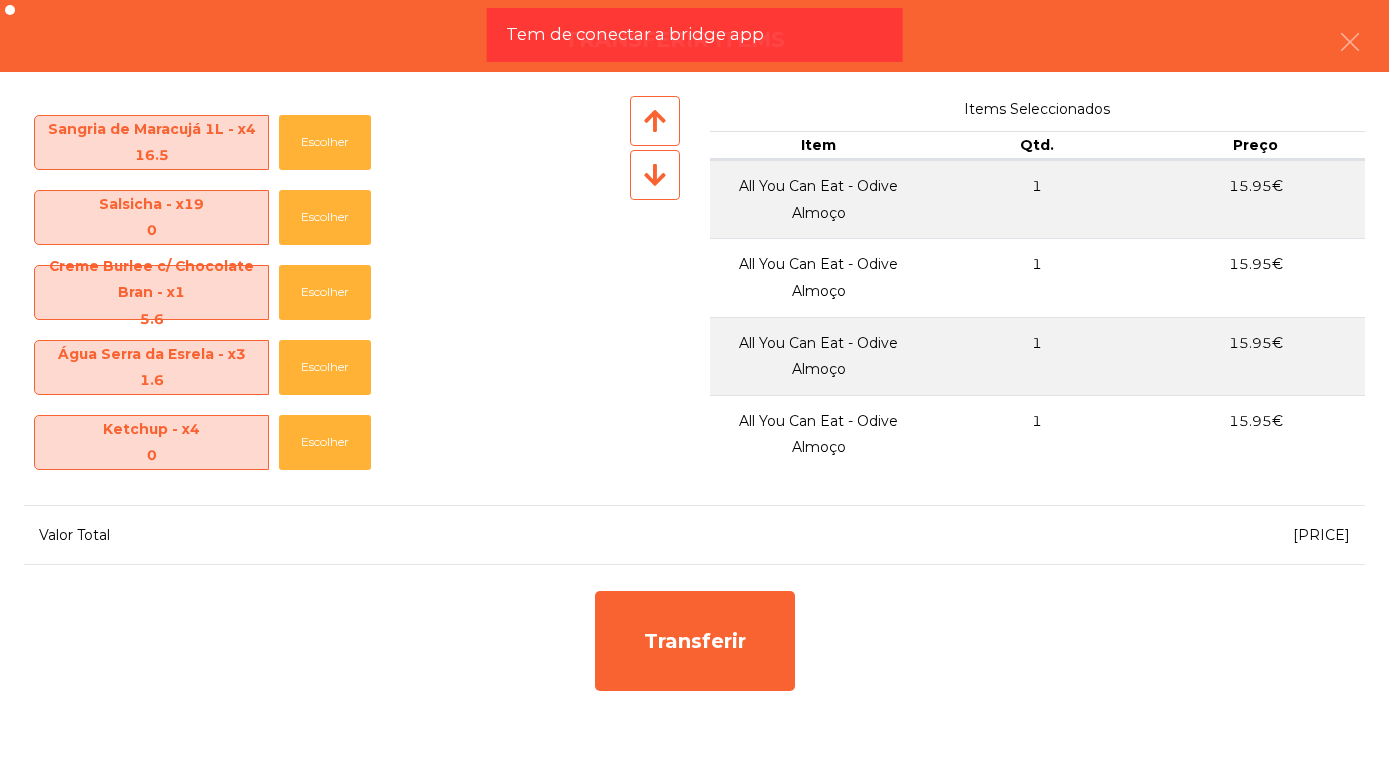 scroll, scrollTop: 296, scrollLeft: 0, axis: vertical 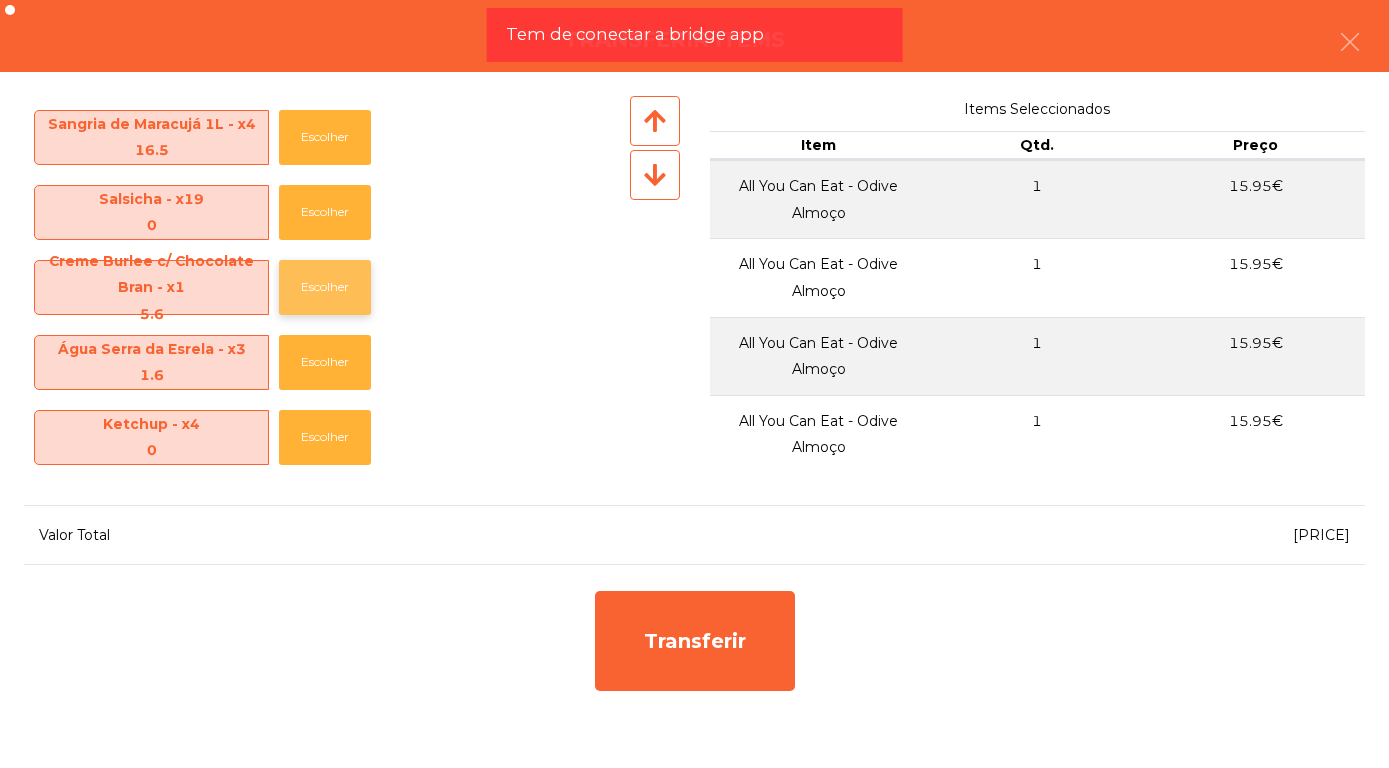 click on "Escolher" 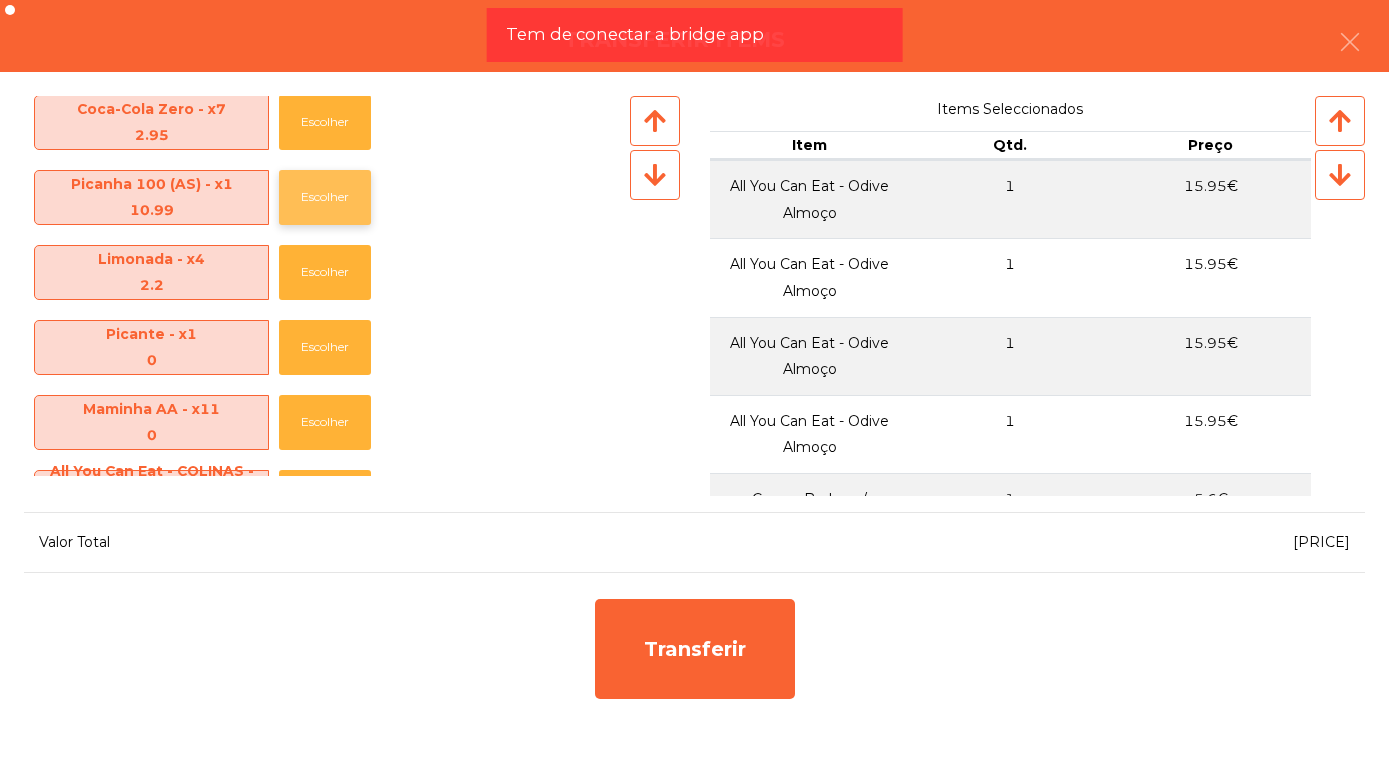 click on "Escolher" 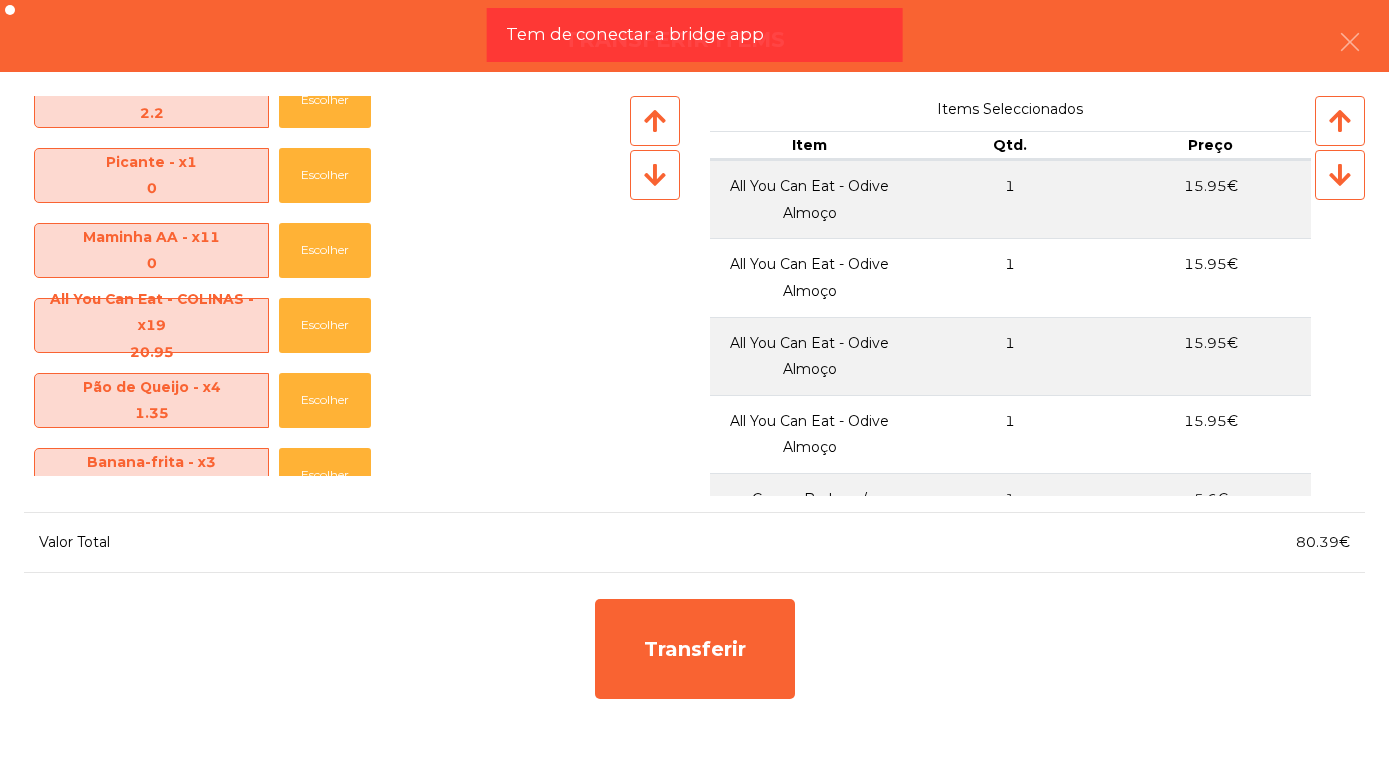 scroll, scrollTop: 860, scrollLeft: 0, axis: vertical 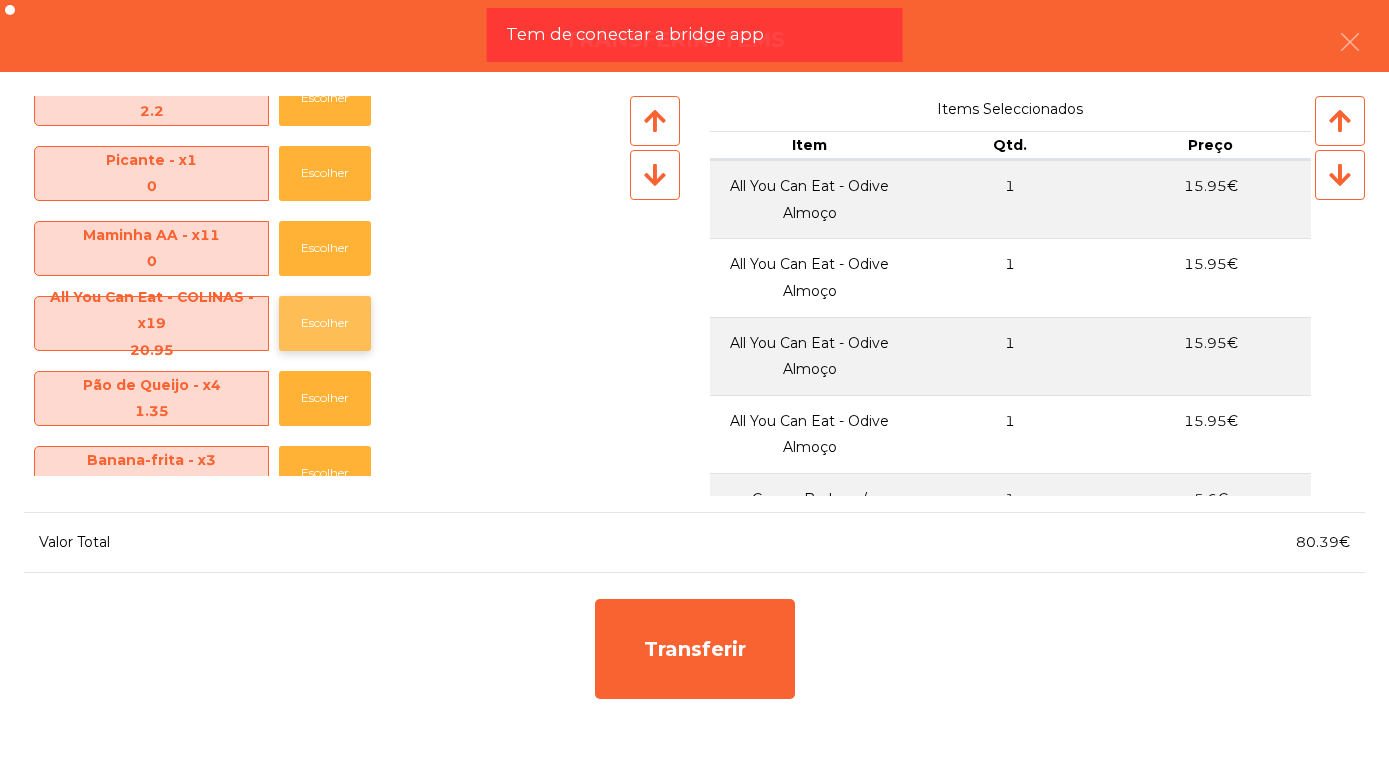 click on "Escolher" 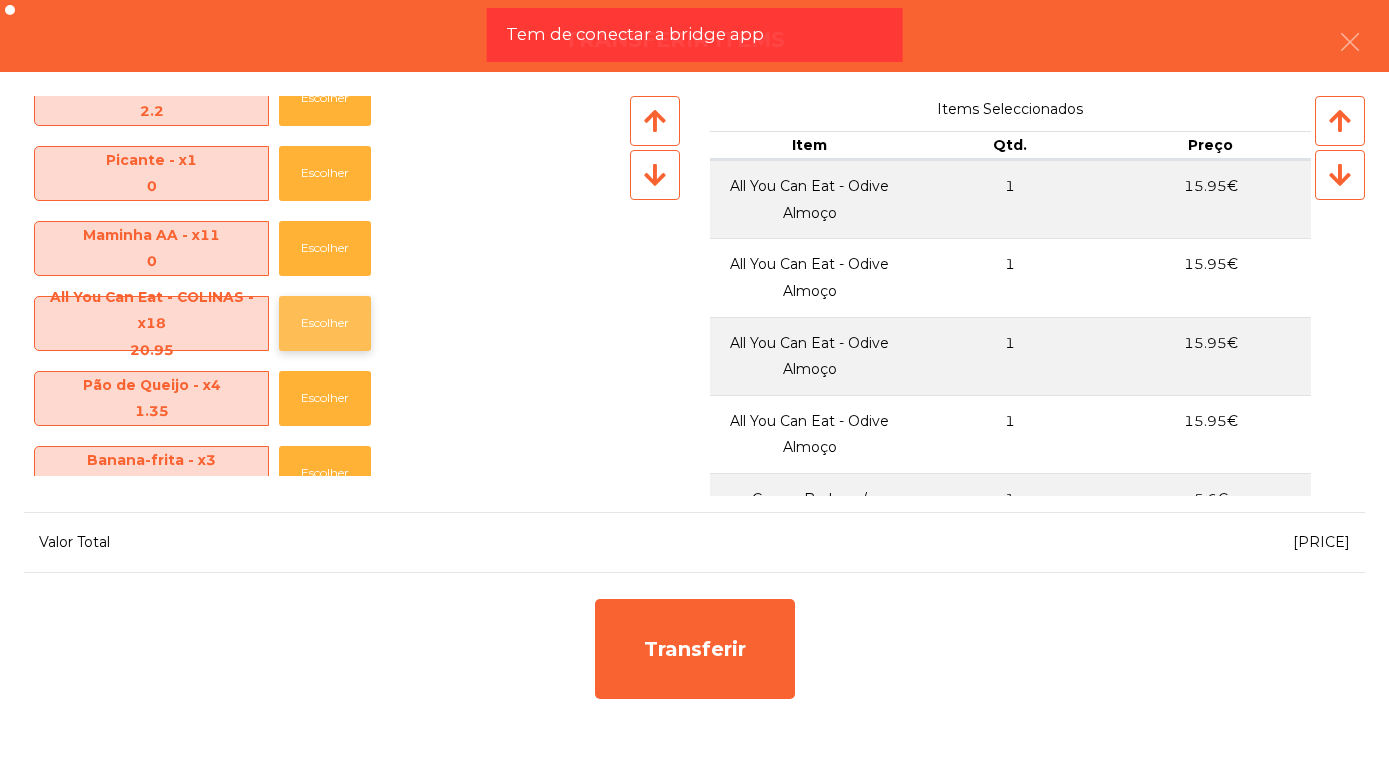 click on "Escolher" 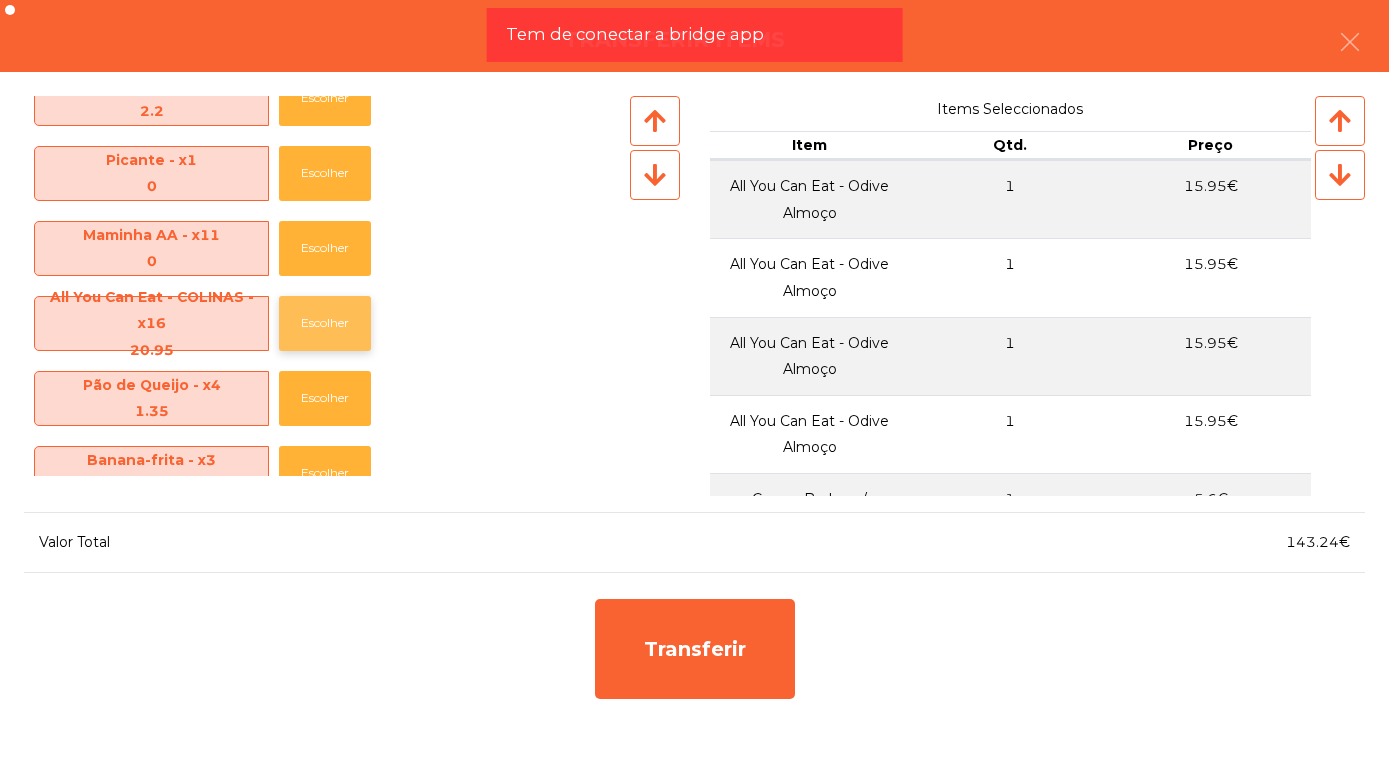 click on "Escolher" 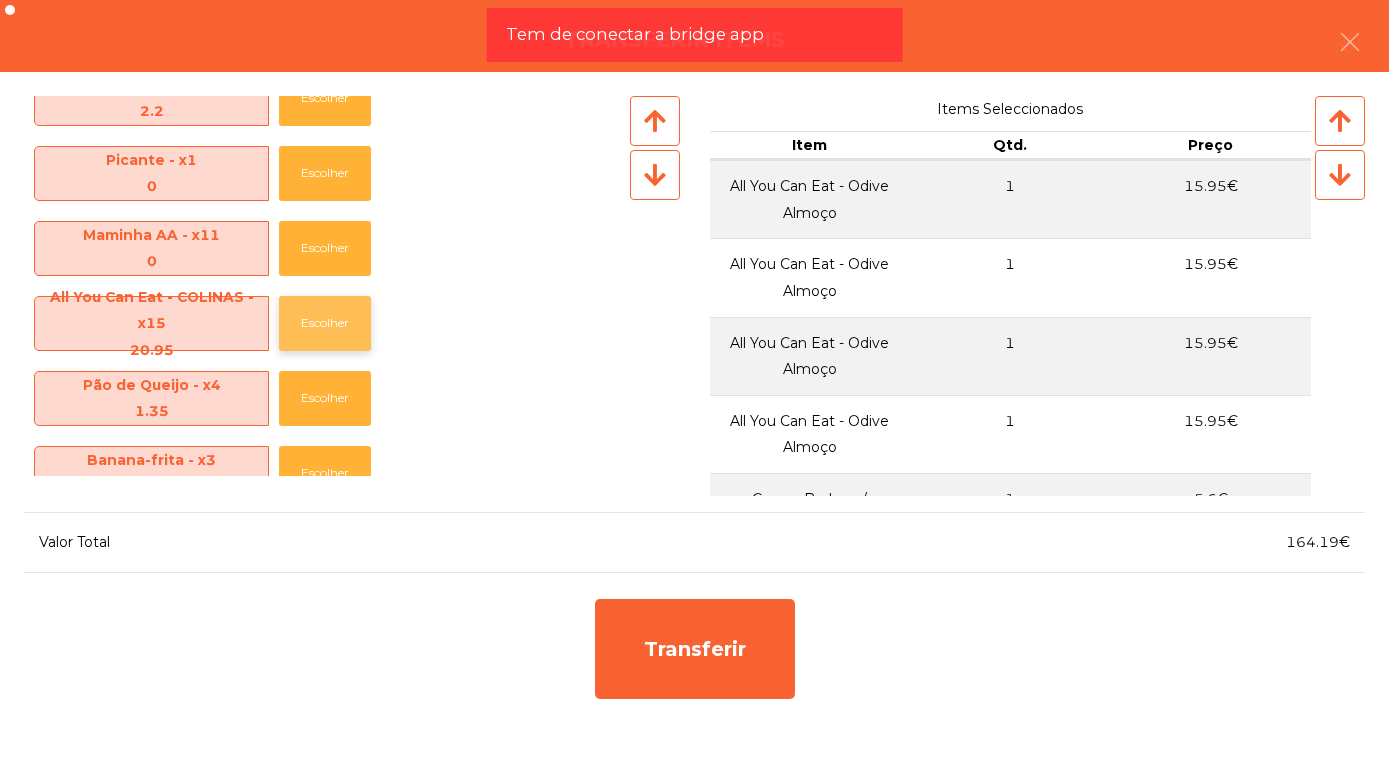 click on "Escolher" 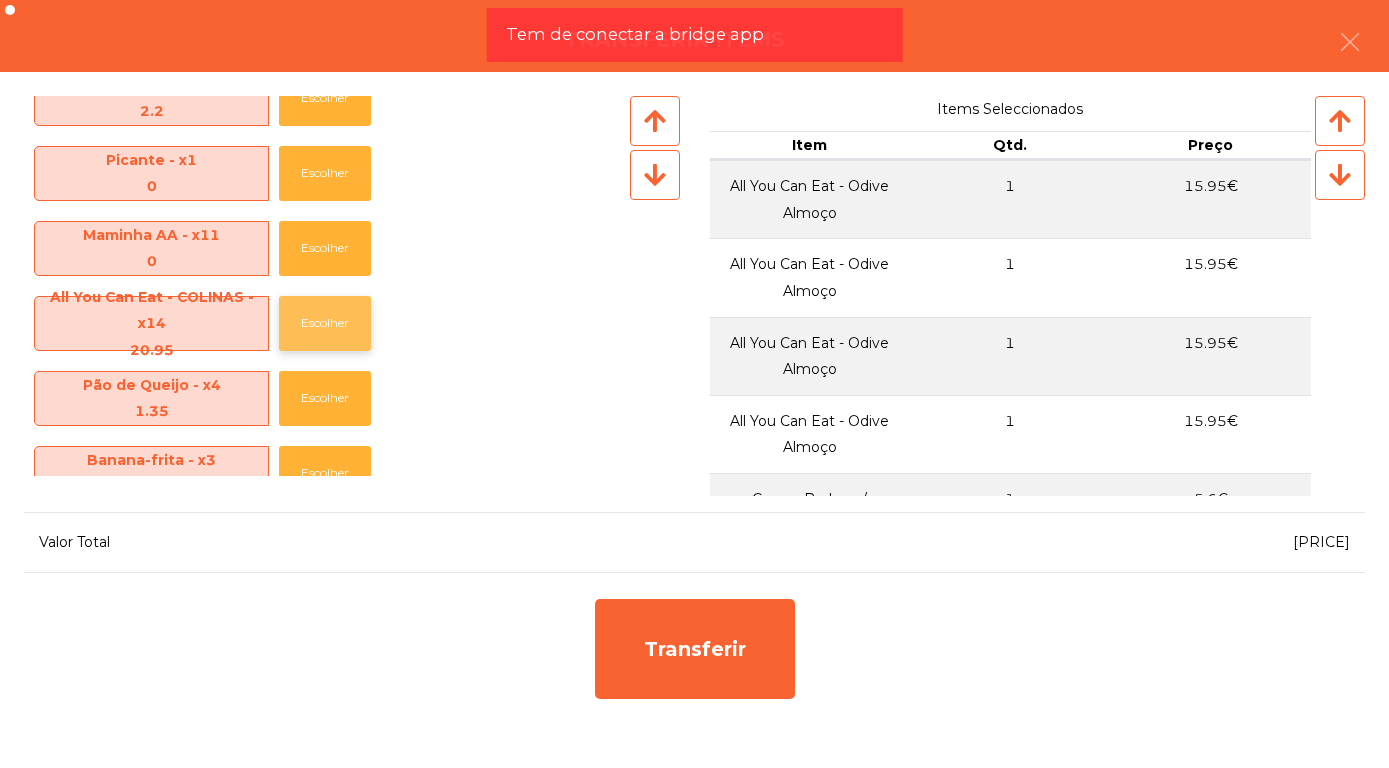 click on "Escolher" 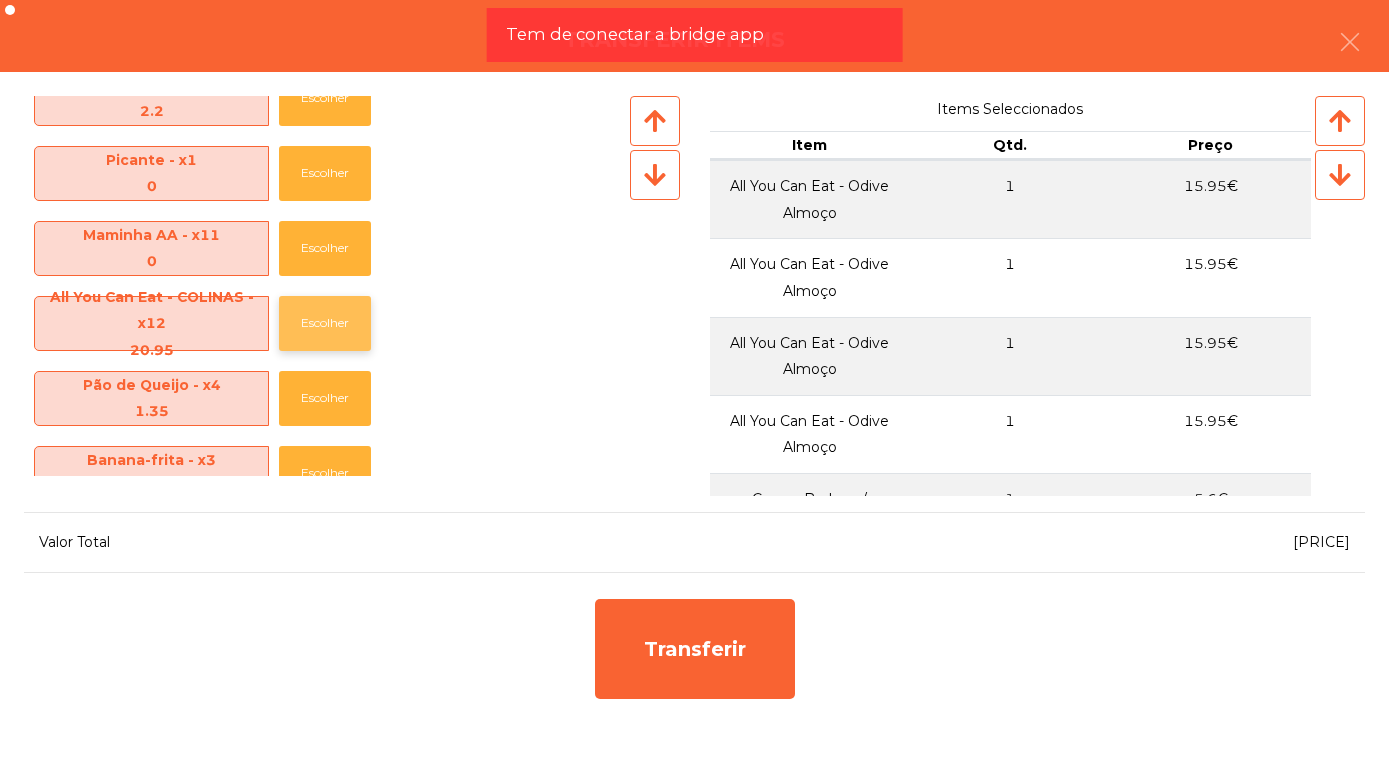click on "Escolher" 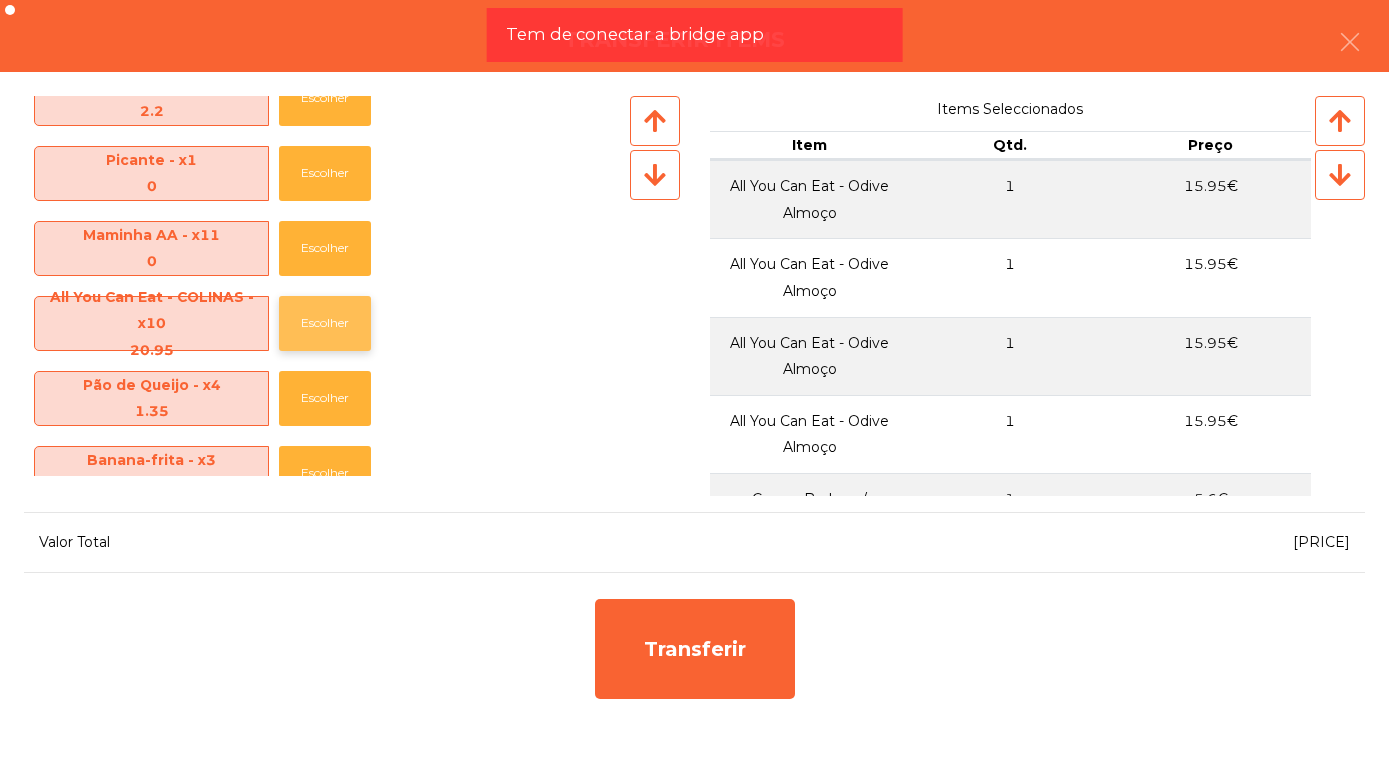 click on "Escolher" 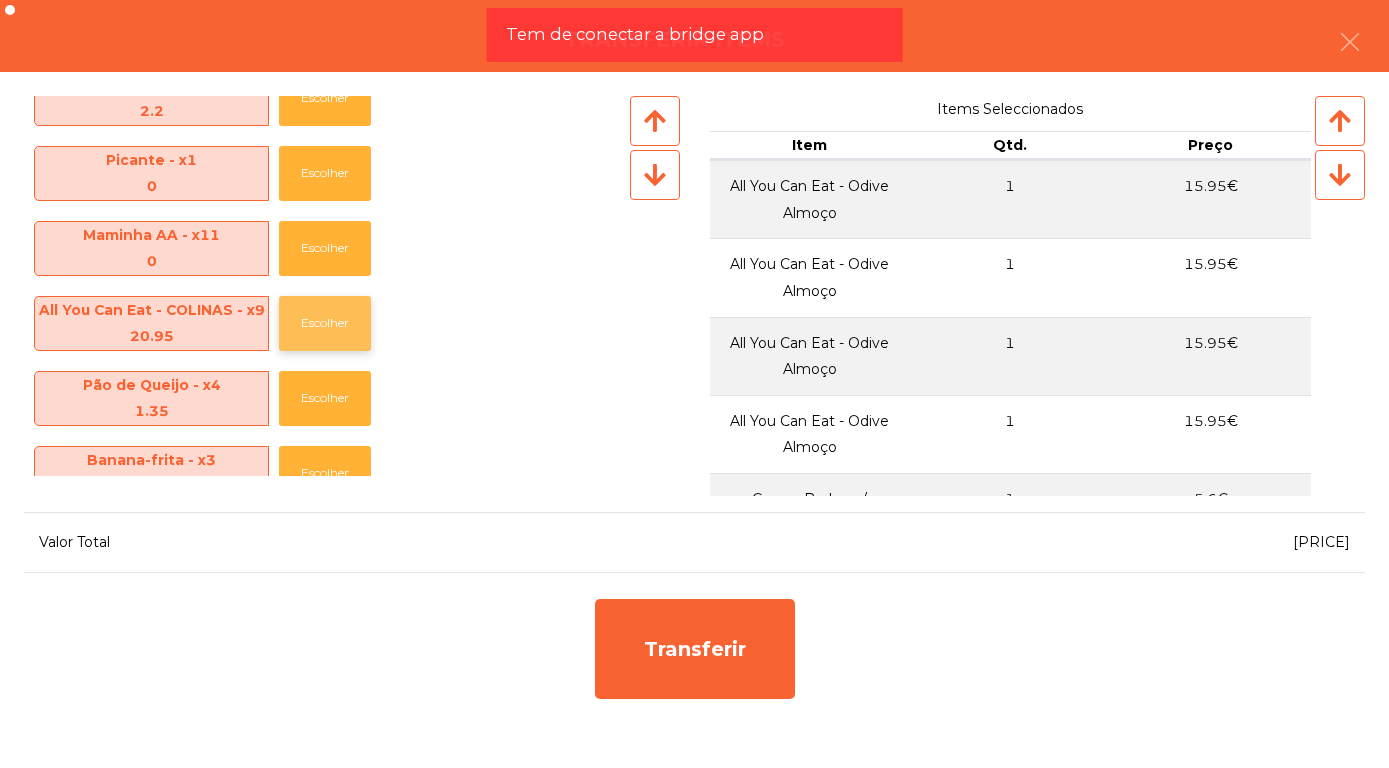 click on "Escolher" 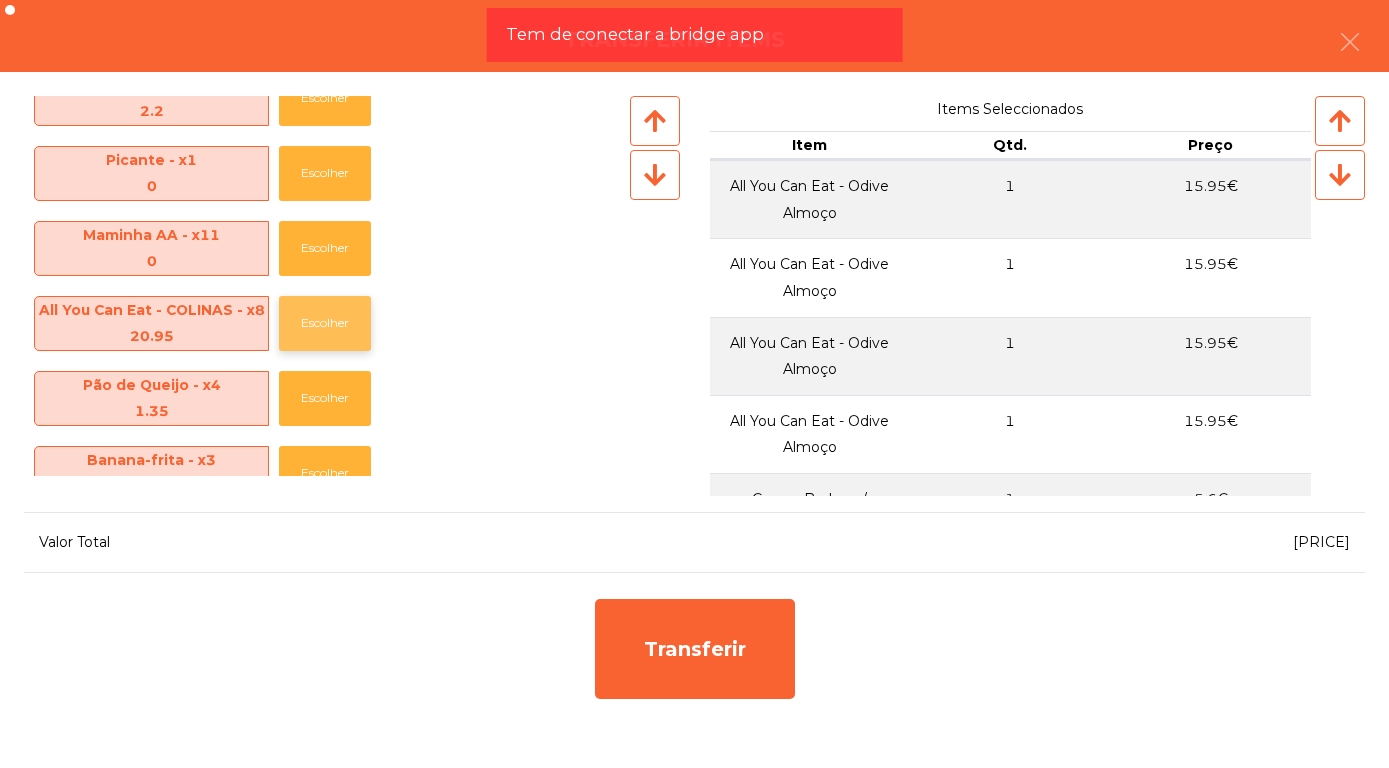 click on "Escolher" 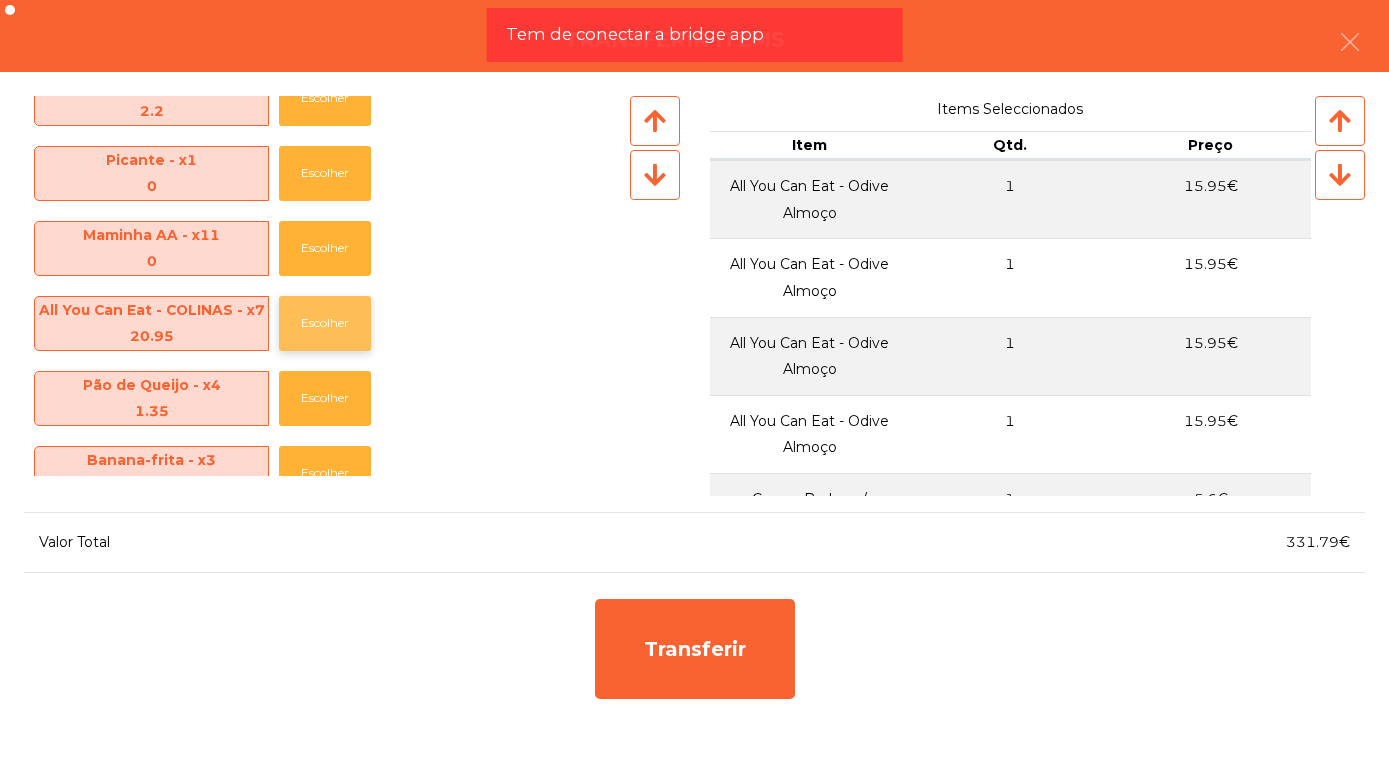 click on "Escolher" 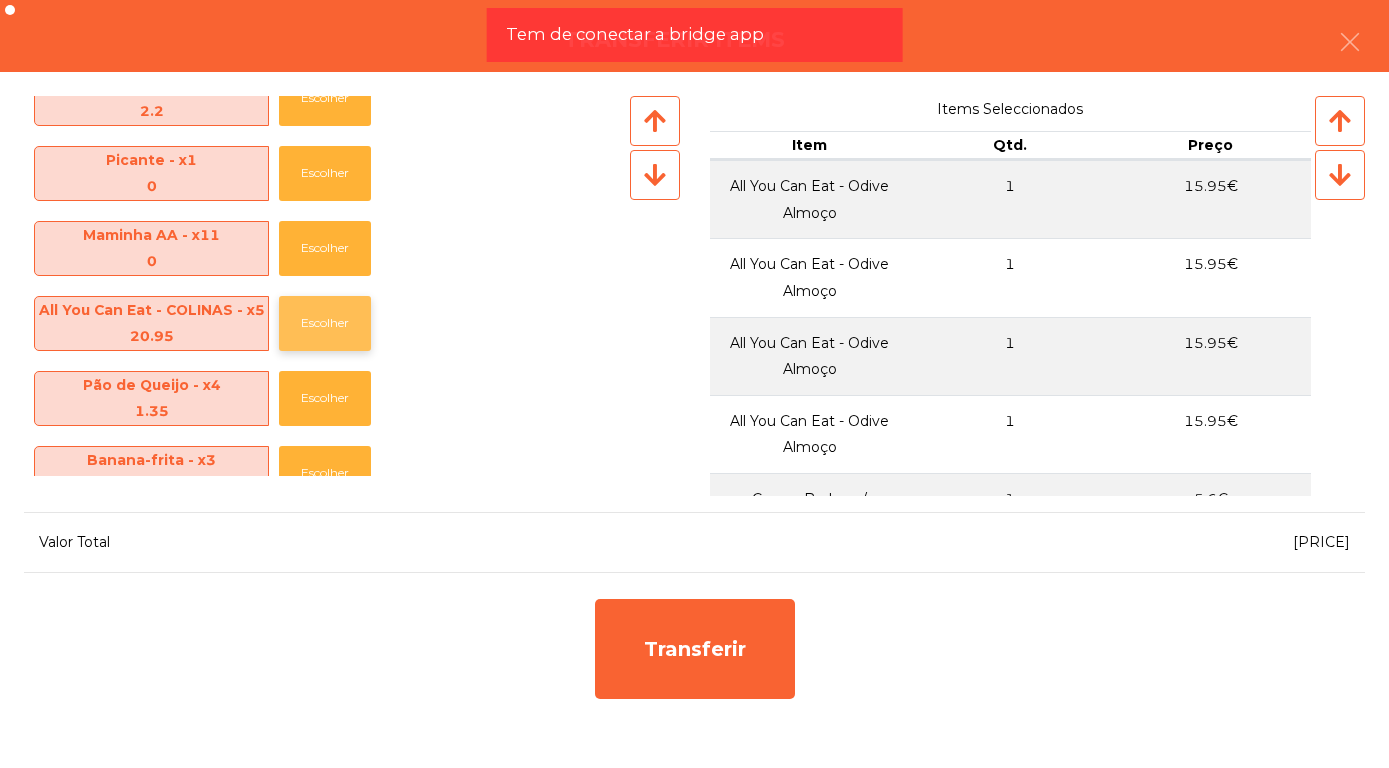 click on "Escolher" 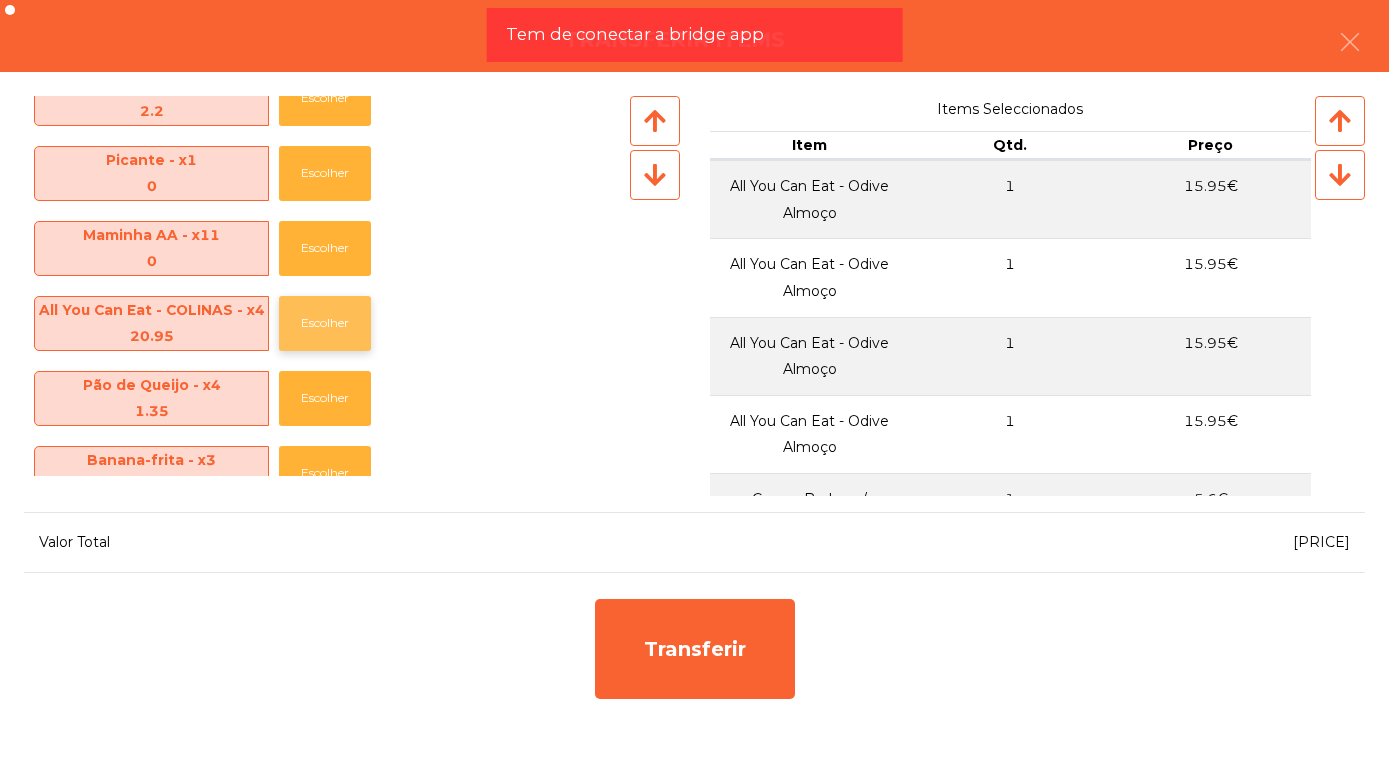 click on "Escolher" 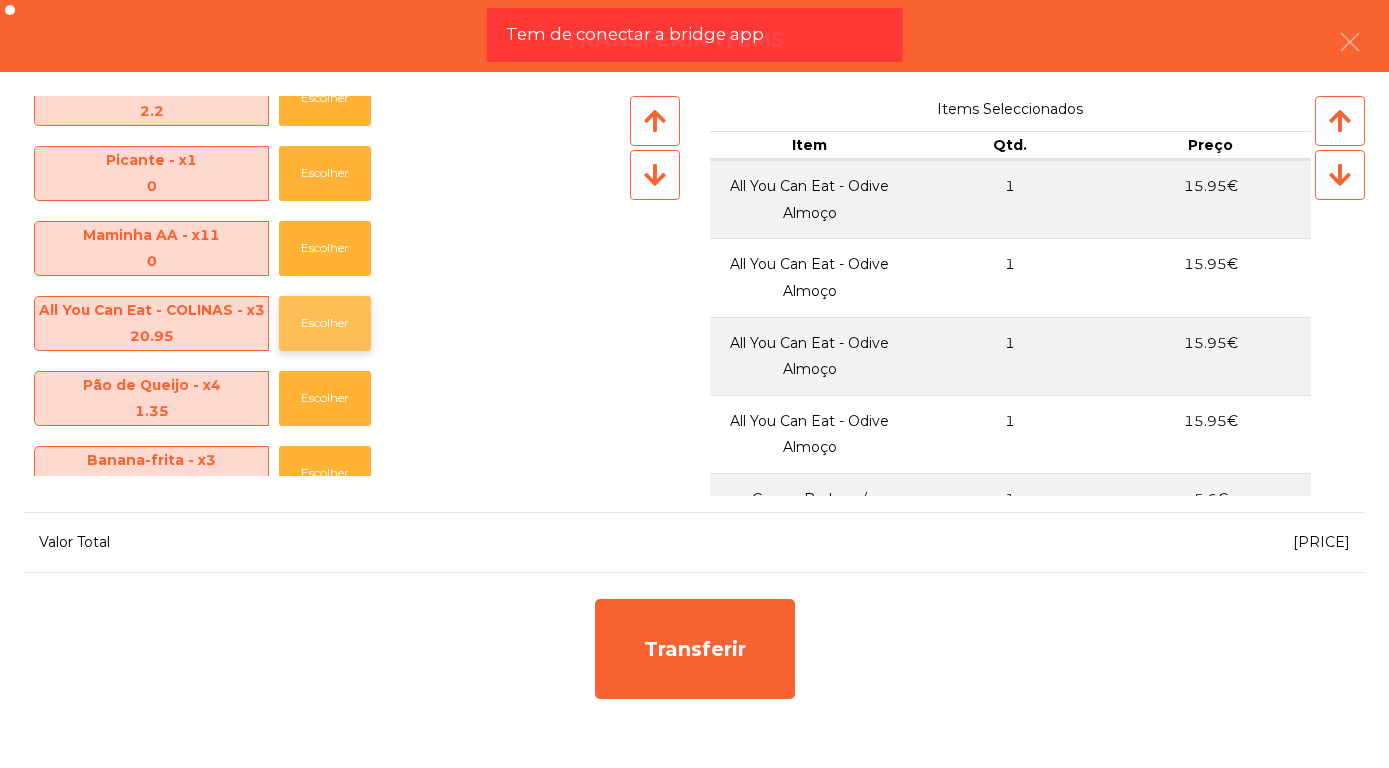 click on "Escolher" 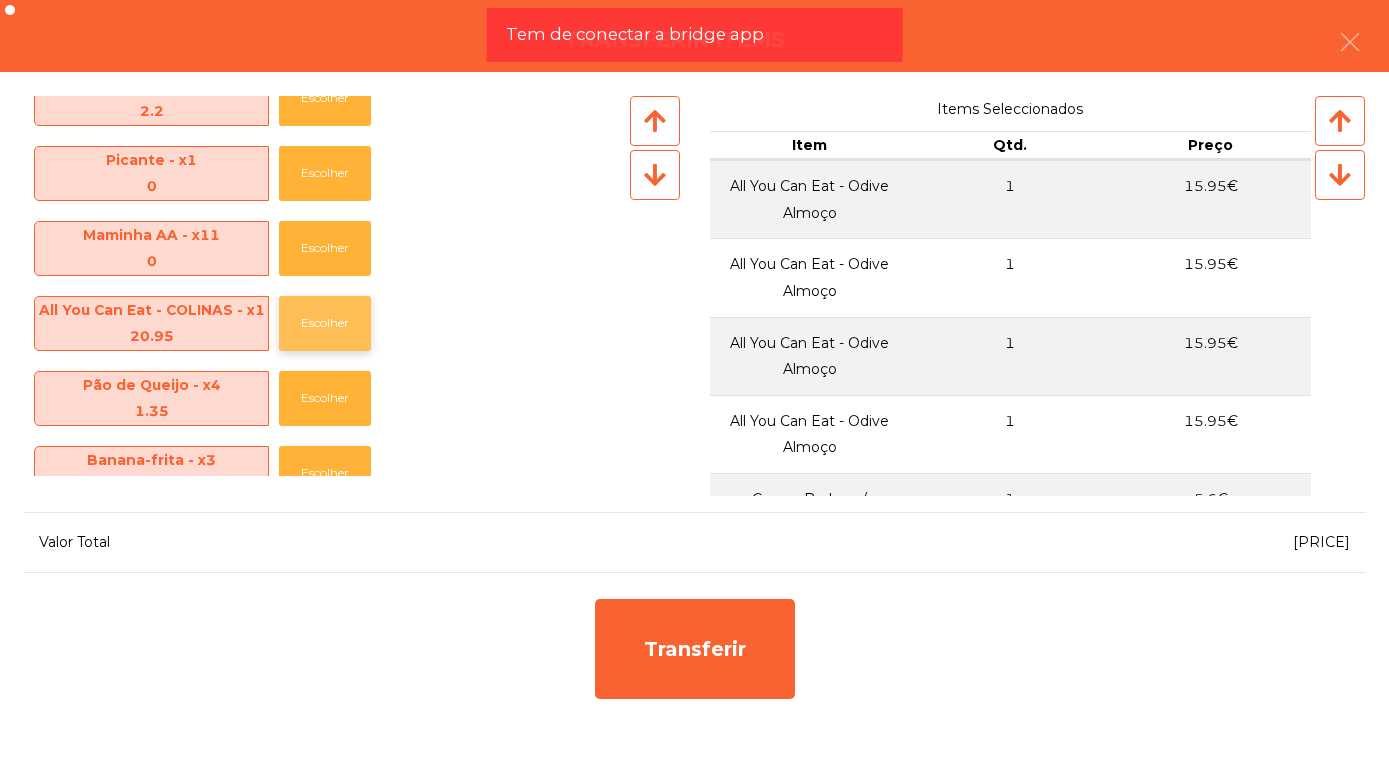 click on "Escolher" 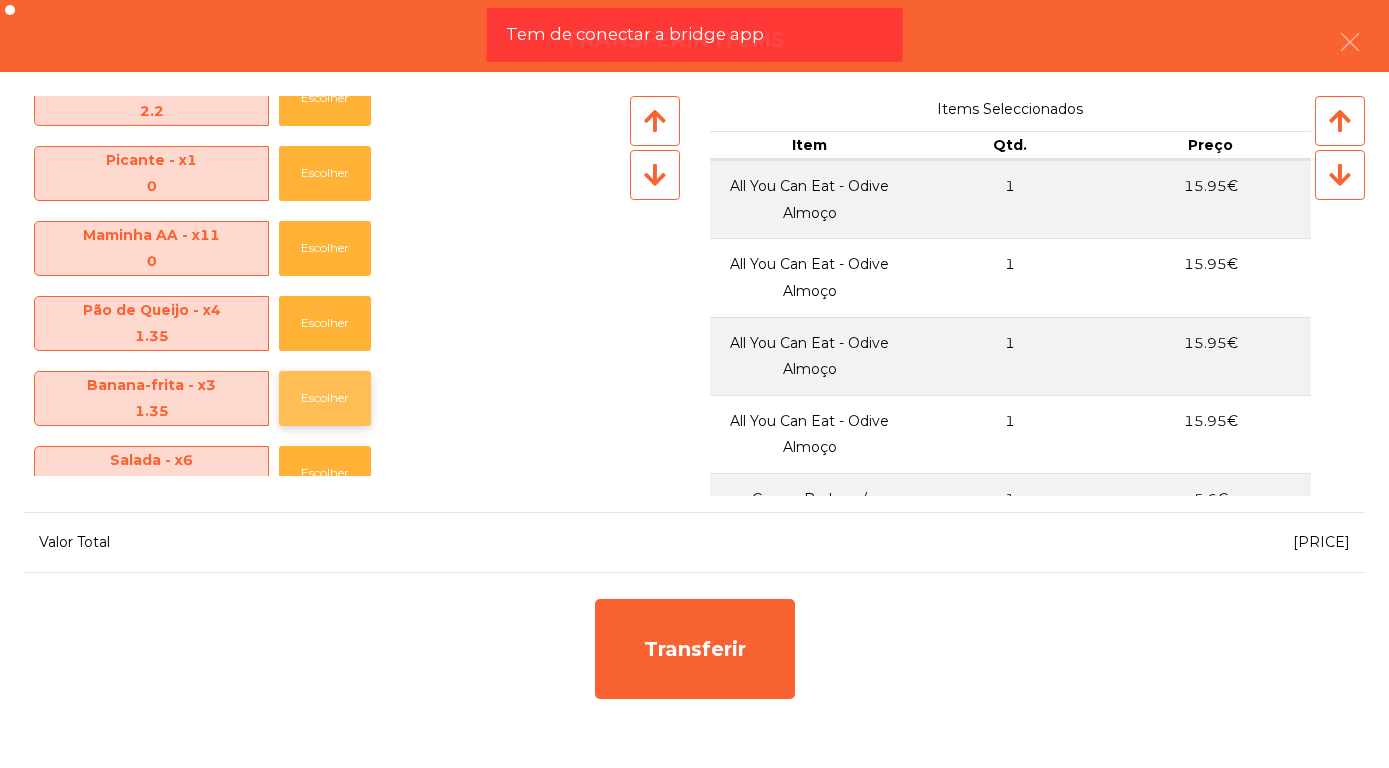click on "Escolher" 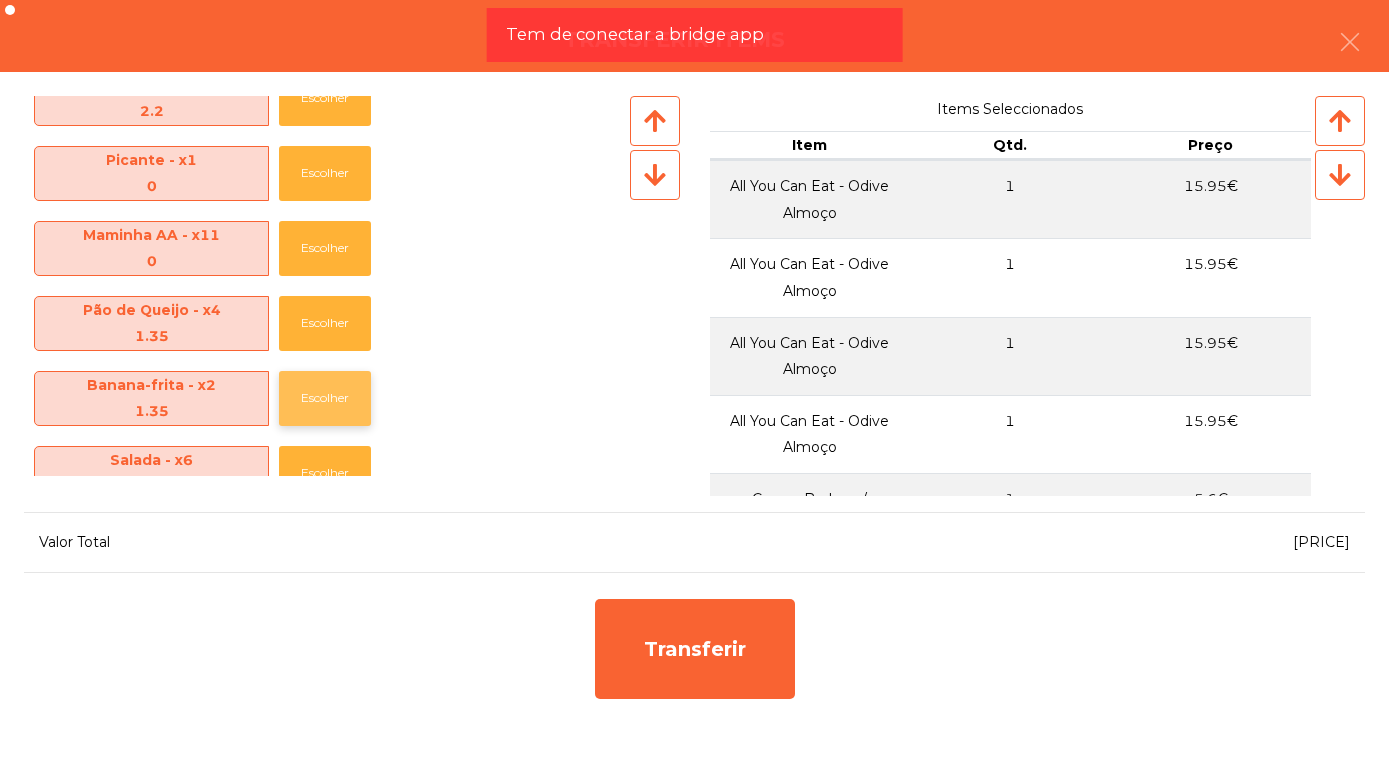 click on "Escolher" 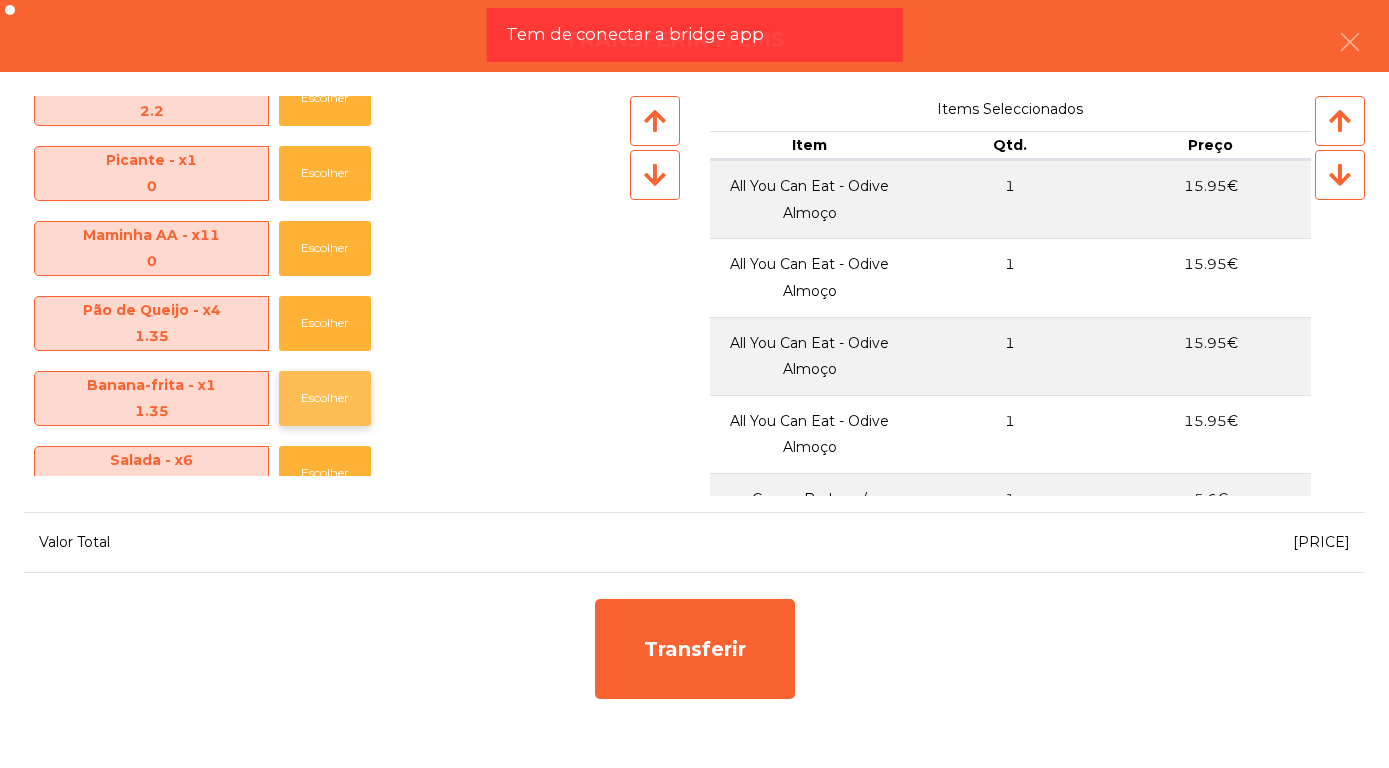 click on "Escolher" 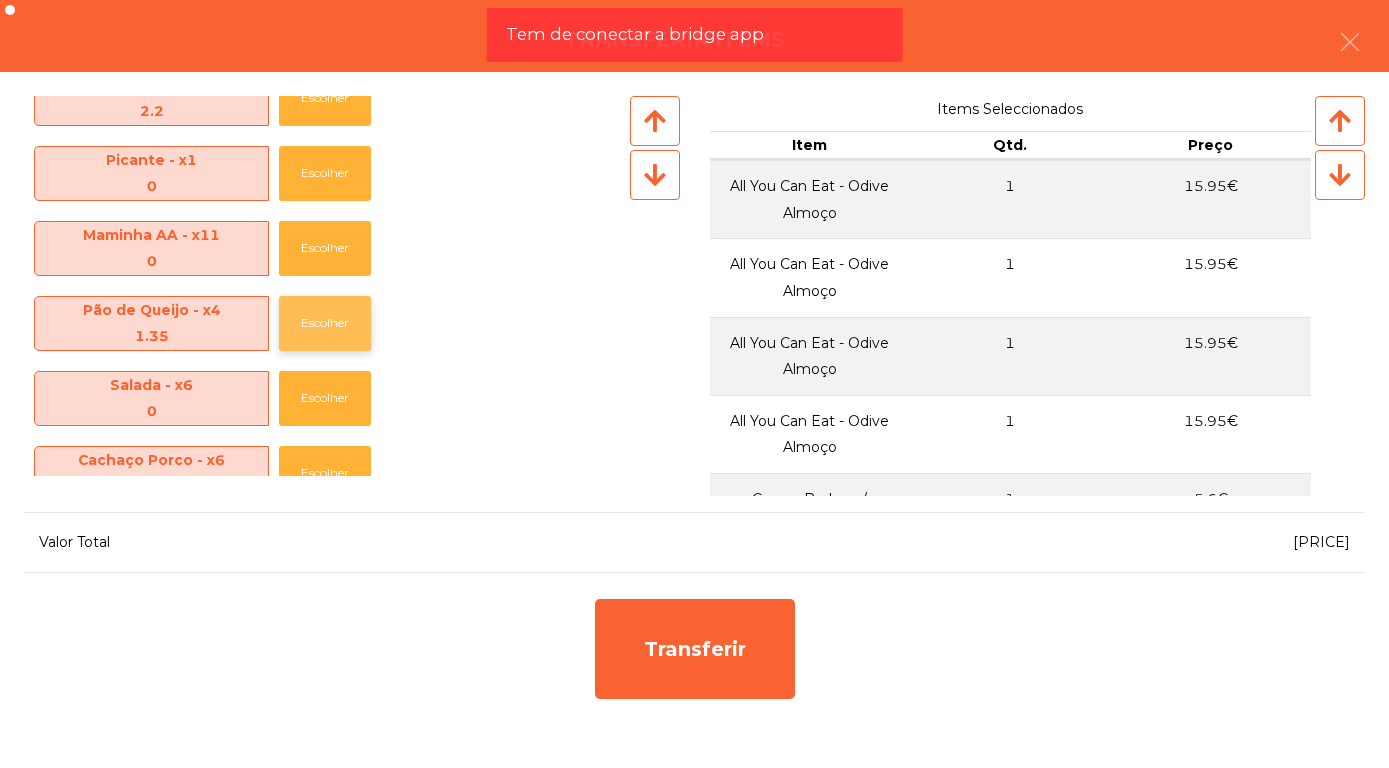 click on "Escolher" 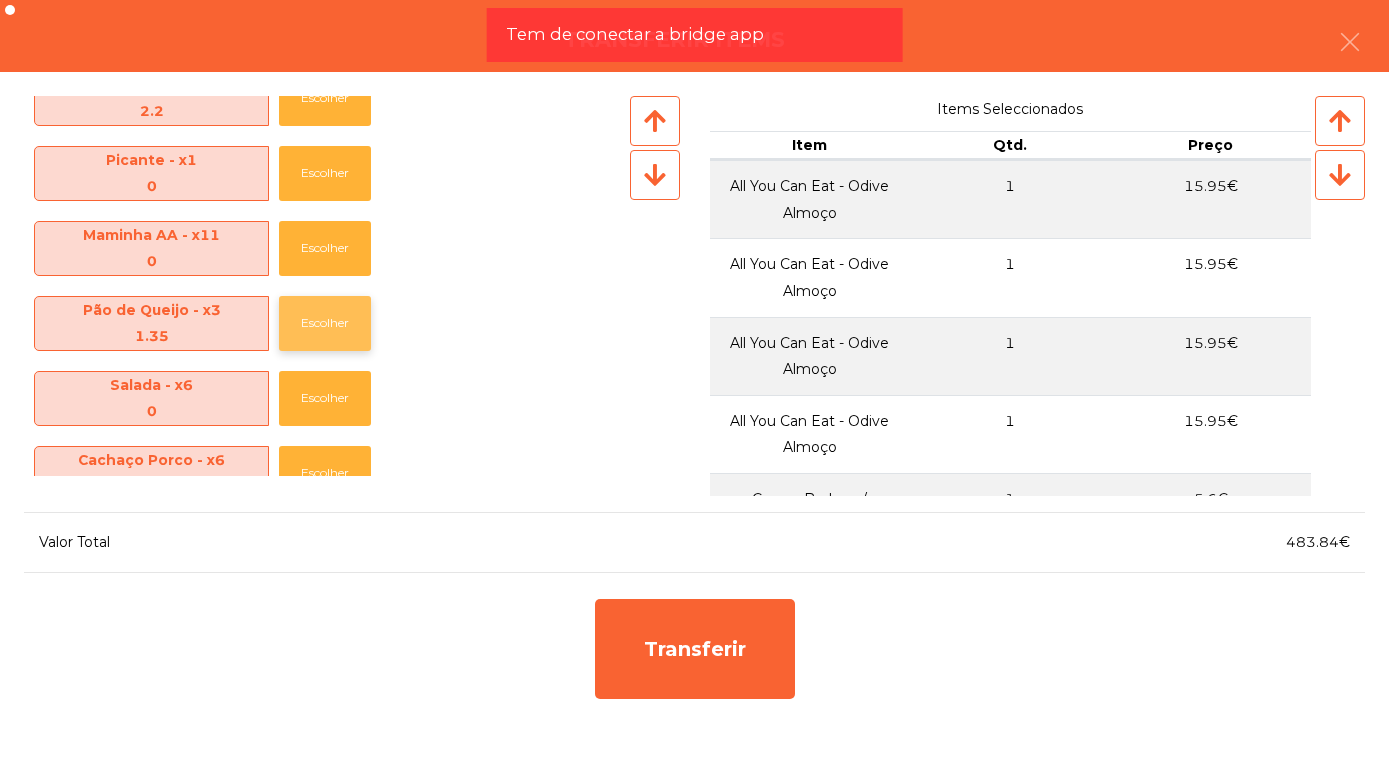 click on "Escolher" 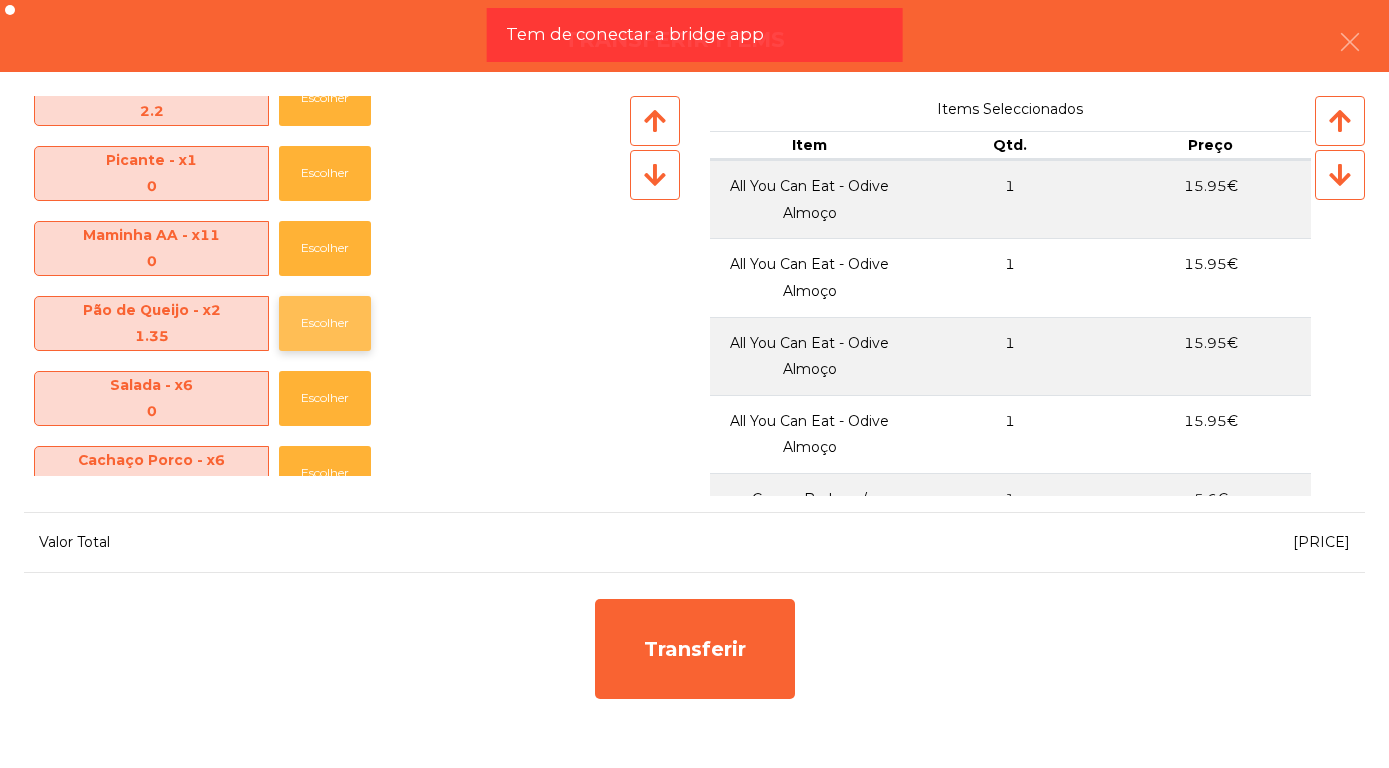 click on "Escolher" 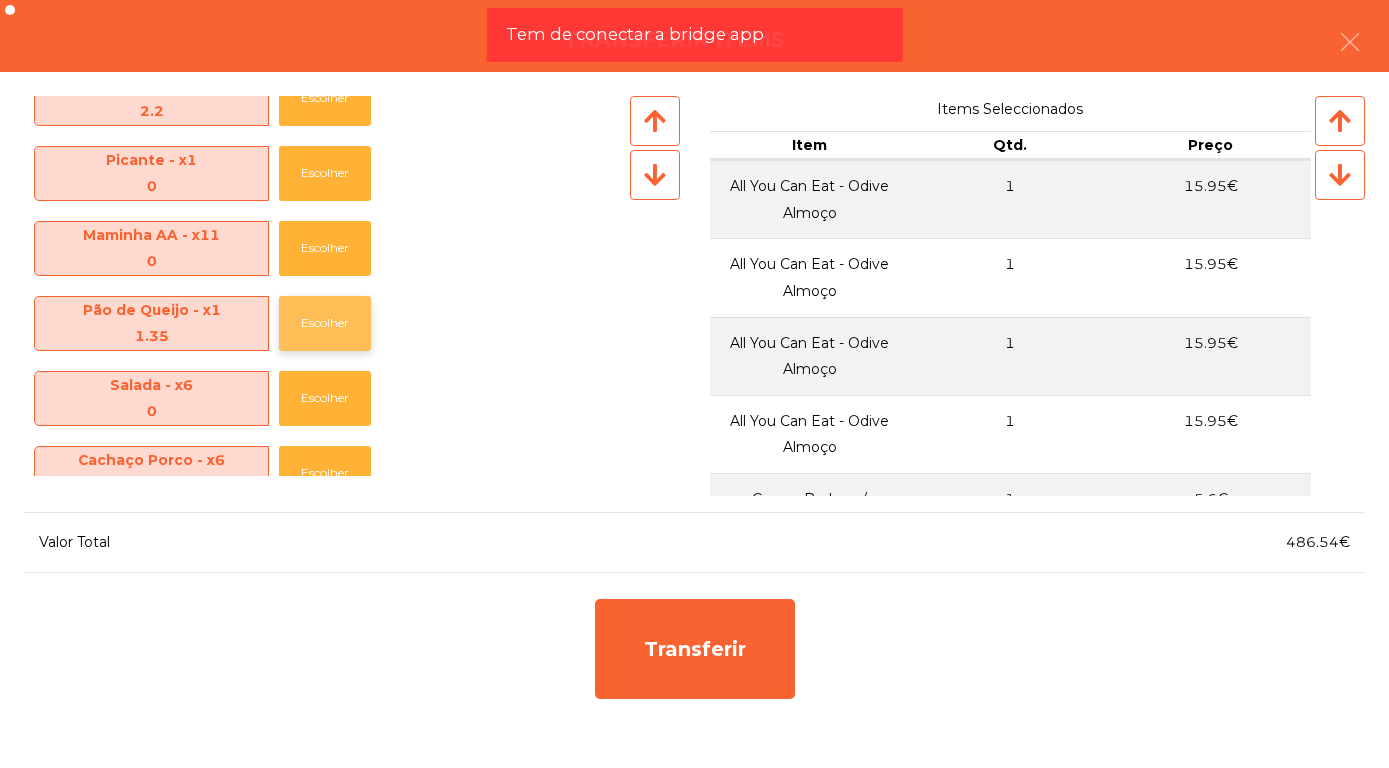click on "Escolher" 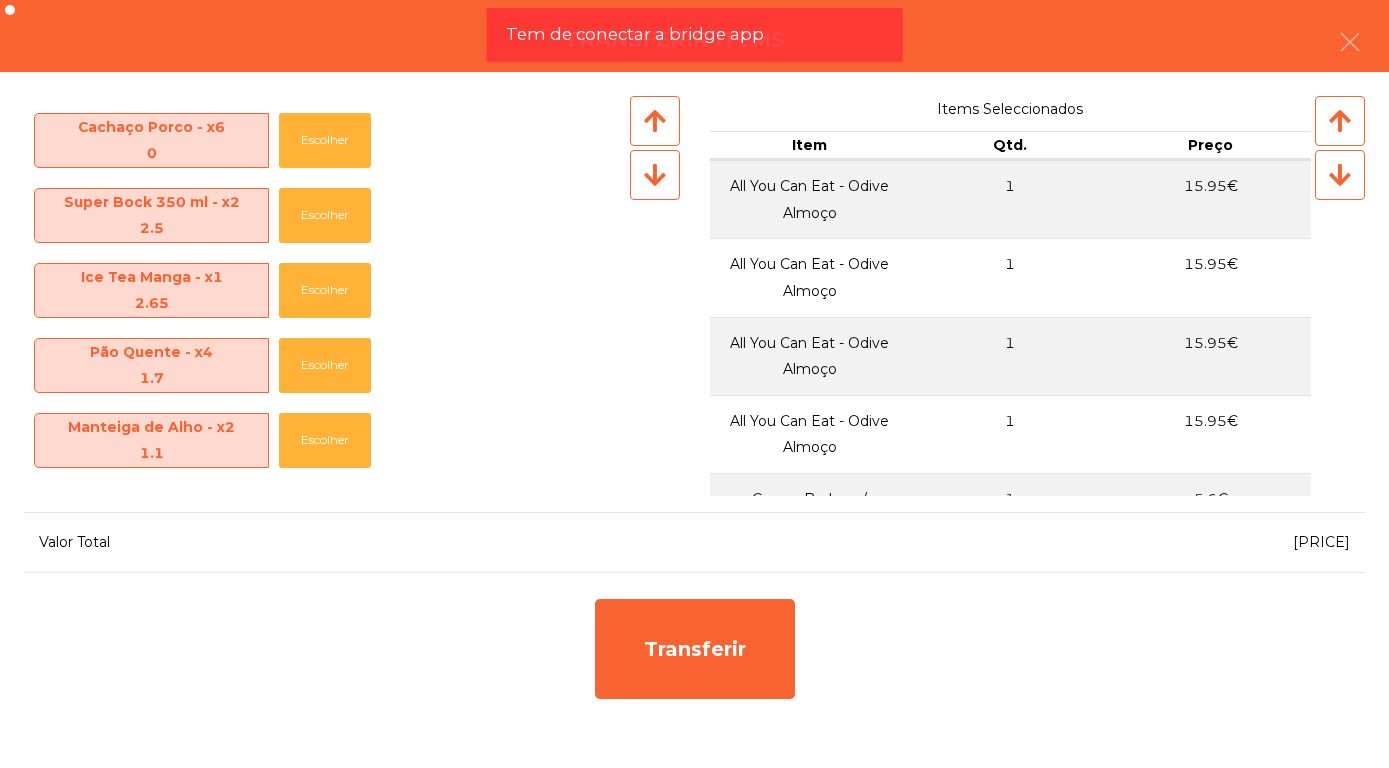scroll, scrollTop: 1117, scrollLeft: 0, axis: vertical 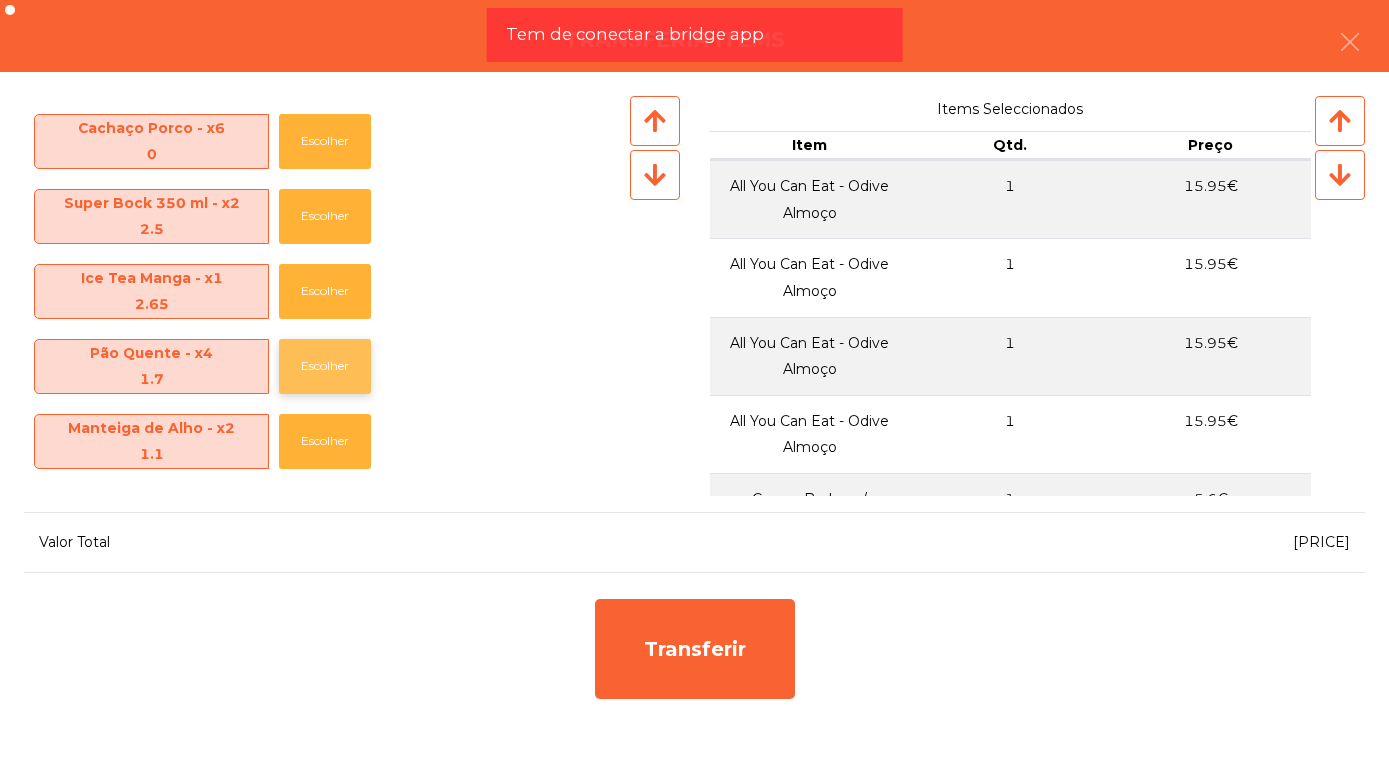 click on "Escolher" 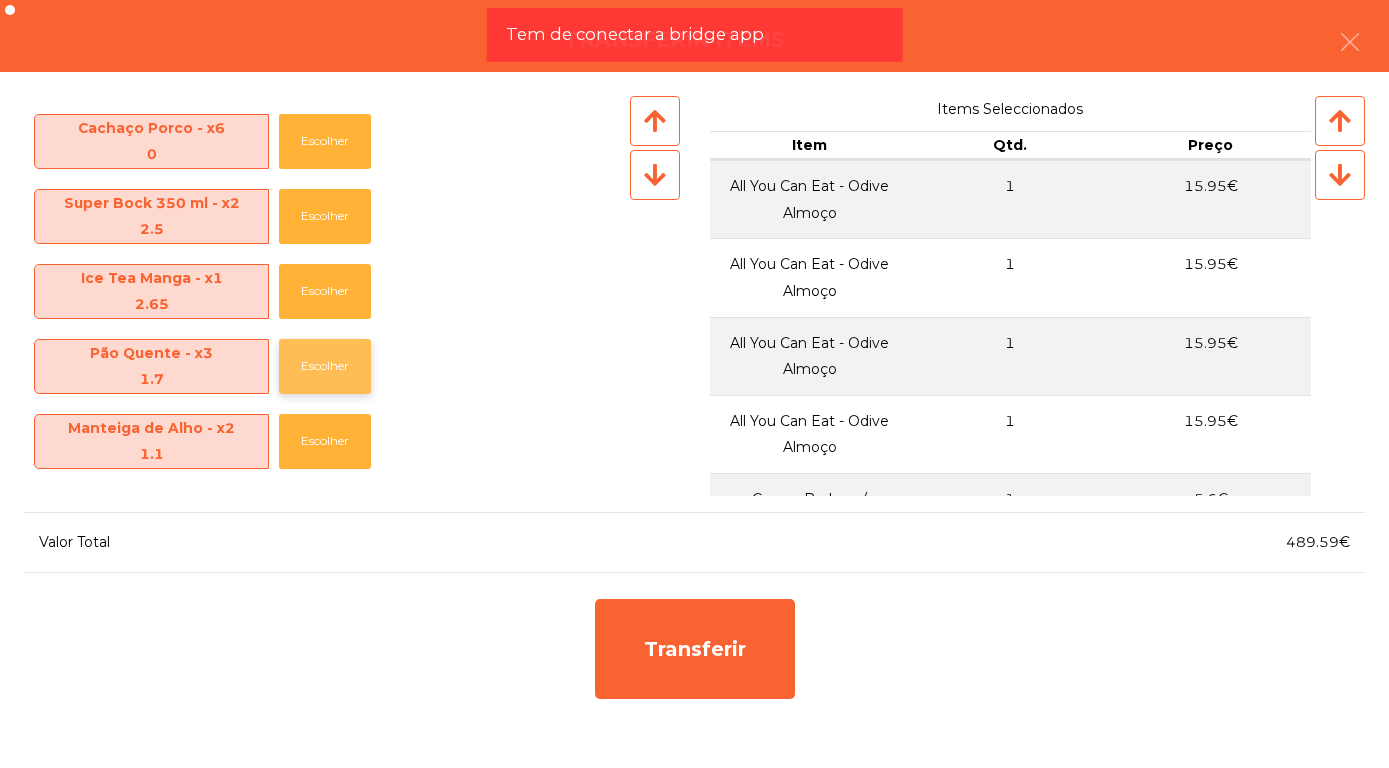 click on "Escolher" 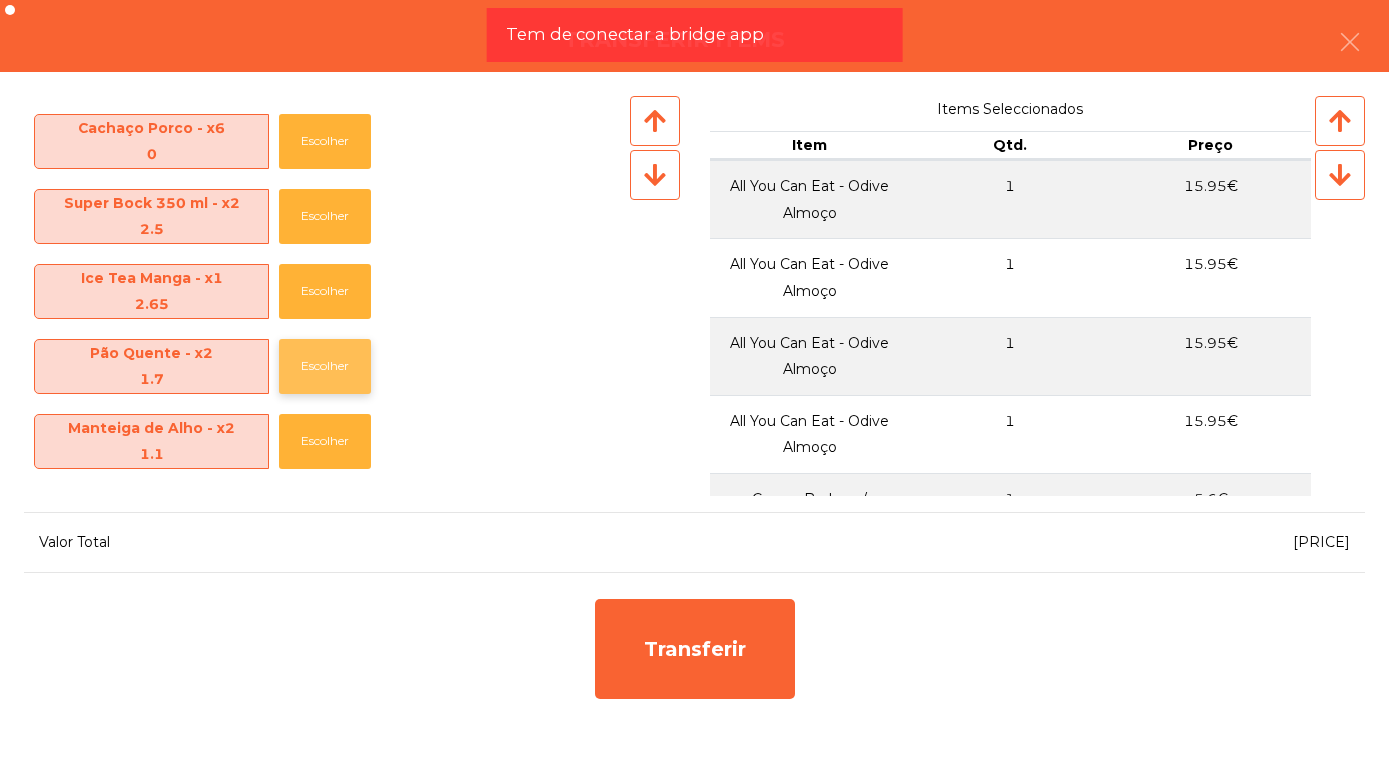 click on "Escolher" 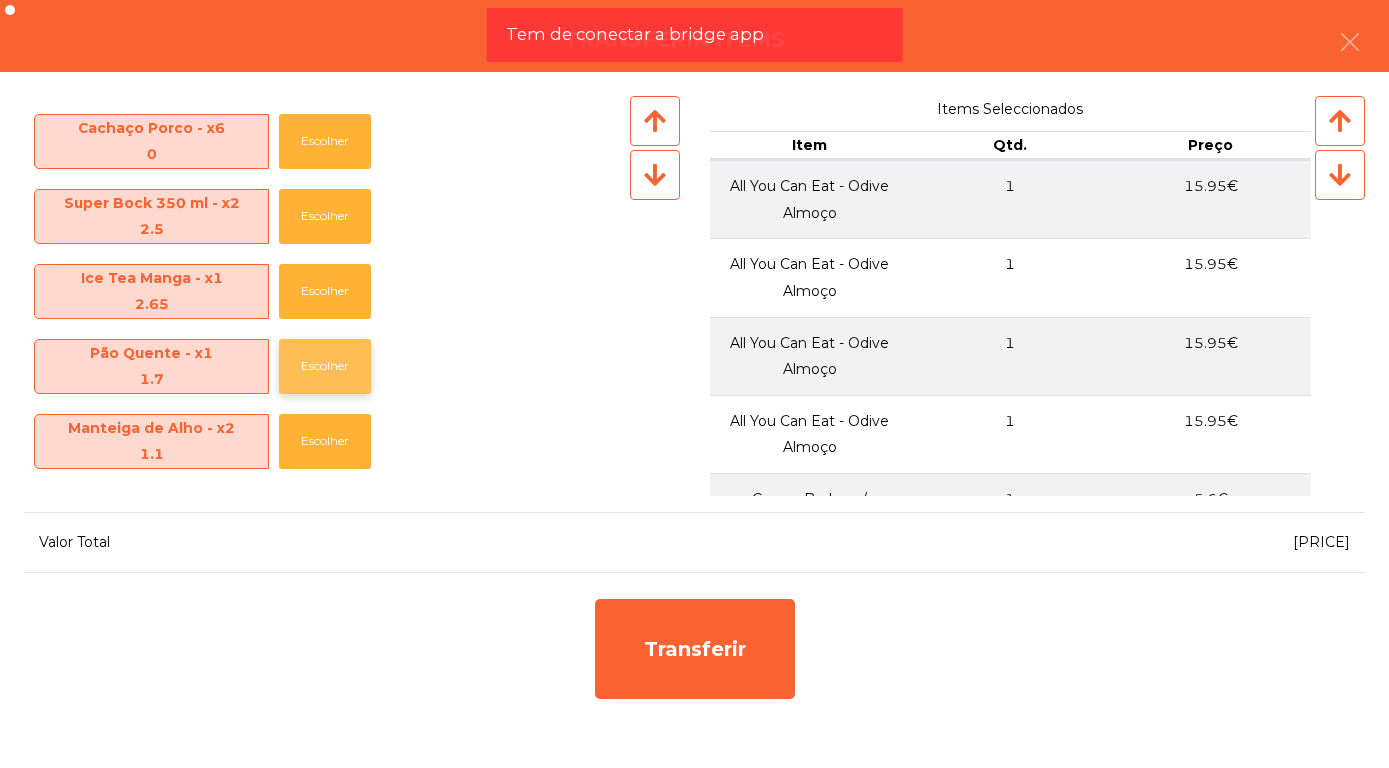 click on "Escolher" 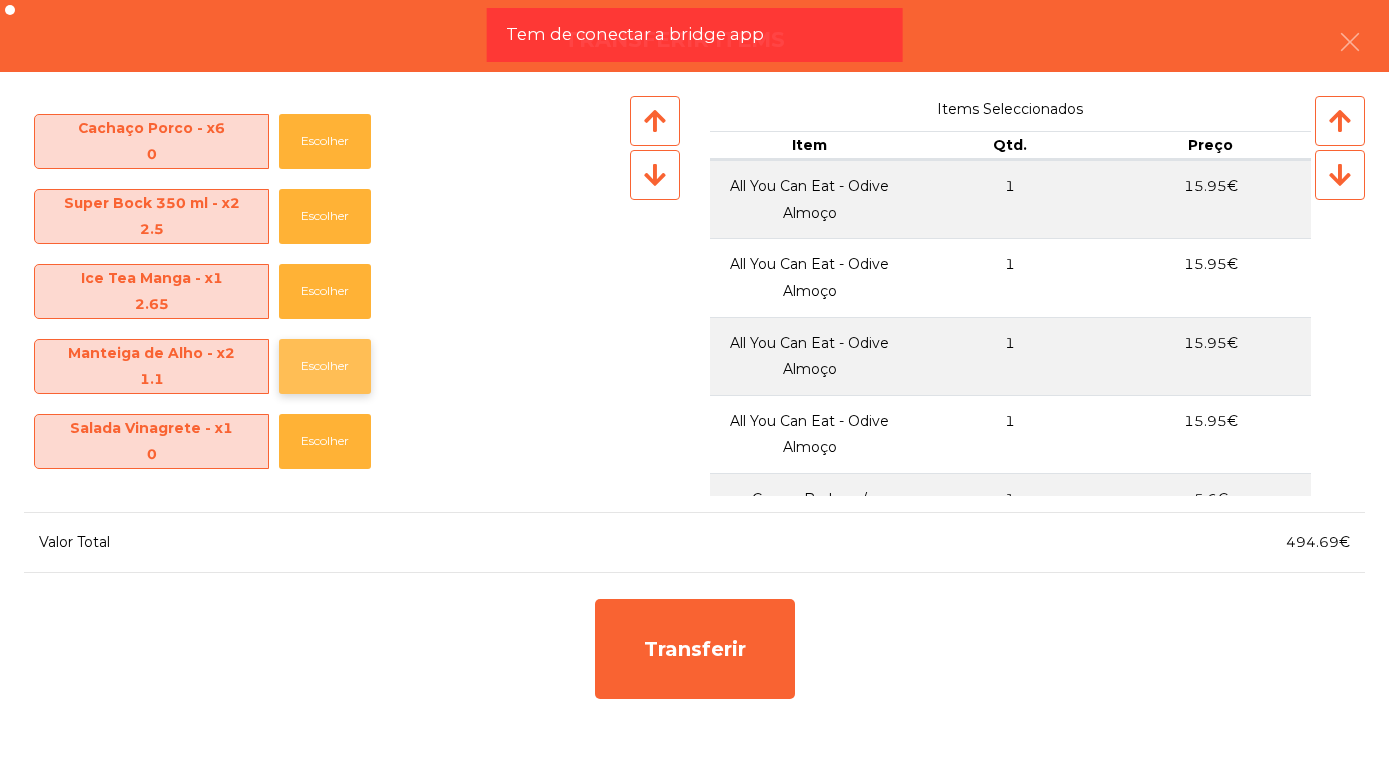 click on "Escolher" 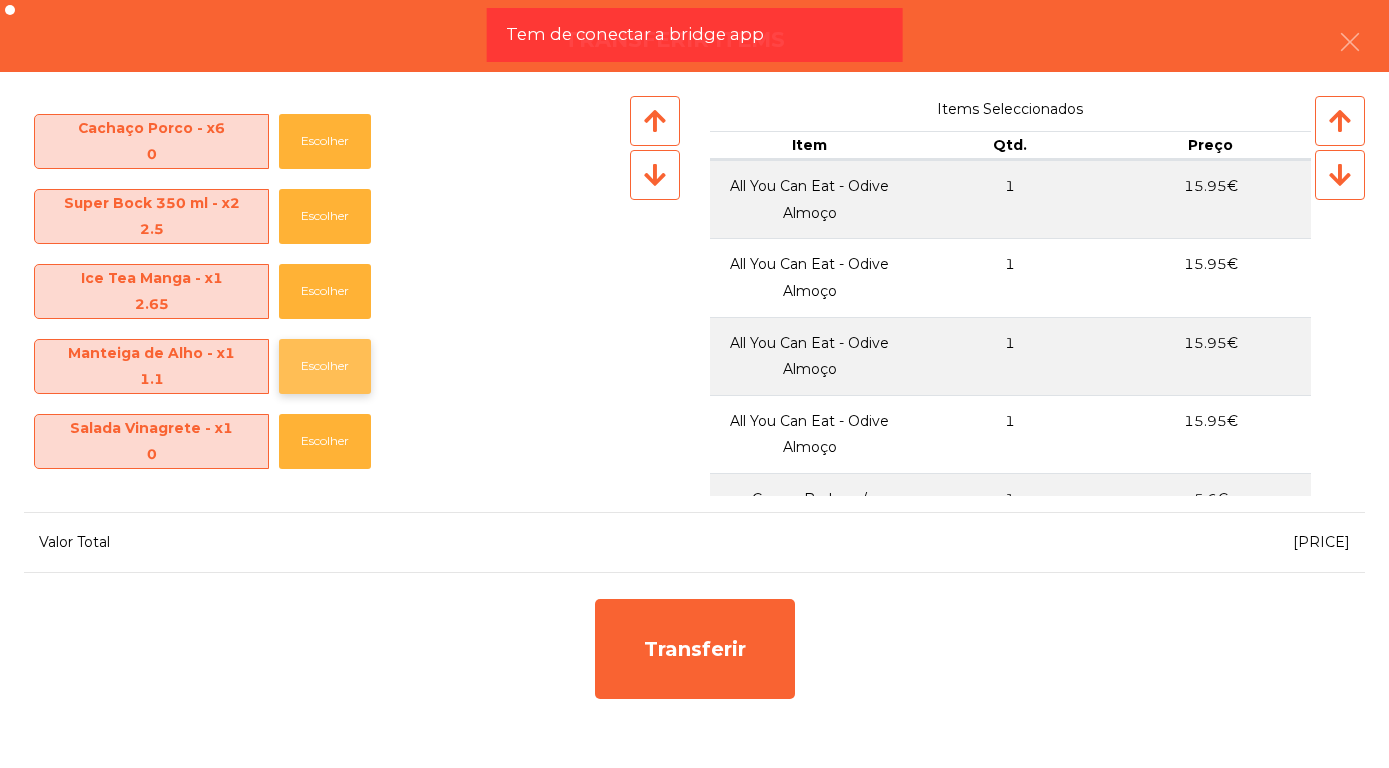 click on "Escolher" 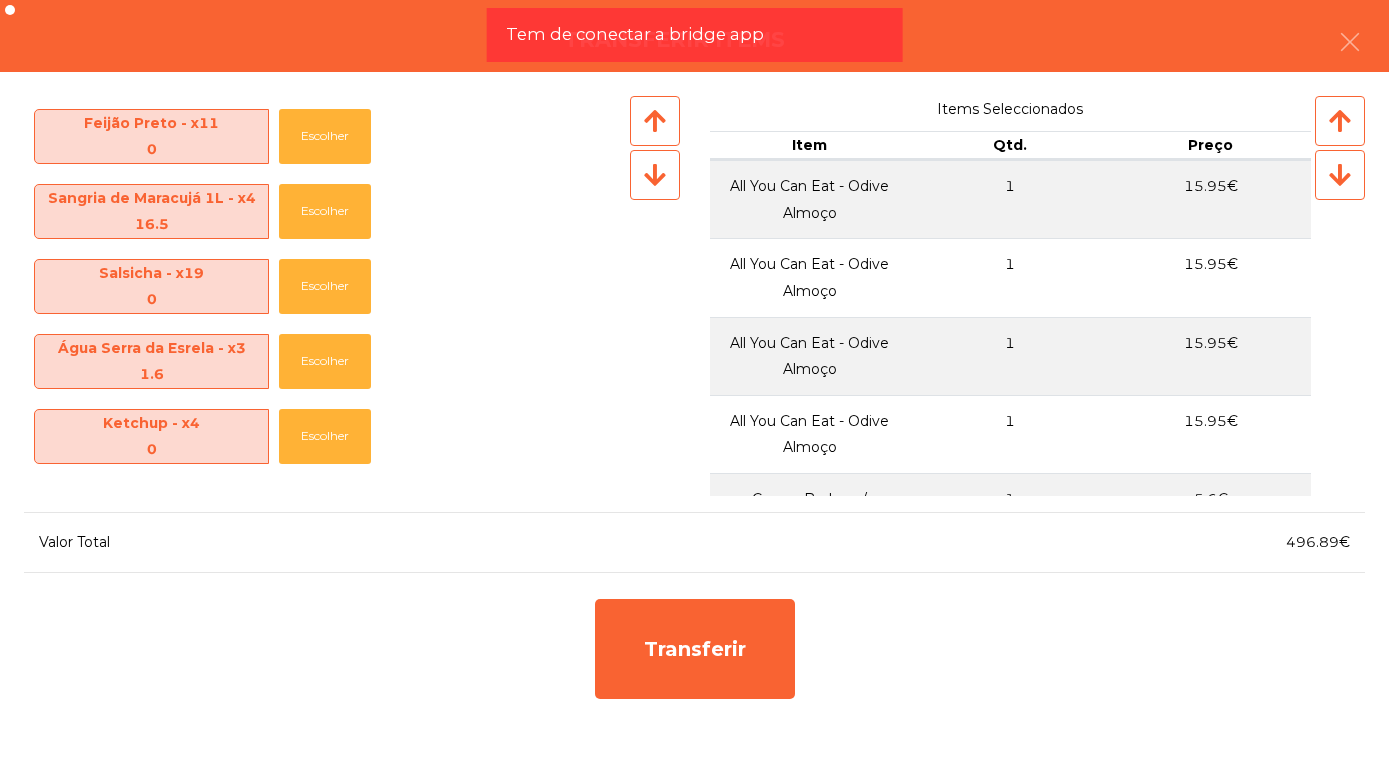 scroll, scrollTop: 219, scrollLeft: 0, axis: vertical 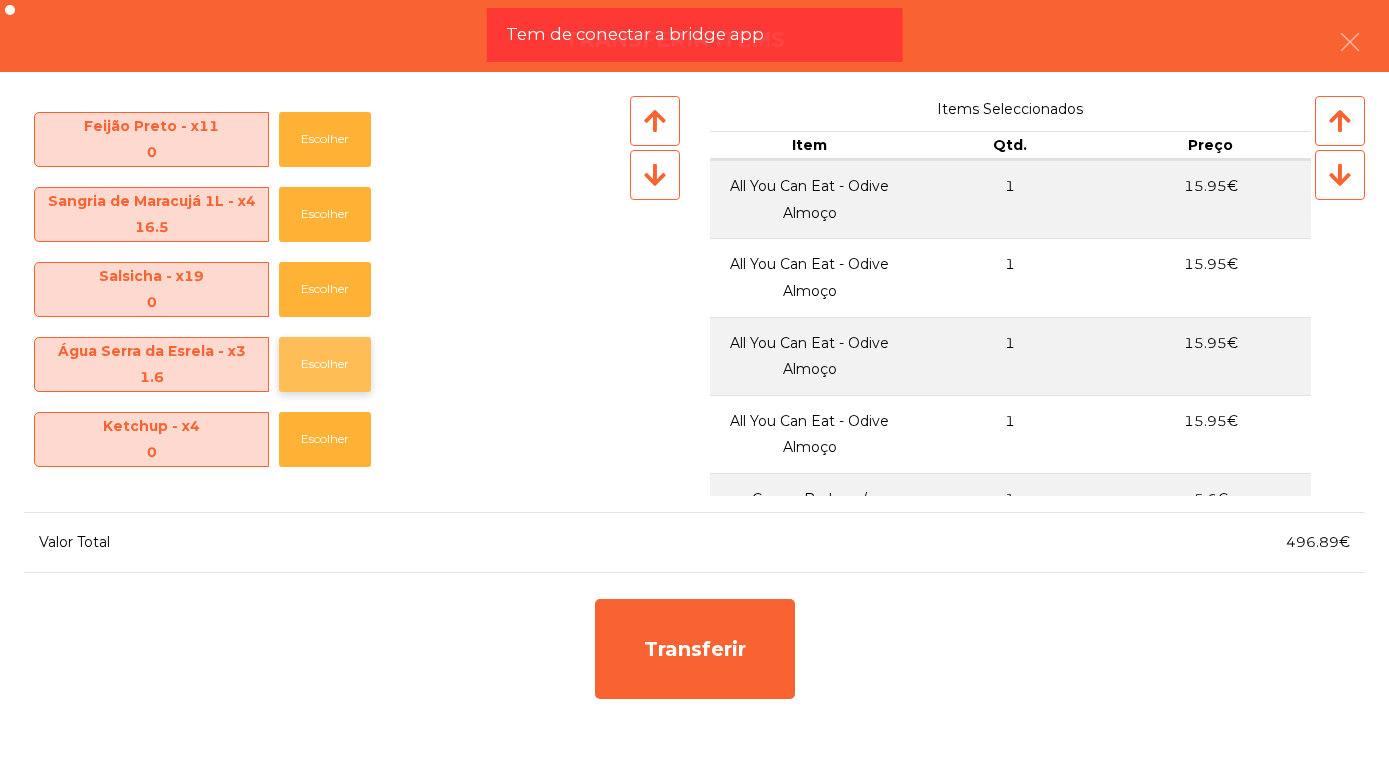 click on "Escolher" 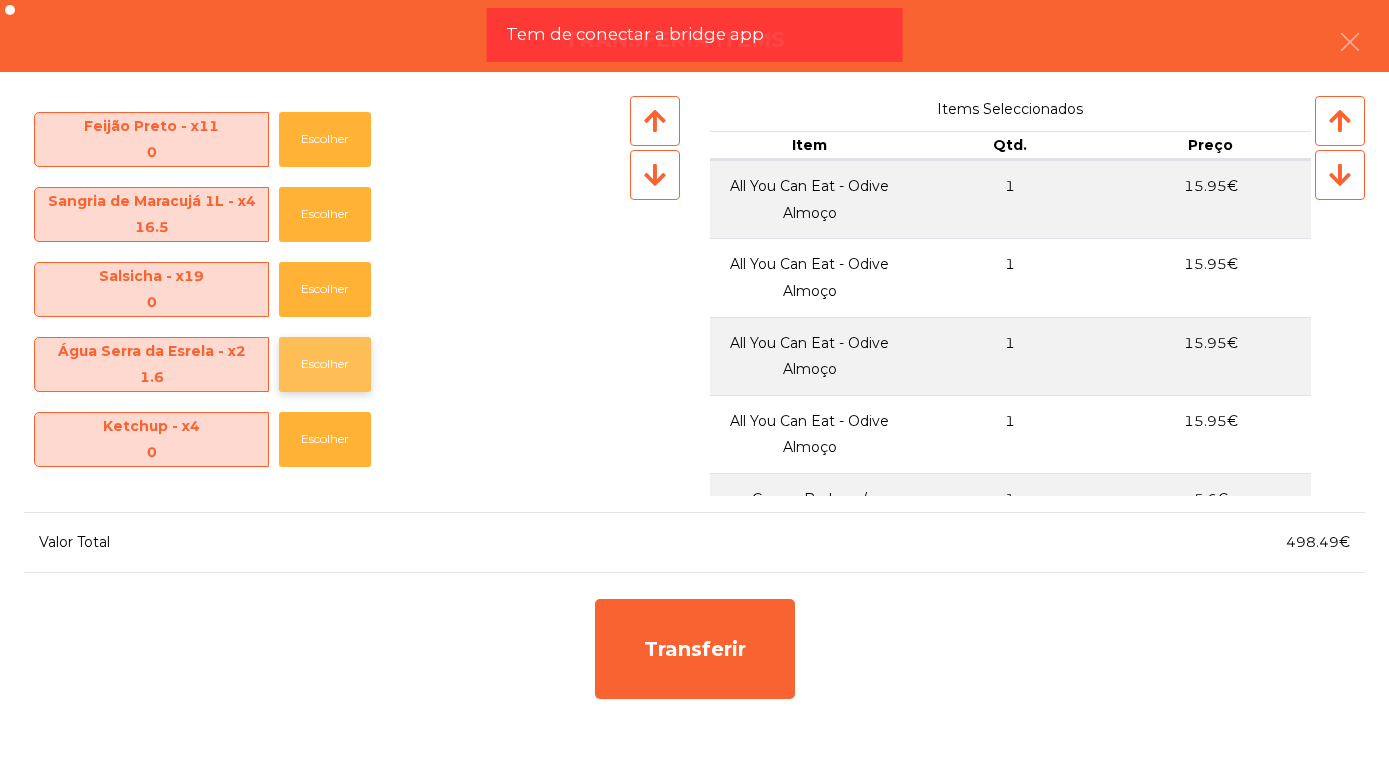 click on "Escolher" 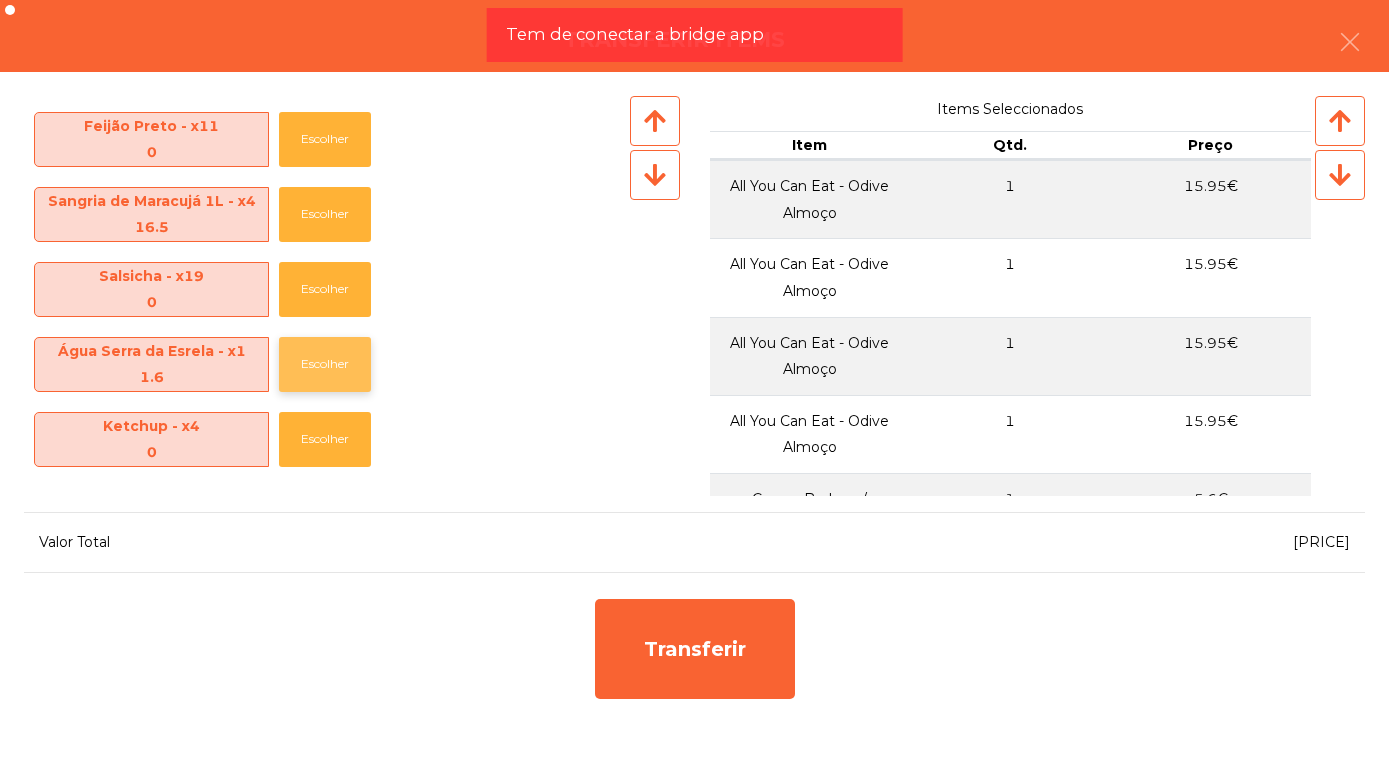 click on "Escolher" 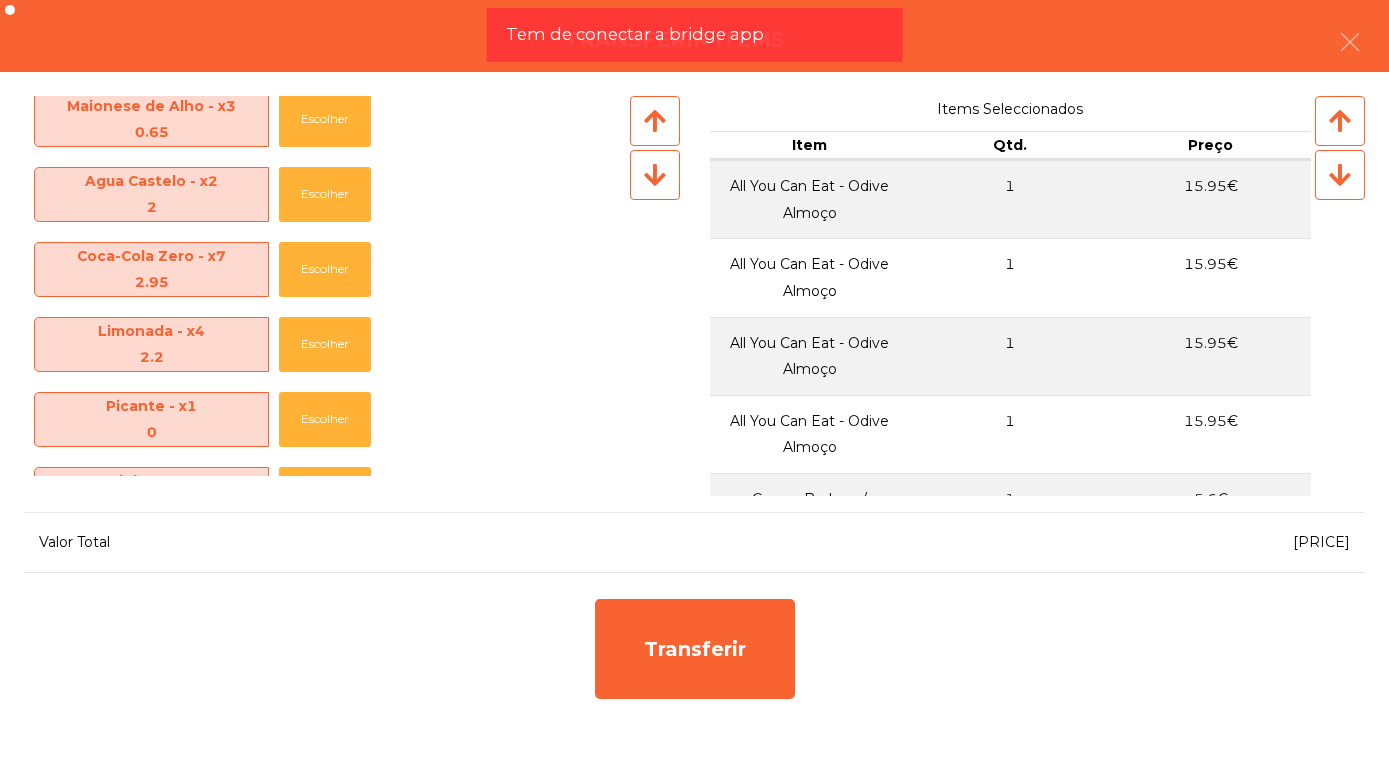 scroll, scrollTop: 543, scrollLeft: 0, axis: vertical 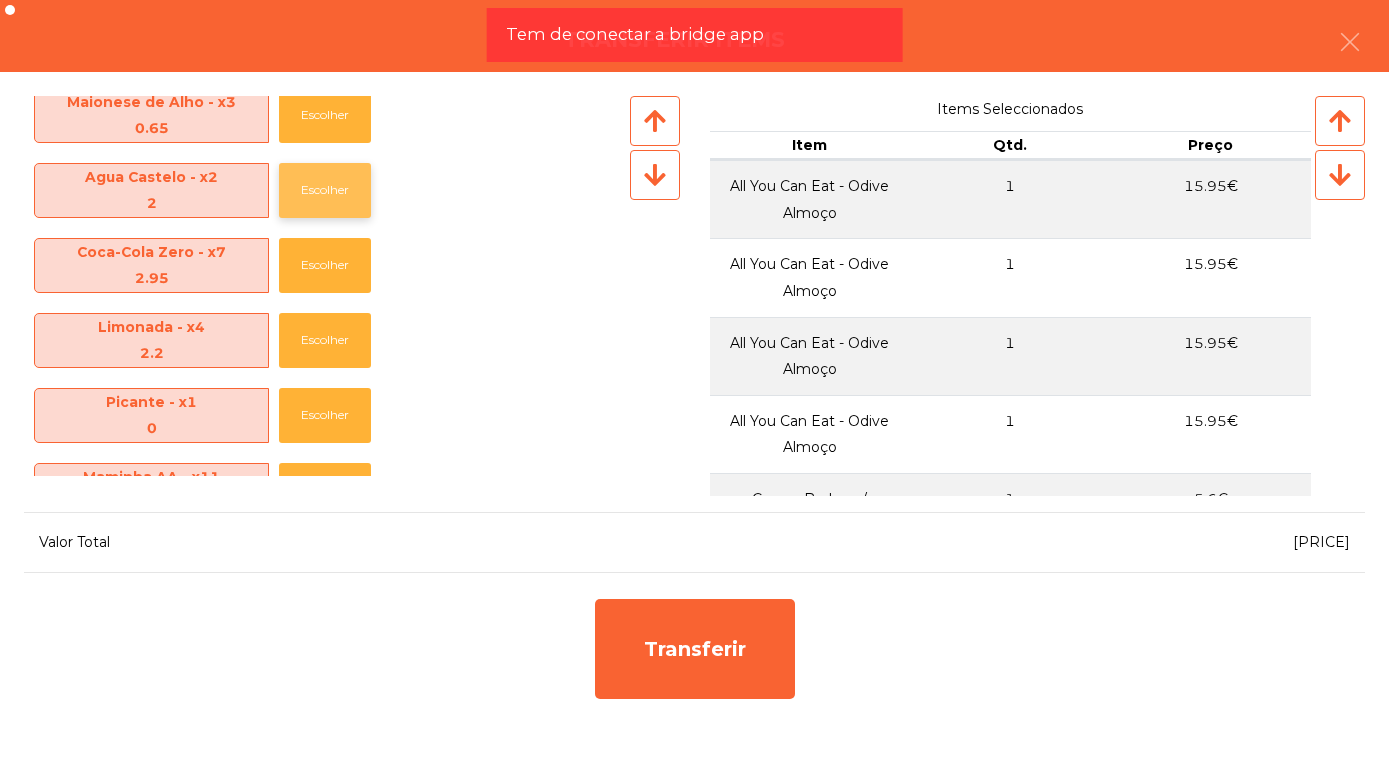 click on "Escolher" 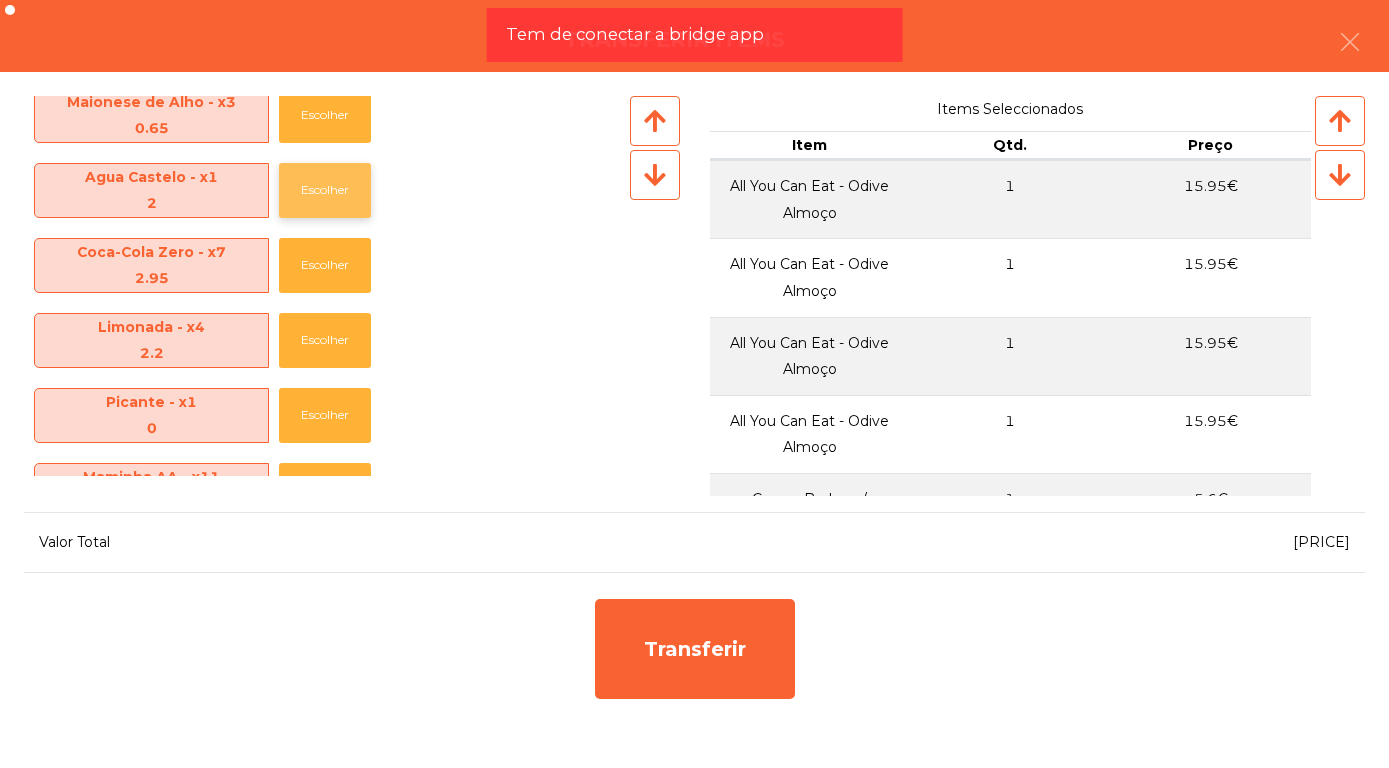 click on "Escolher" 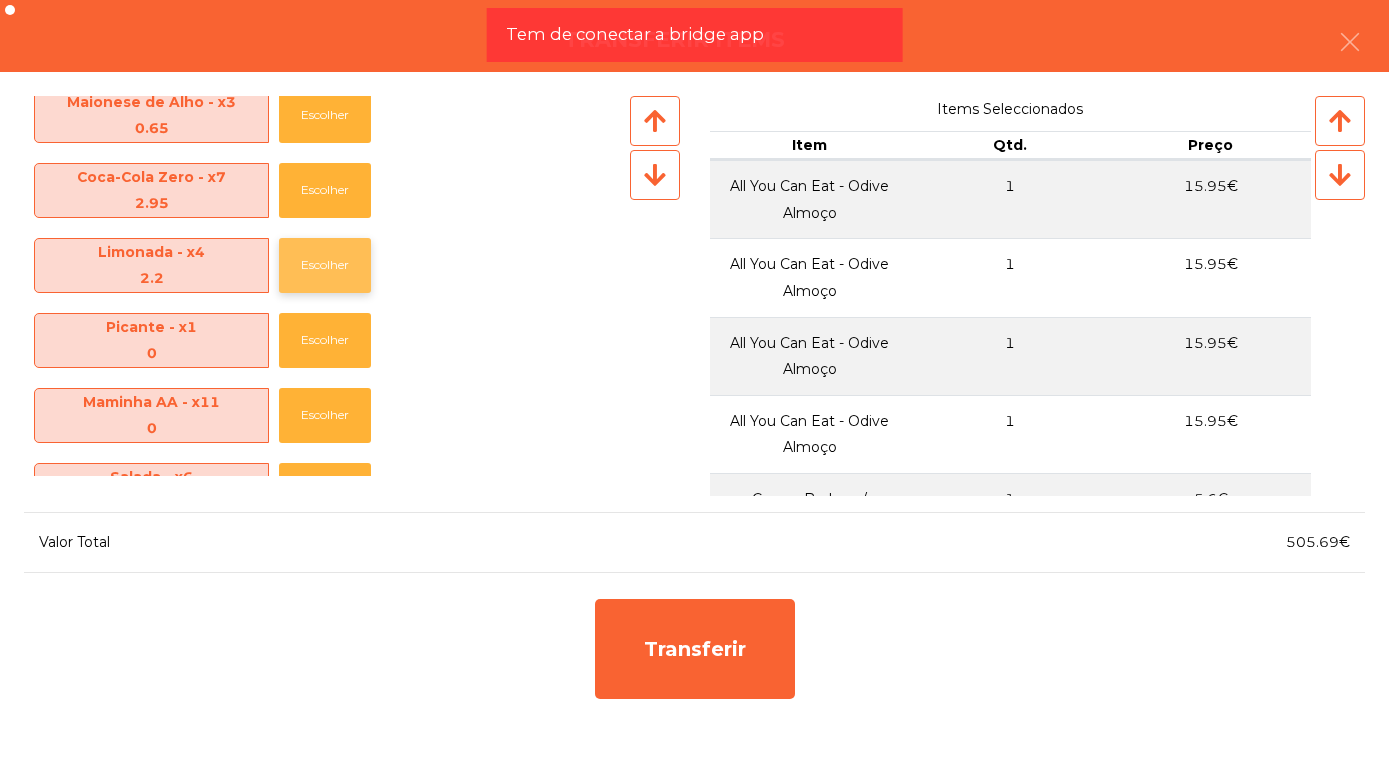 click on "Escolher" 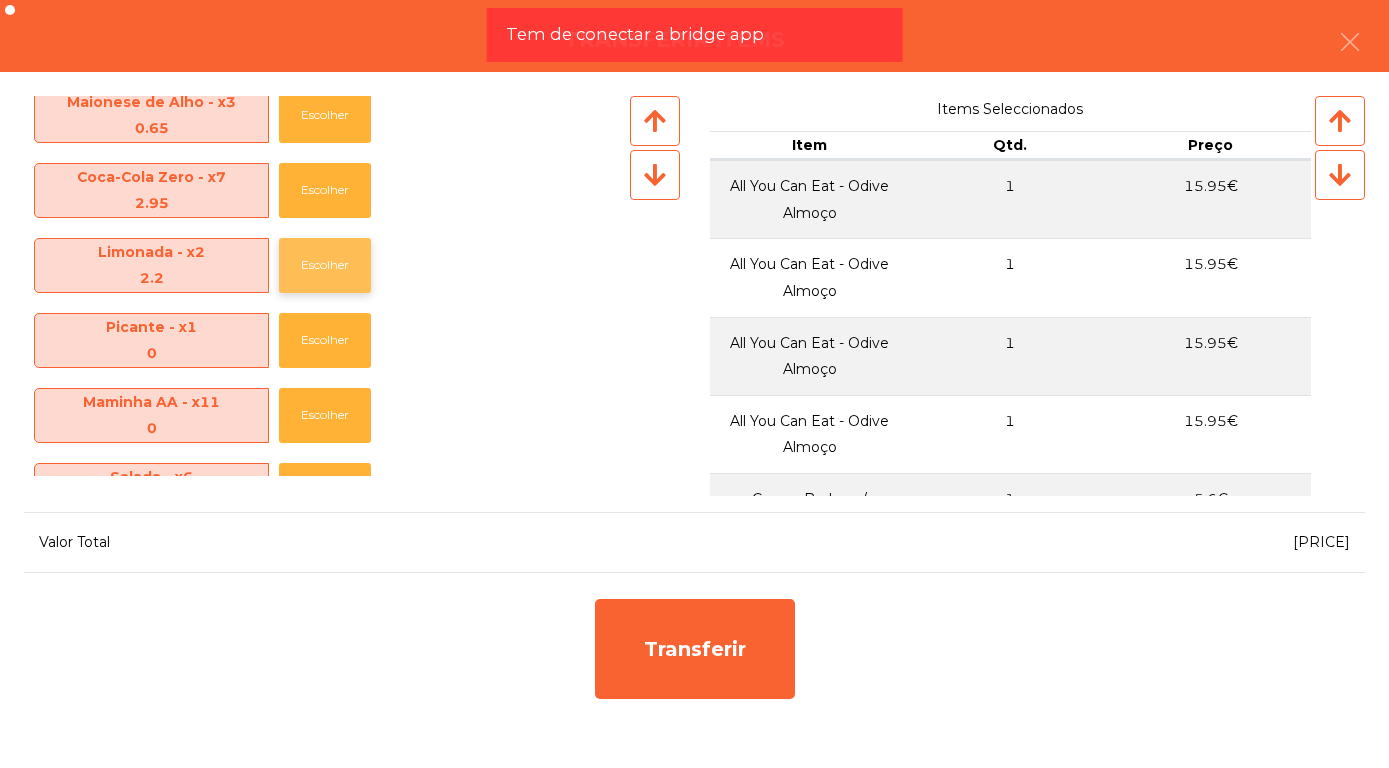 click on "Escolher" 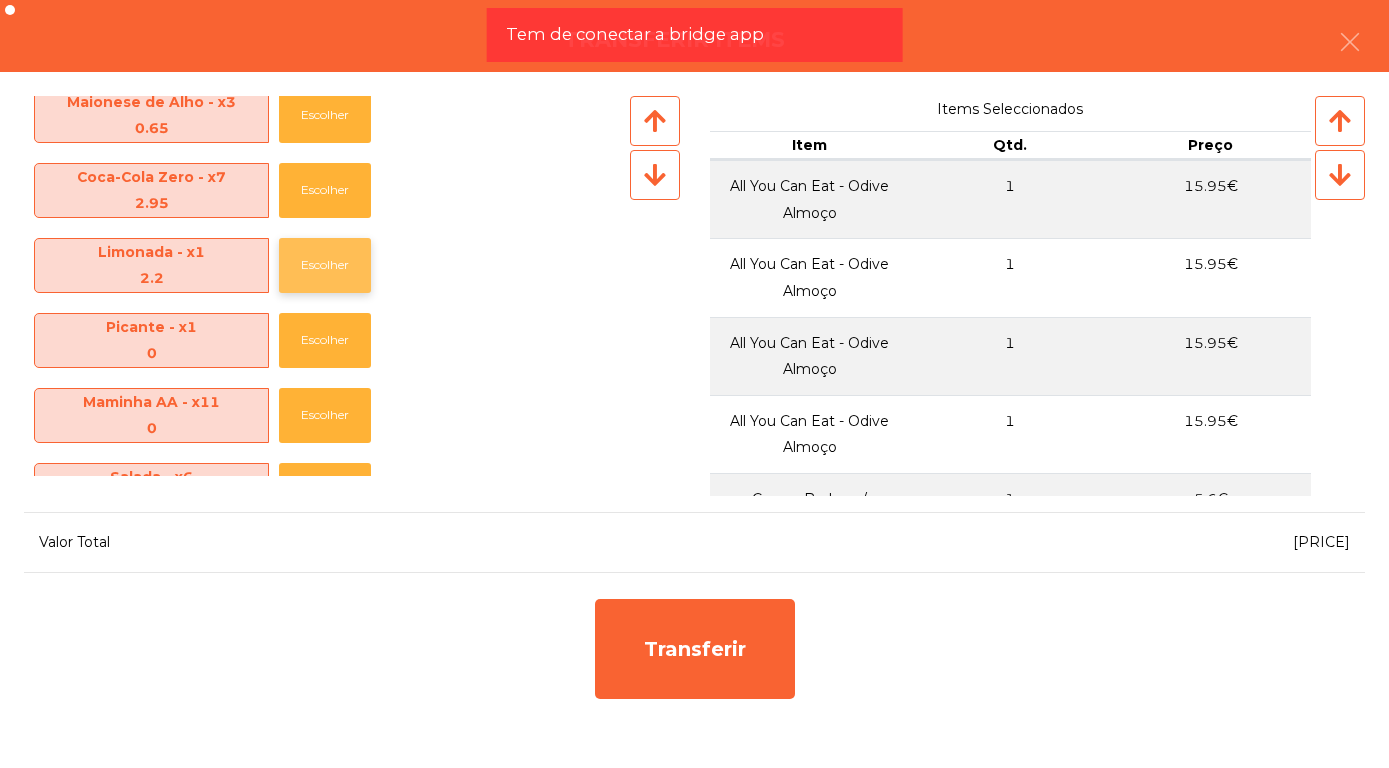click on "Escolher" 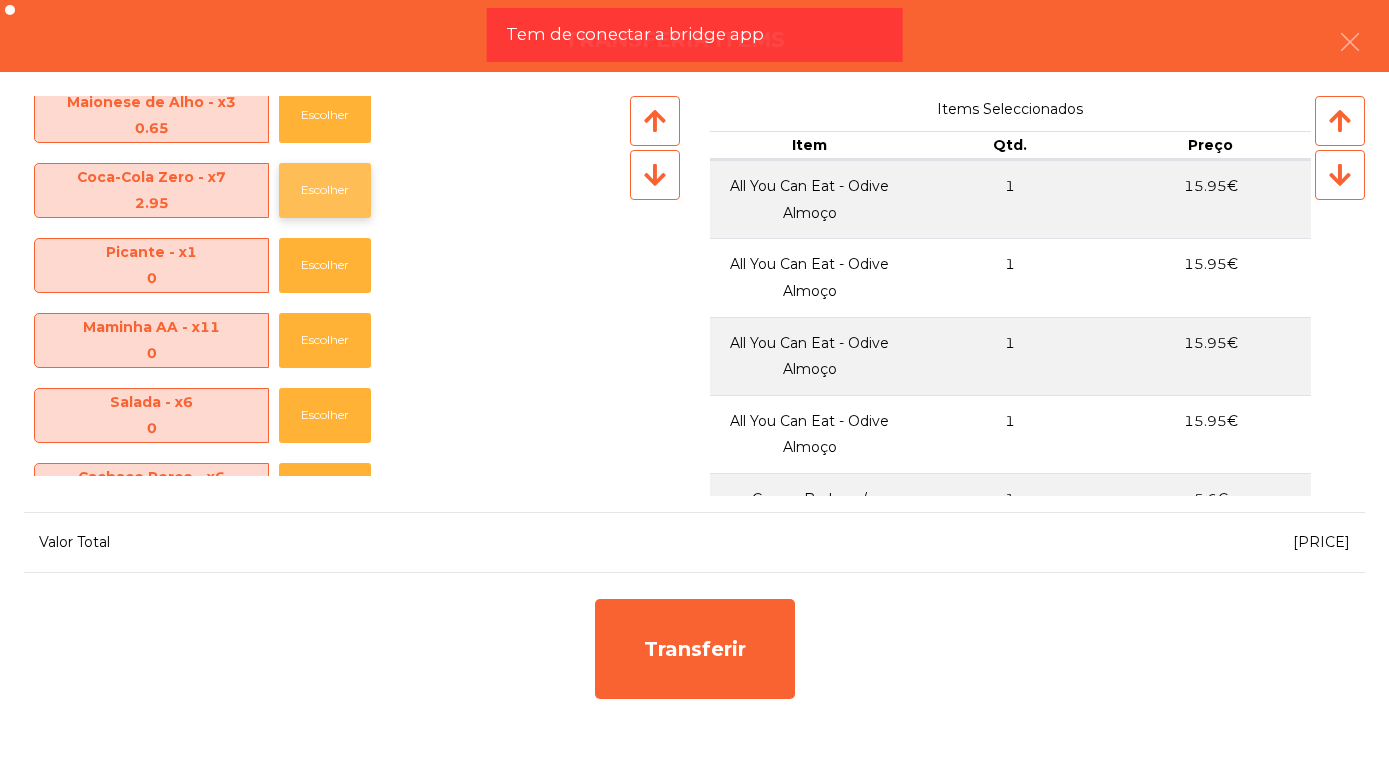 click on "Escolher" 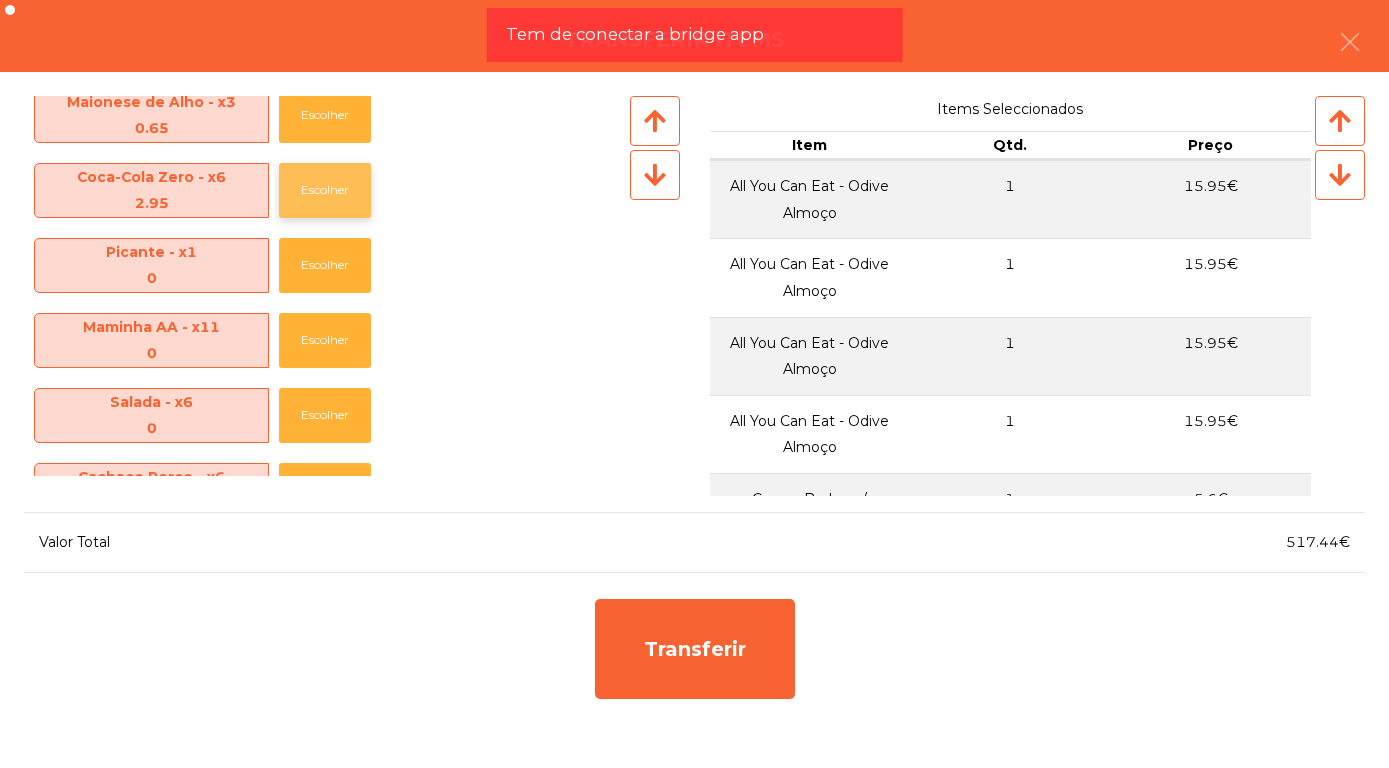 click on "Escolher" 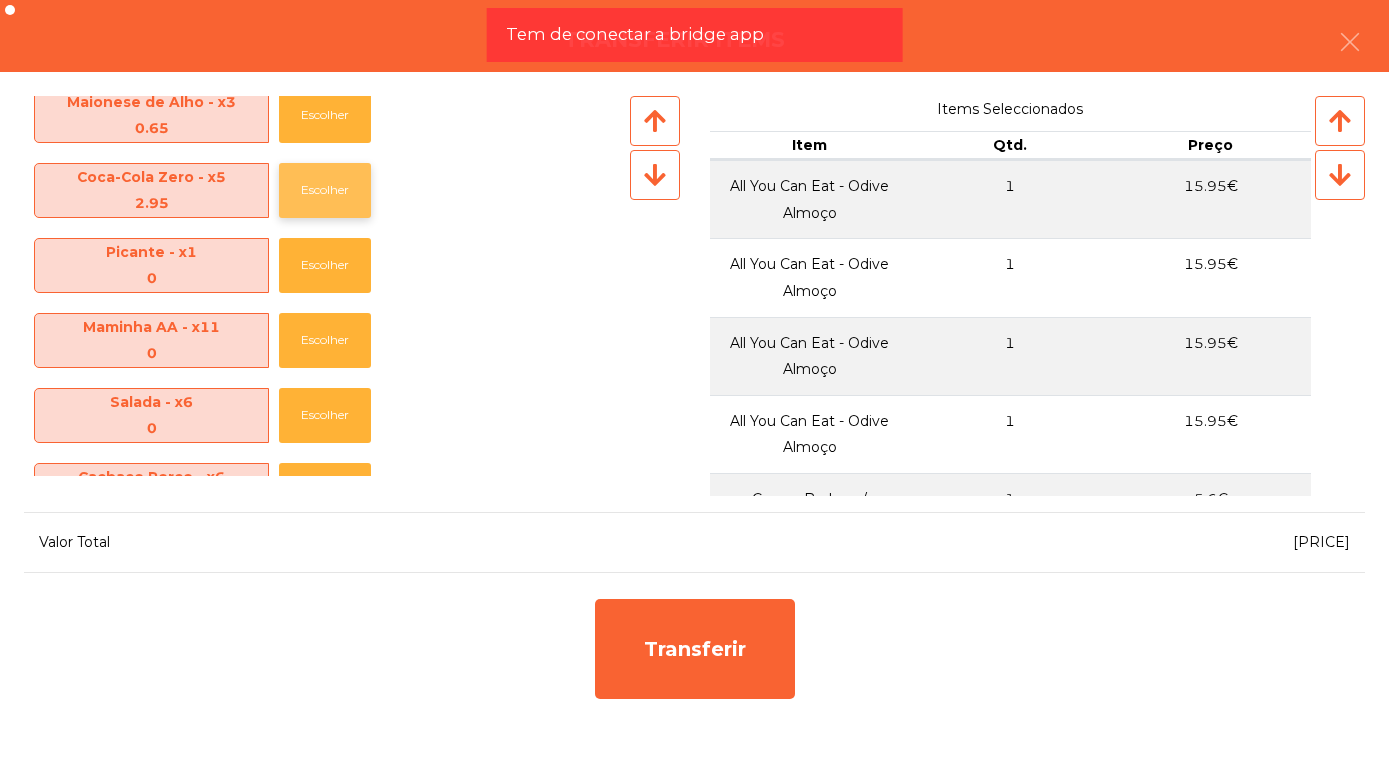 click on "Escolher" 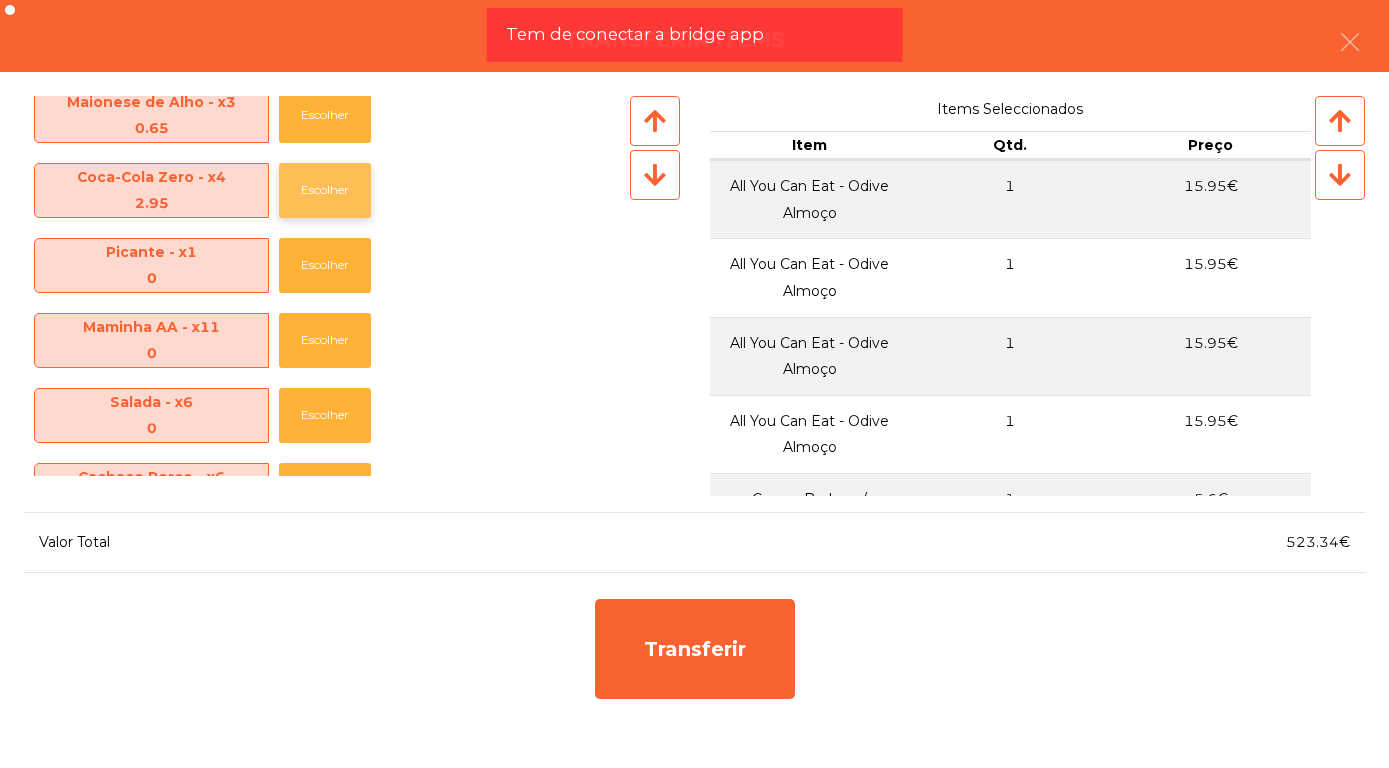 click on "Escolher" 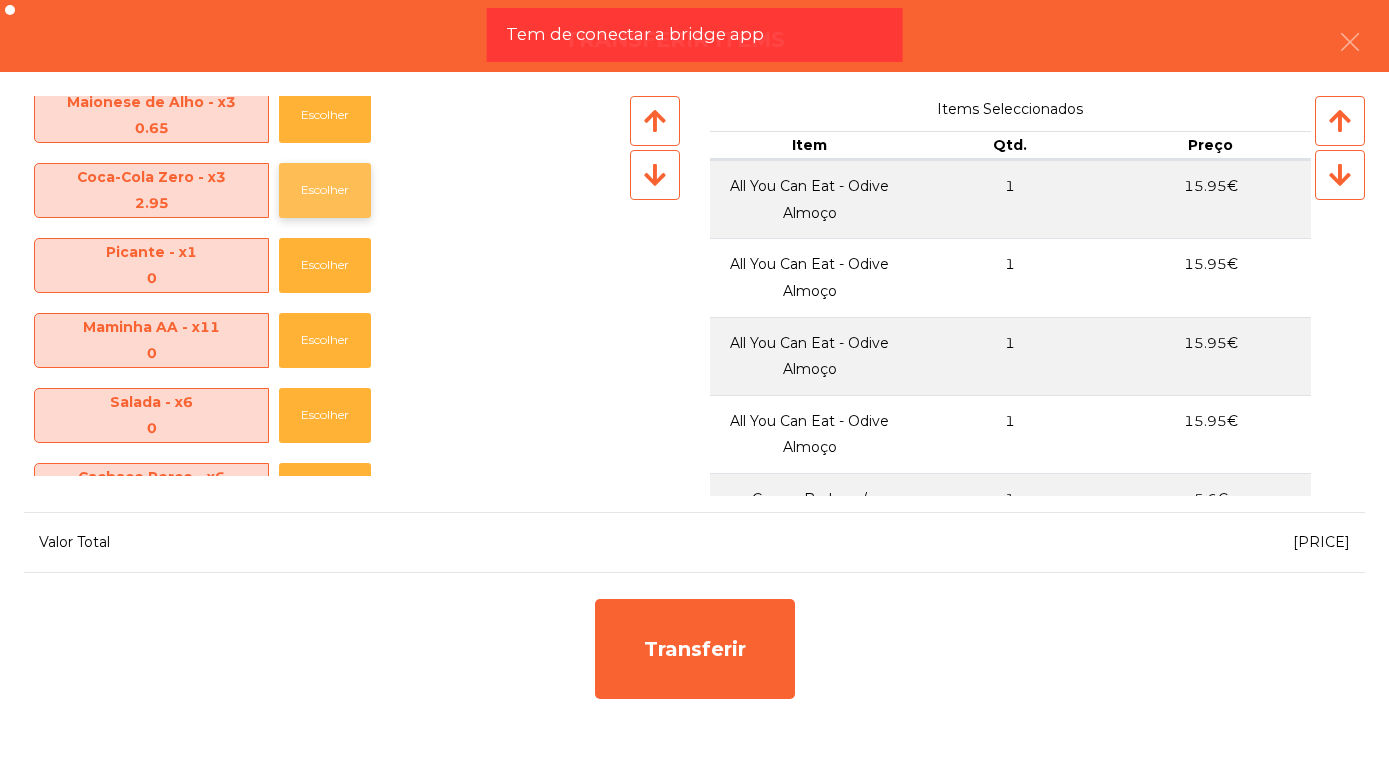 click on "Escolher" 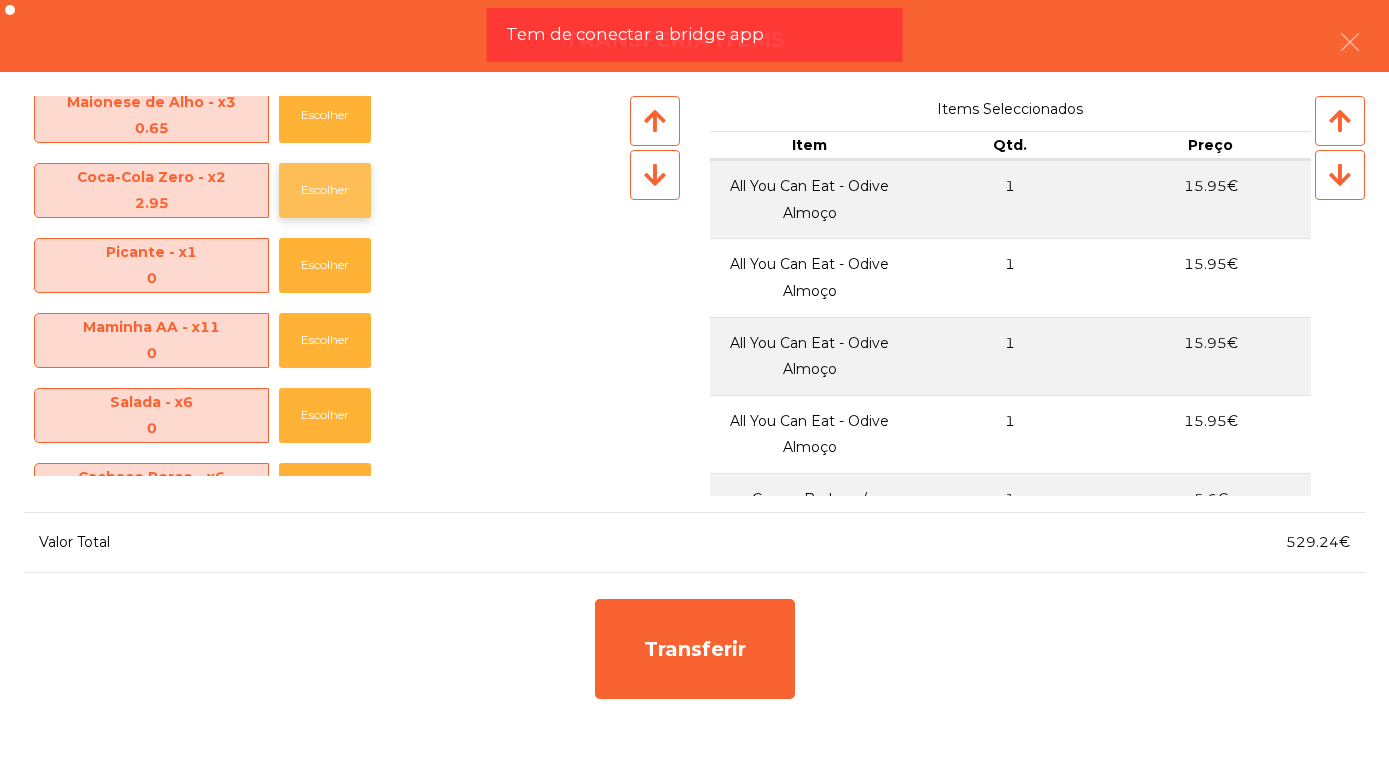 click on "Escolher" 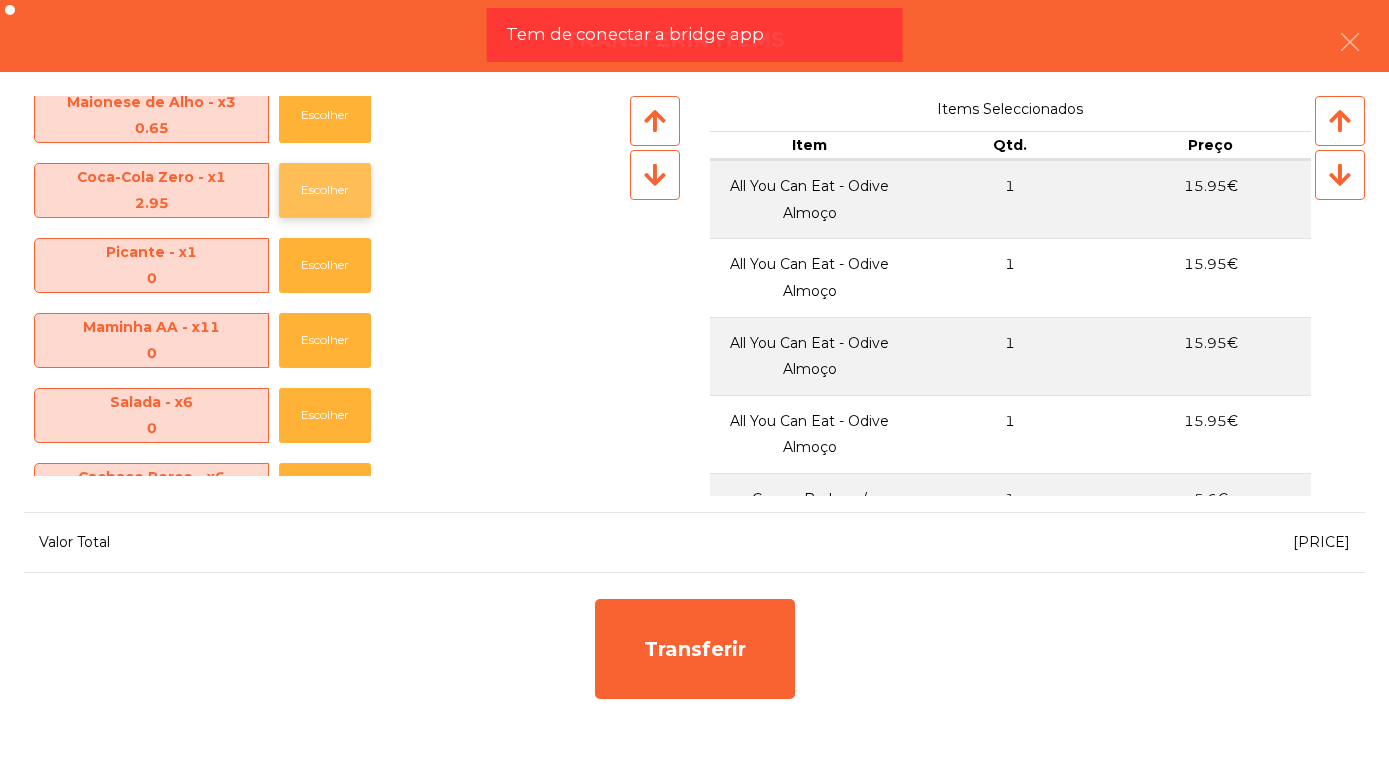 click on "Escolher" 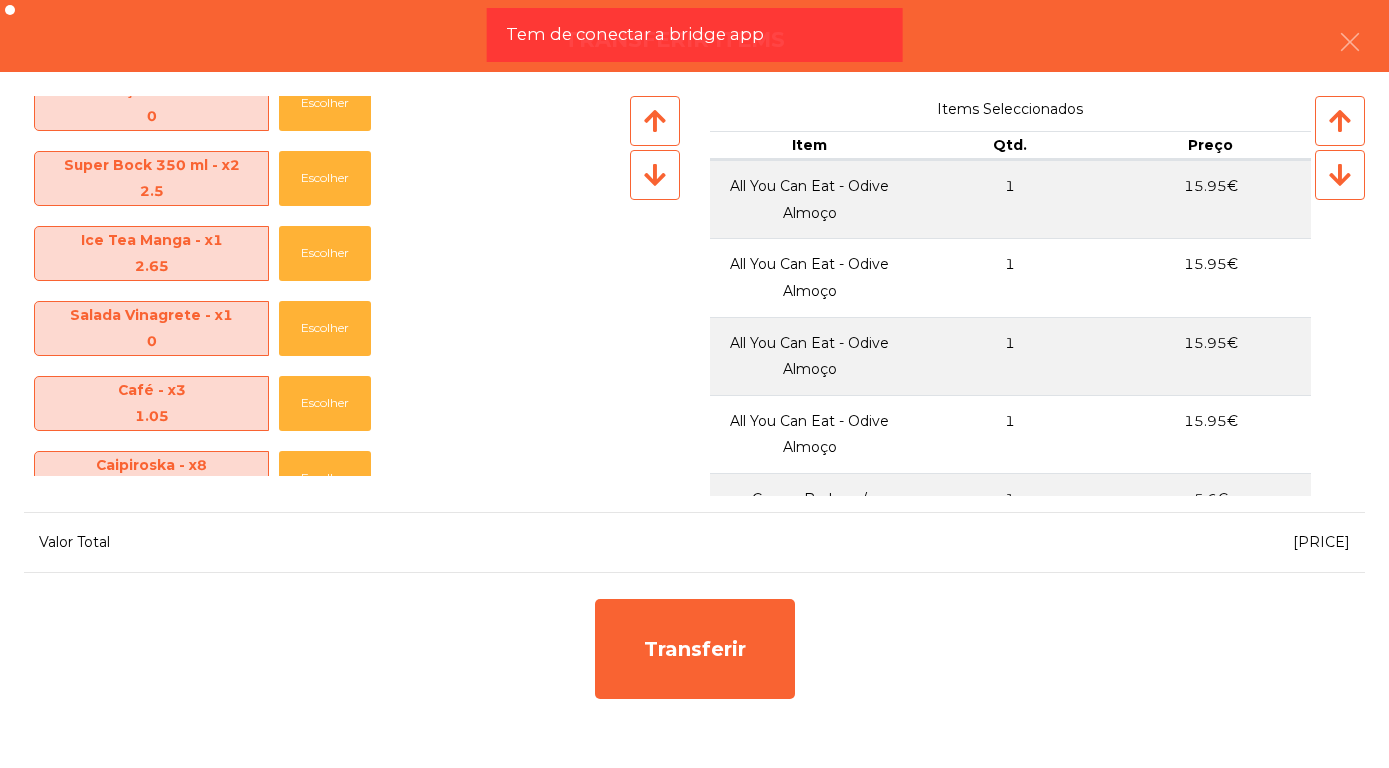 scroll, scrollTop: 855, scrollLeft: 0, axis: vertical 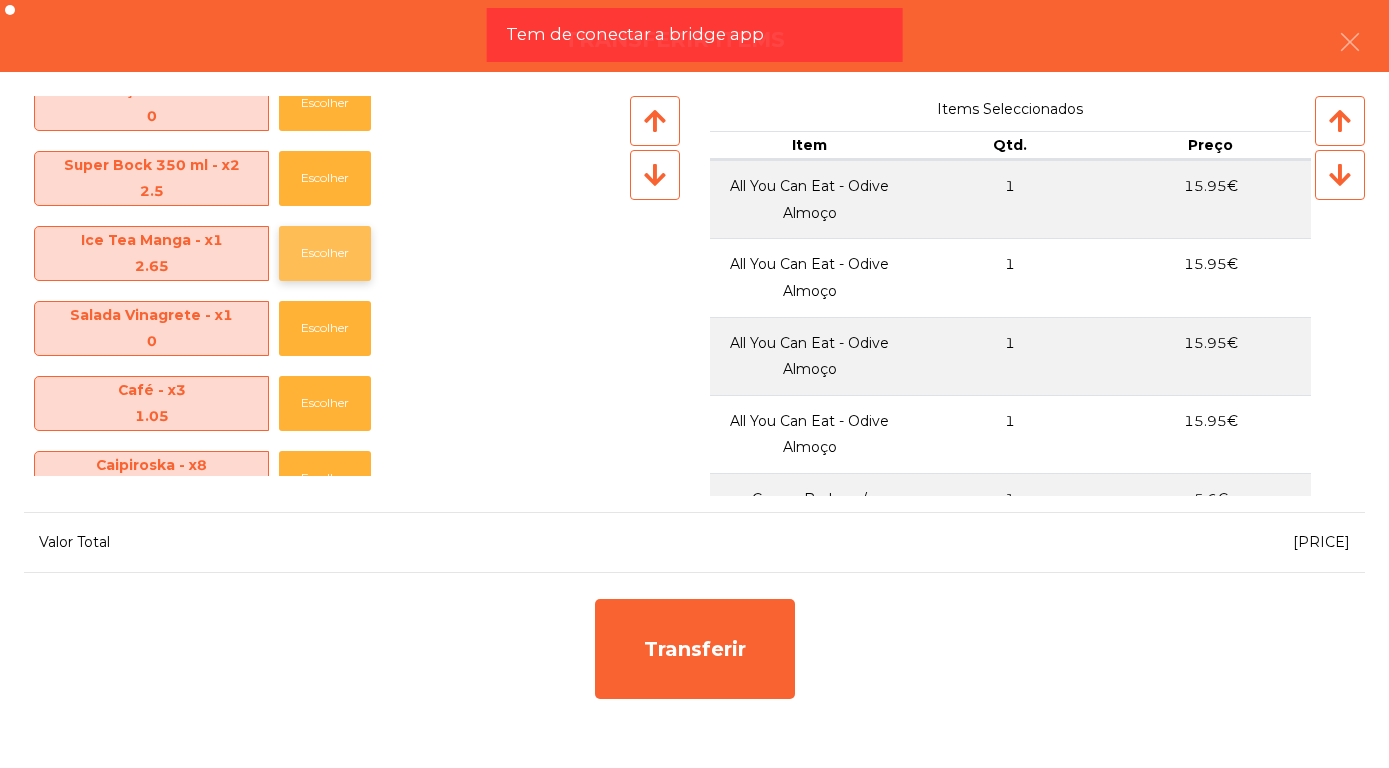 click on "Escolher" 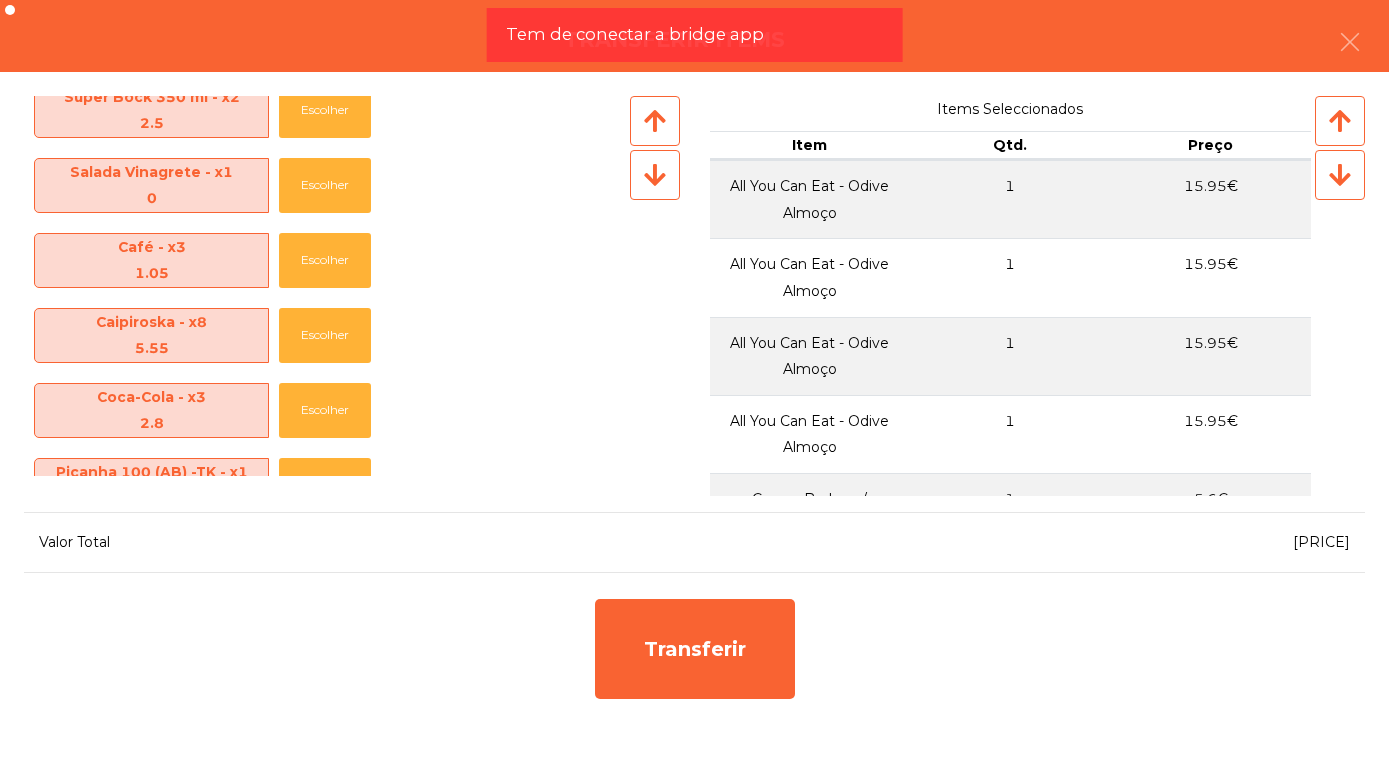 scroll, scrollTop: 924, scrollLeft: 0, axis: vertical 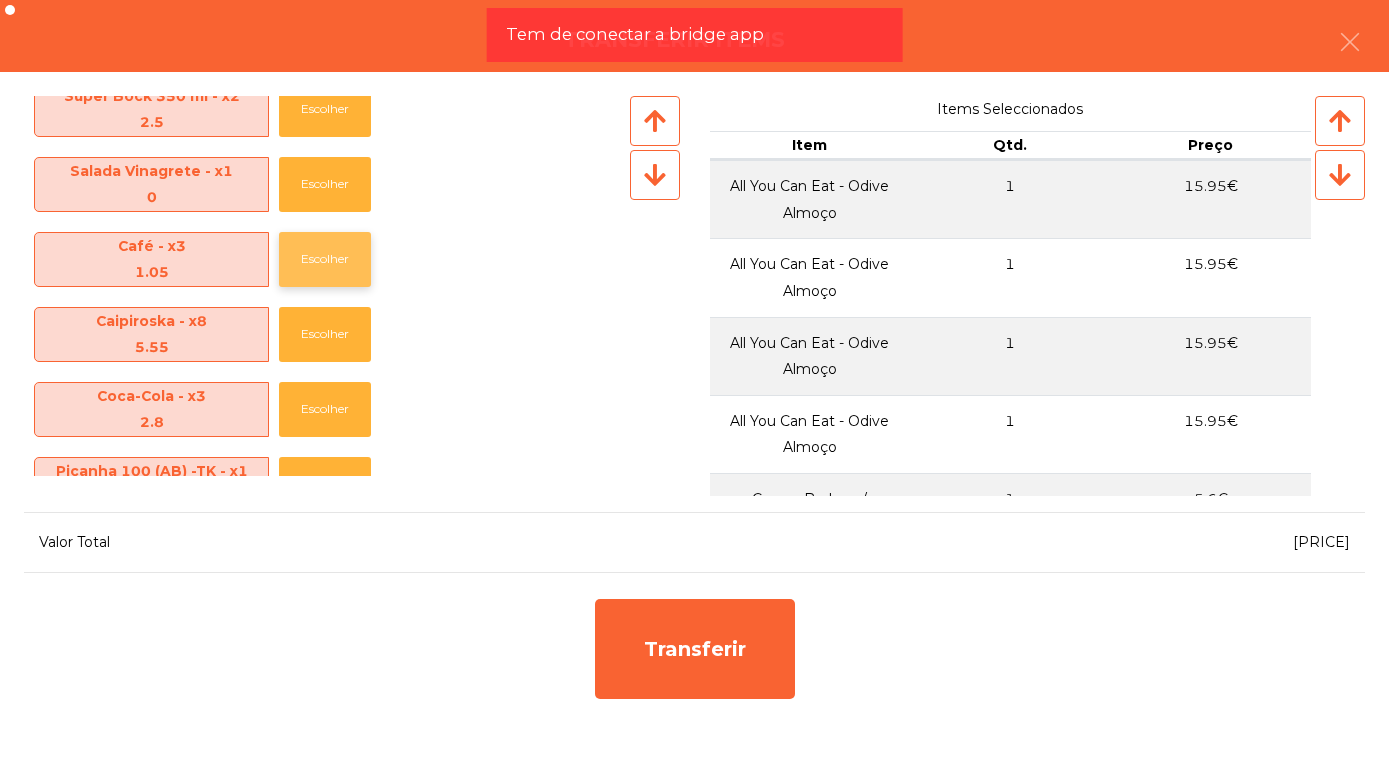 click on "Escolher" 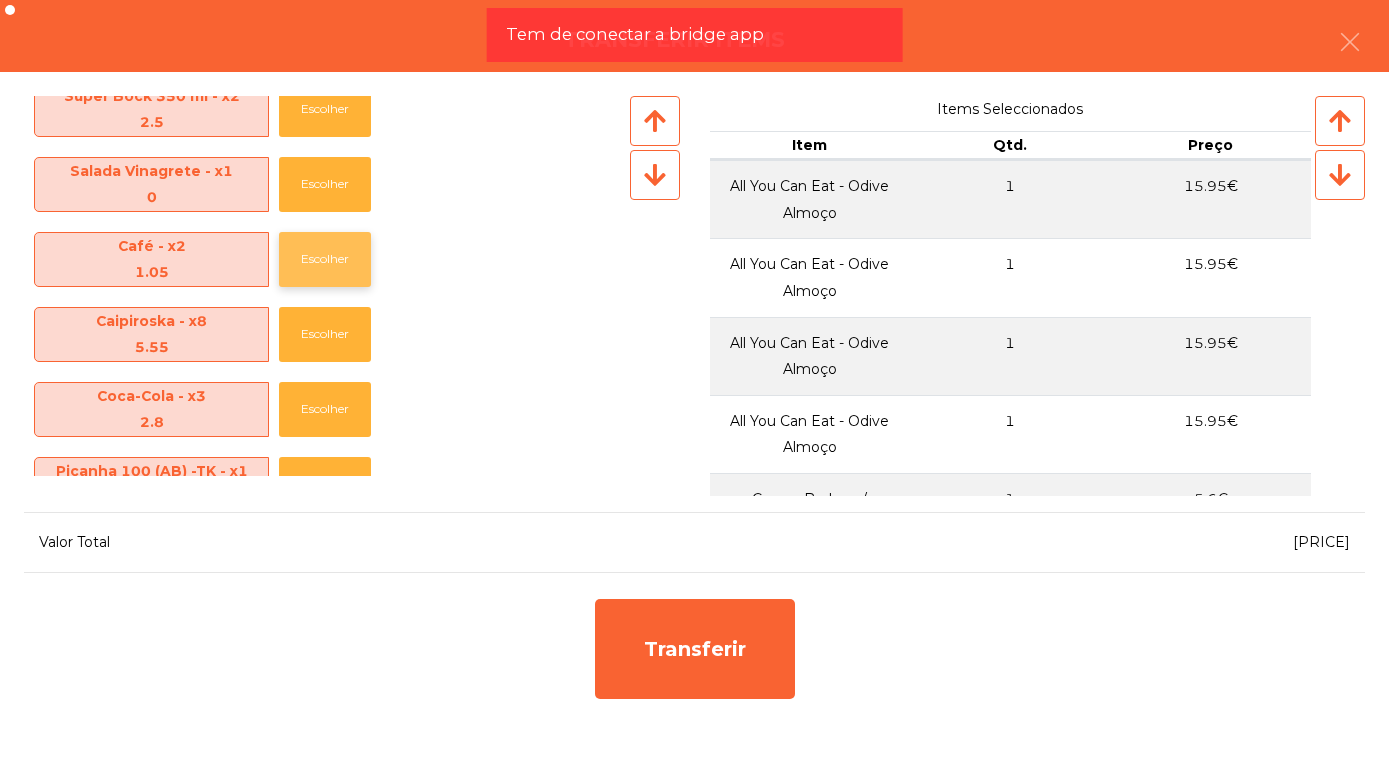 click on "Escolher" 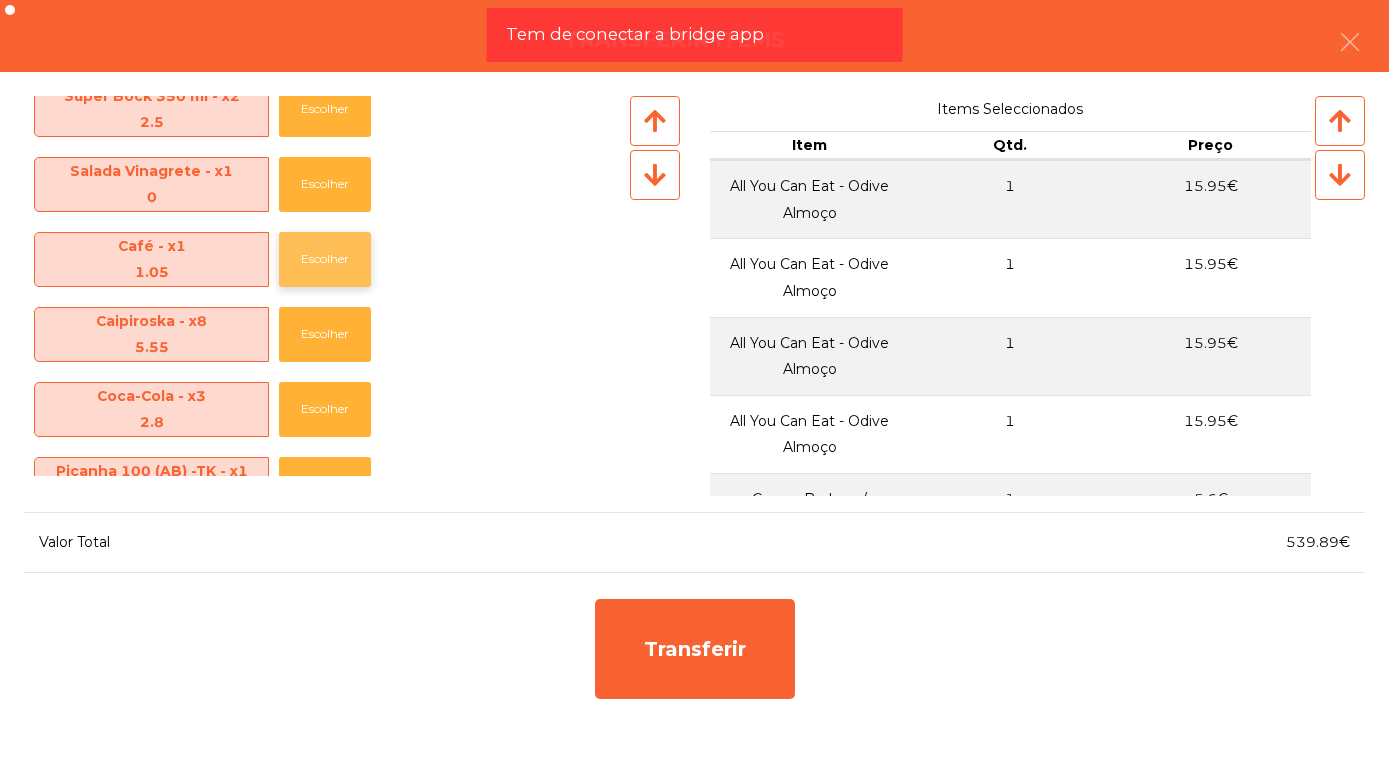 click on "Escolher" 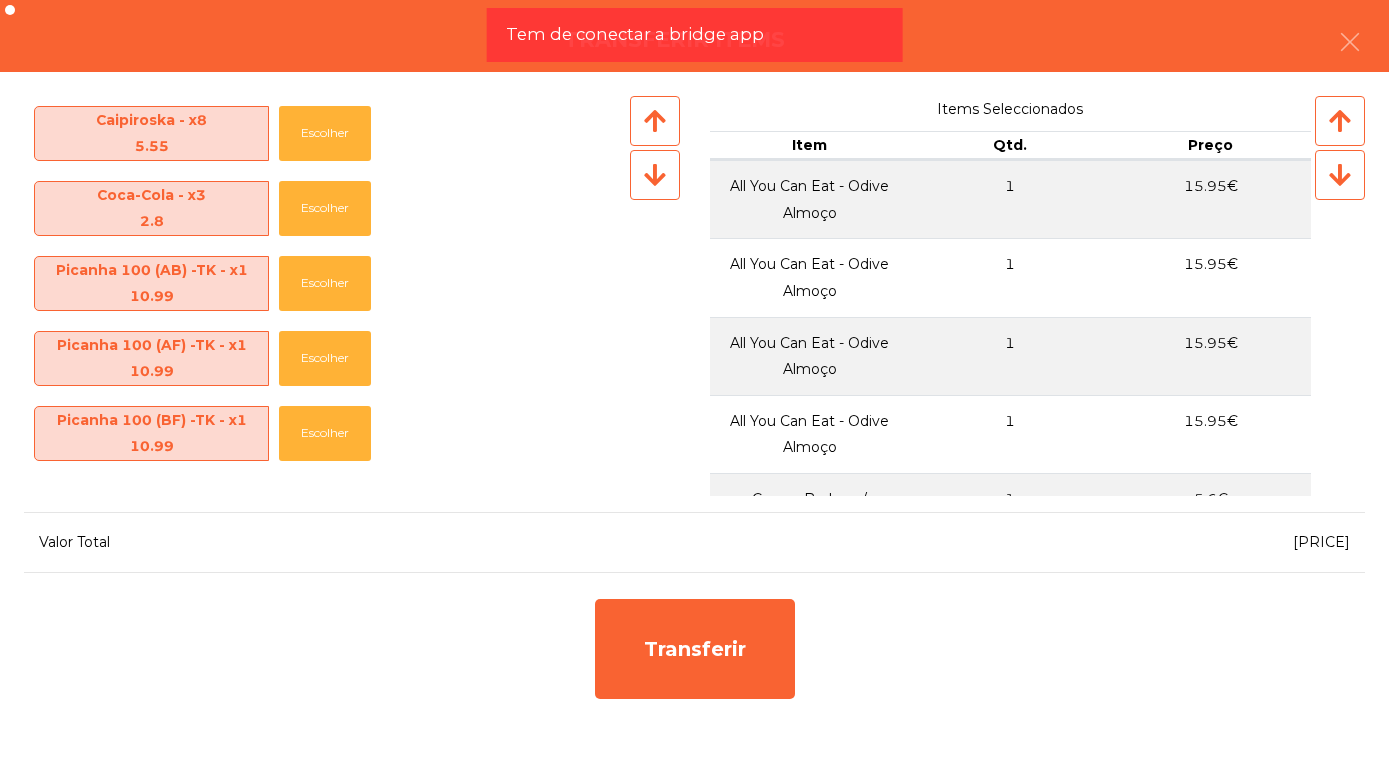 scroll, scrollTop: 1049, scrollLeft: 0, axis: vertical 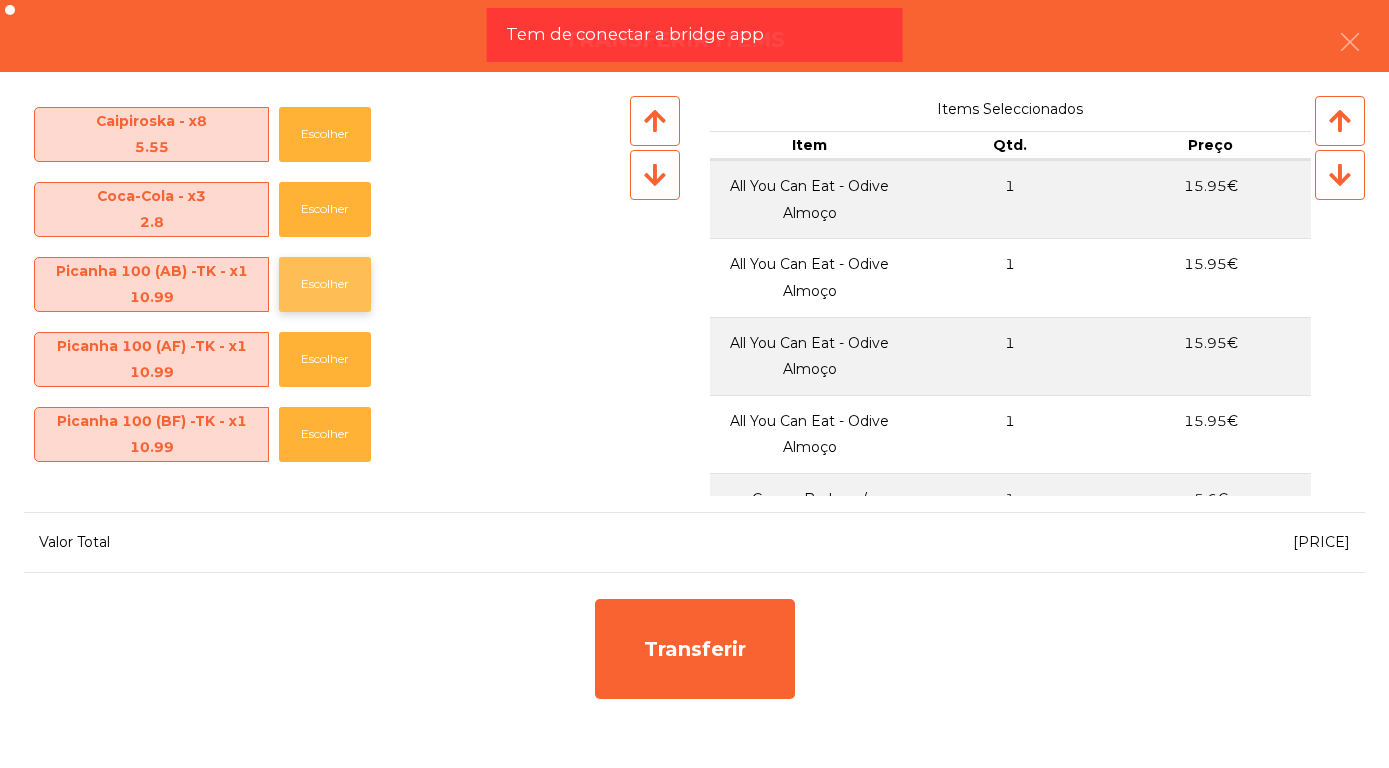 click on "Escolher" 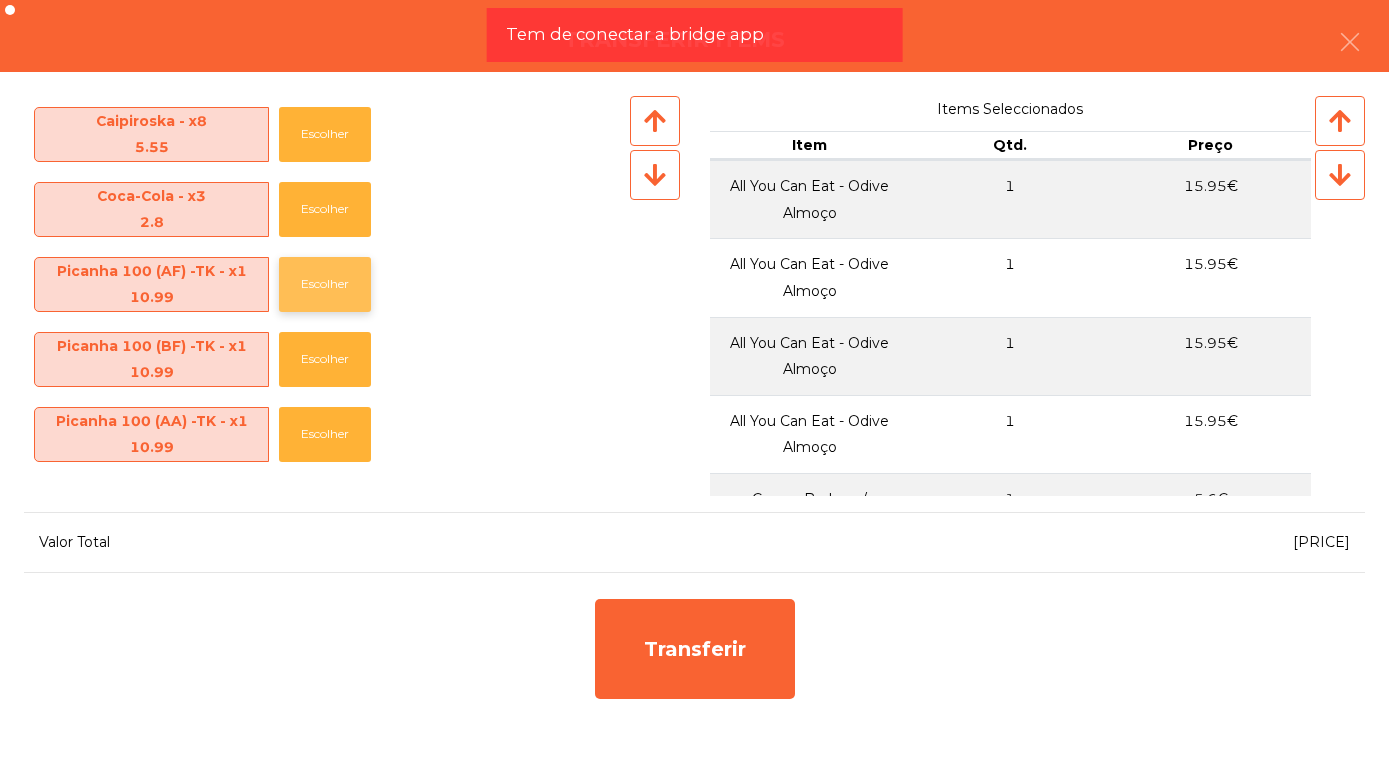 click on "Escolher" 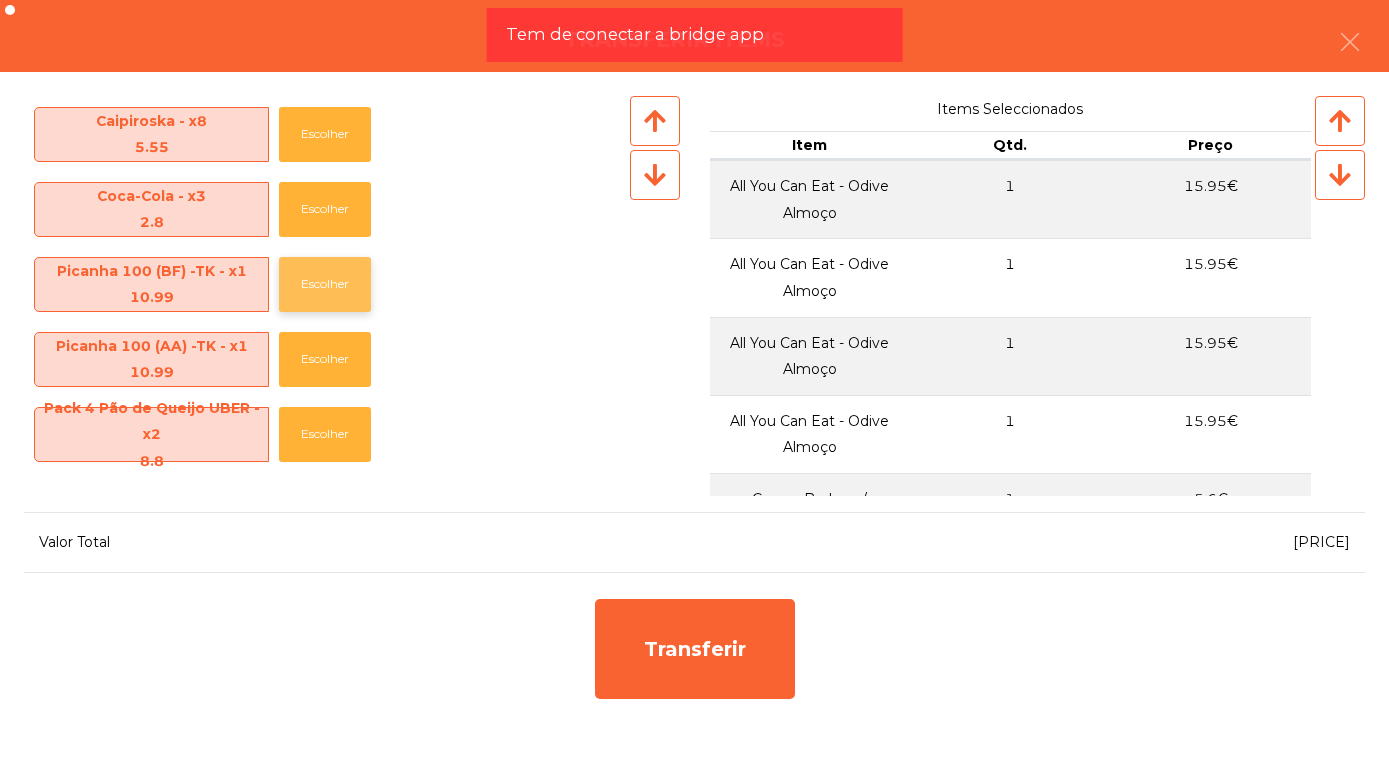 click on "Escolher" 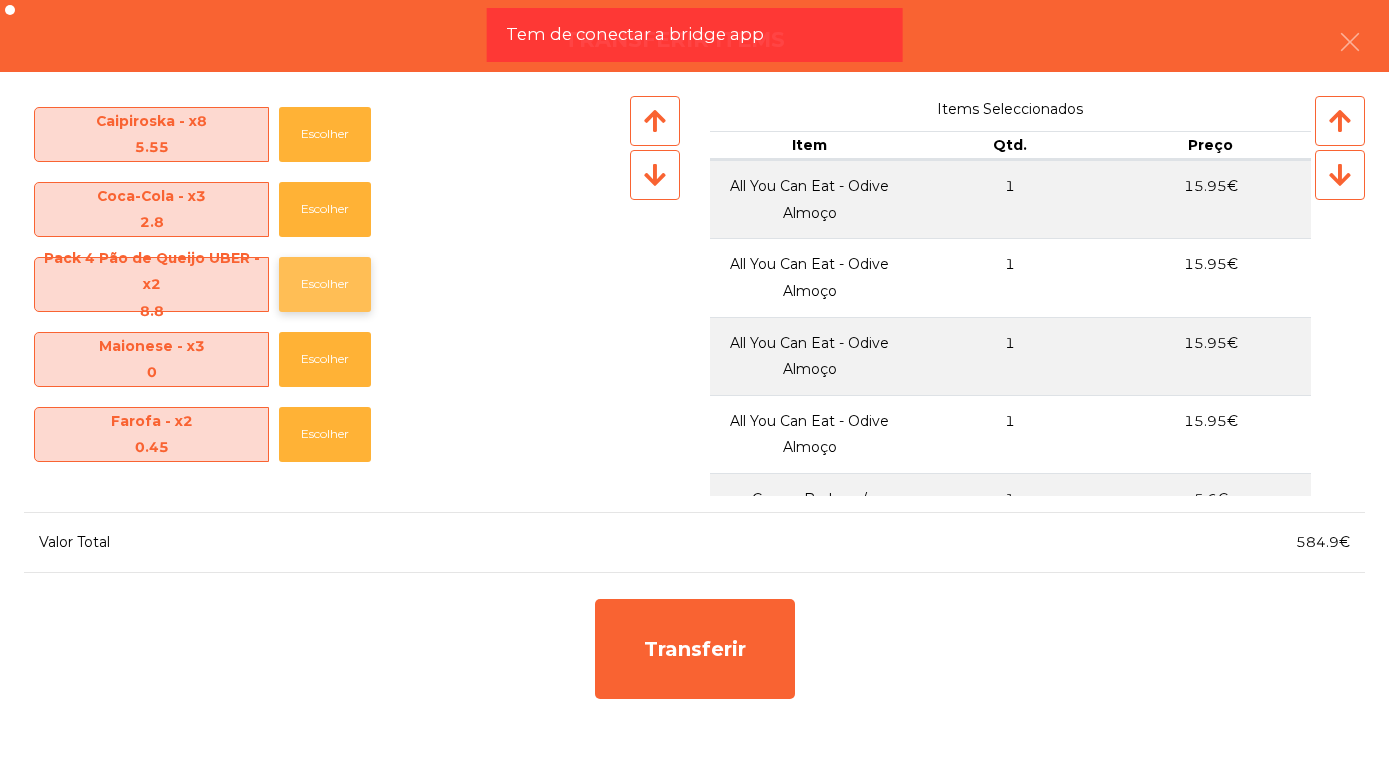 click on "Escolher" 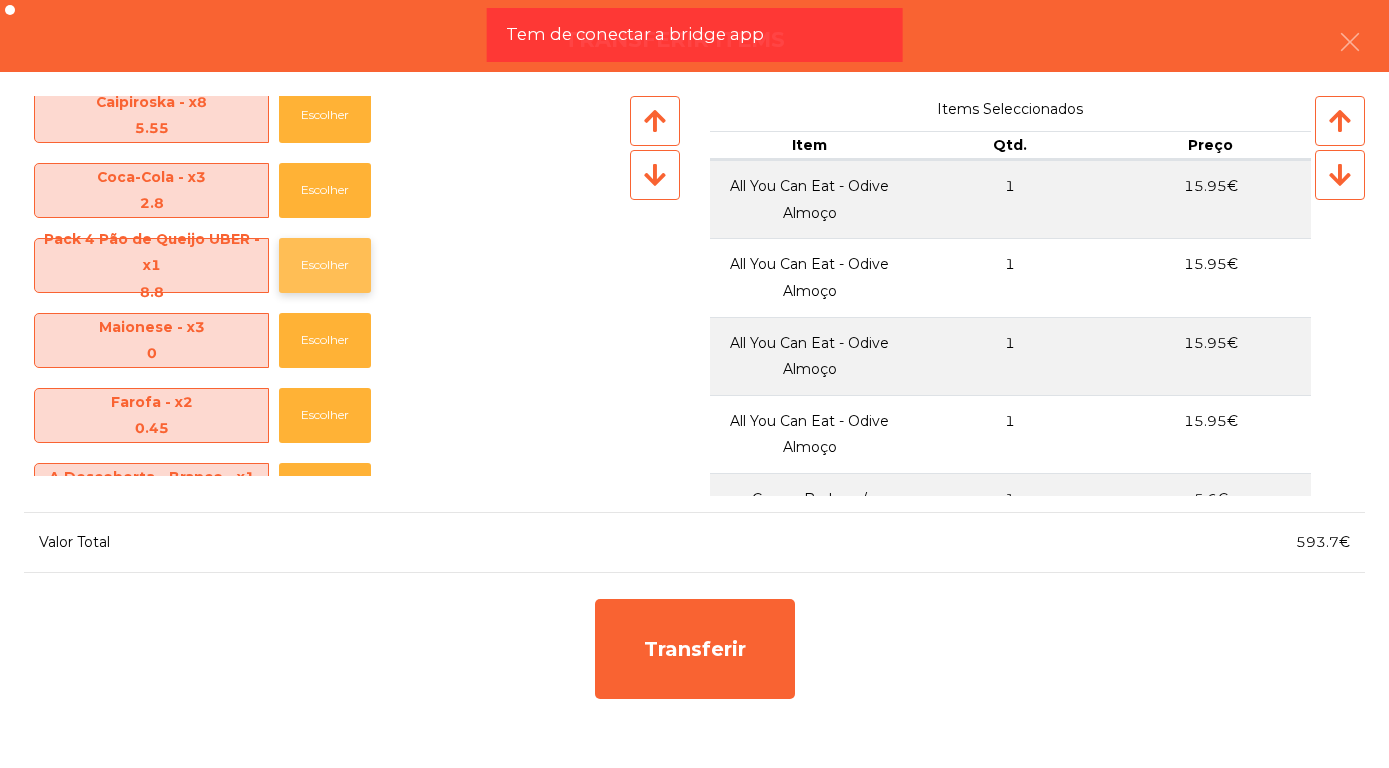 scroll, scrollTop: 1120, scrollLeft: 0, axis: vertical 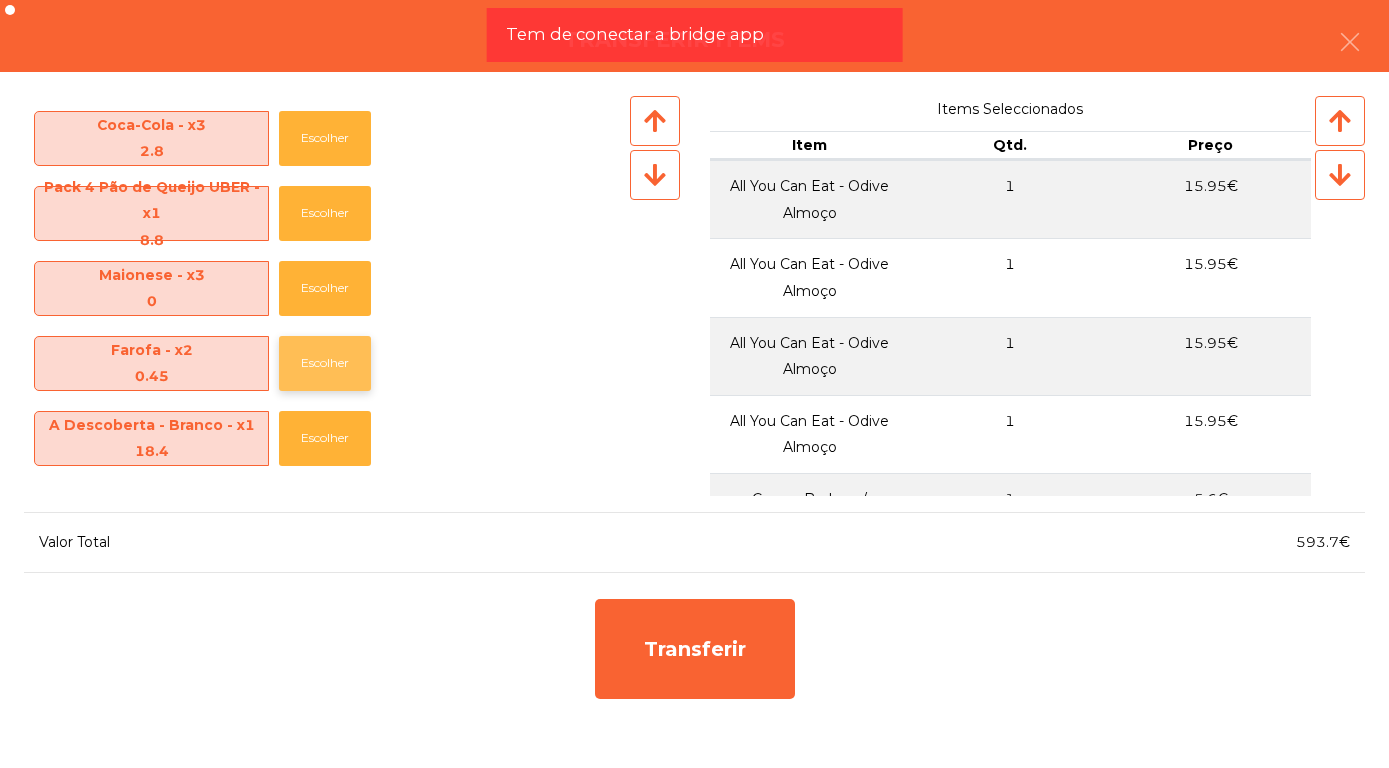 click on "Escolher" 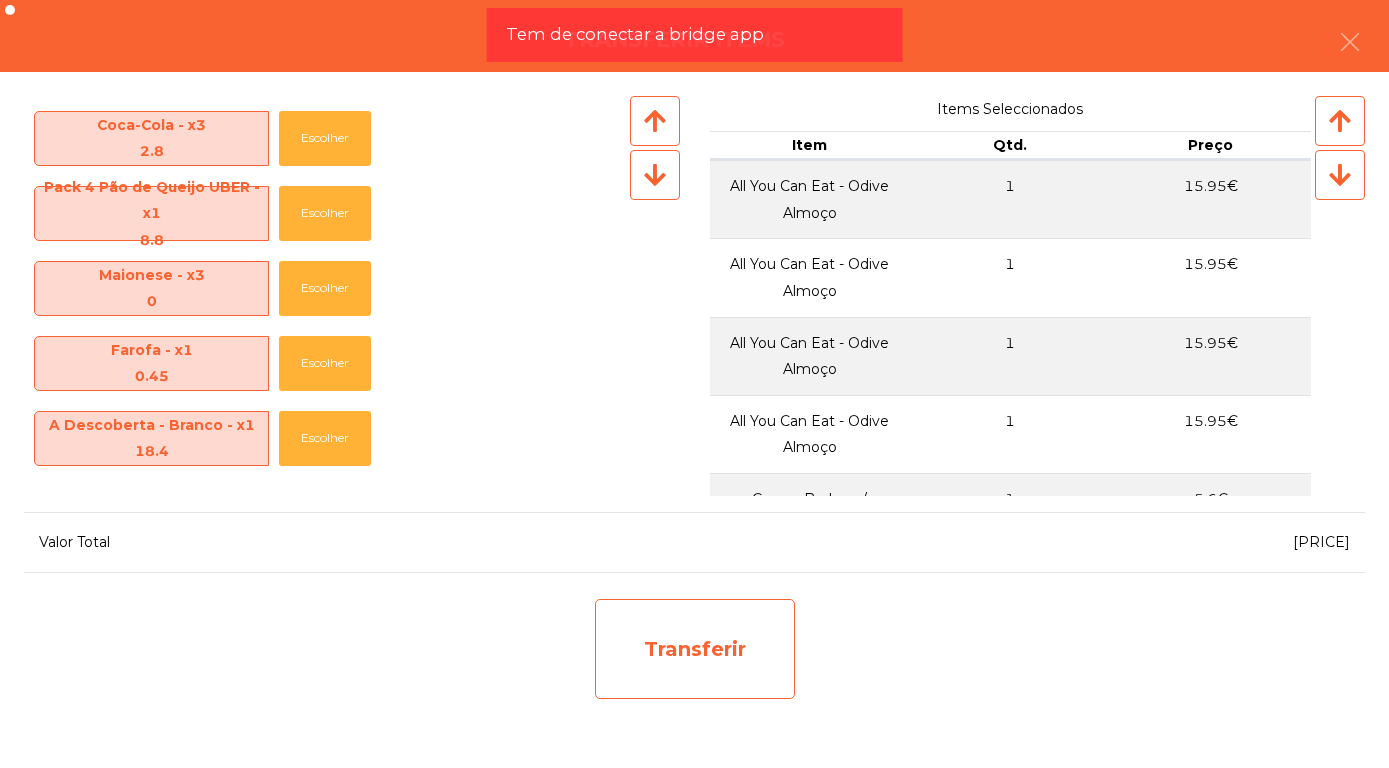 click on "Transferir" 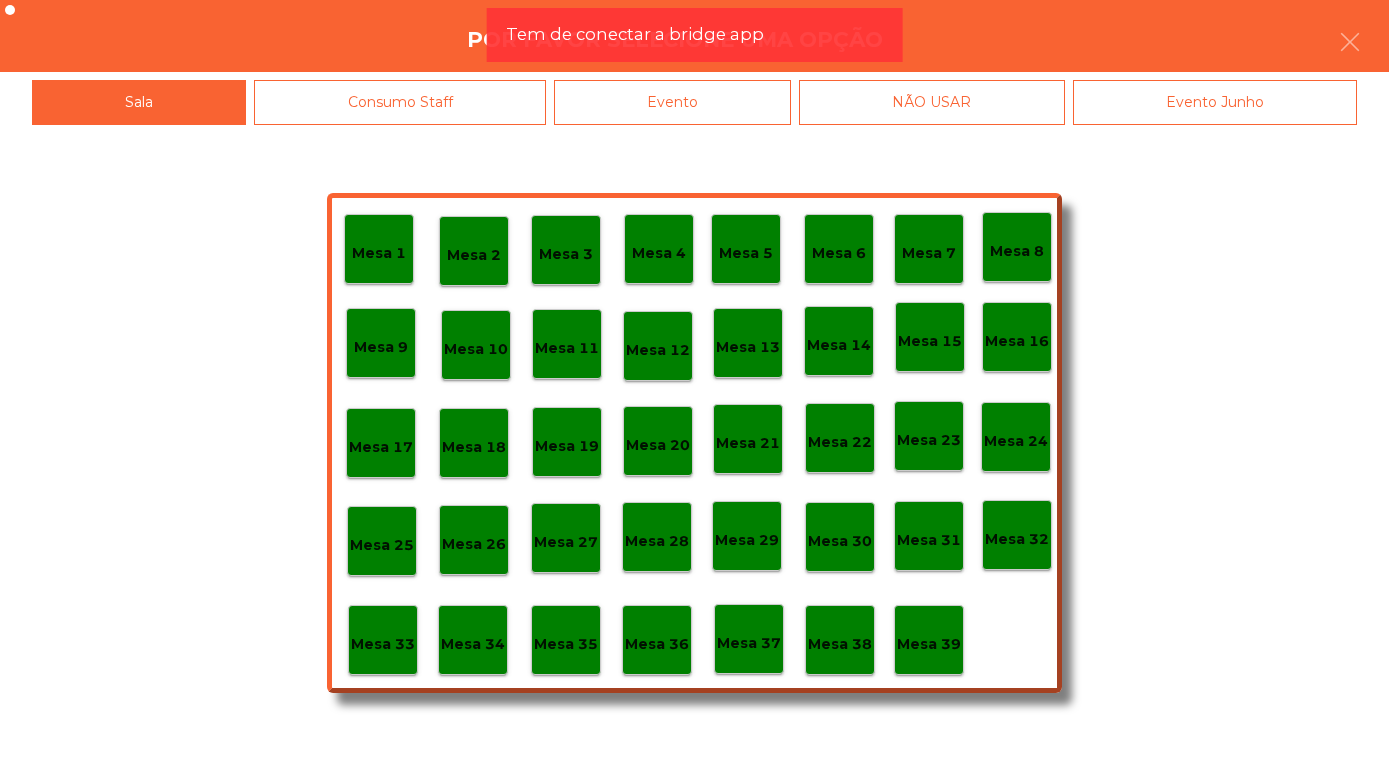 scroll, scrollTop: 1120, scrollLeft: 0, axis: vertical 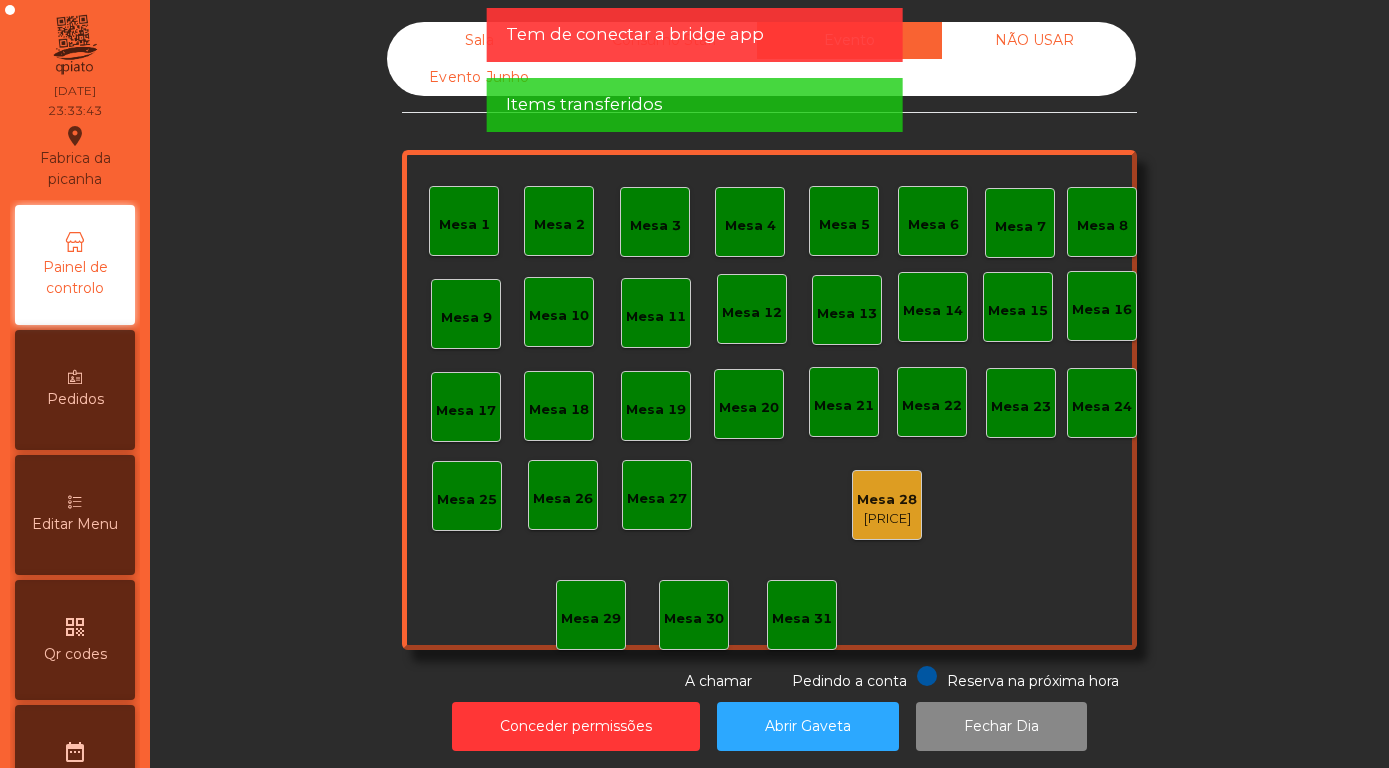 click on "Sala" 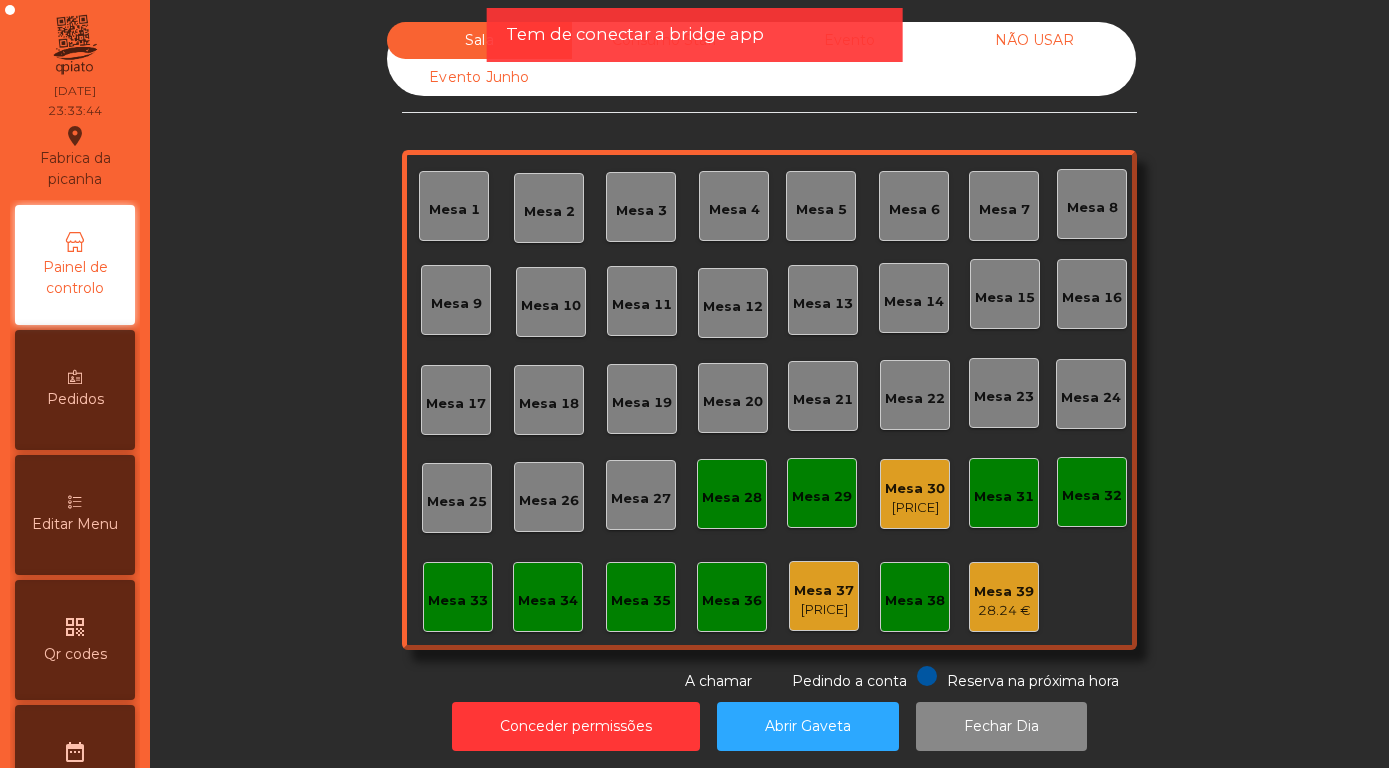 click on "Mesa 30" 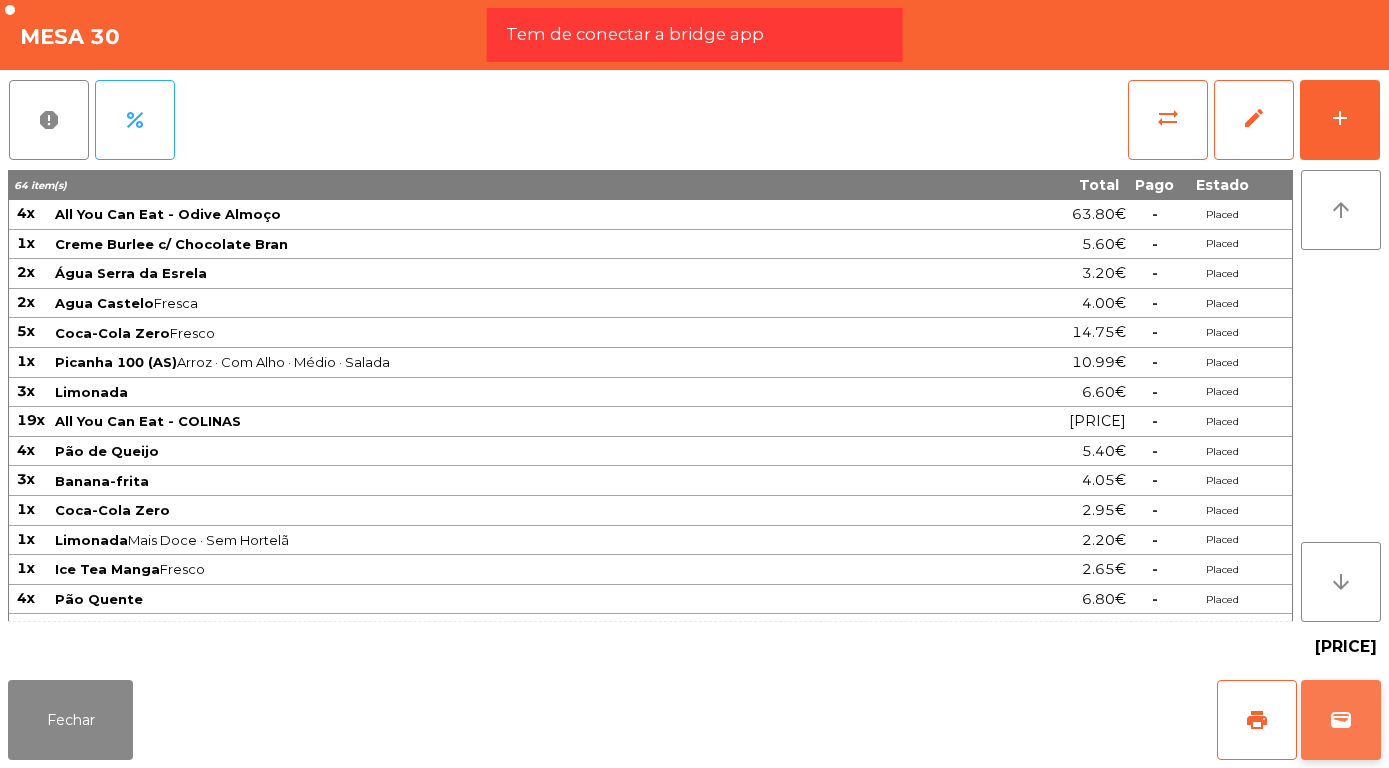 click on "wallet" 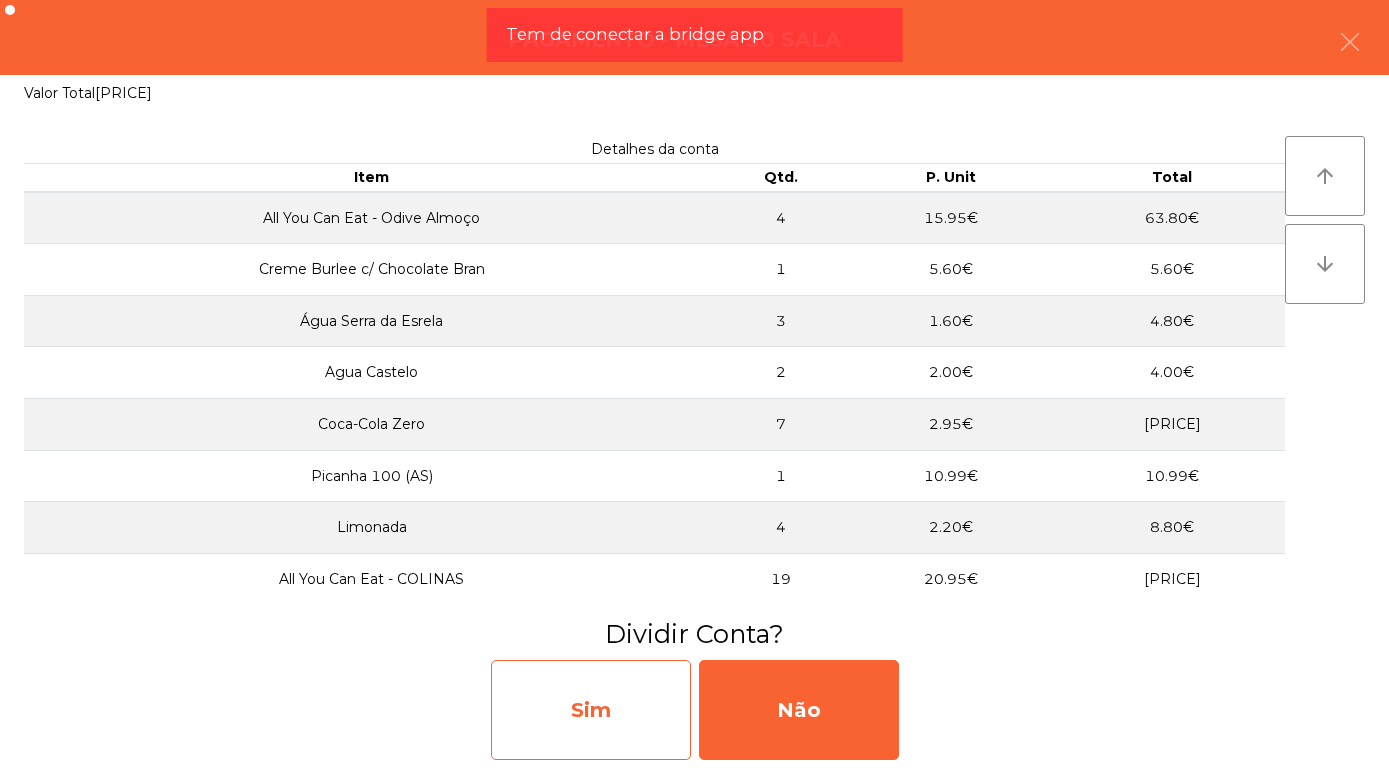 click on "Sim" 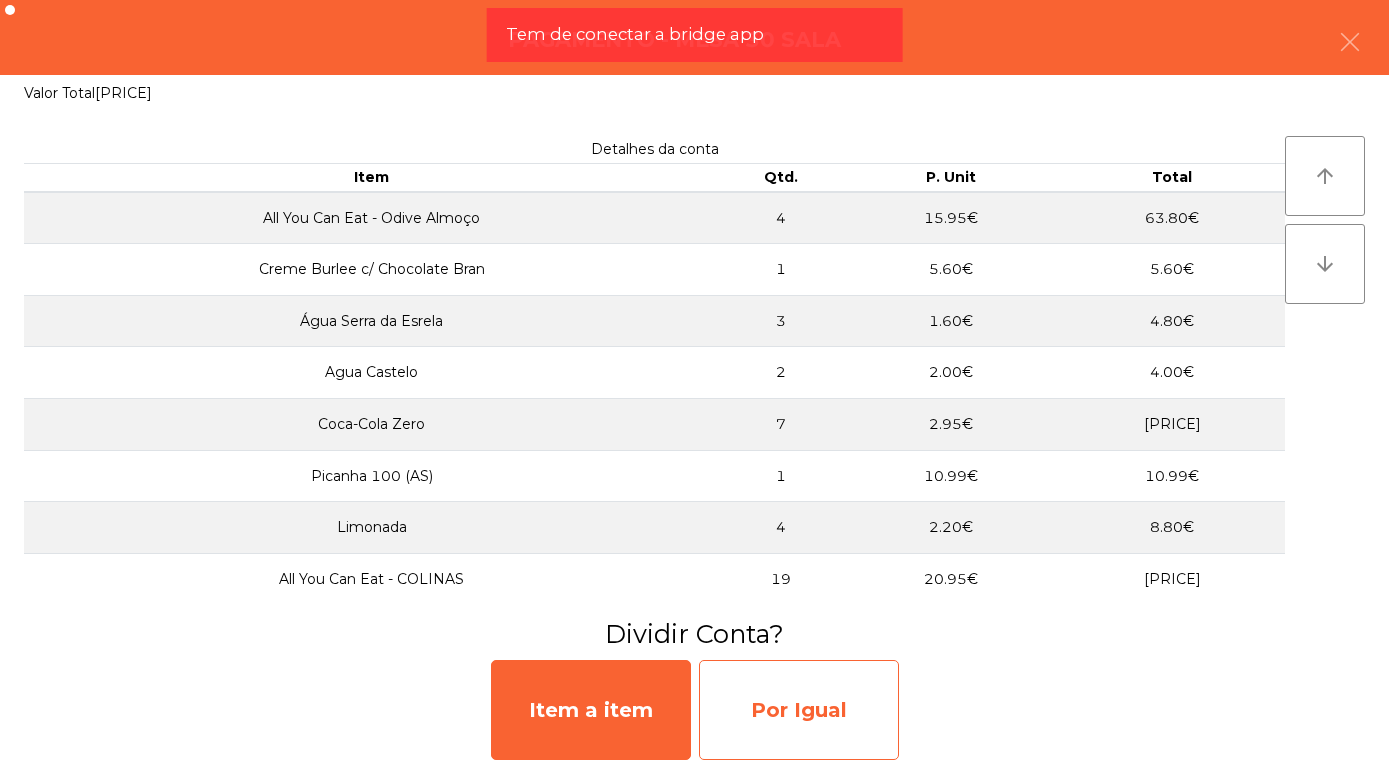 click on "Por Igual" 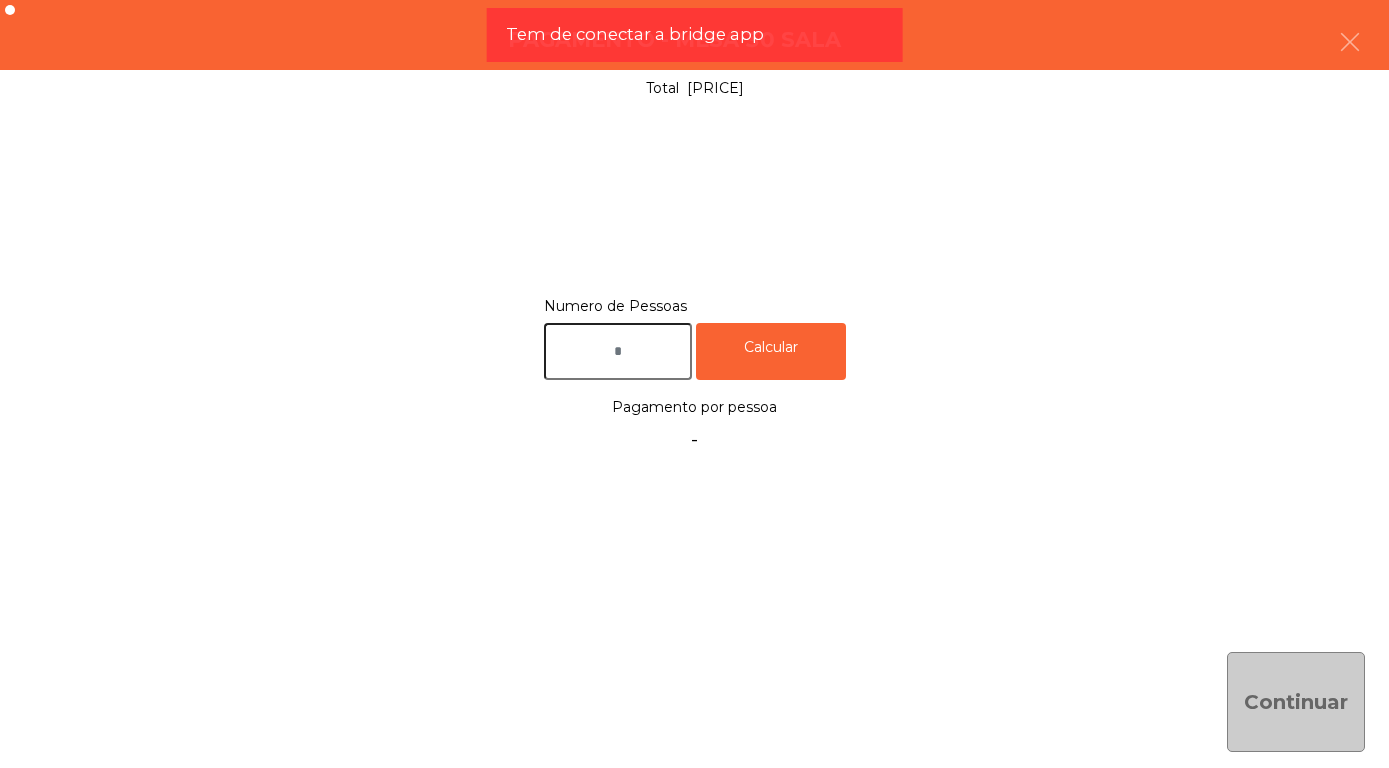 click 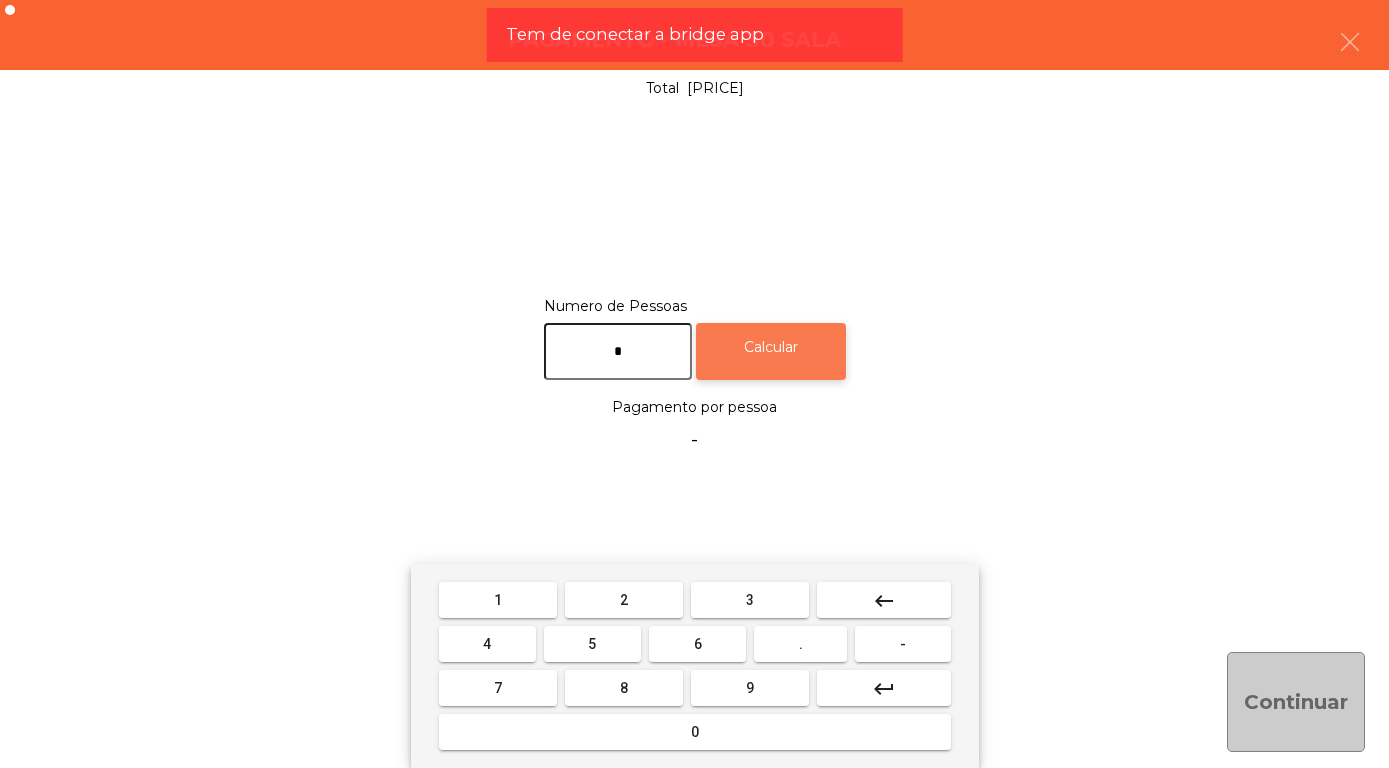 type on "*" 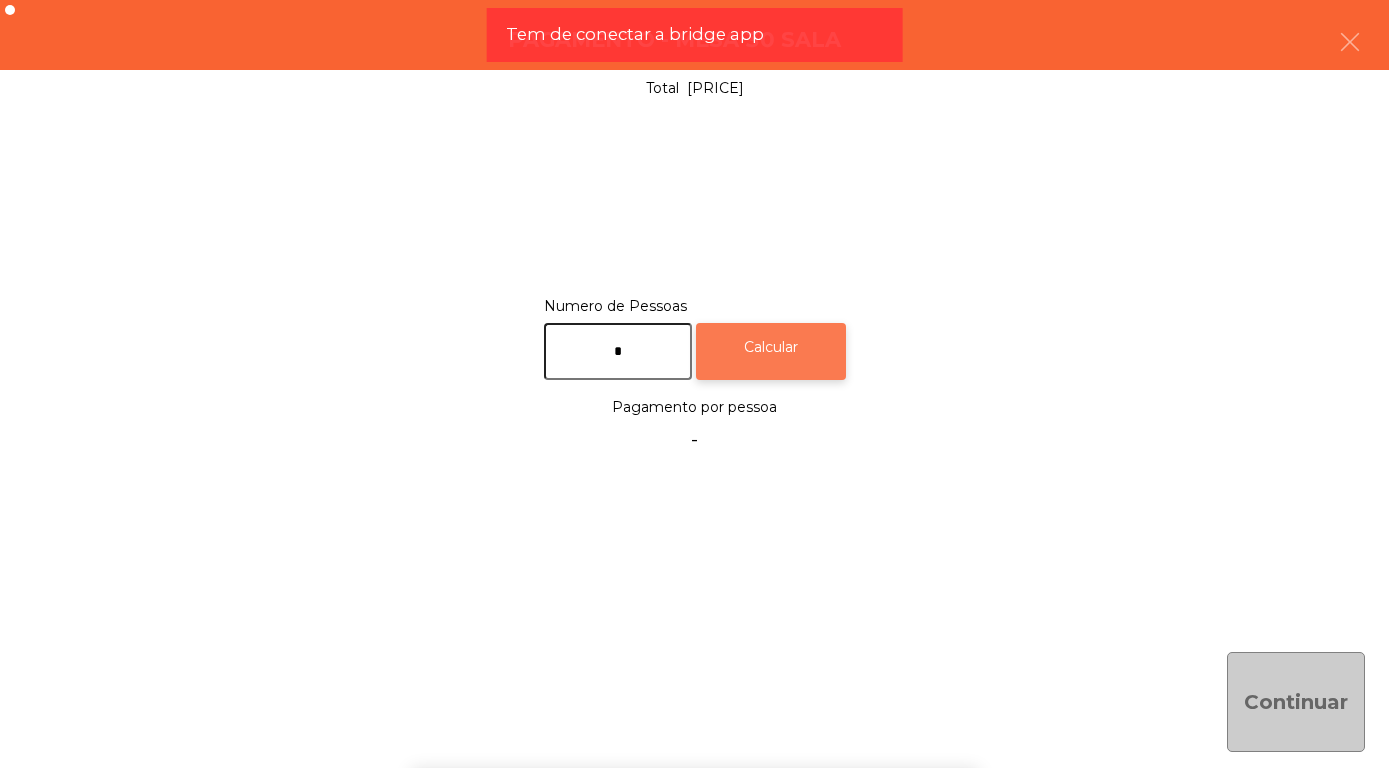 click on "Calcular" 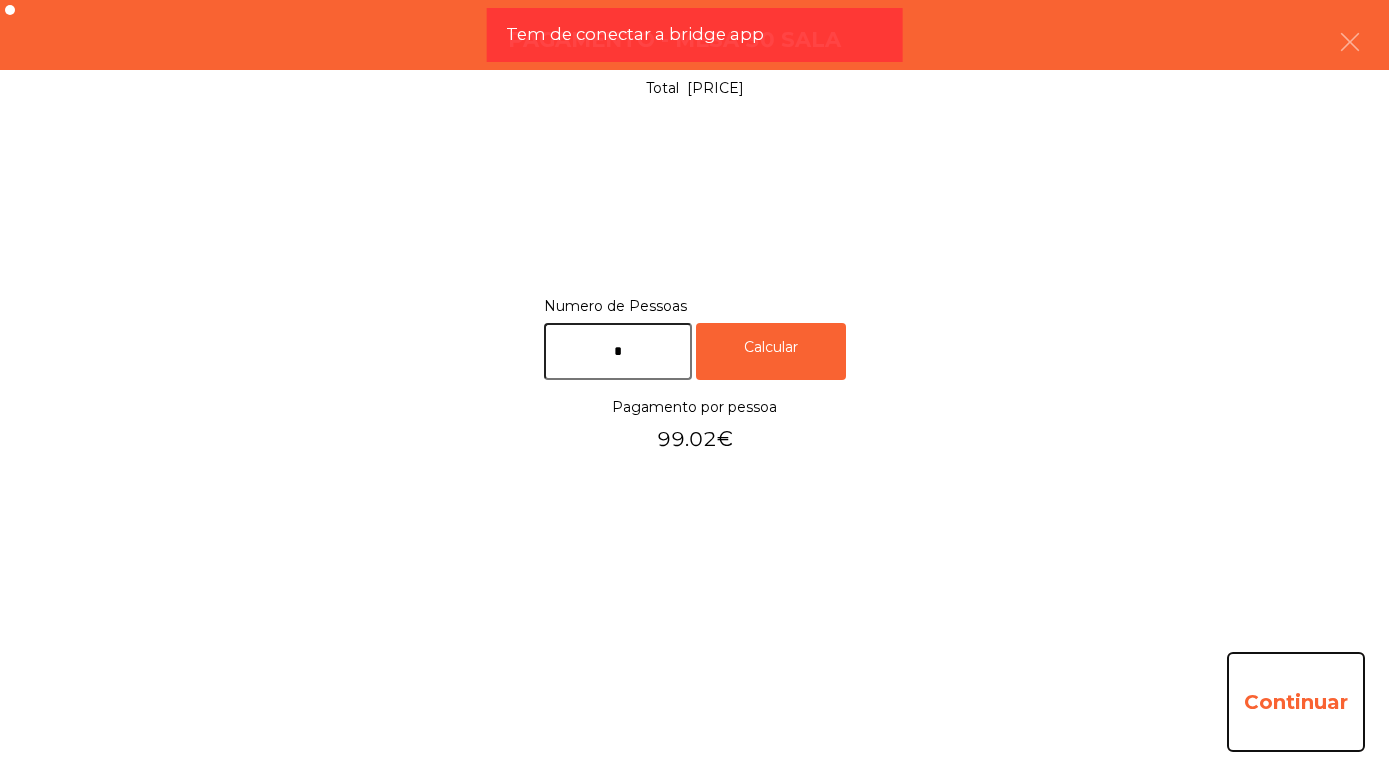 click on "Continuar" 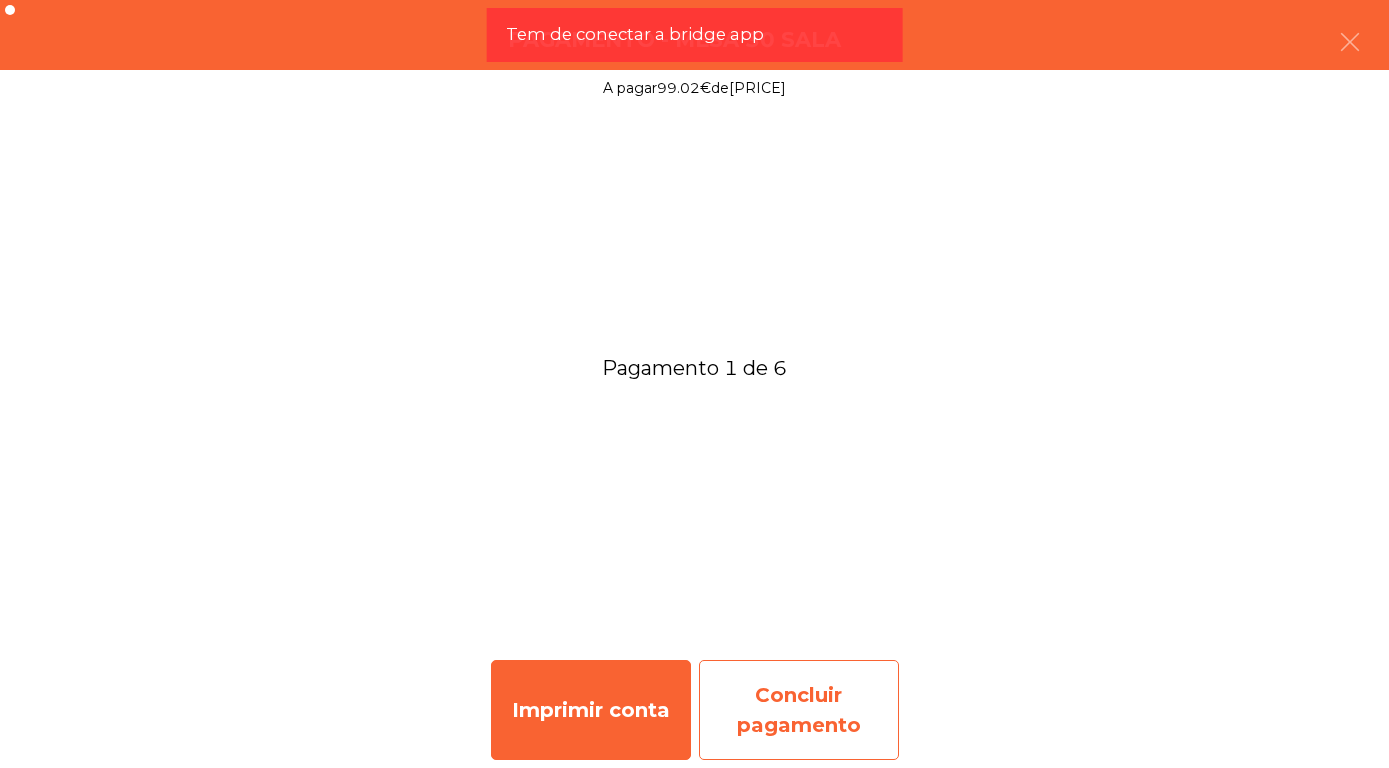 click on "Concluir pagamento" 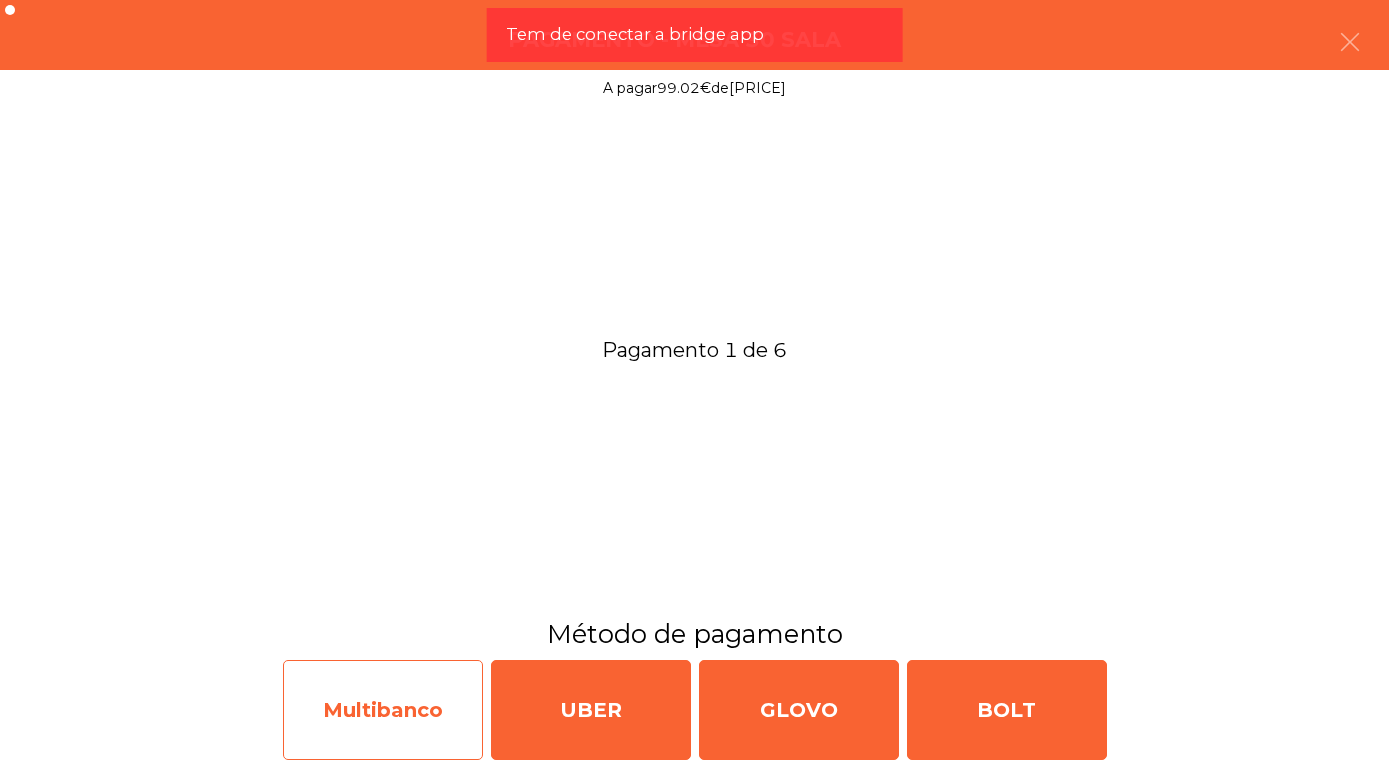 click on "Multibanco" 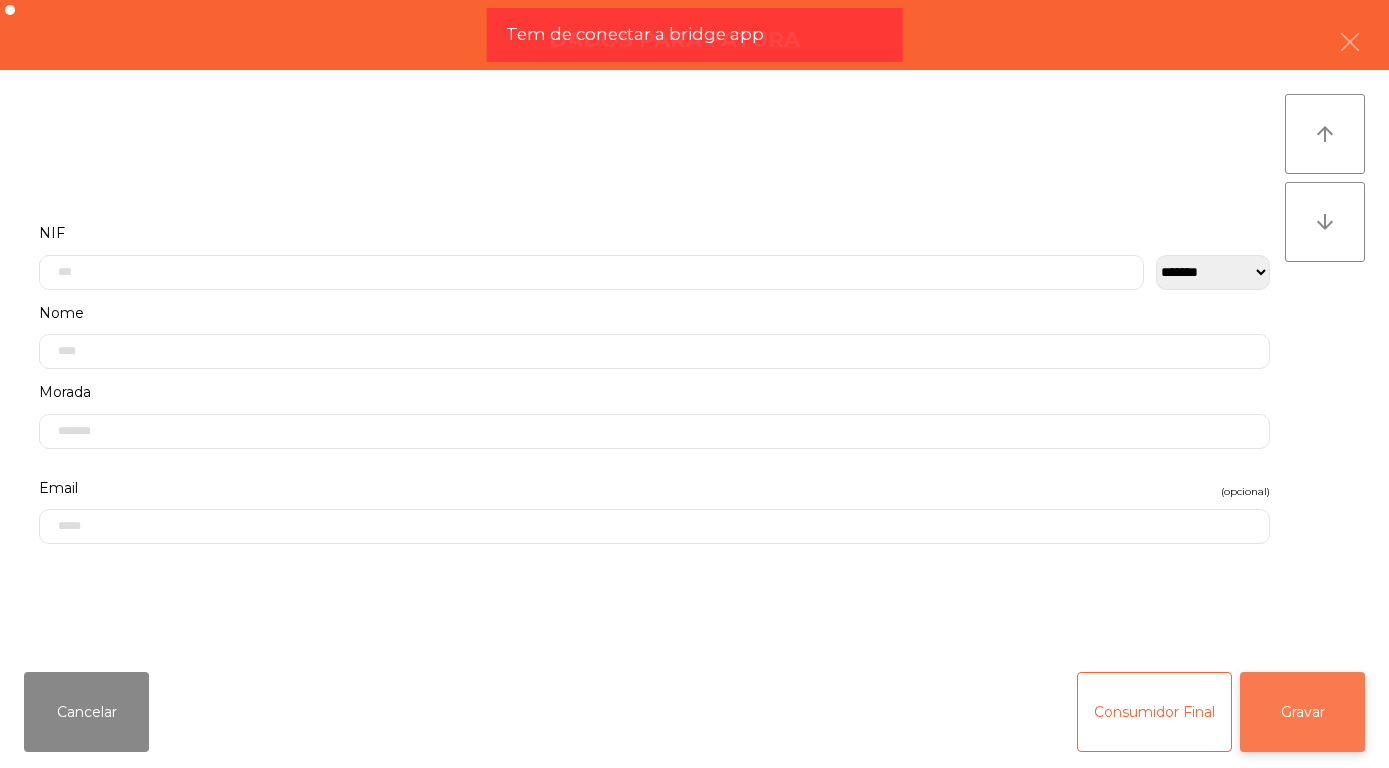 click on "Gravar" 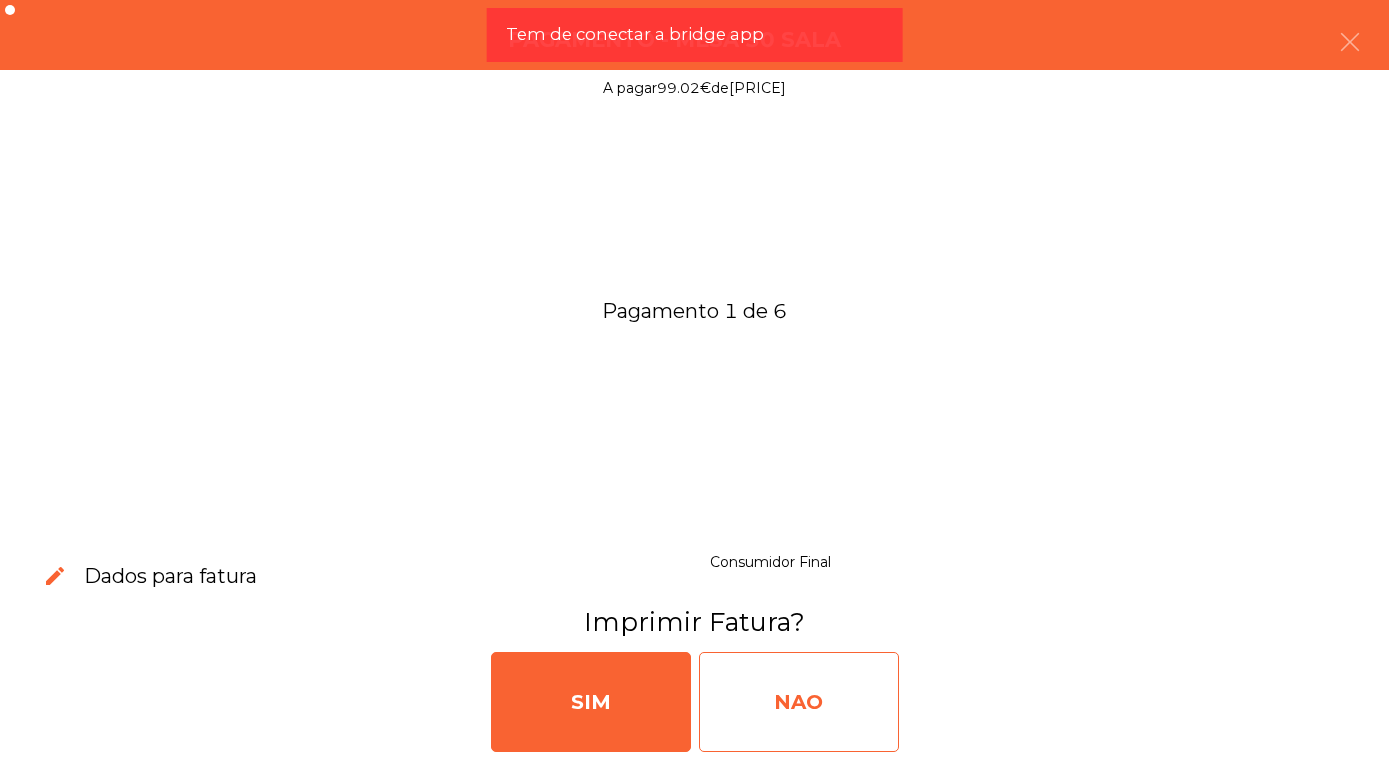 click on "NAO" 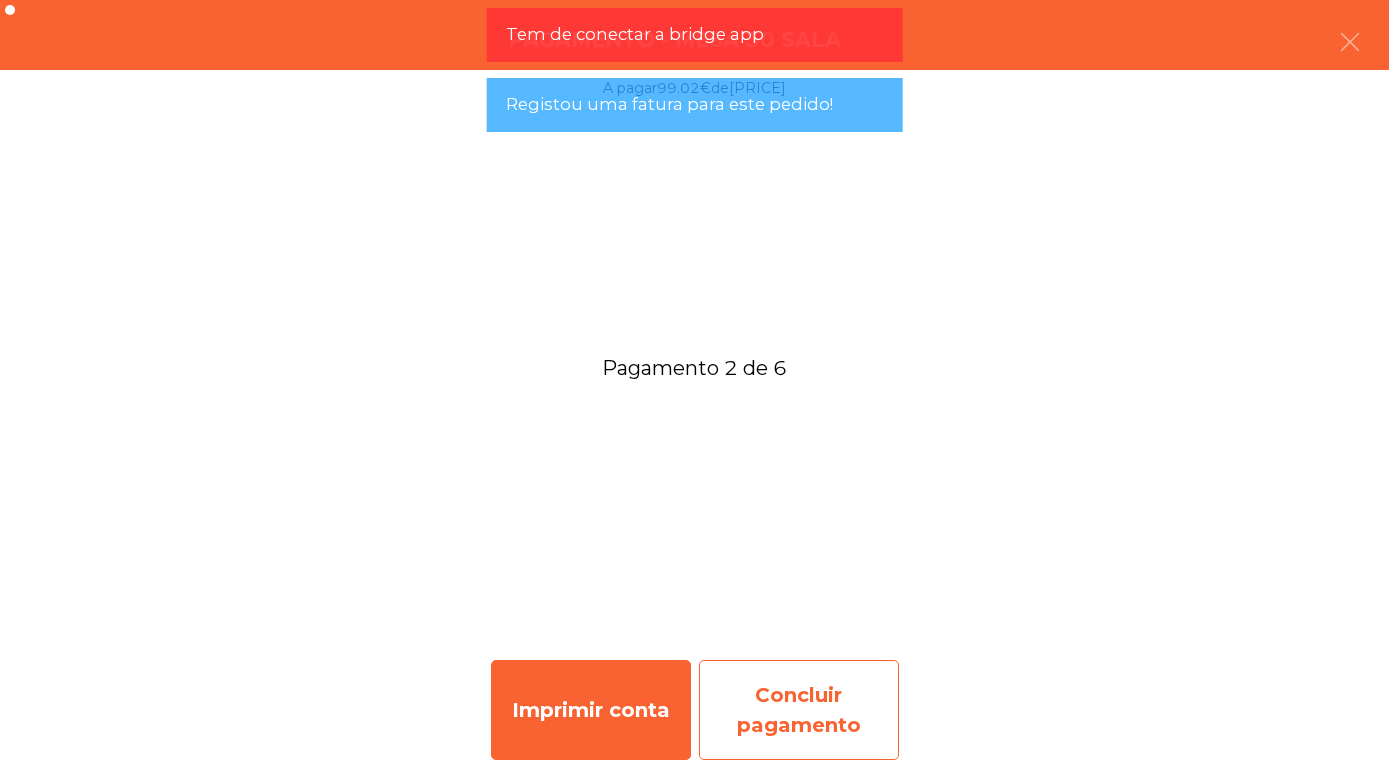 click on "Concluir pagamento" 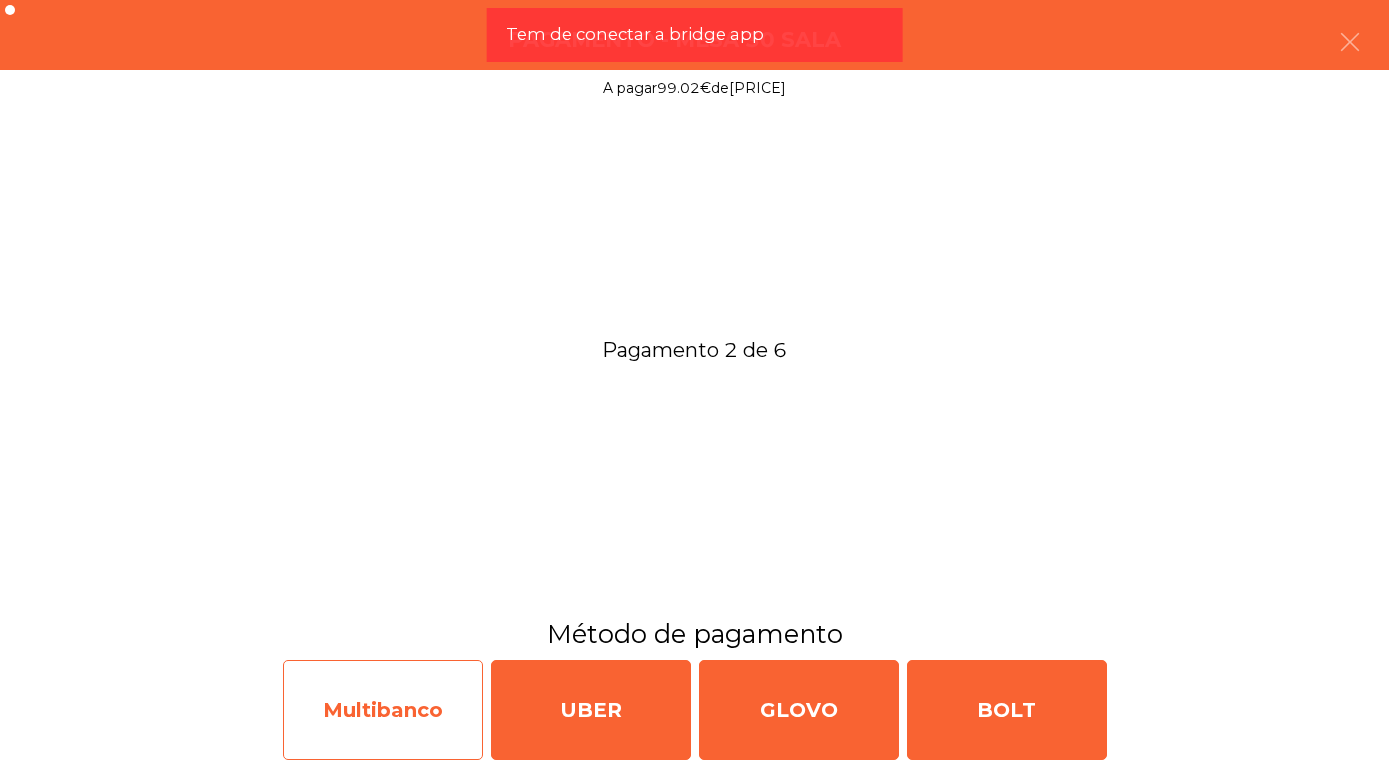 click on "Multibanco" 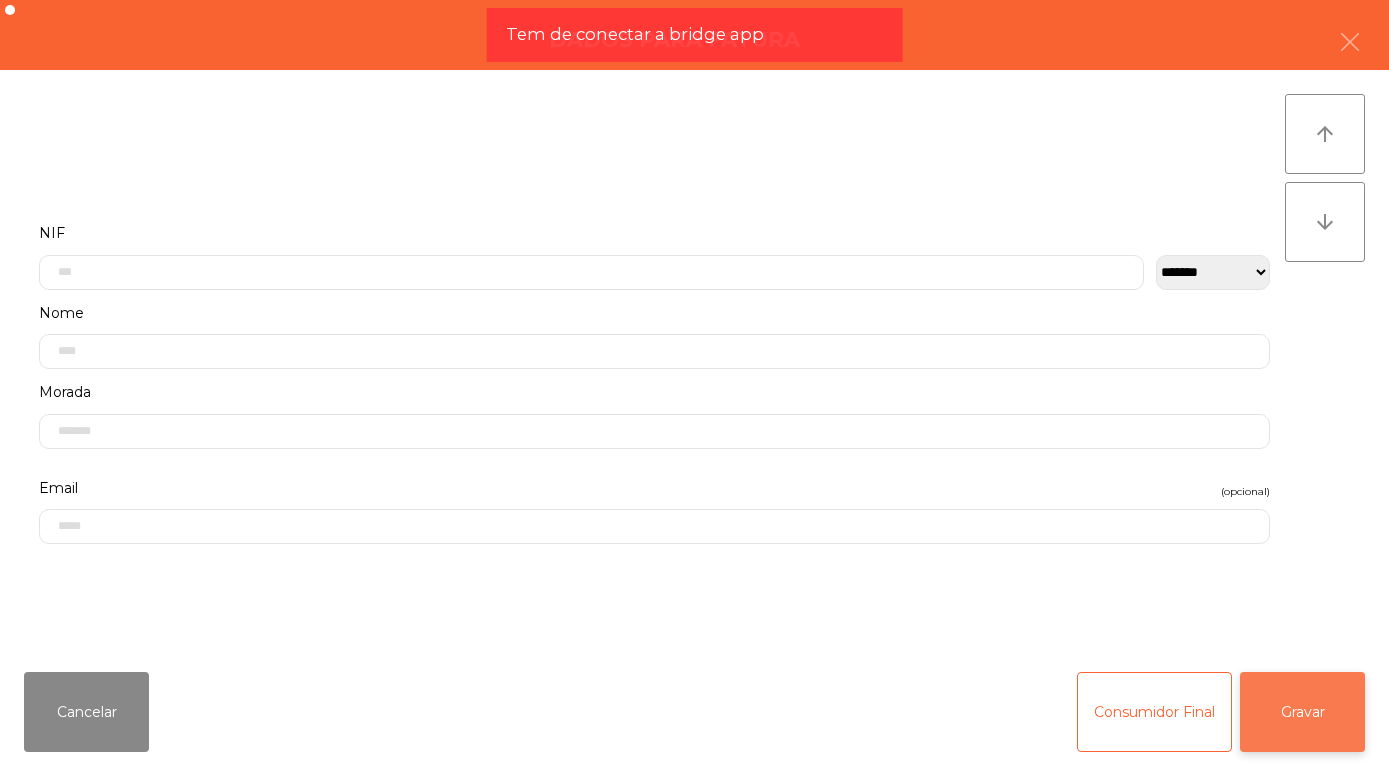 click on "Gravar" 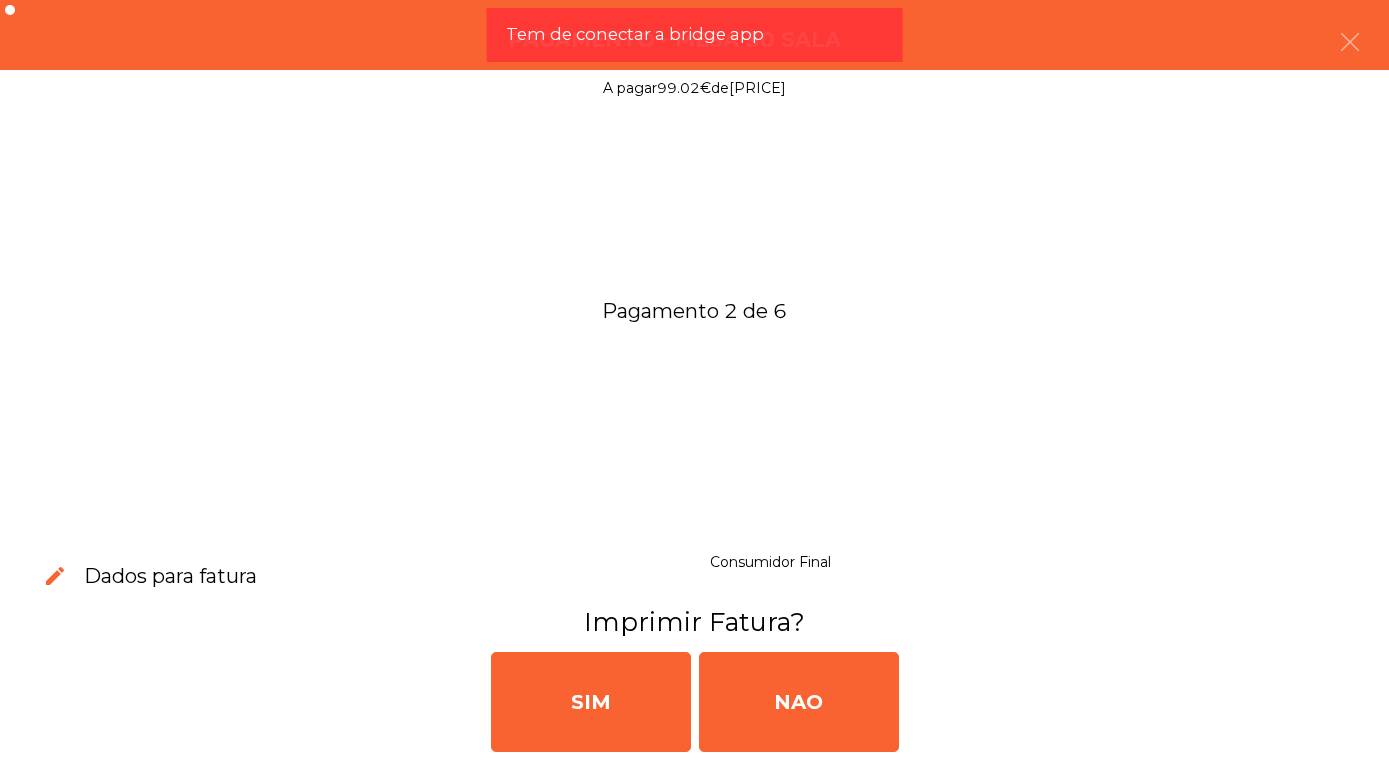 click on "NAO" 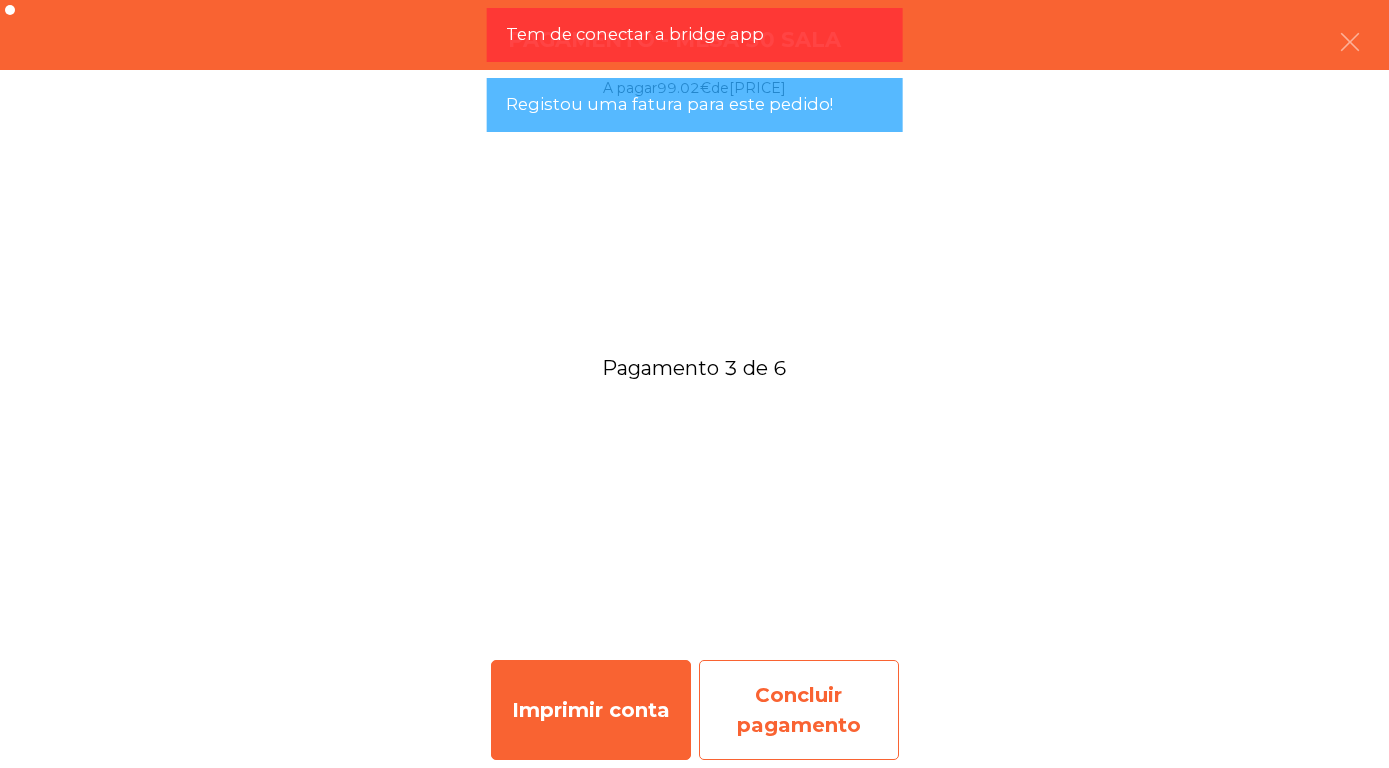 click on "Concluir pagamento" 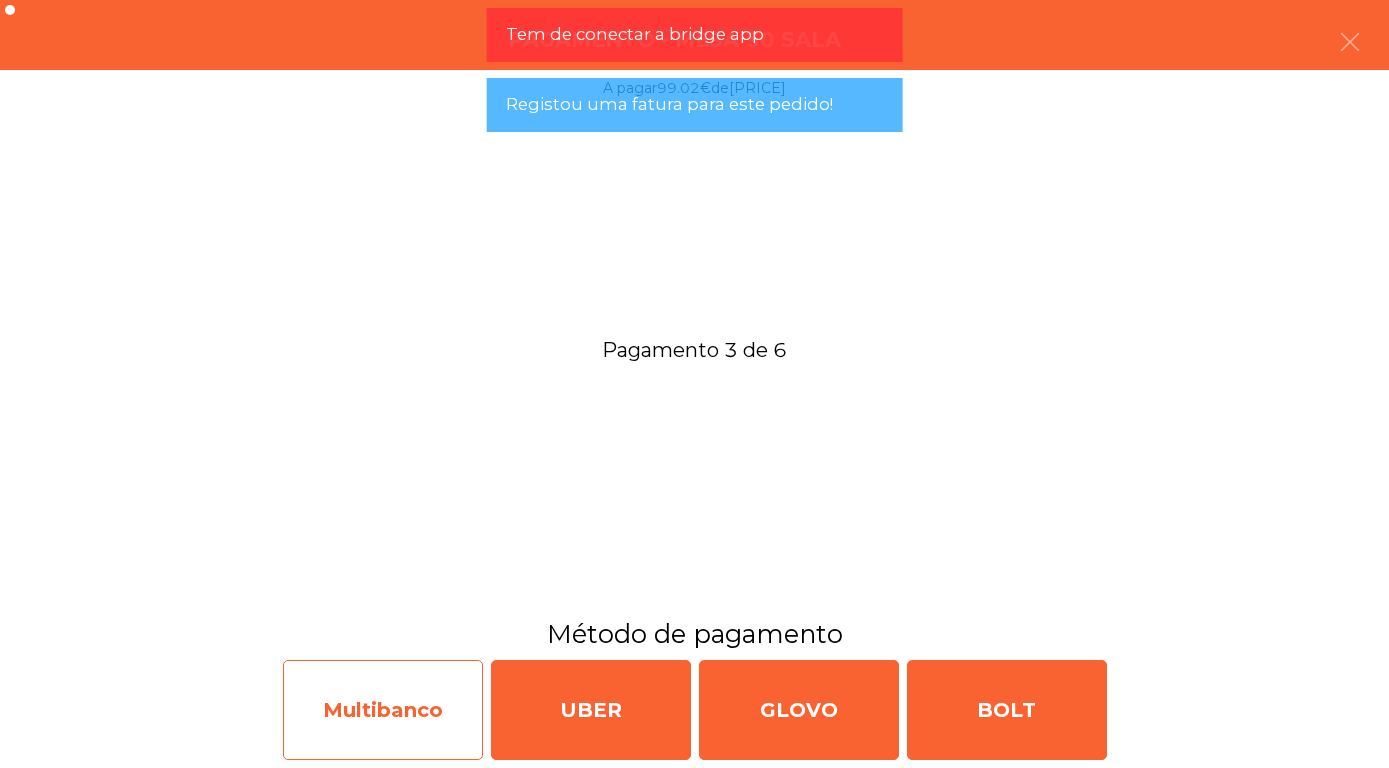 click on "Multibanco" 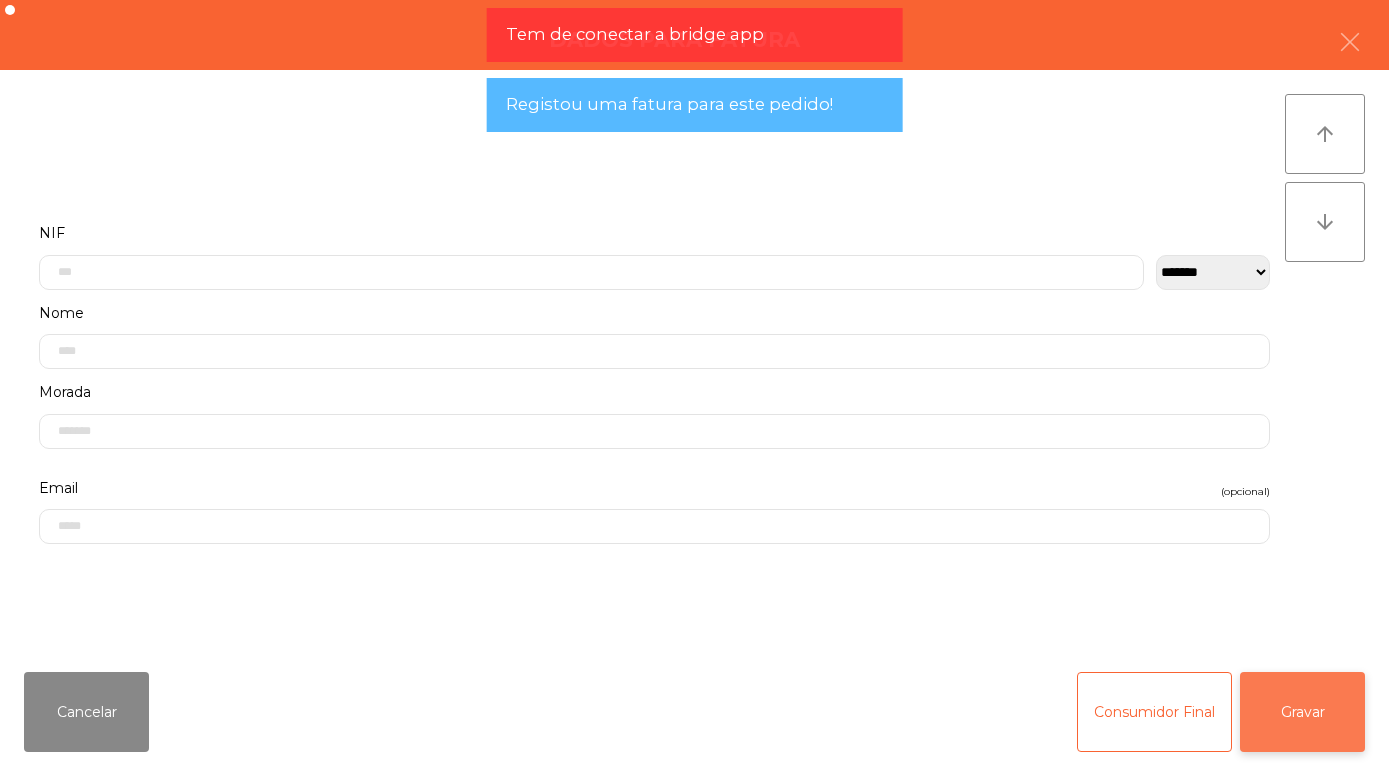 click on "Gravar" 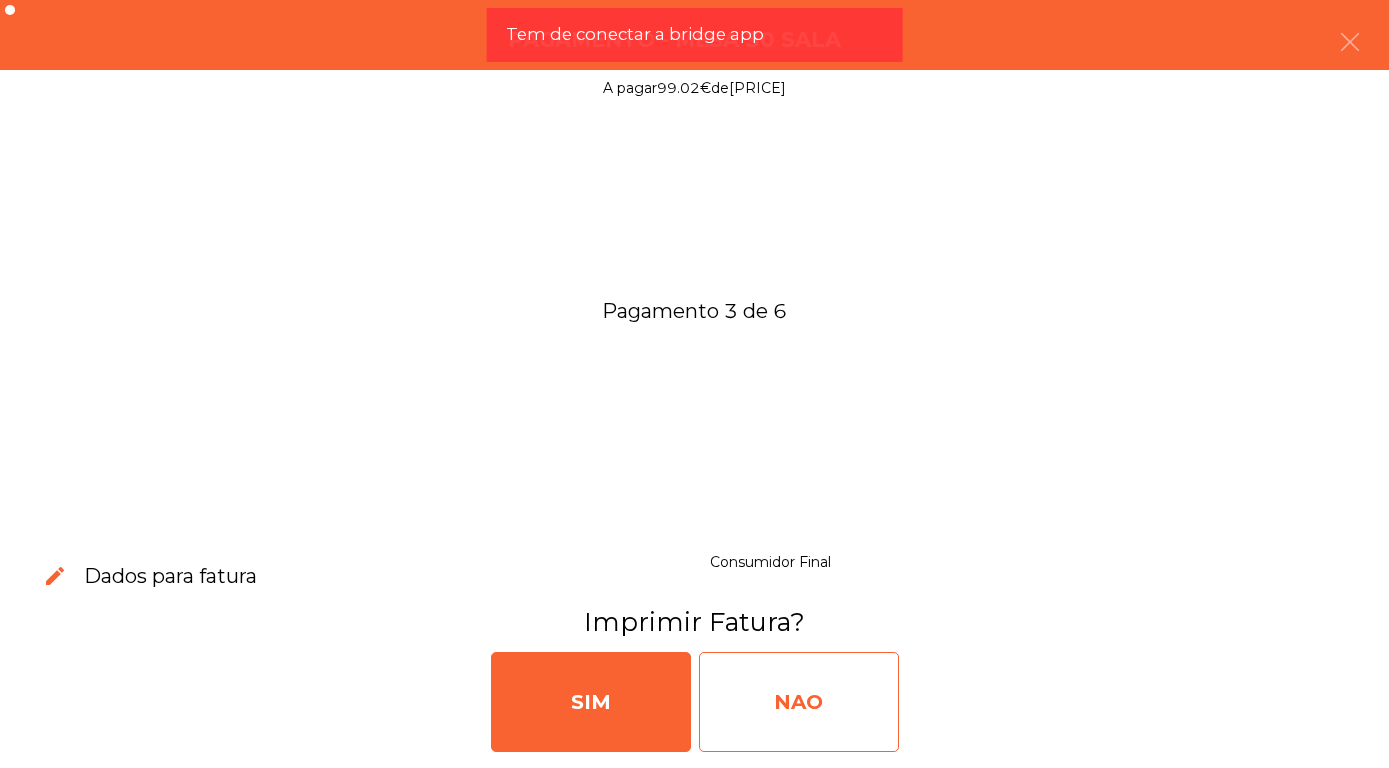 click on "NAO" 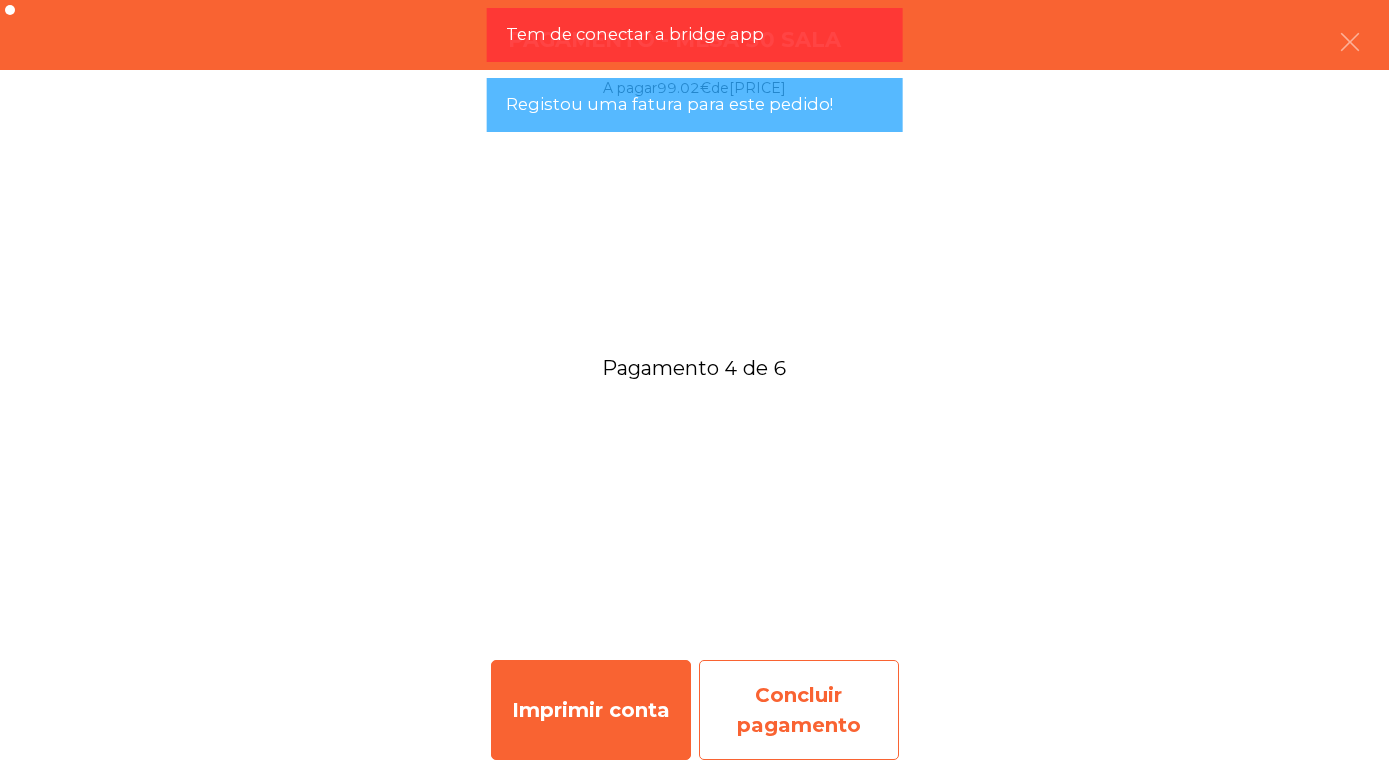 click on "Concluir pagamento" 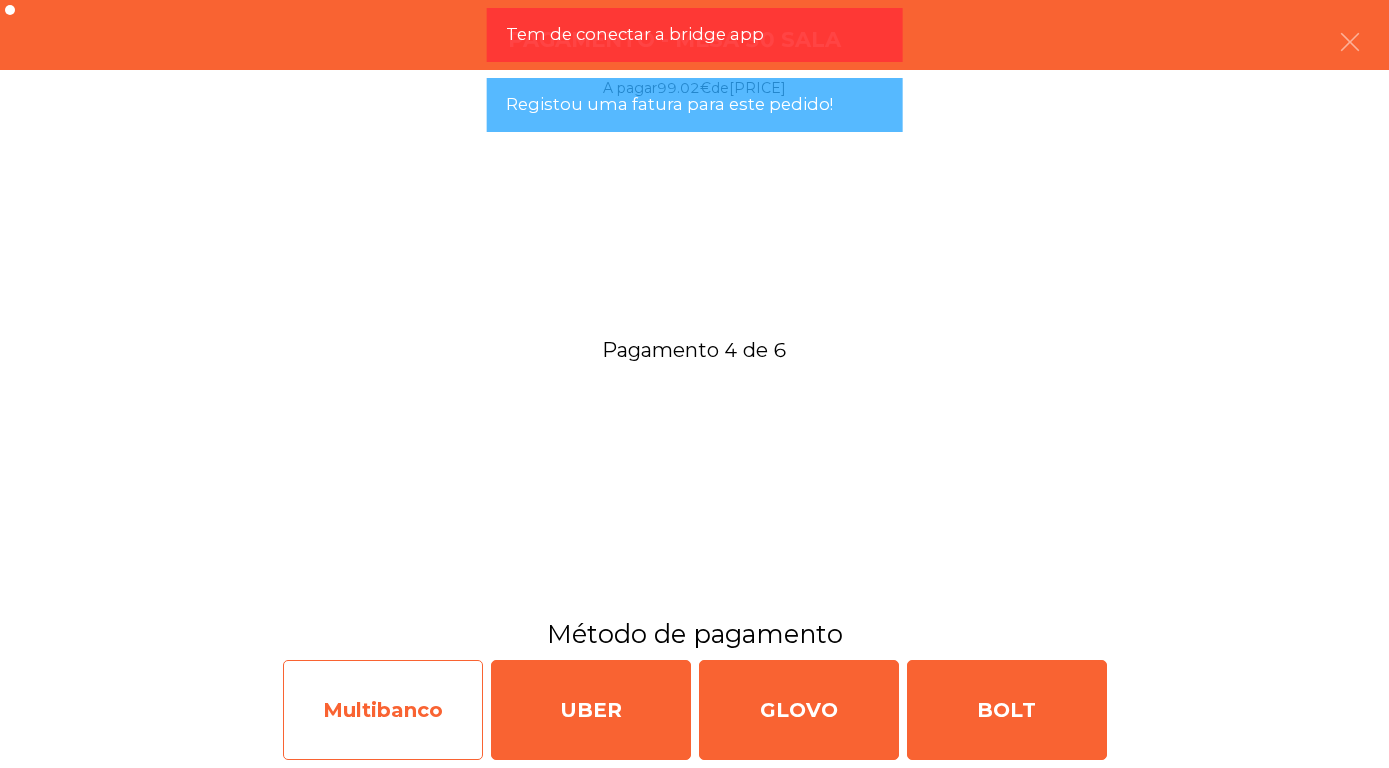 click on "Multibanco" 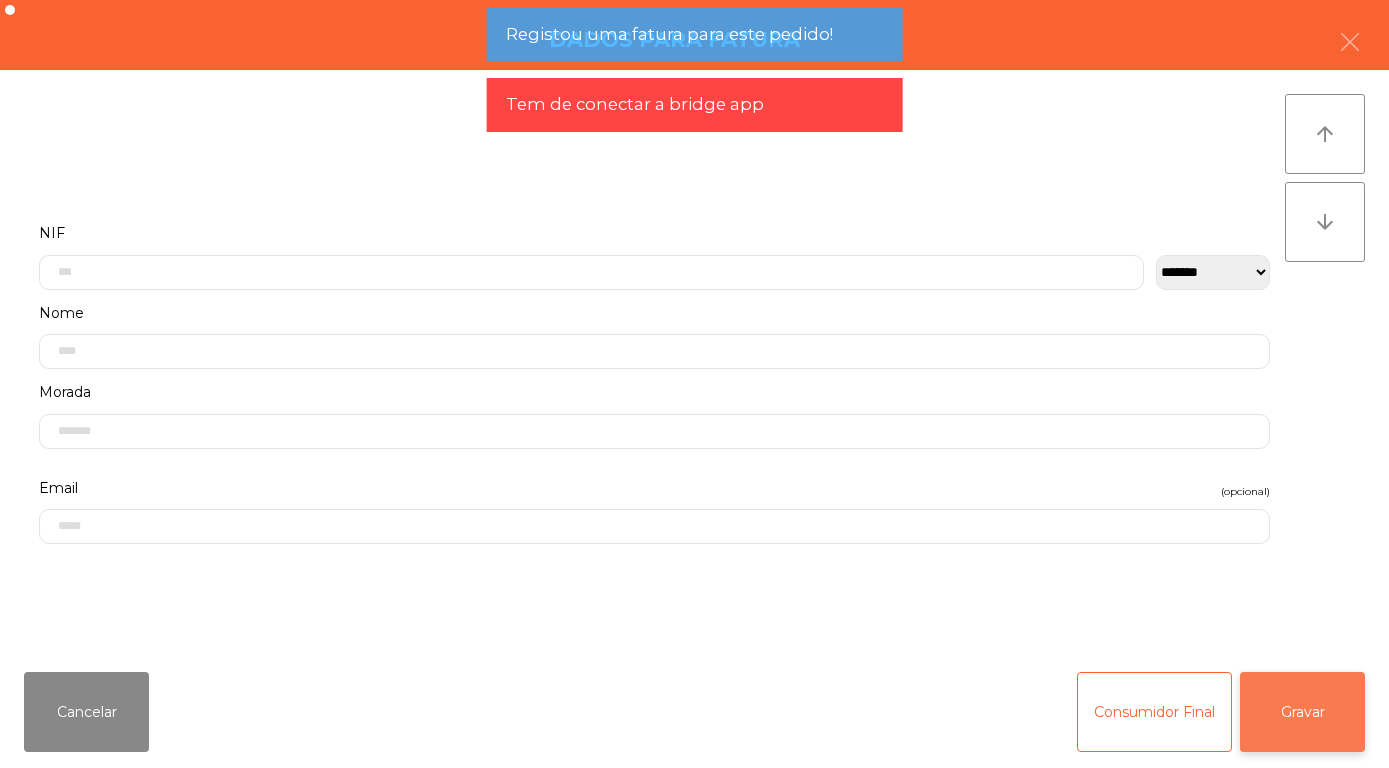 click on "Gravar" 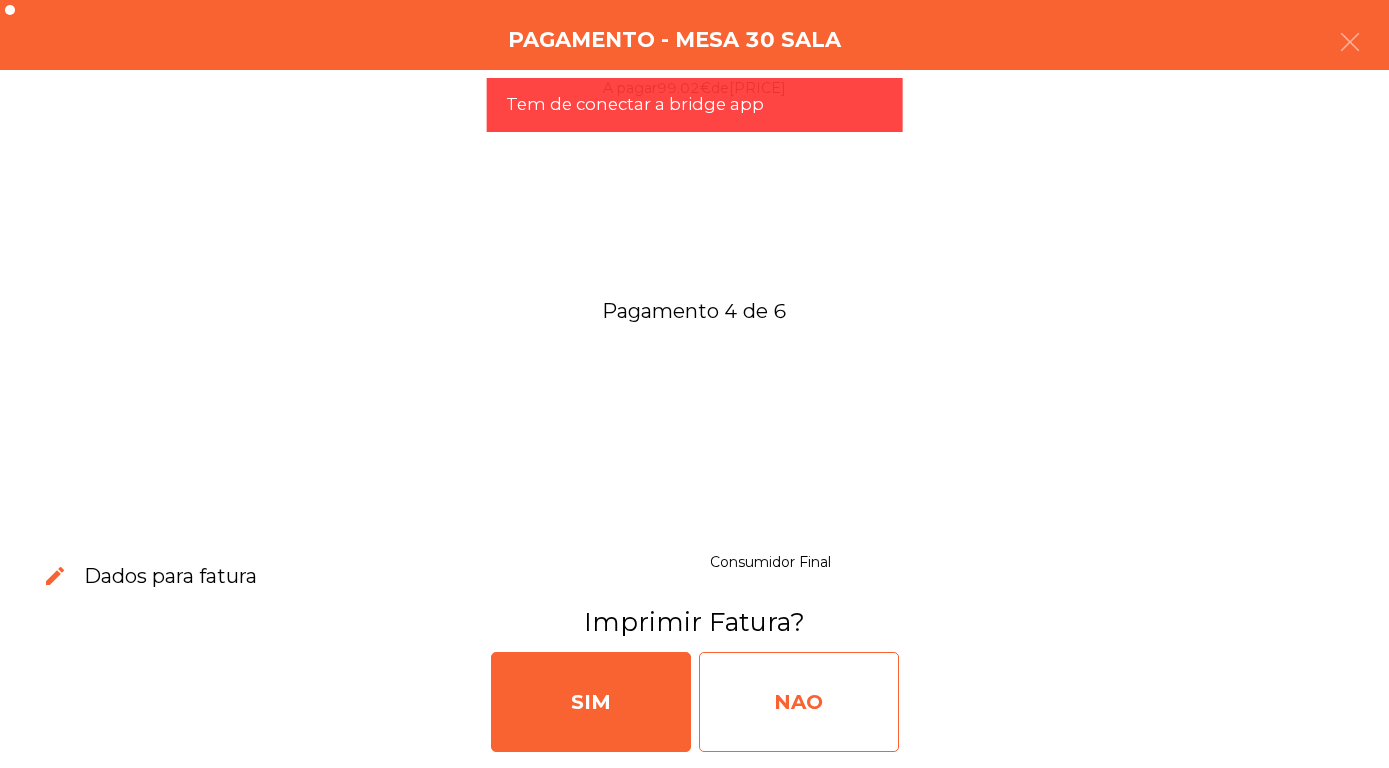 click on "NAO" 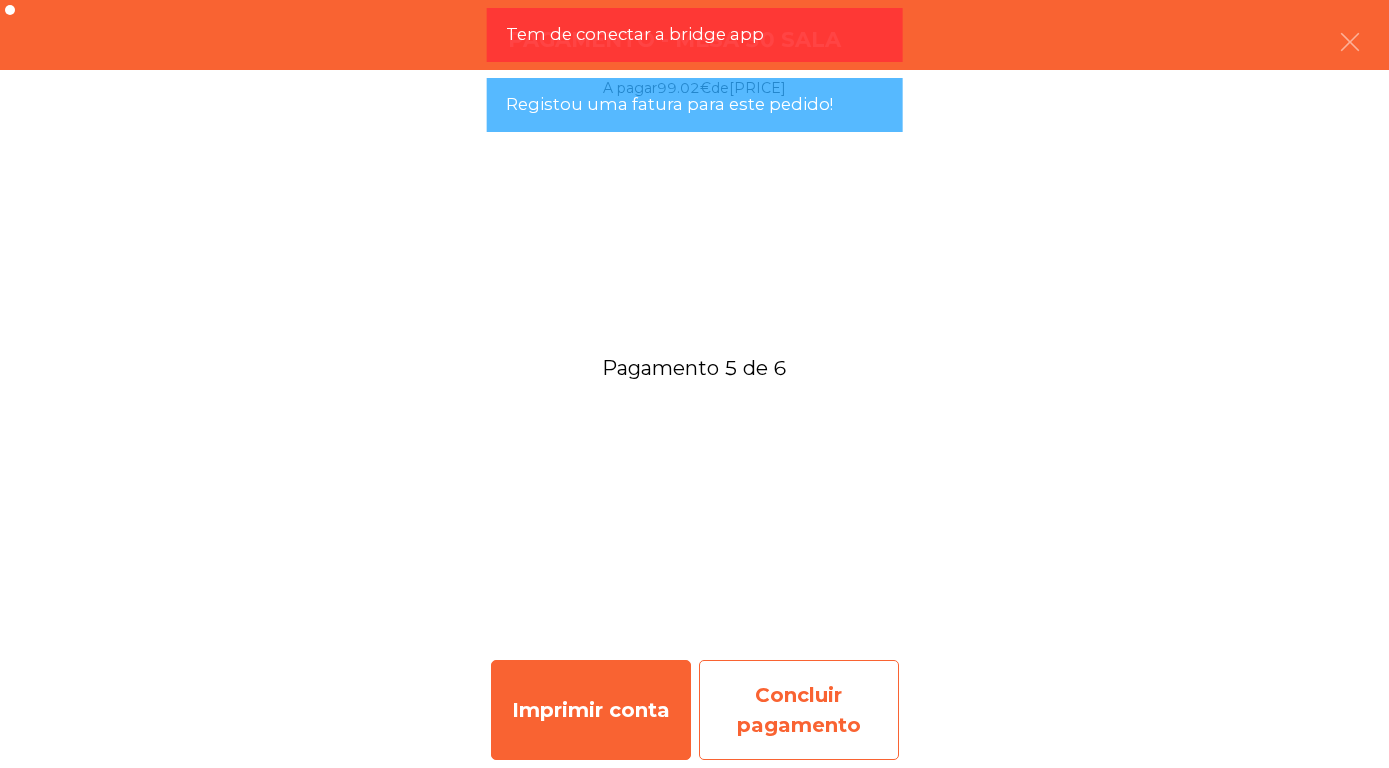 click on "Concluir pagamento" 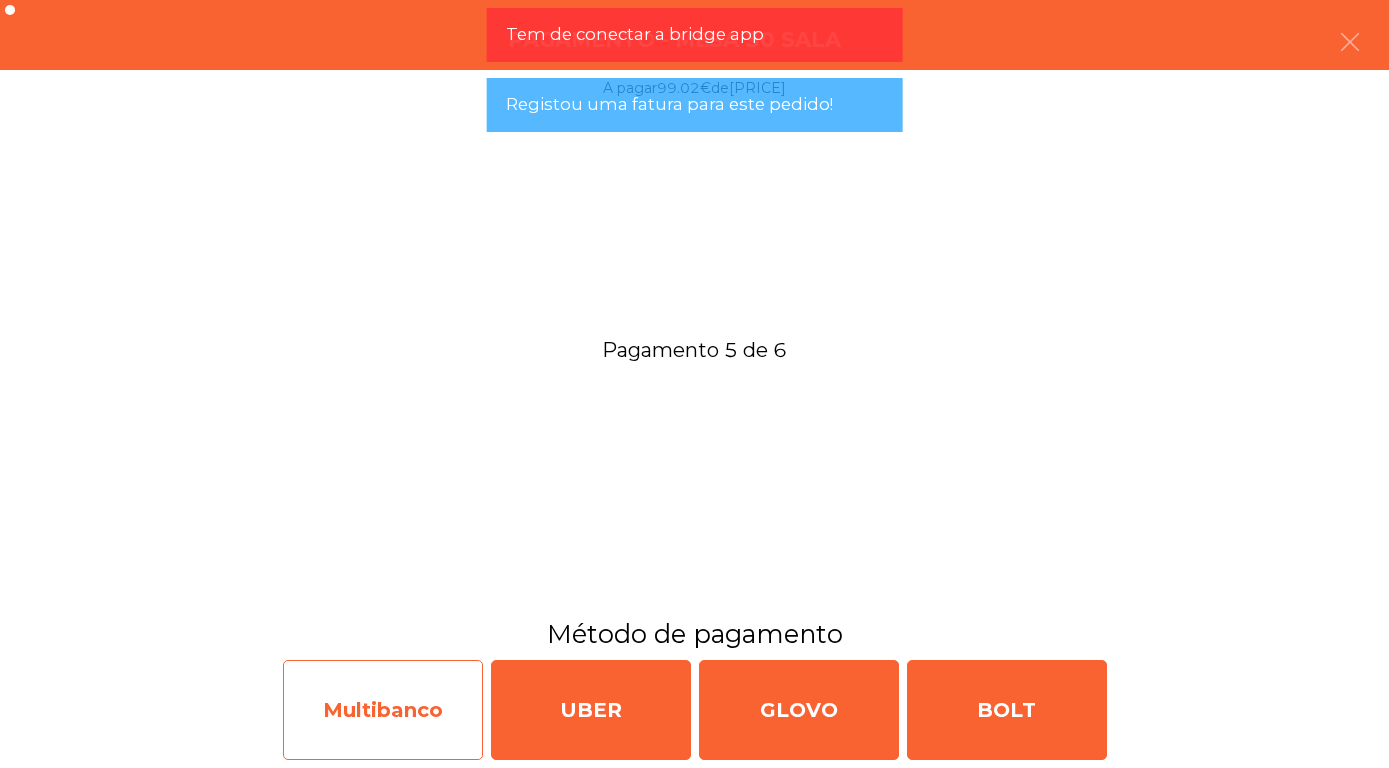 click on "Multibanco" 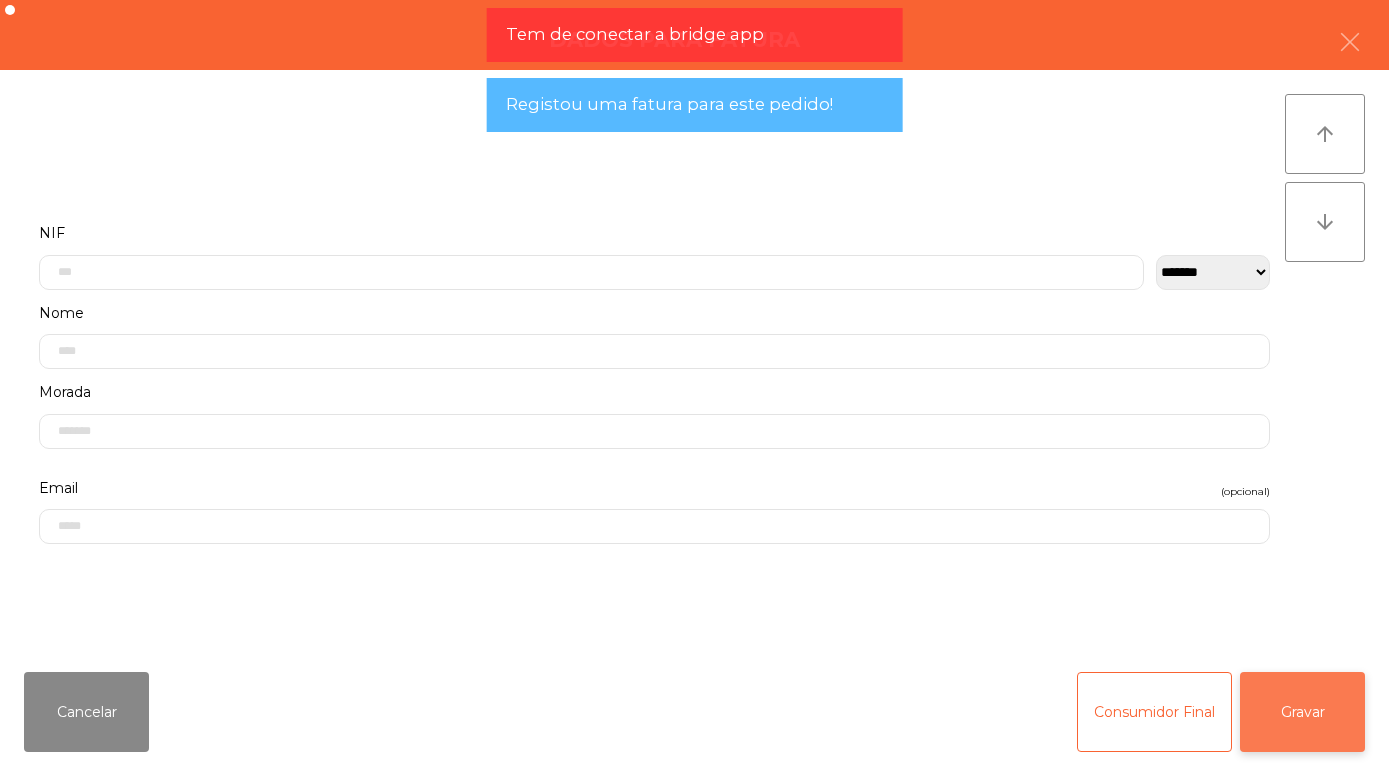 click on "Gravar" 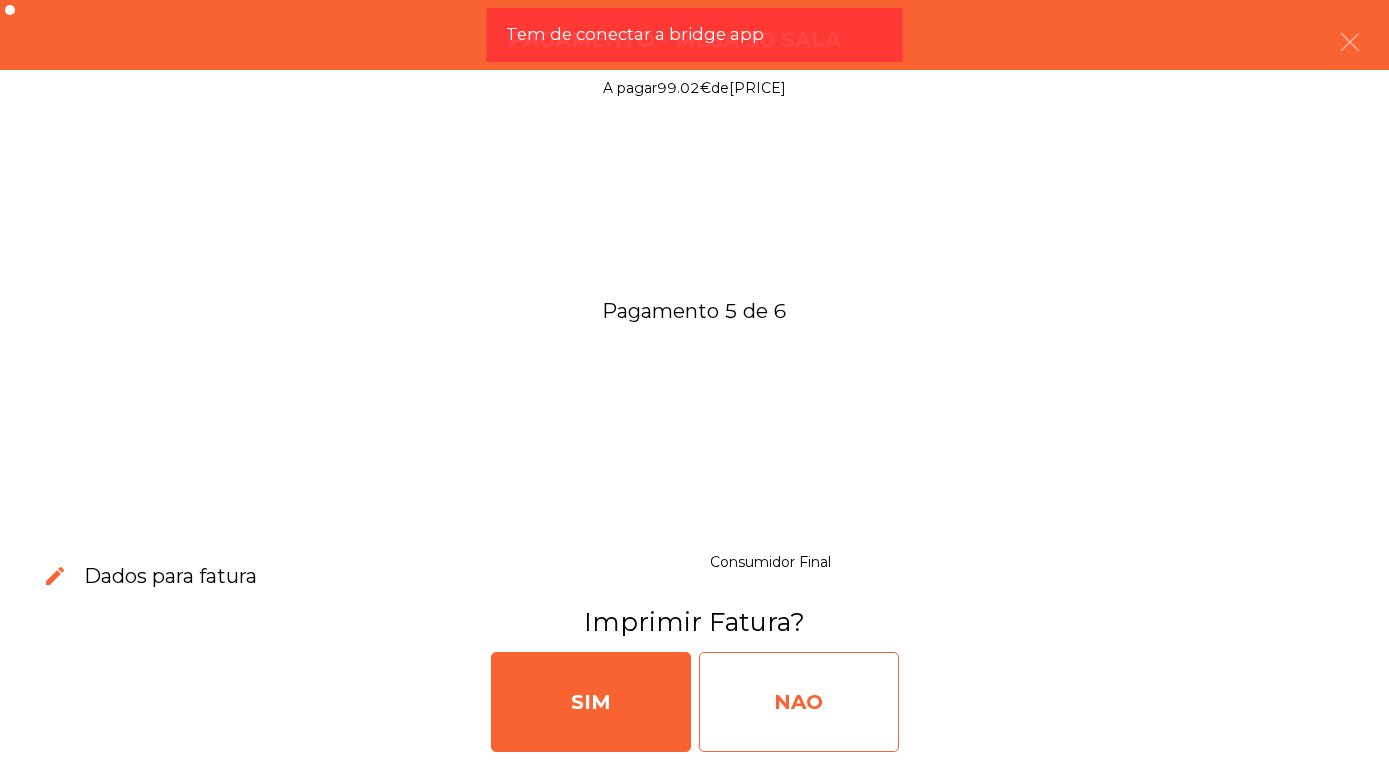 click on "NAO" 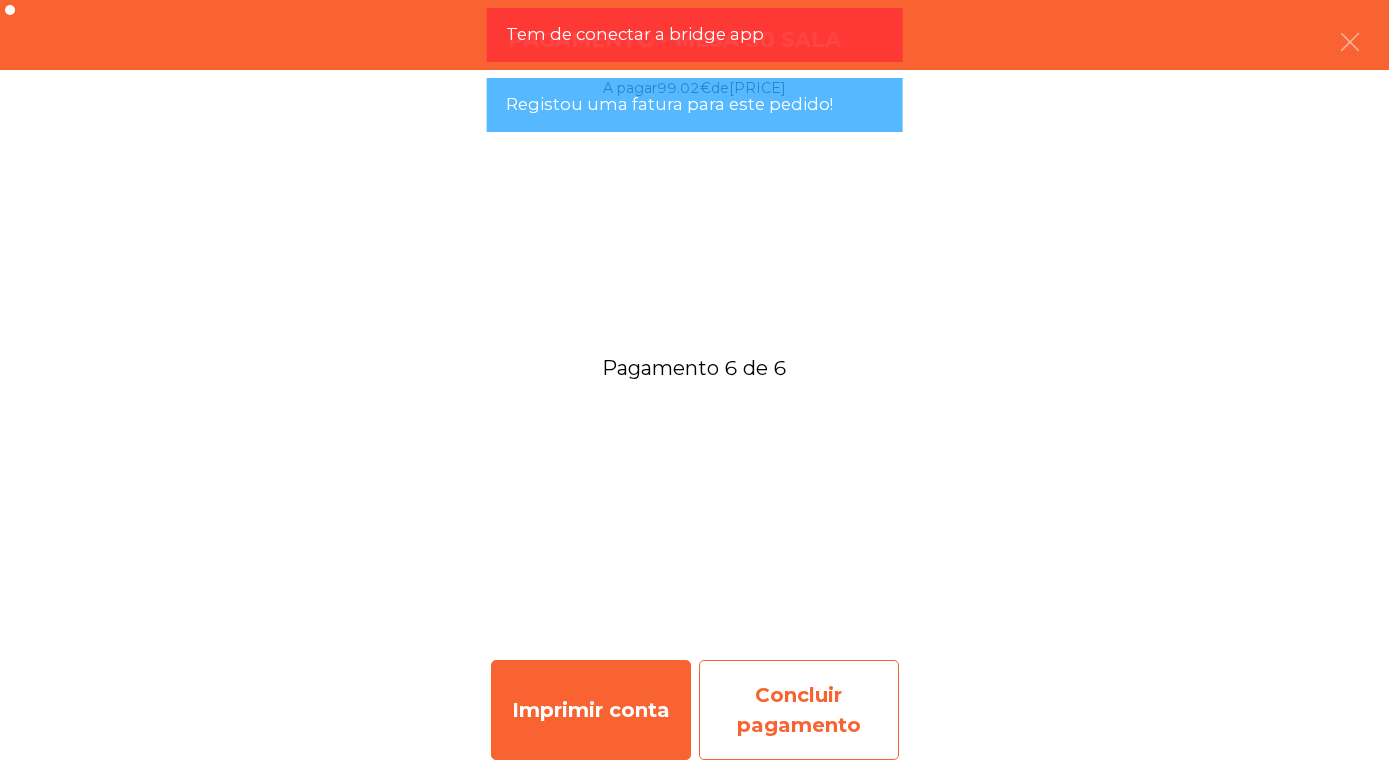 click on "Concluir pagamento" 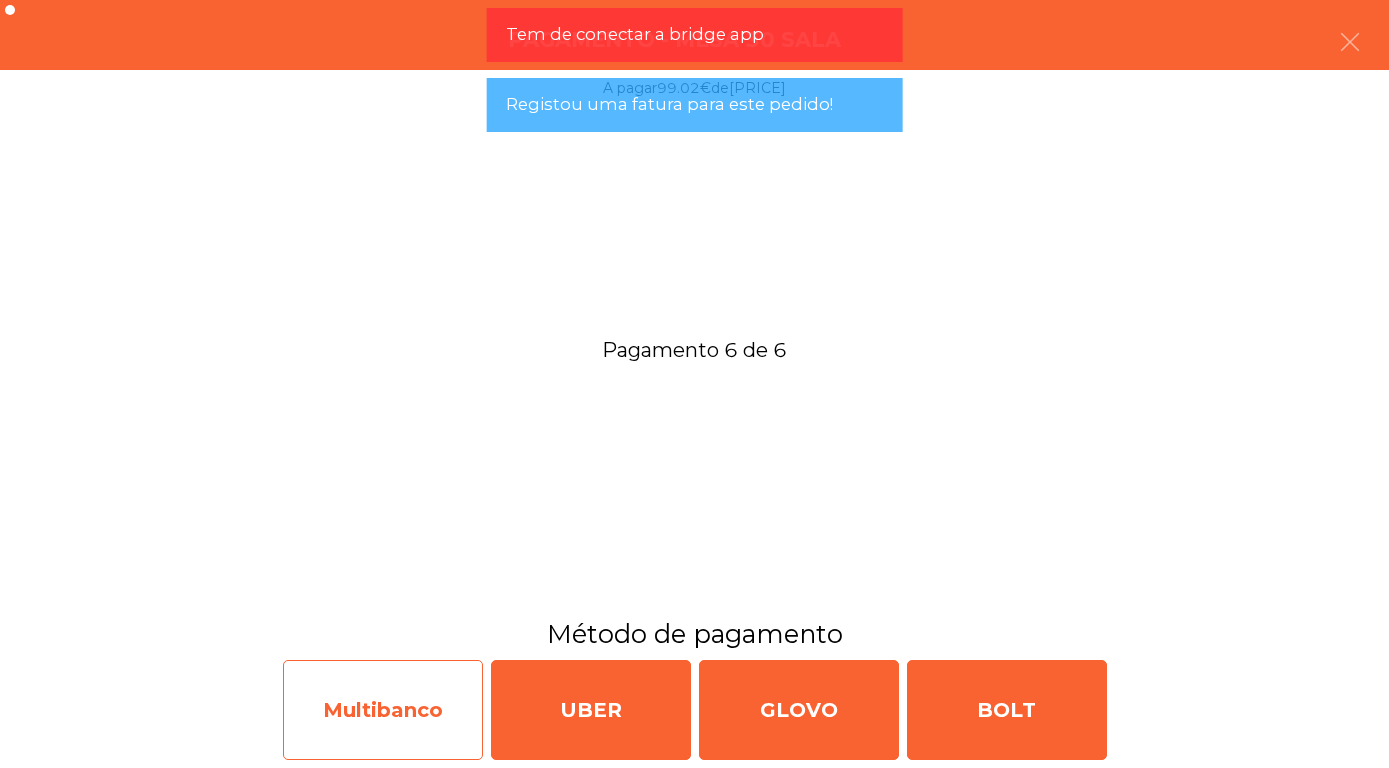 click on "Multibanco" 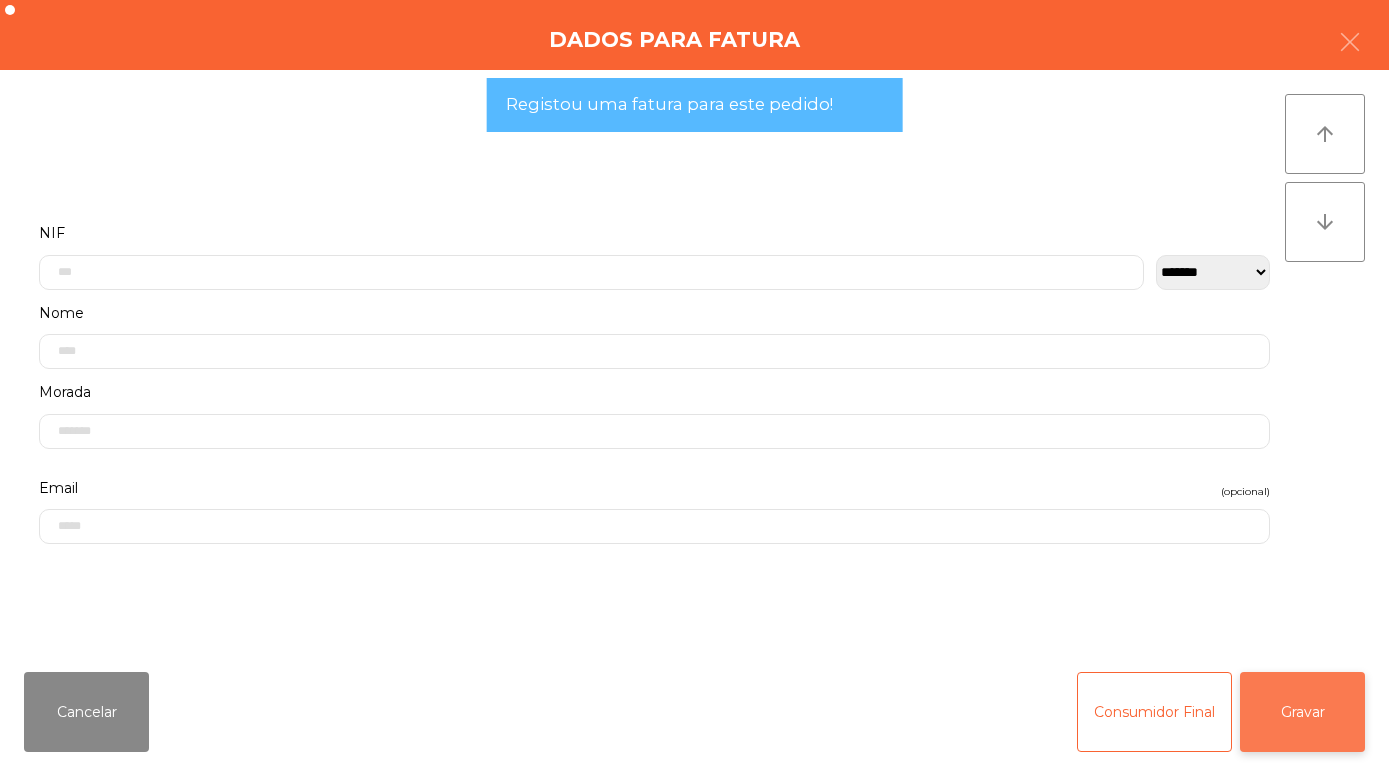 click on "Gravar" 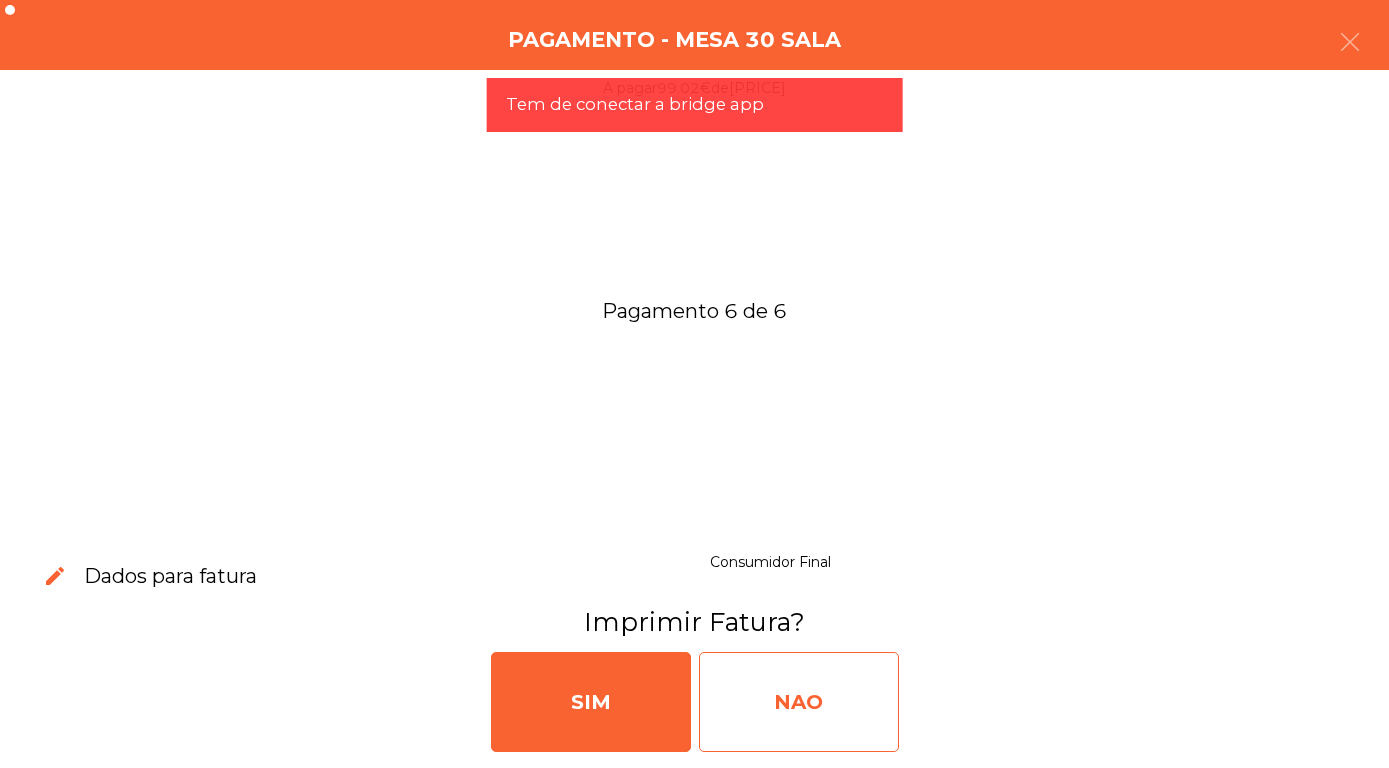 click on "NAO" 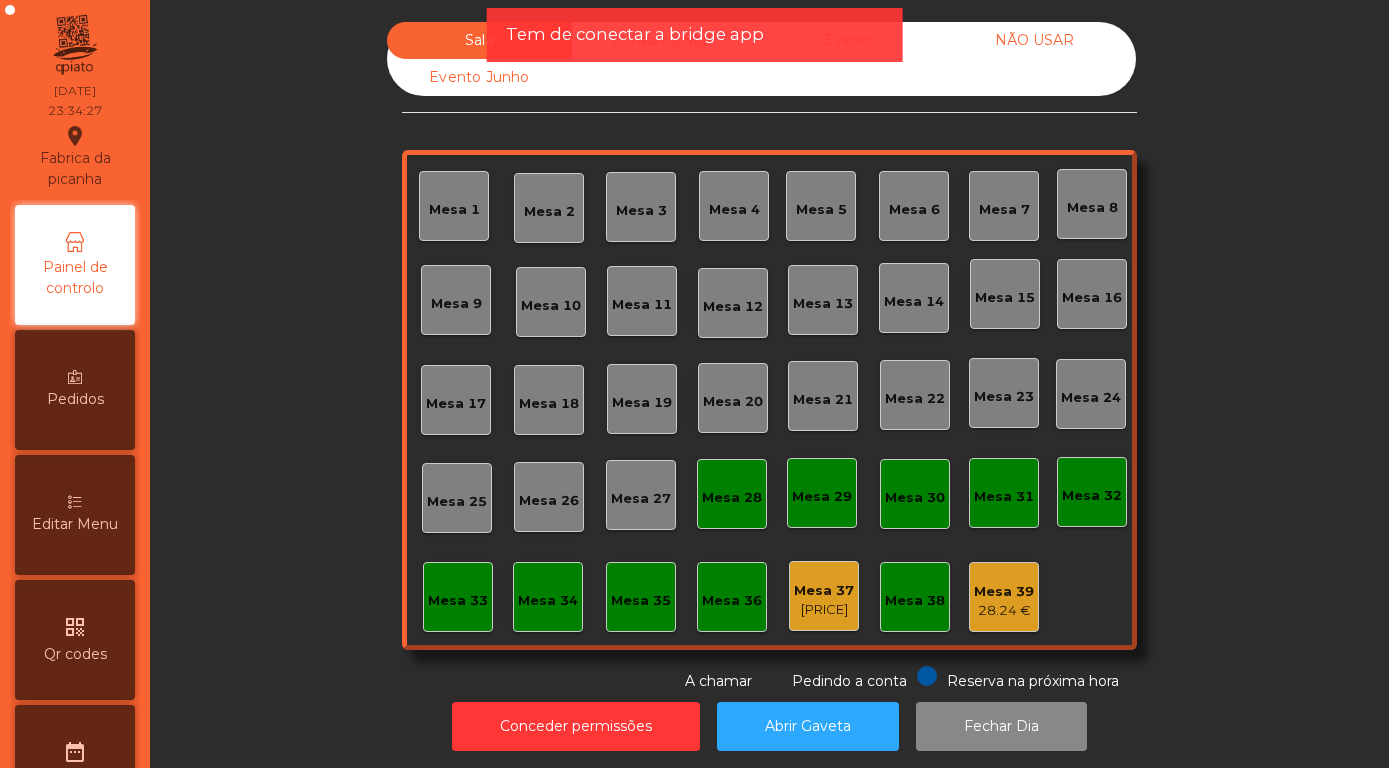 click on "Tem de conectar a bridge app" 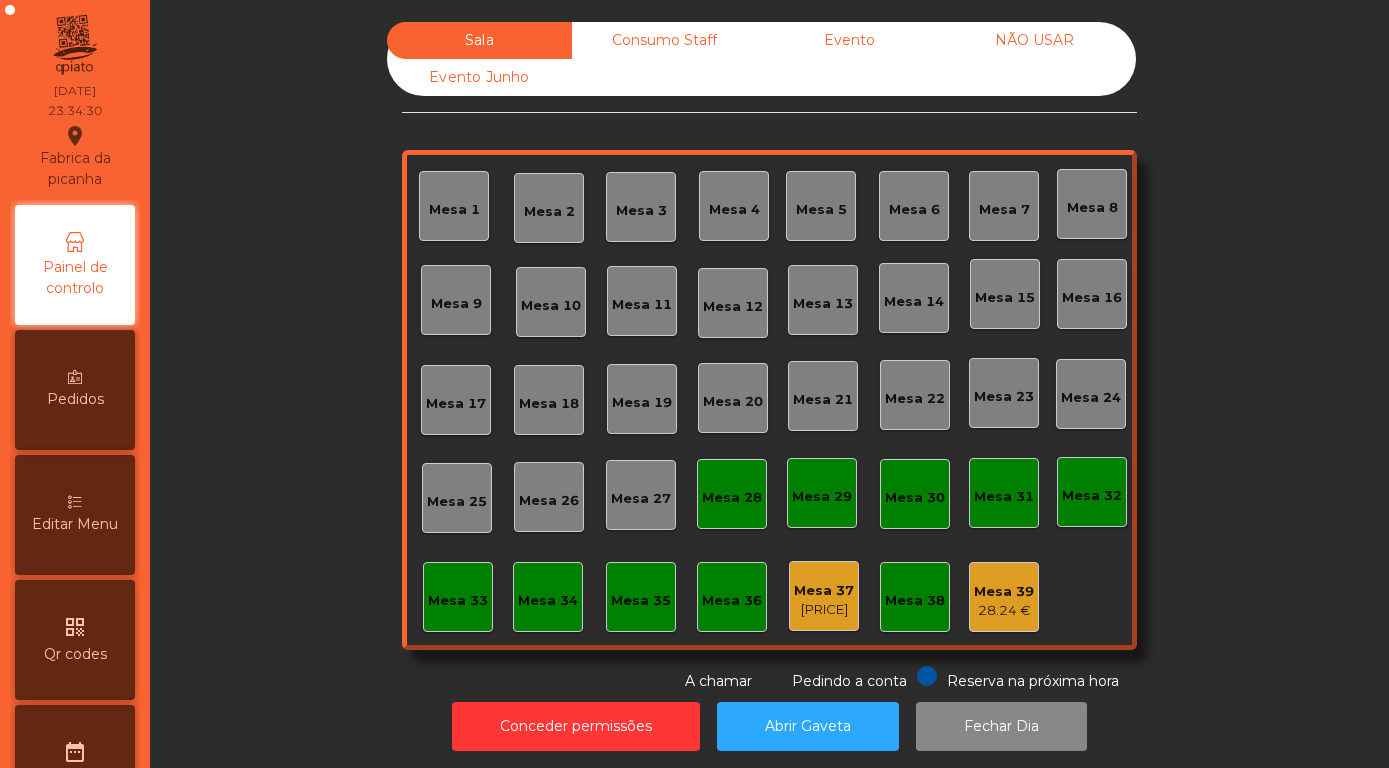click on "Evento" 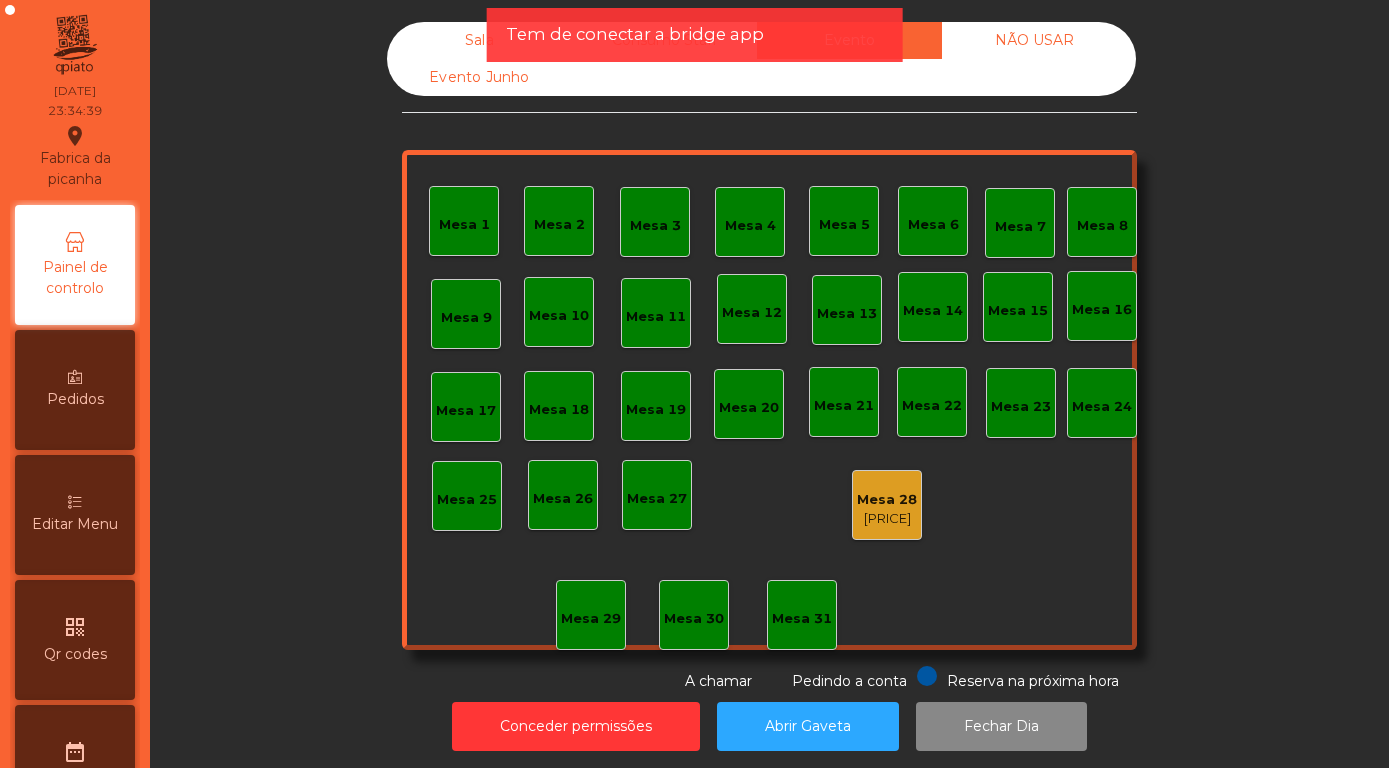 click on "153.4 €" 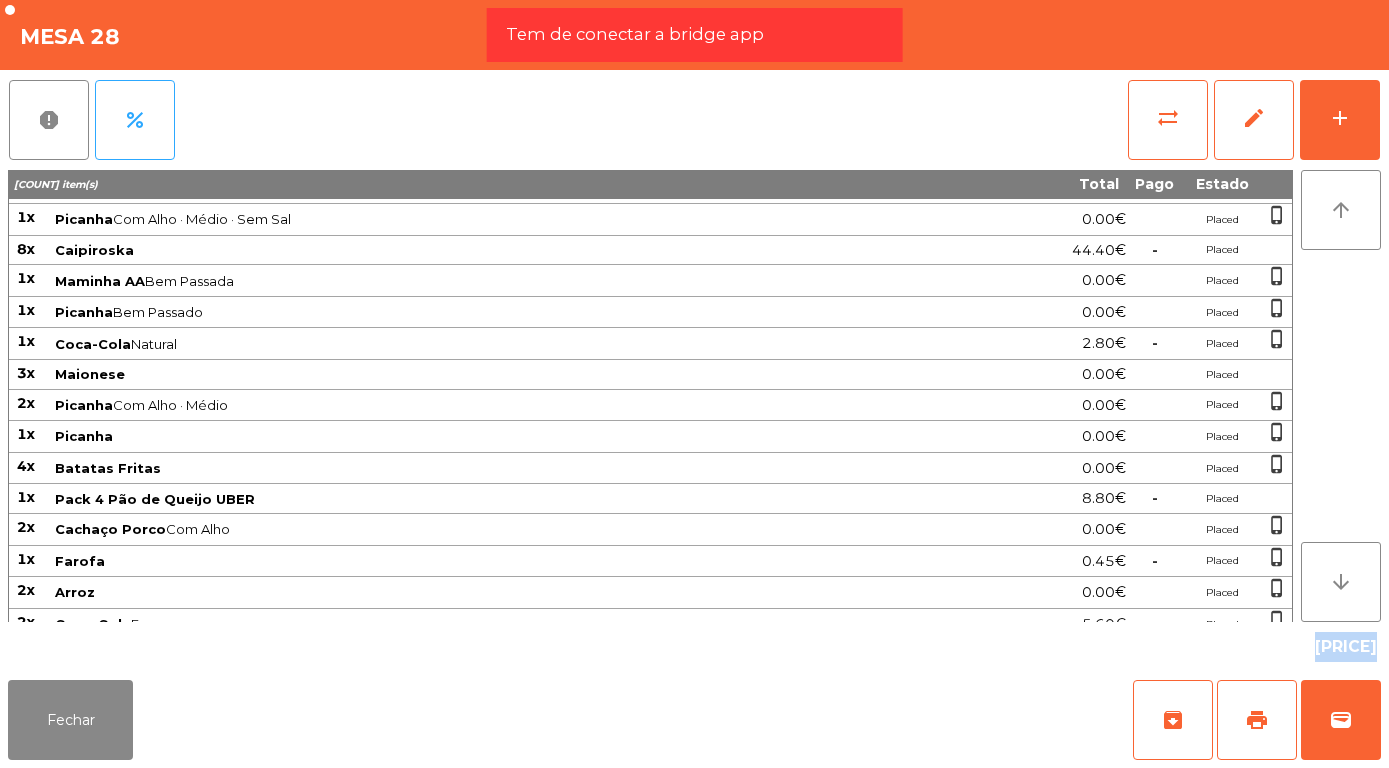 scroll, scrollTop: 944, scrollLeft: 0, axis: vertical 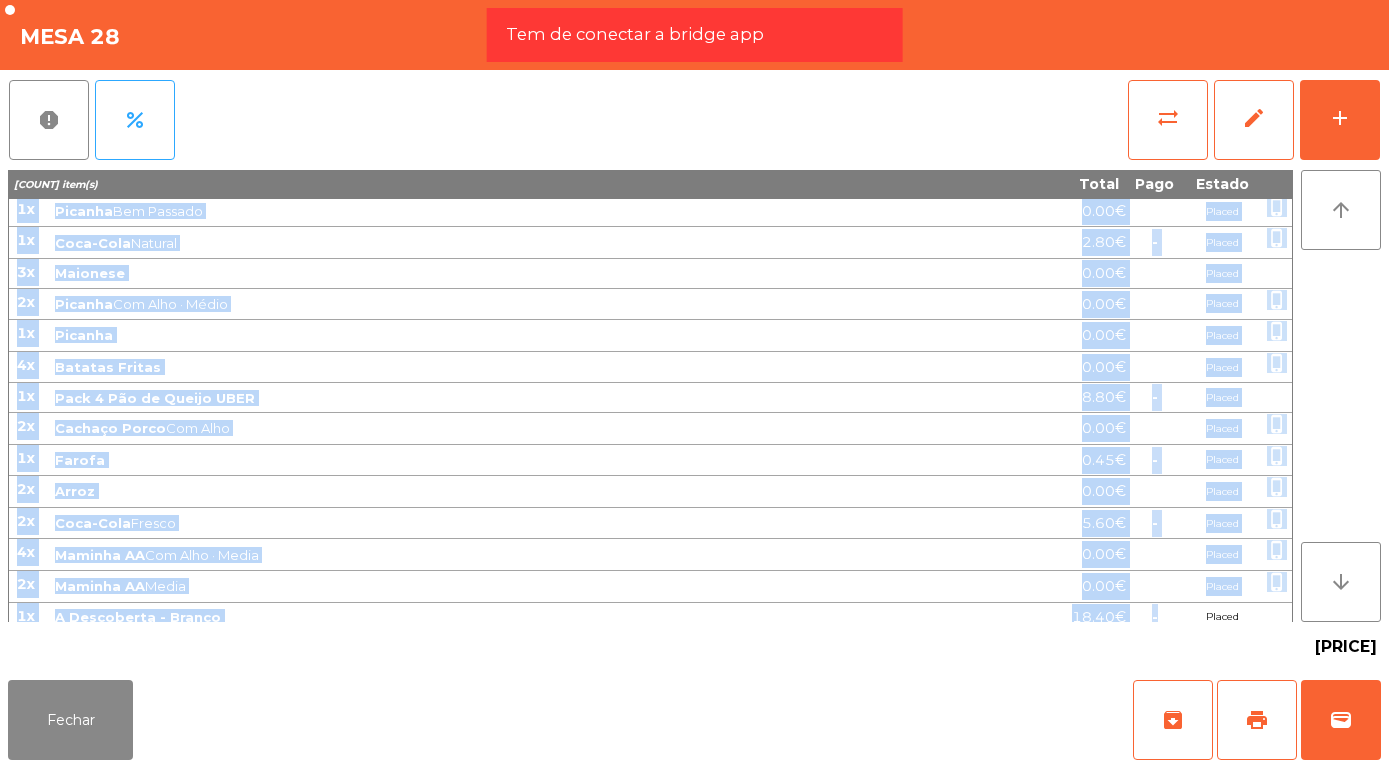 drag, startPoint x: 18, startPoint y: 214, endPoint x: 1130, endPoint y: 599, distance: 1176.7621 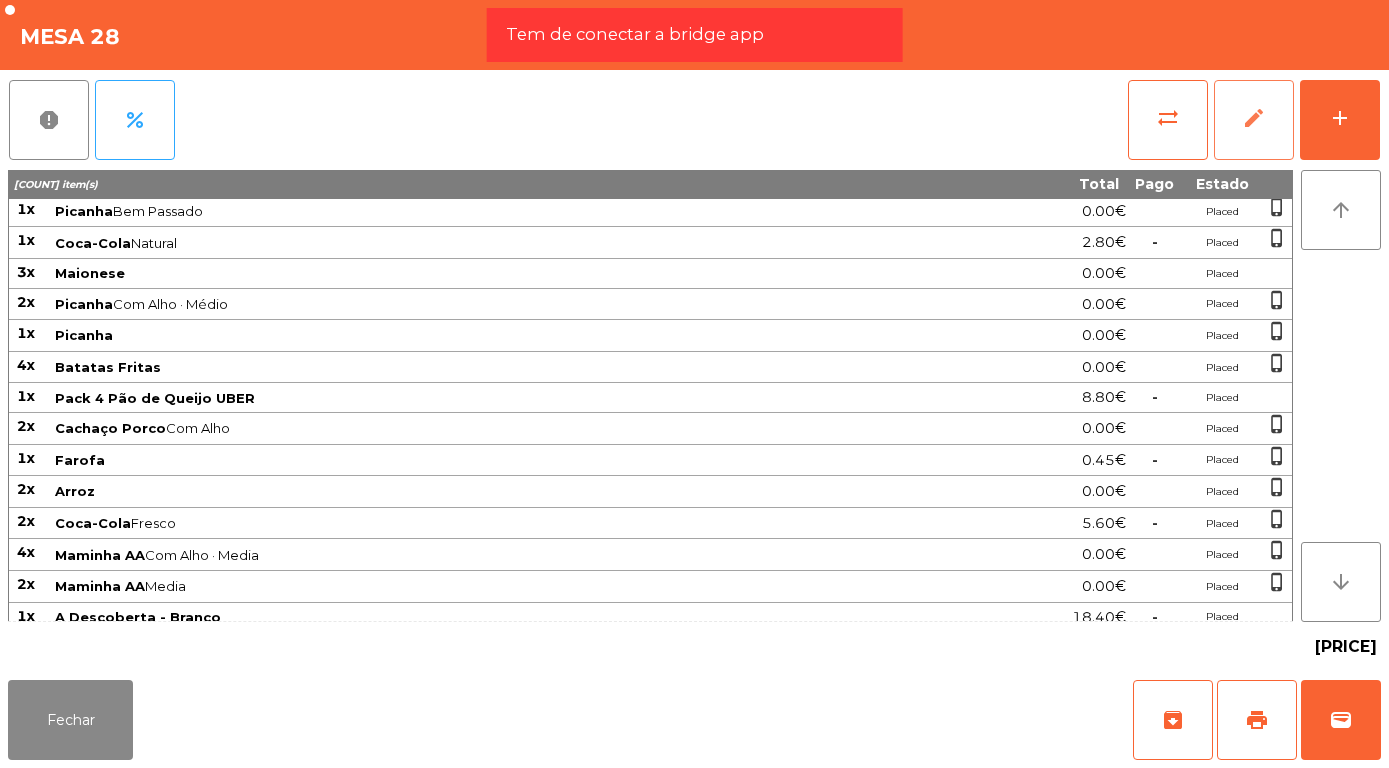click on "edit" 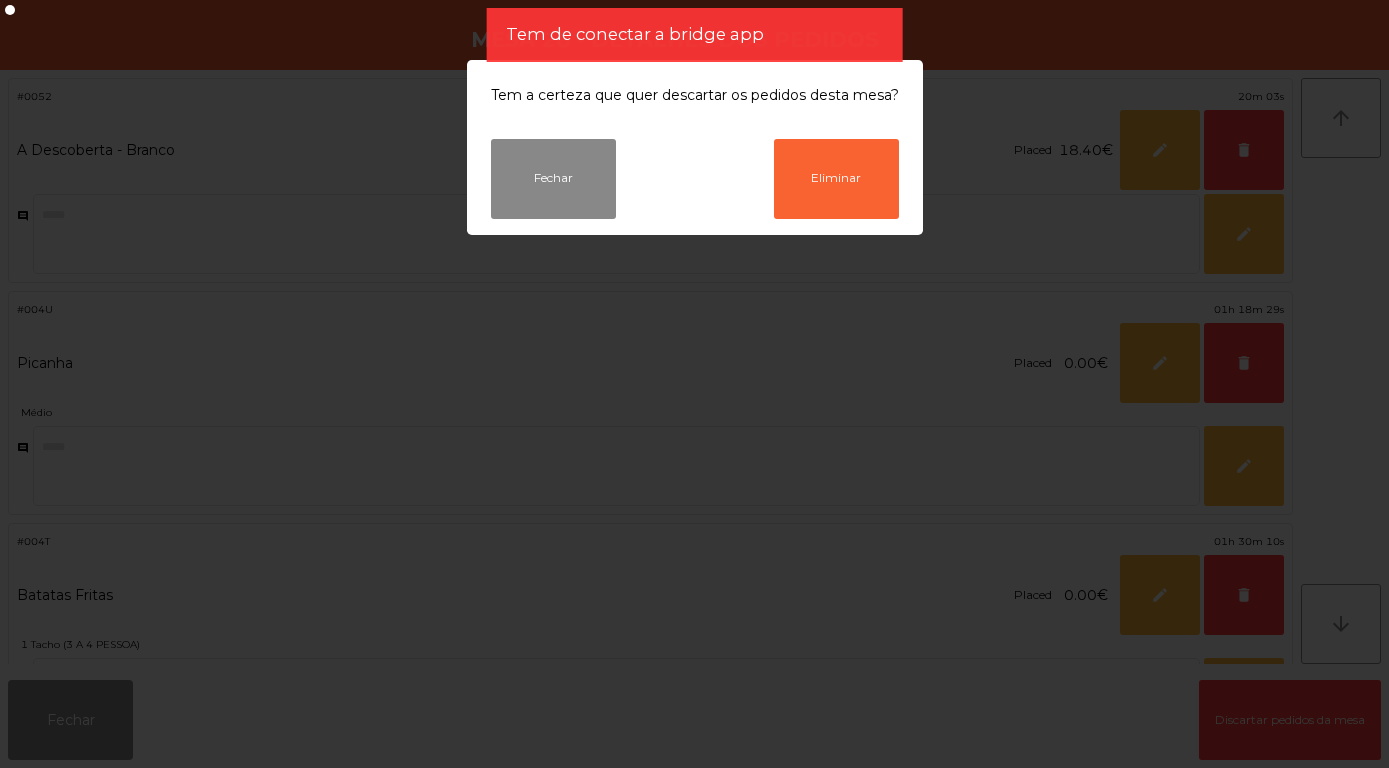 scroll, scrollTop: 944, scrollLeft: 0, axis: vertical 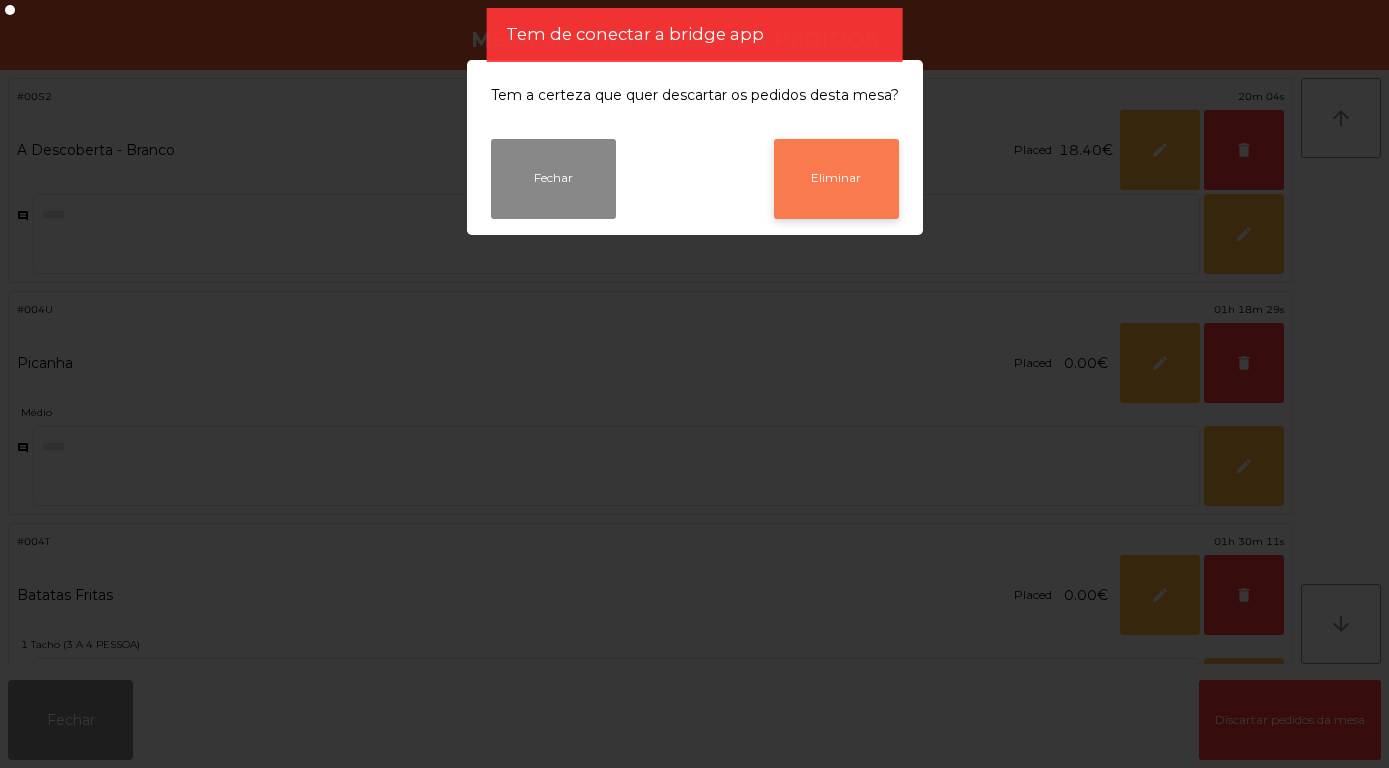 click on "Eliminar" 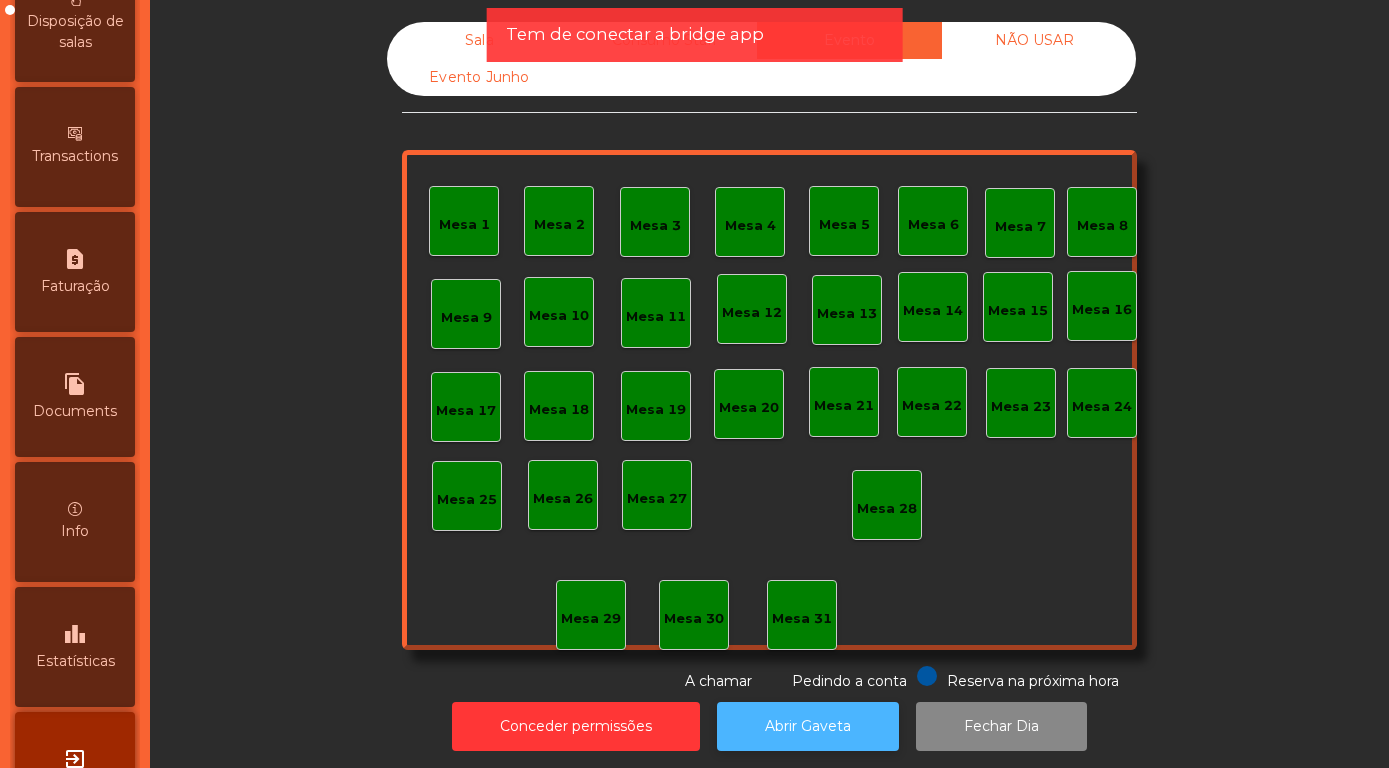 scroll, scrollTop: 948, scrollLeft: 0, axis: vertical 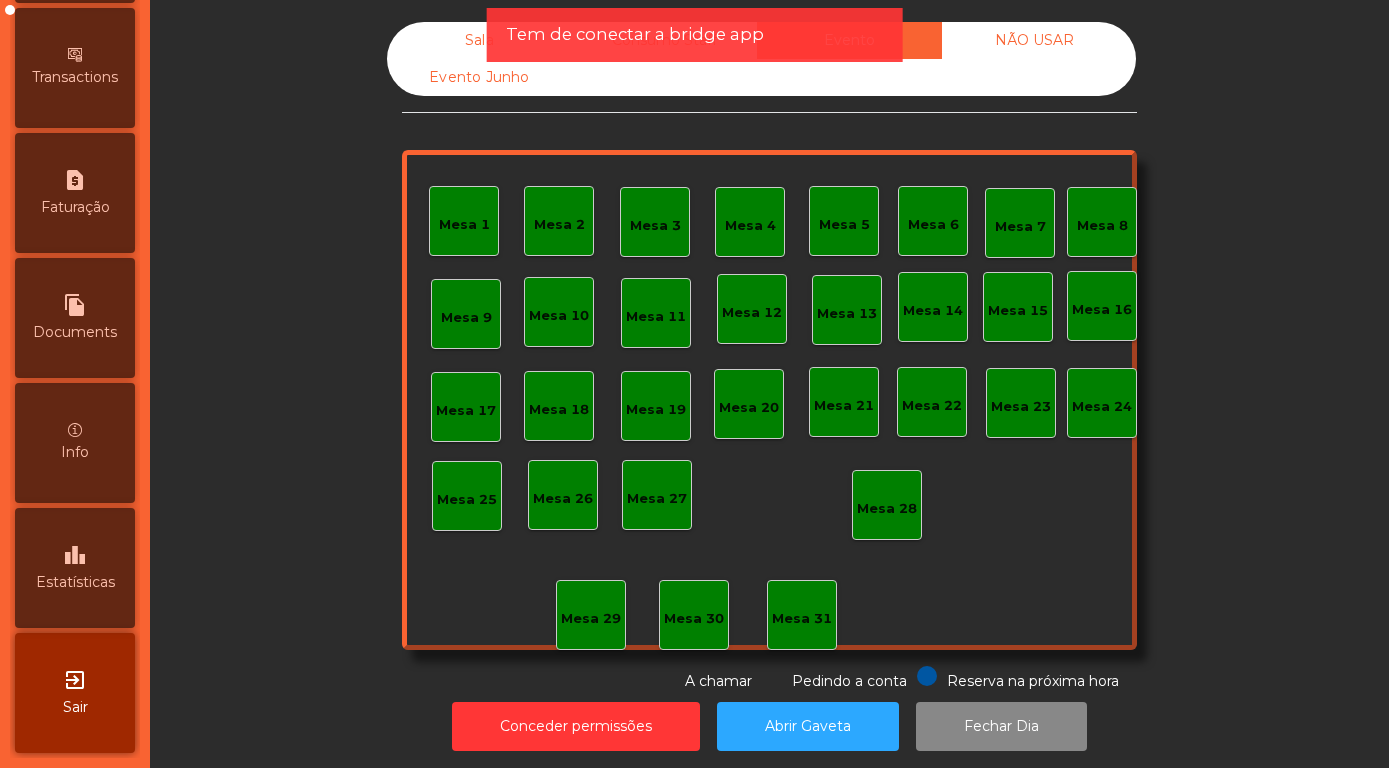 click on "Estatísticas" at bounding box center [75, 582] 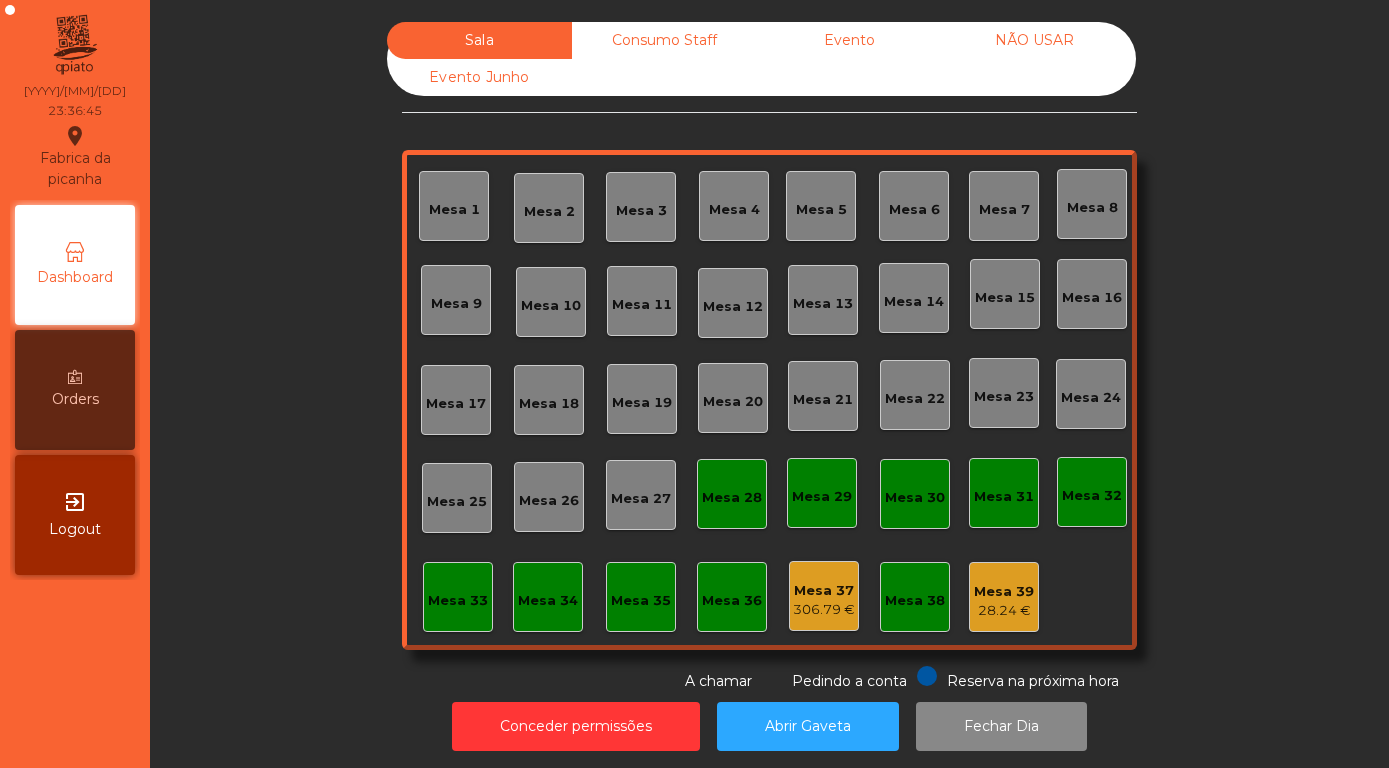 scroll, scrollTop: 0, scrollLeft: 0, axis: both 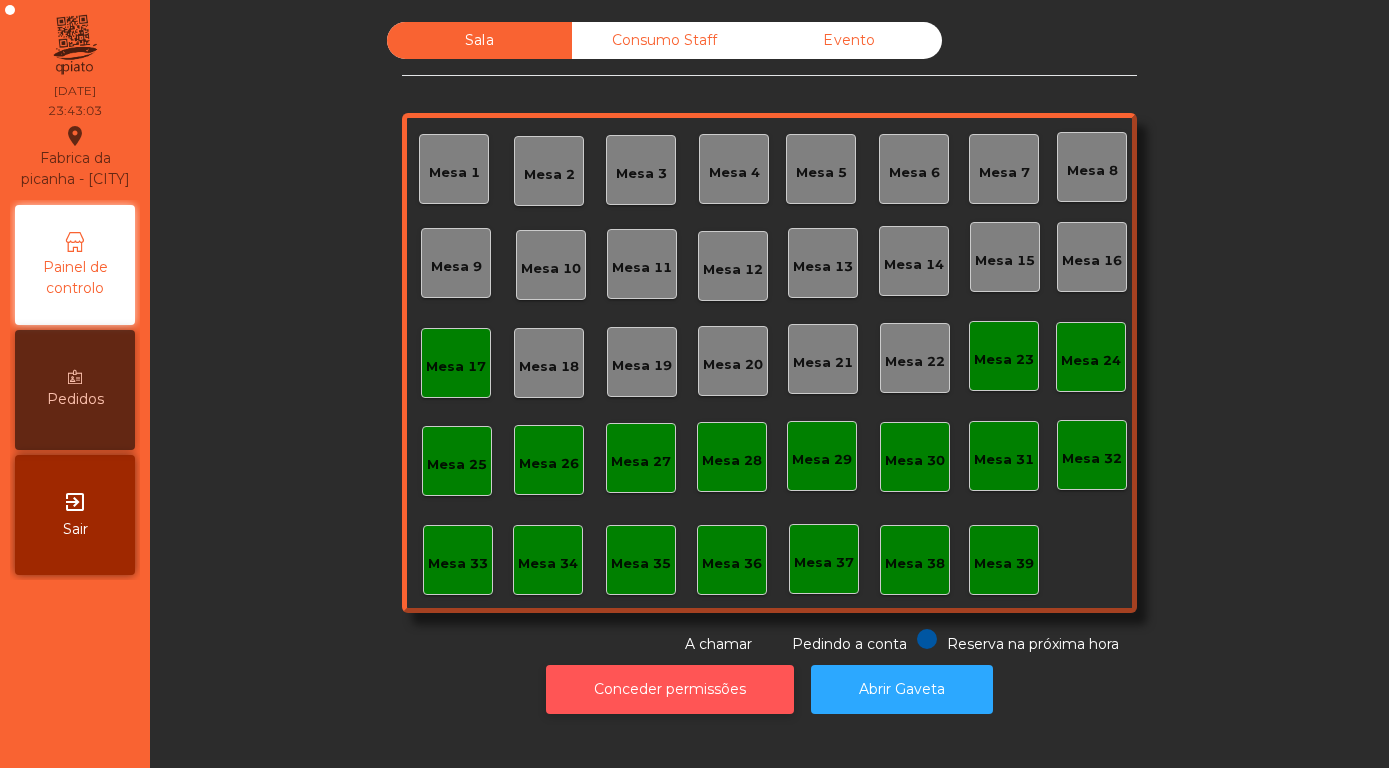 click on "Conceder permissões" 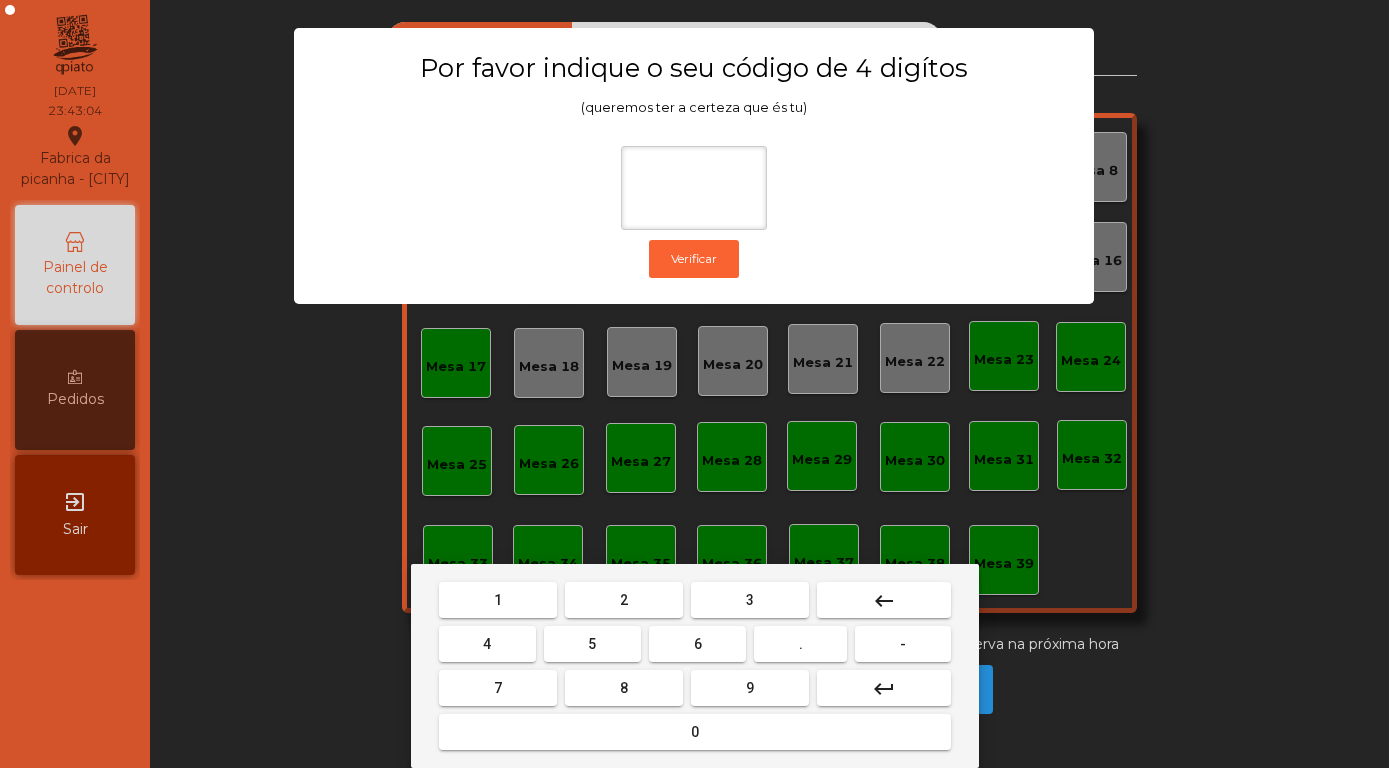 click on "8" at bounding box center (624, 688) 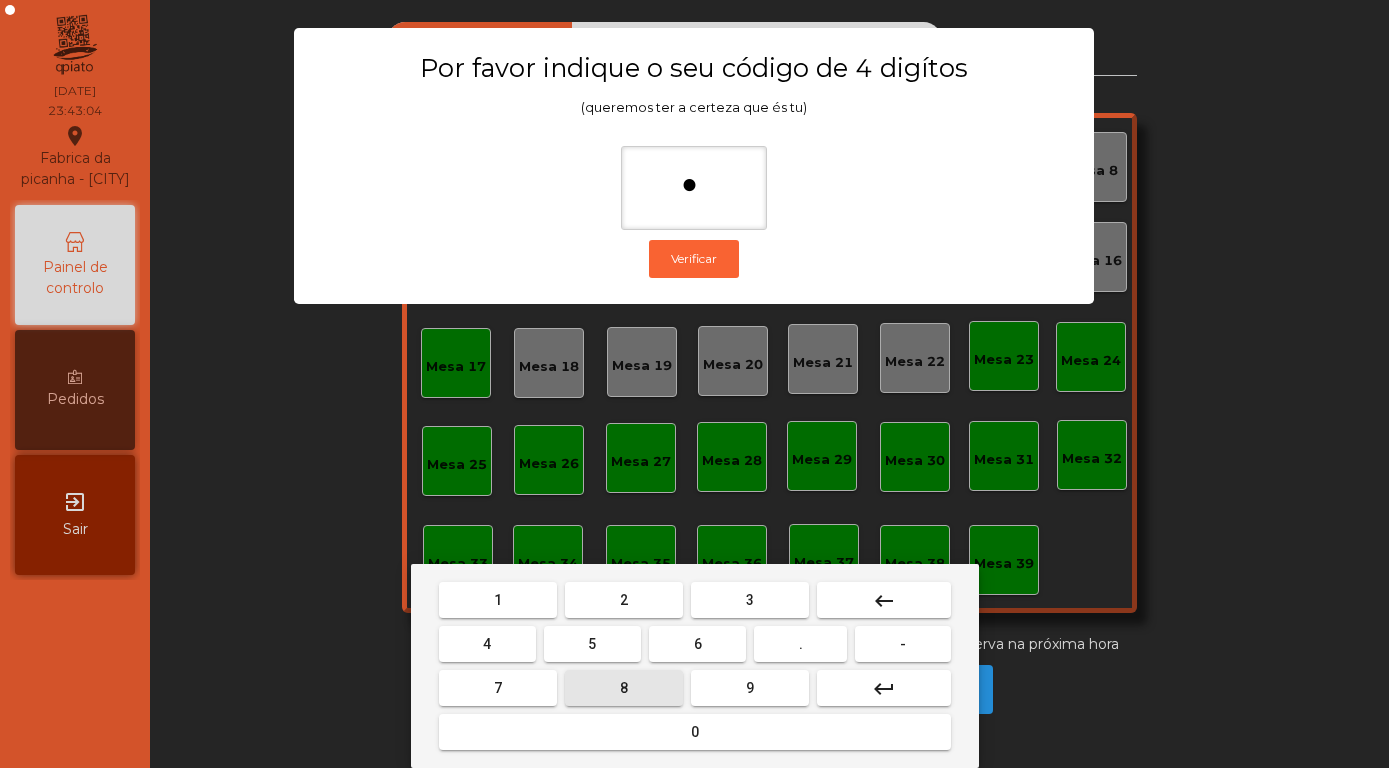 click on "4" at bounding box center (487, 644) 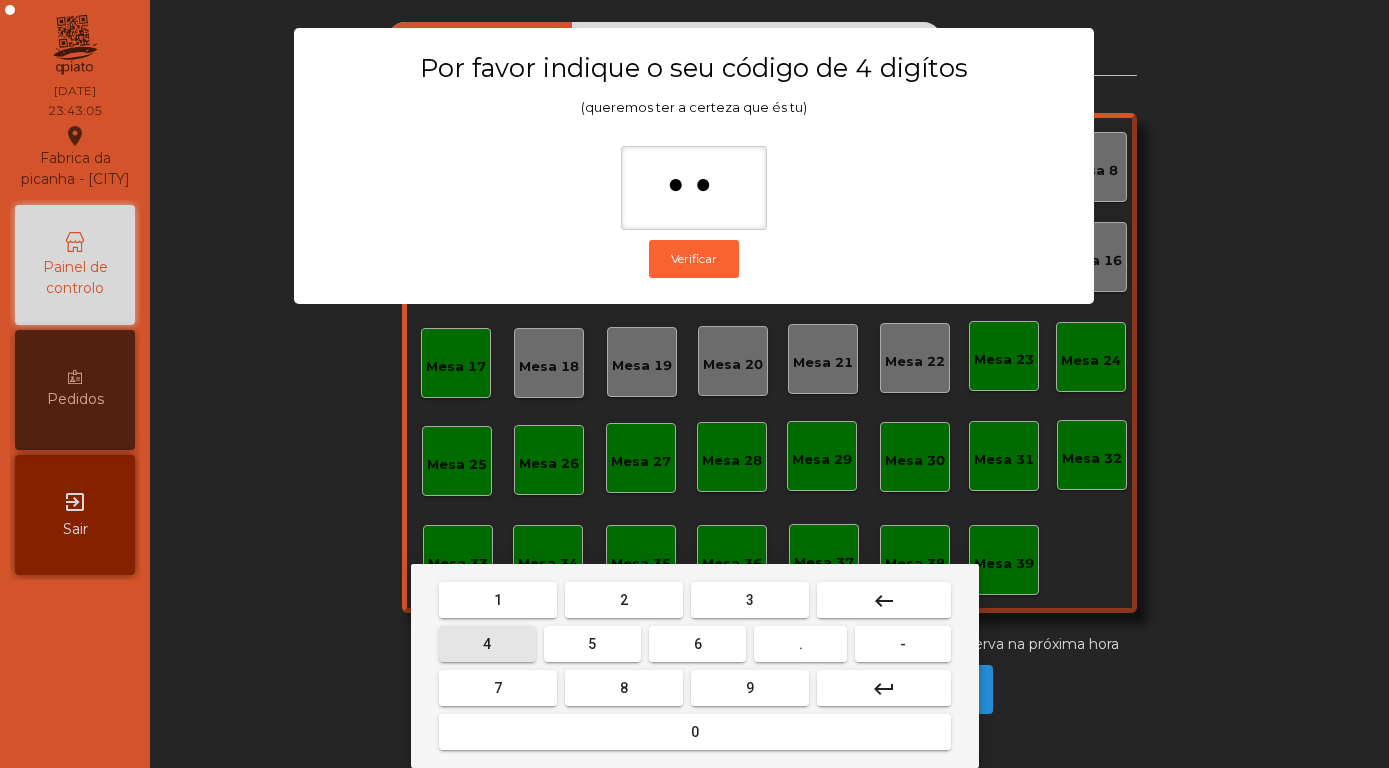 click on "5" at bounding box center (592, 644) 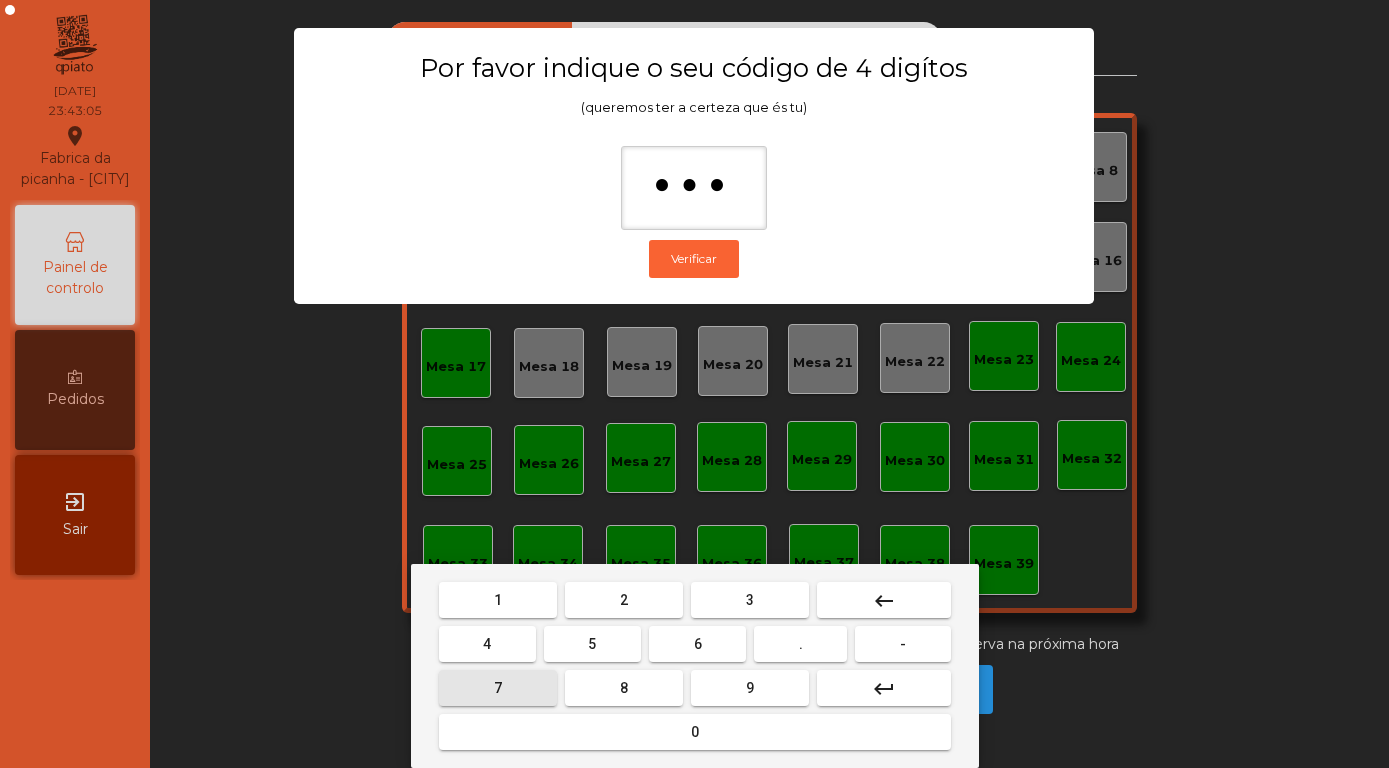 click on "7" at bounding box center (498, 688) 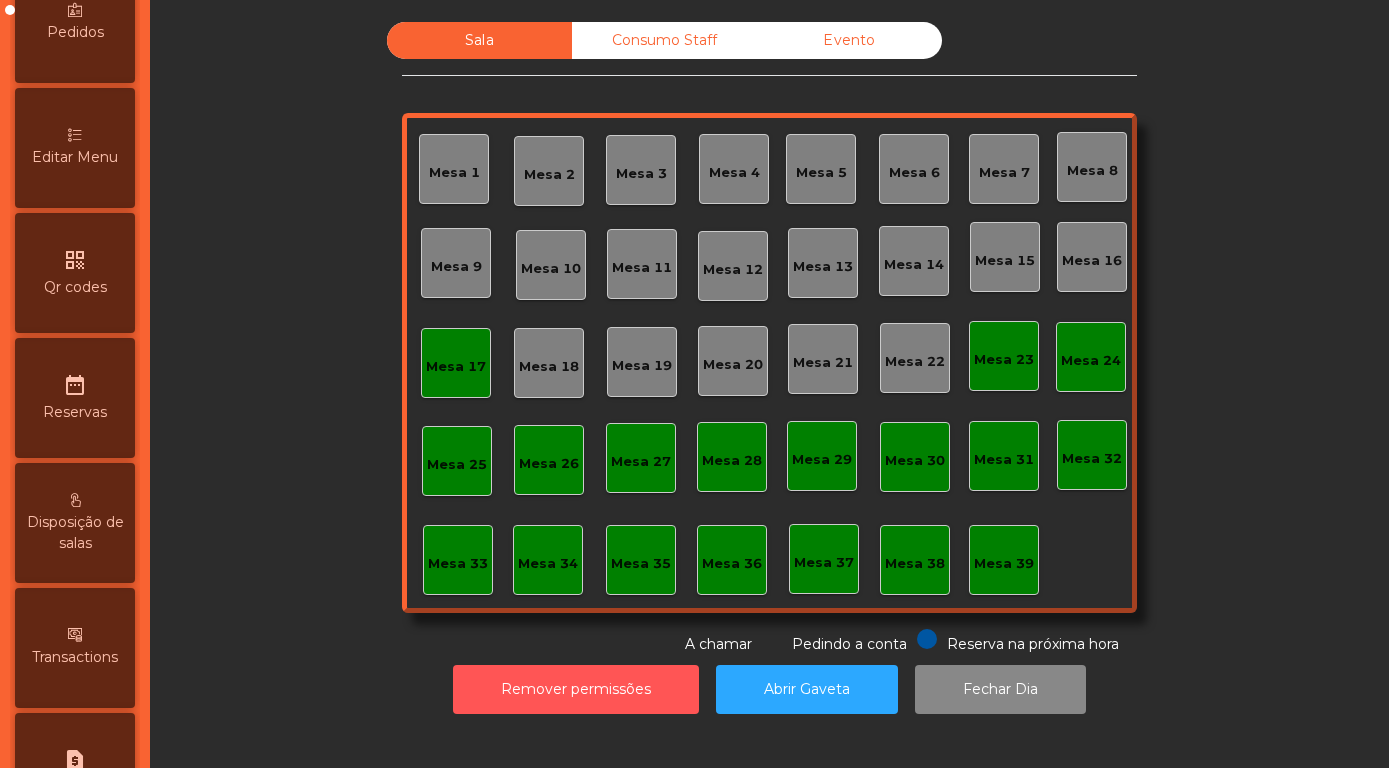 scroll, scrollTop: 948, scrollLeft: 0, axis: vertical 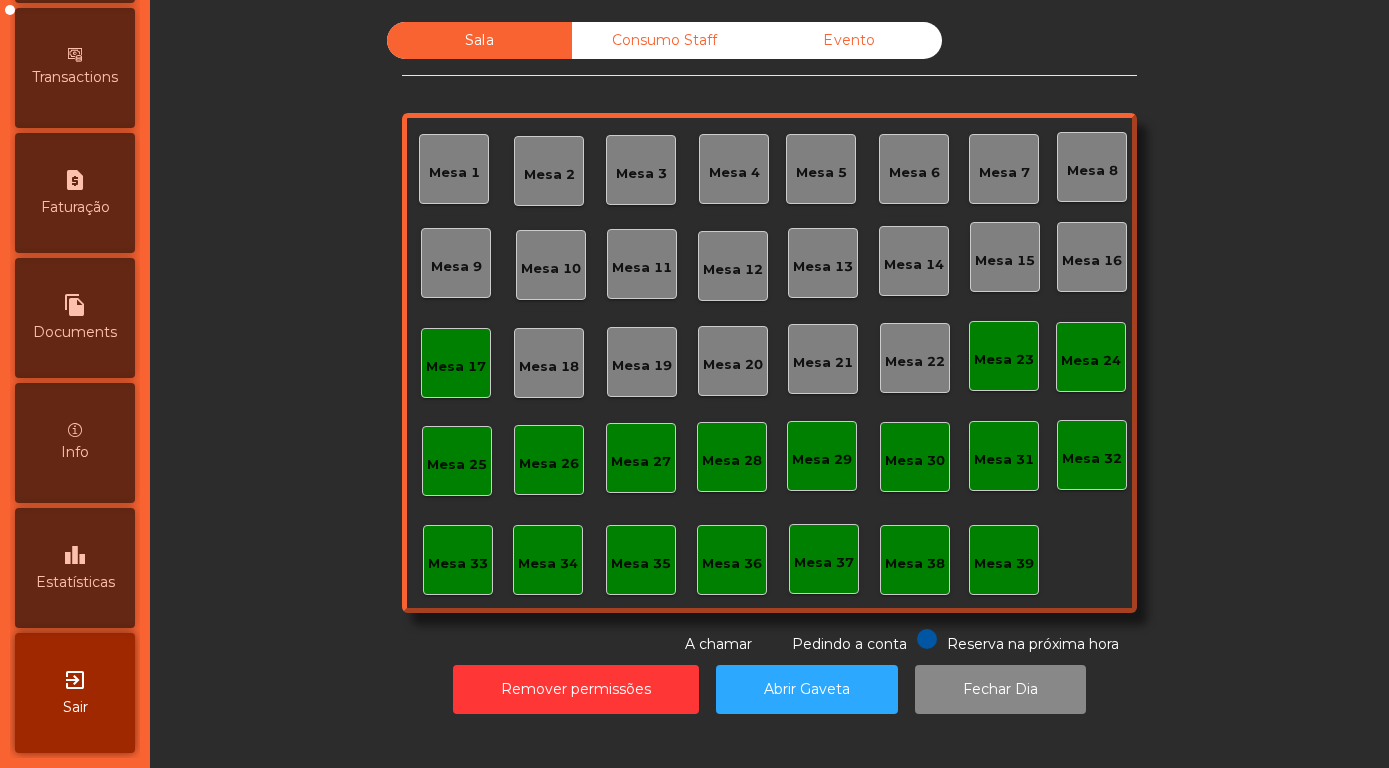 click on "Estatísticas" at bounding box center [75, 582] 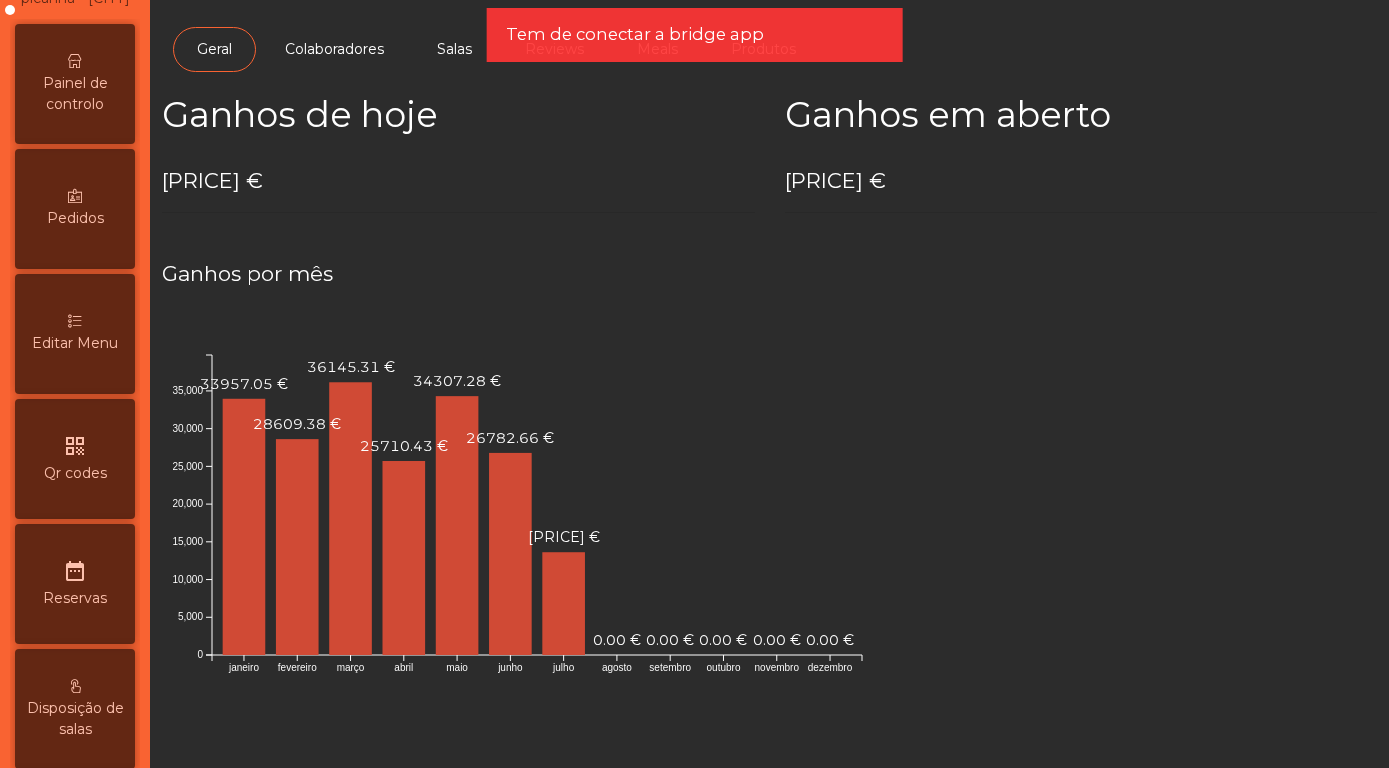 scroll, scrollTop: 0, scrollLeft: 0, axis: both 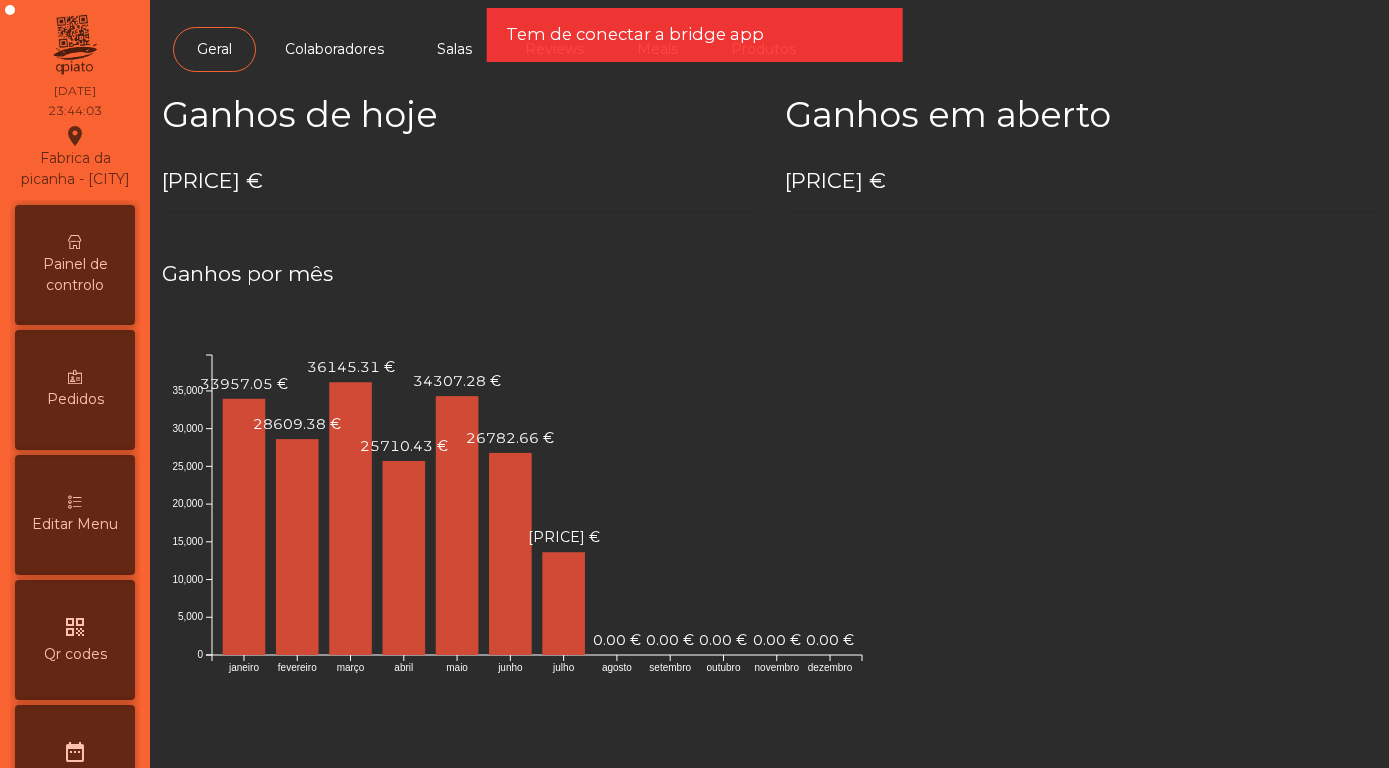 click on "Painel de controlo" at bounding box center (75, 275) 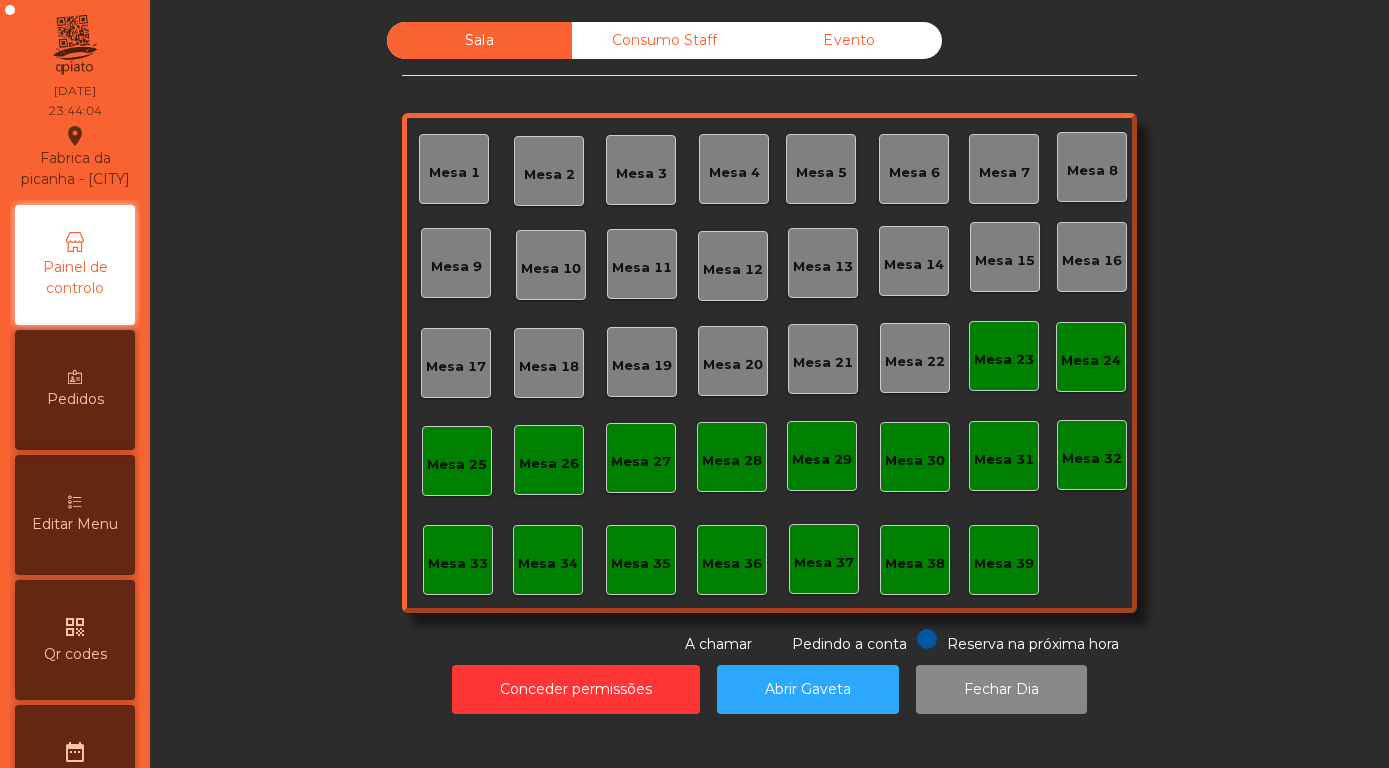 click on "Evento" 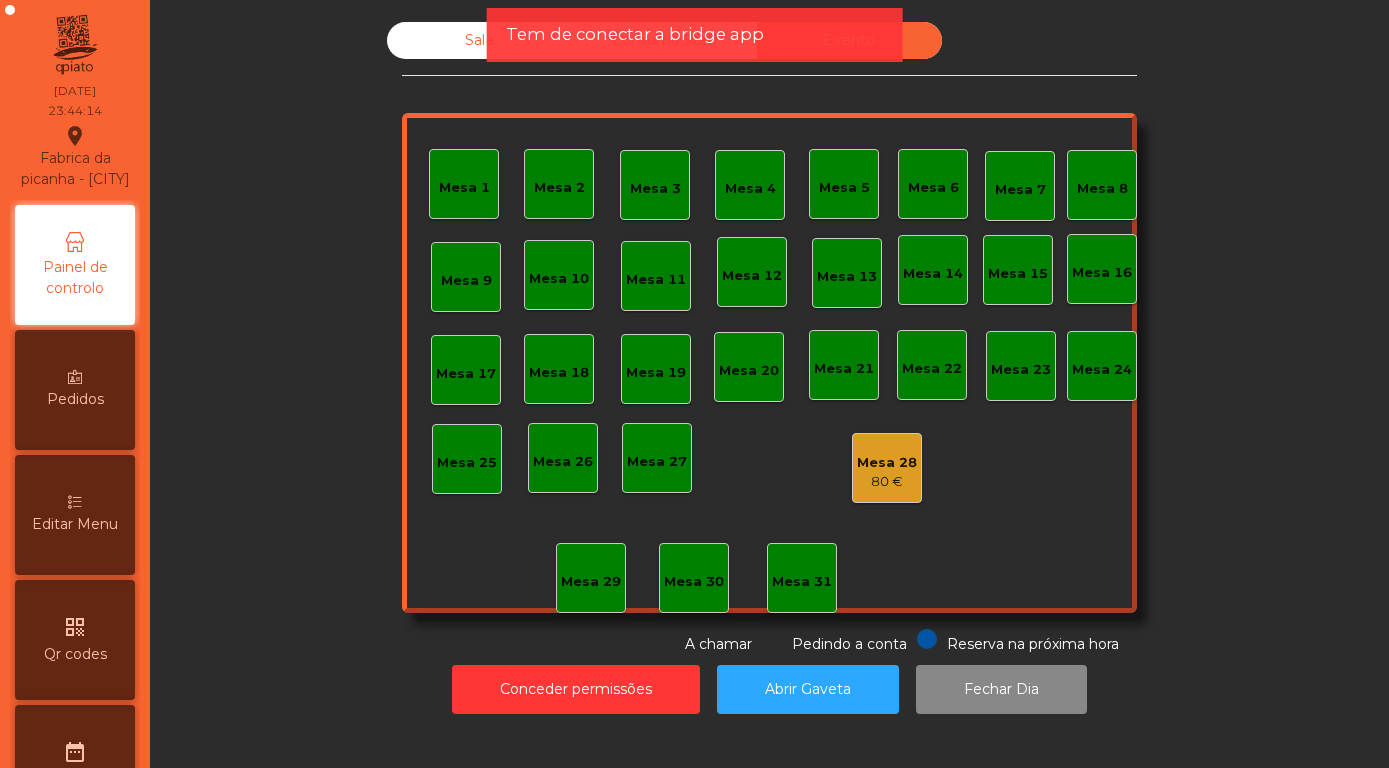 click on "Mesa 28" 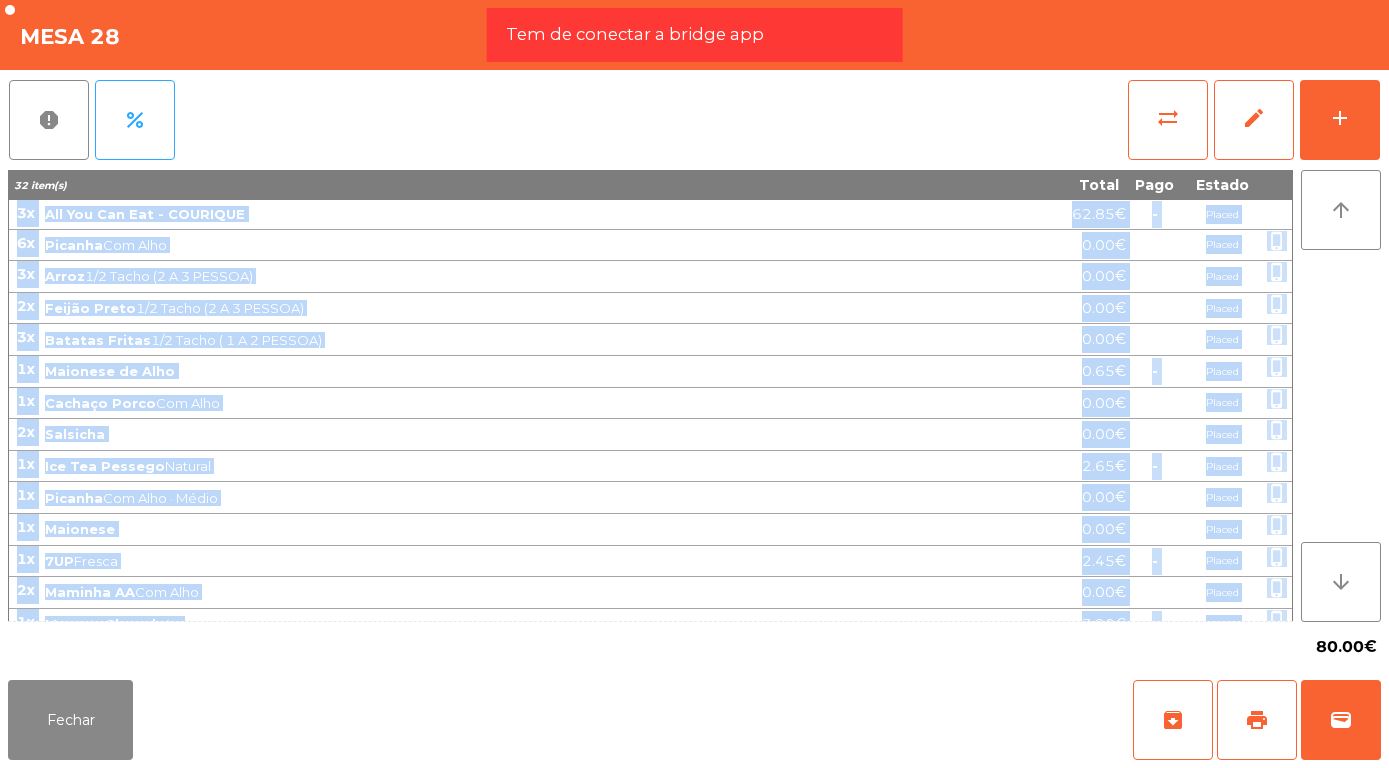 scroll, scrollTop: 108, scrollLeft: 0, axis: vertical 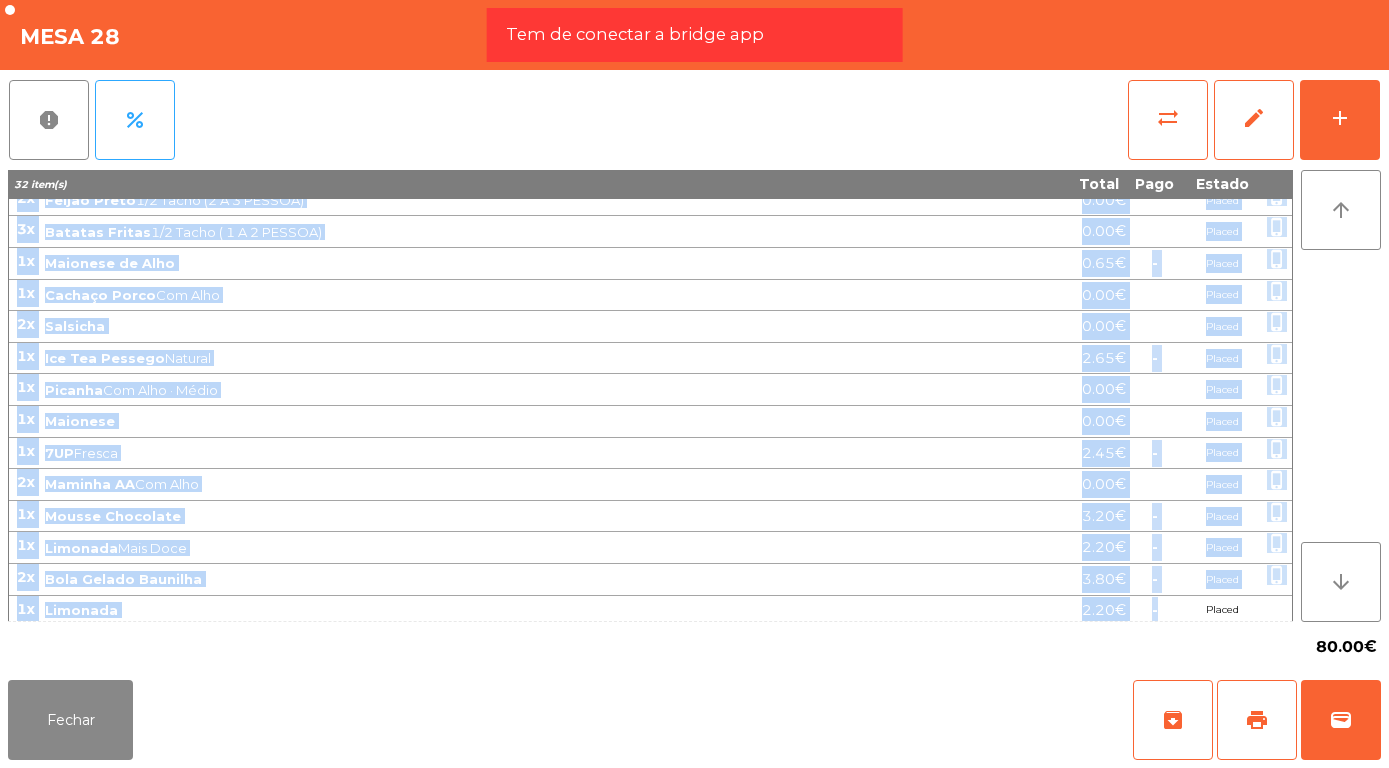 drag, startPoint x: 20, startPoint y: 215, endPoint x: 1131, endPoint y: 600, distance: 1175.8171 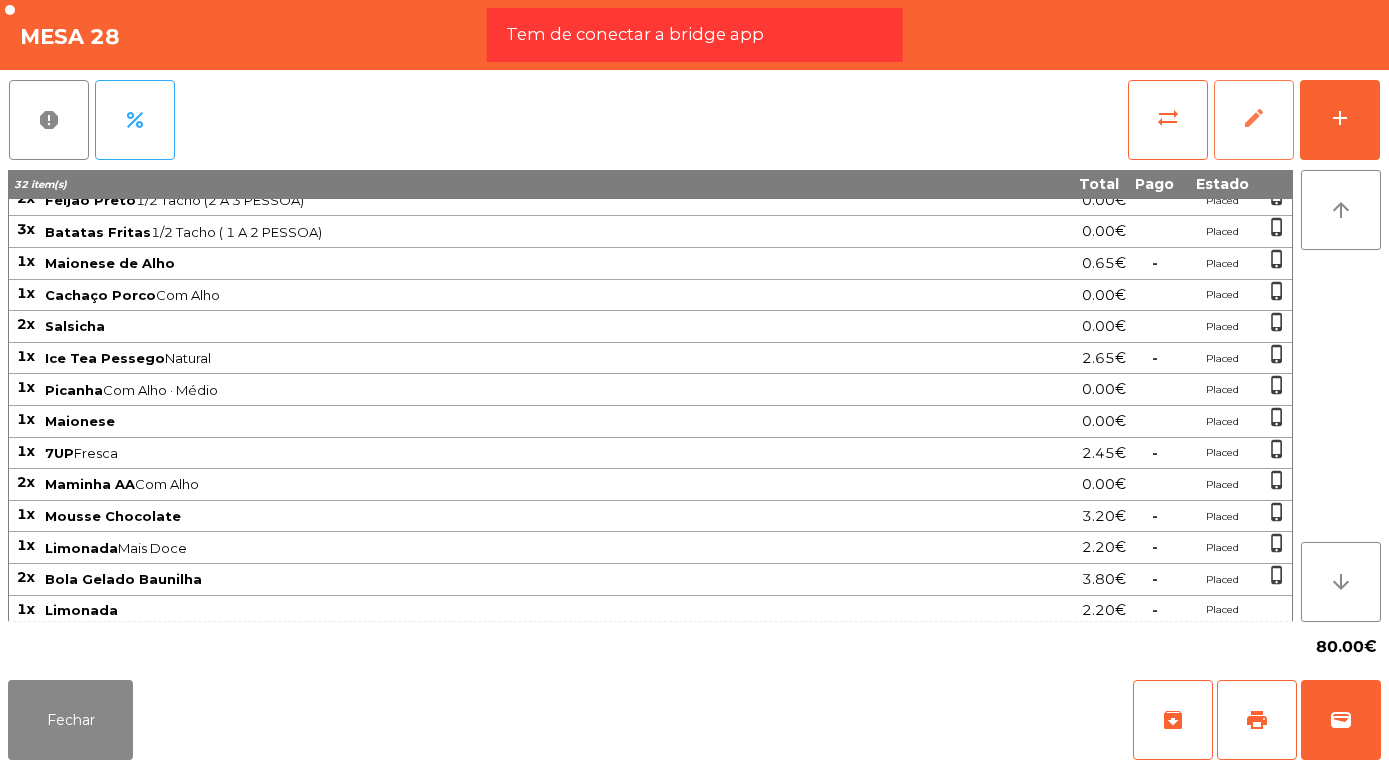 click on "edit" 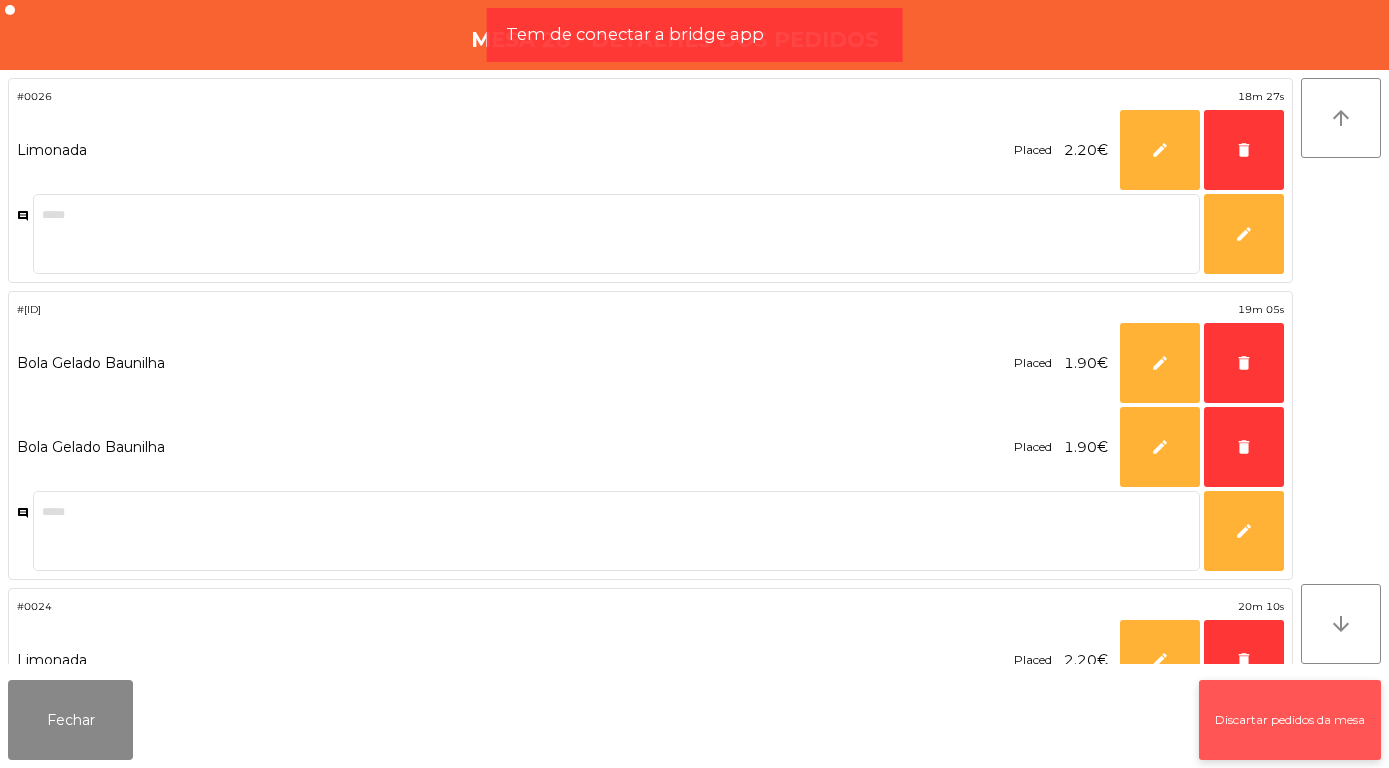 click on "Discartar pedidos da mesa" 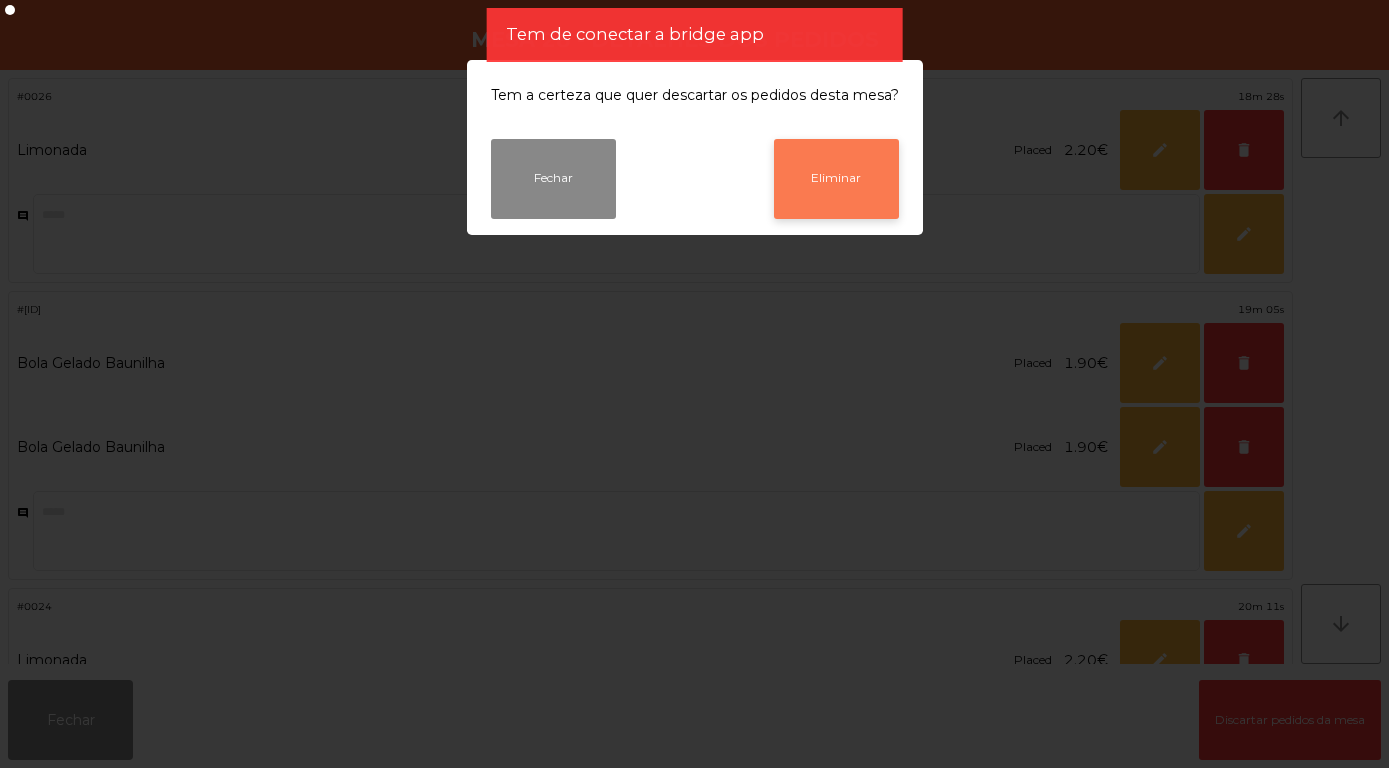 click on "Eliminar" 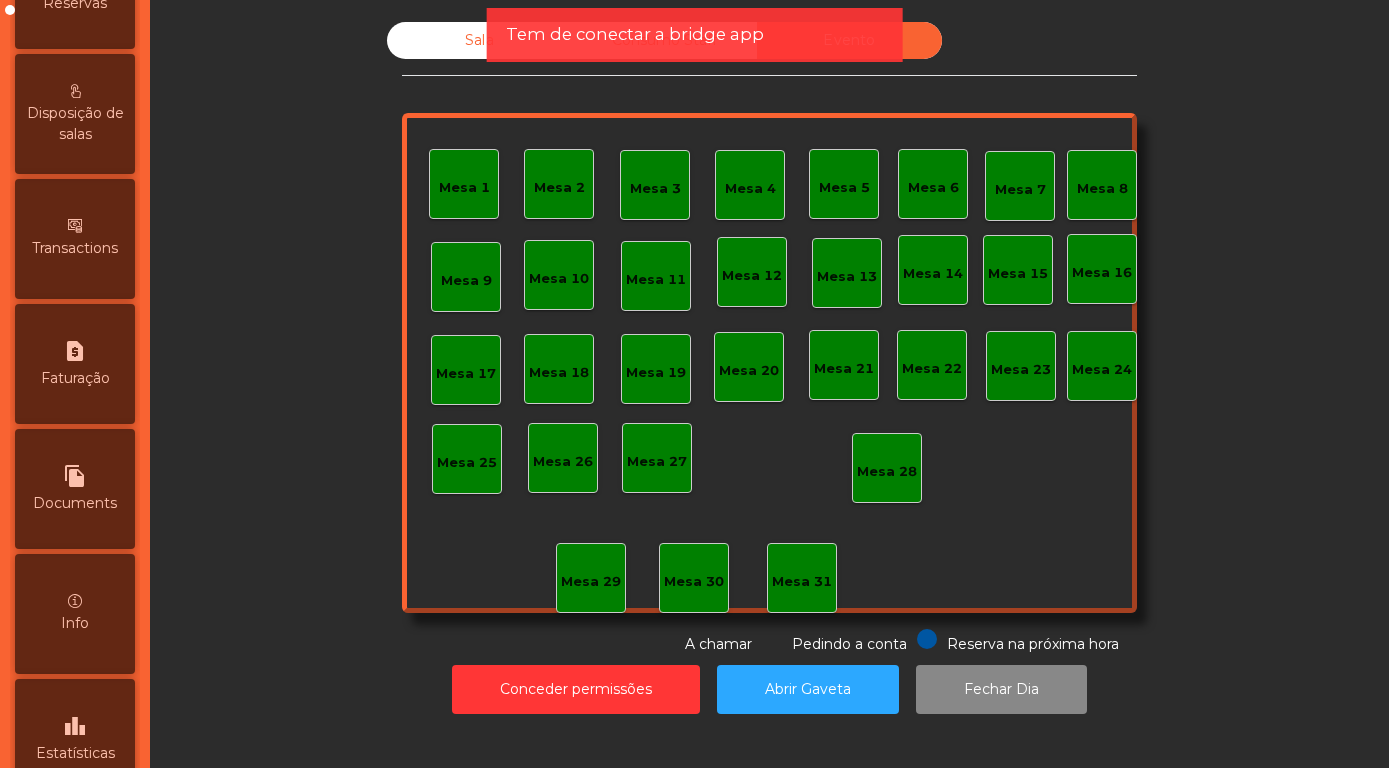 scroll, scrollTop: 948, scrollLeft: 0, axis: vertical 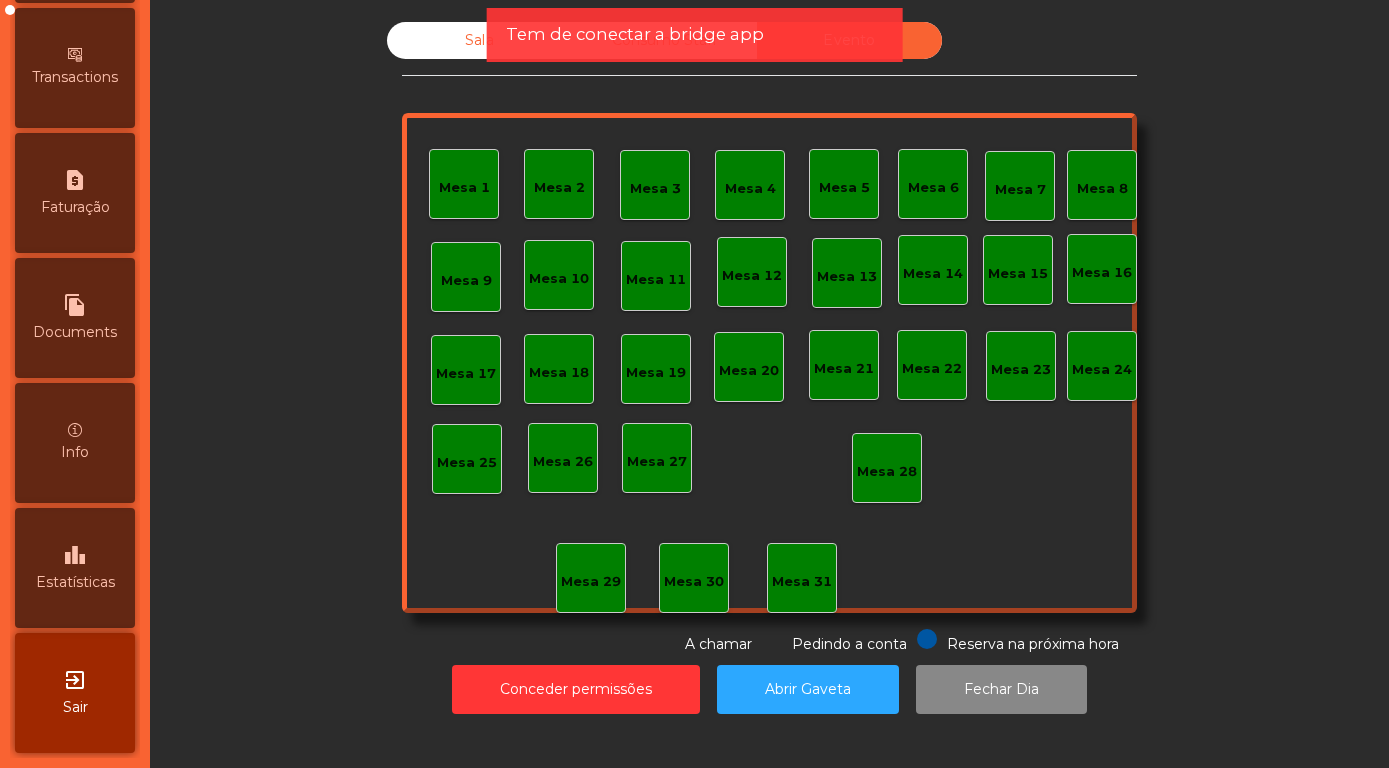 click on "Estatísticas" at bounding box center (75, 582) 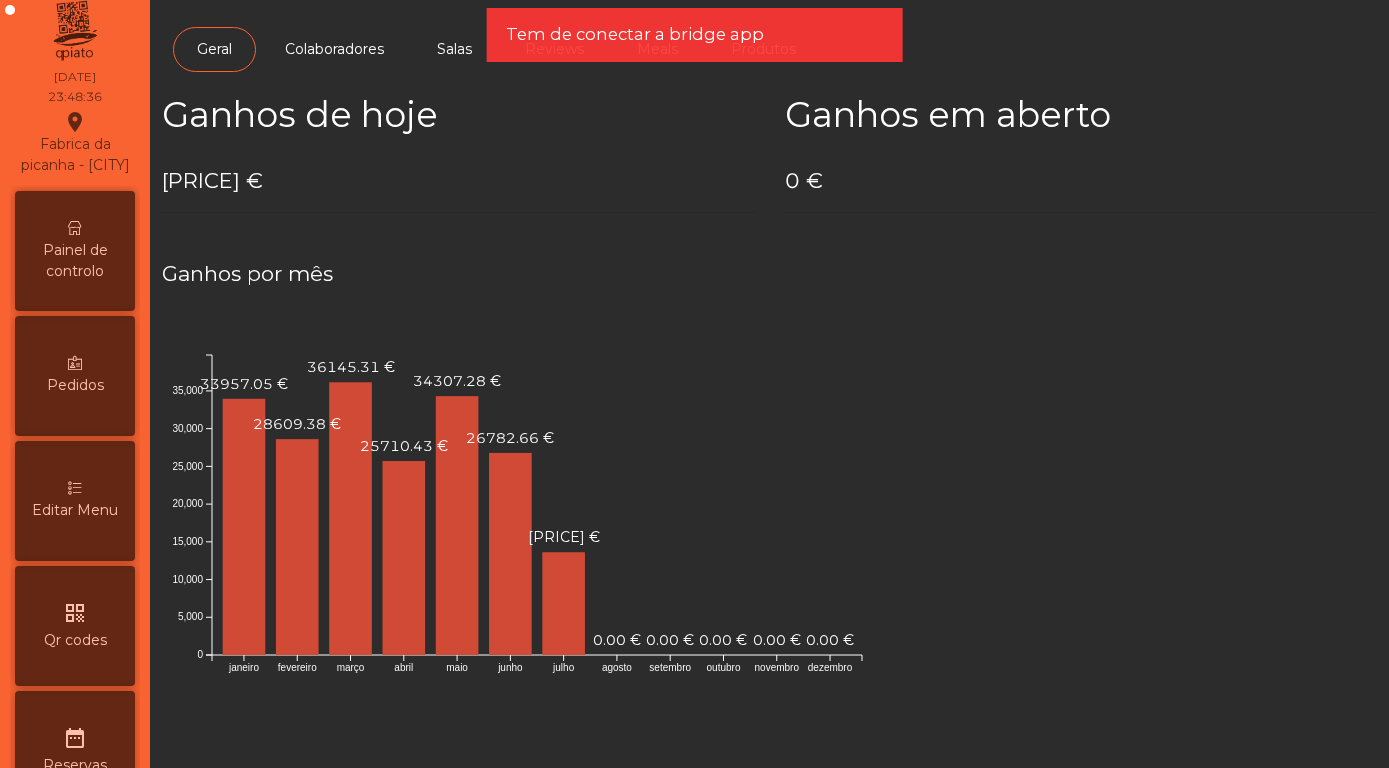 scroll, scrollTop: 0, scrollLeft: 0, axis: both 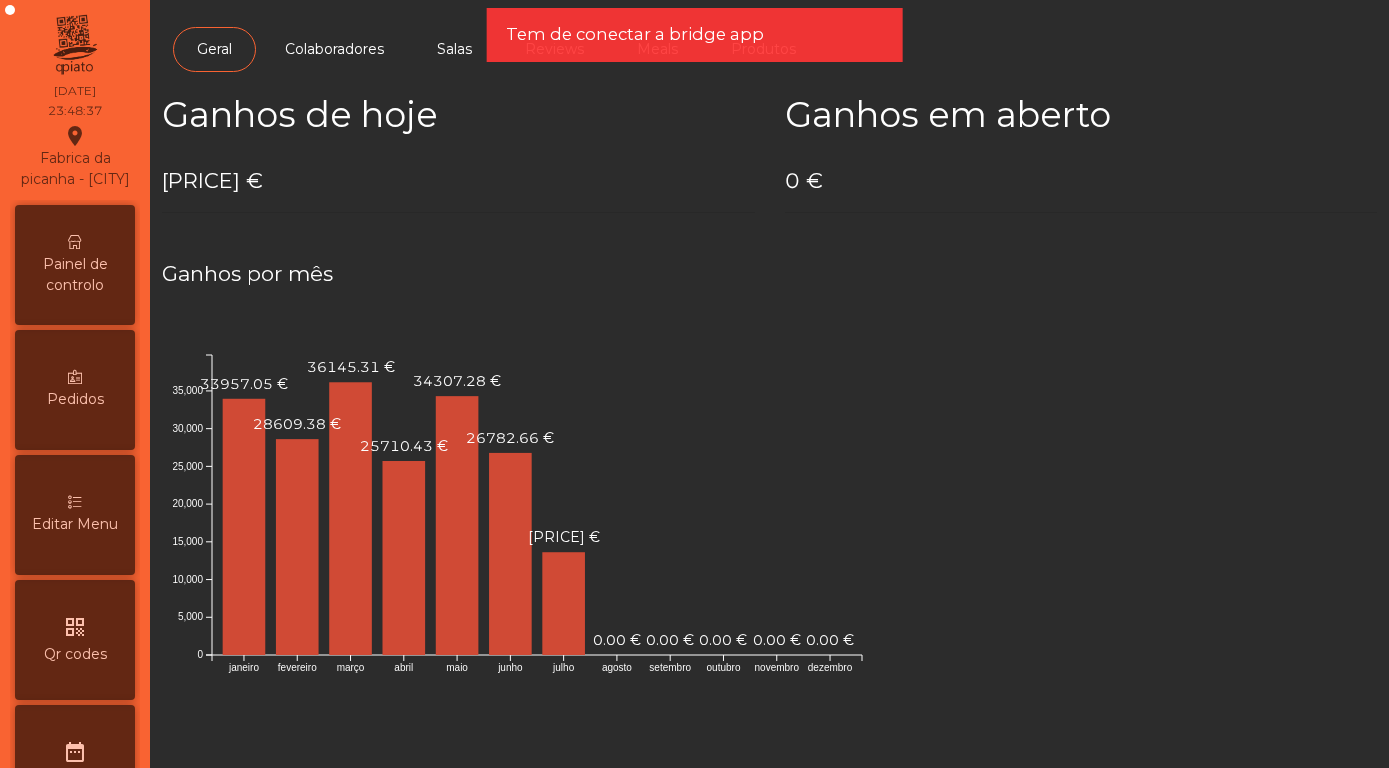 click on "Painel de controlo" at bounding box center [75, 275] 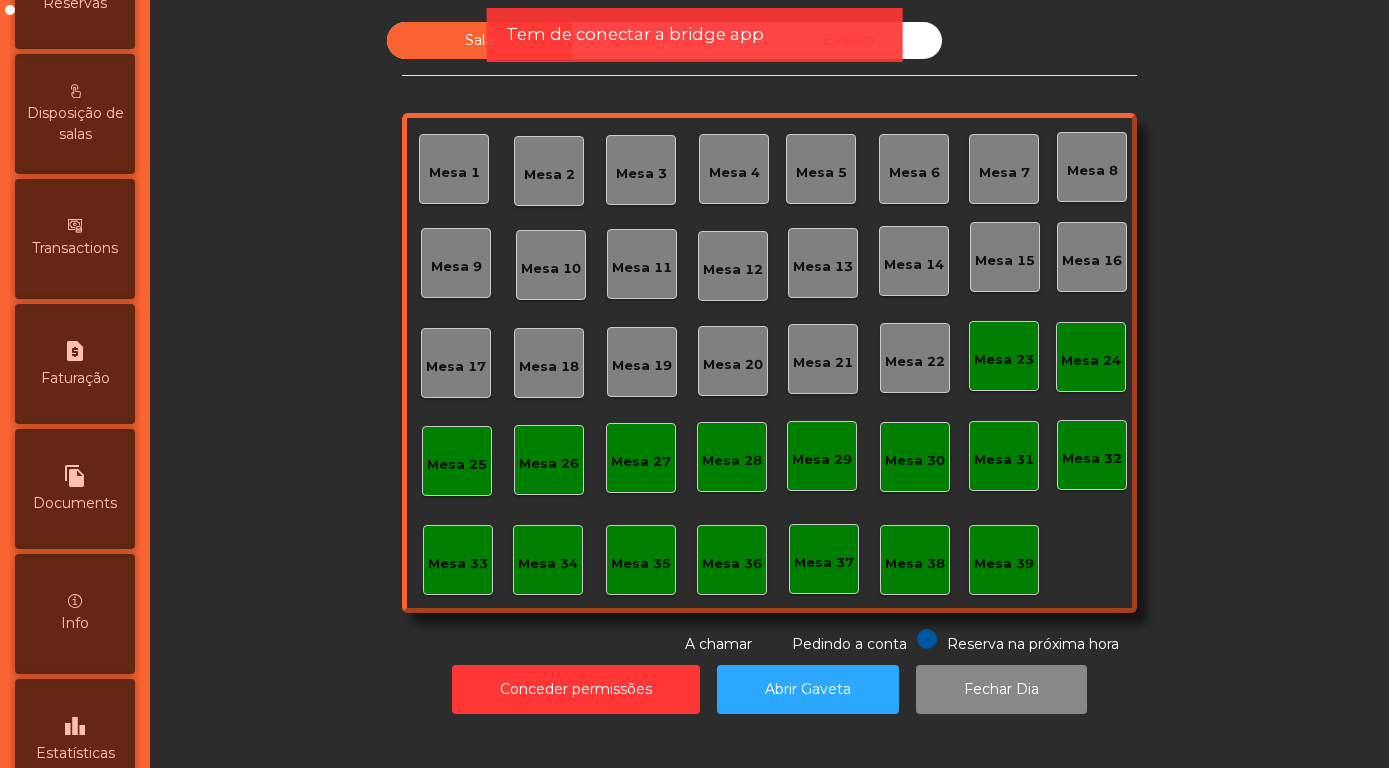 scroll, scrollTop: 948, scrollLeft: 0, axis: vertical 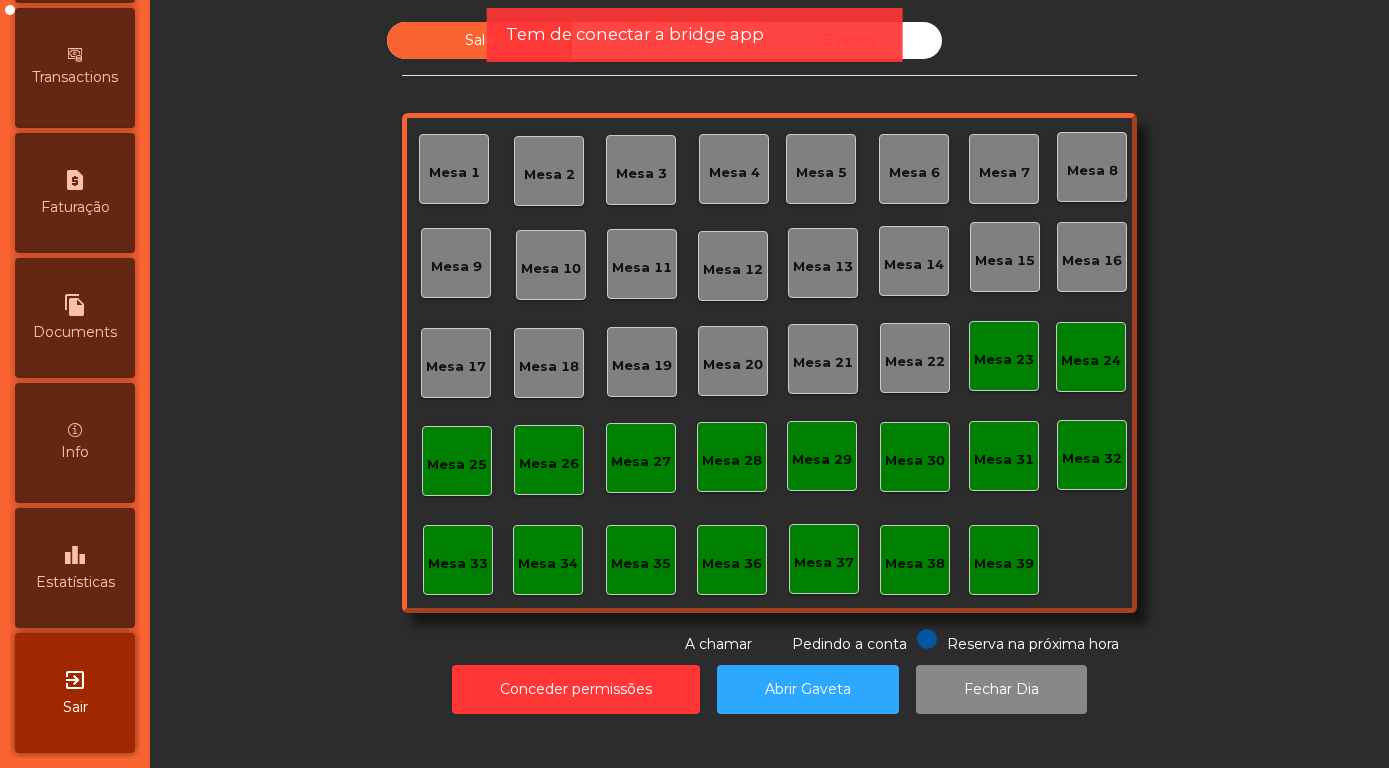 click on "exit_to_app" at bounding box center (75, 680) 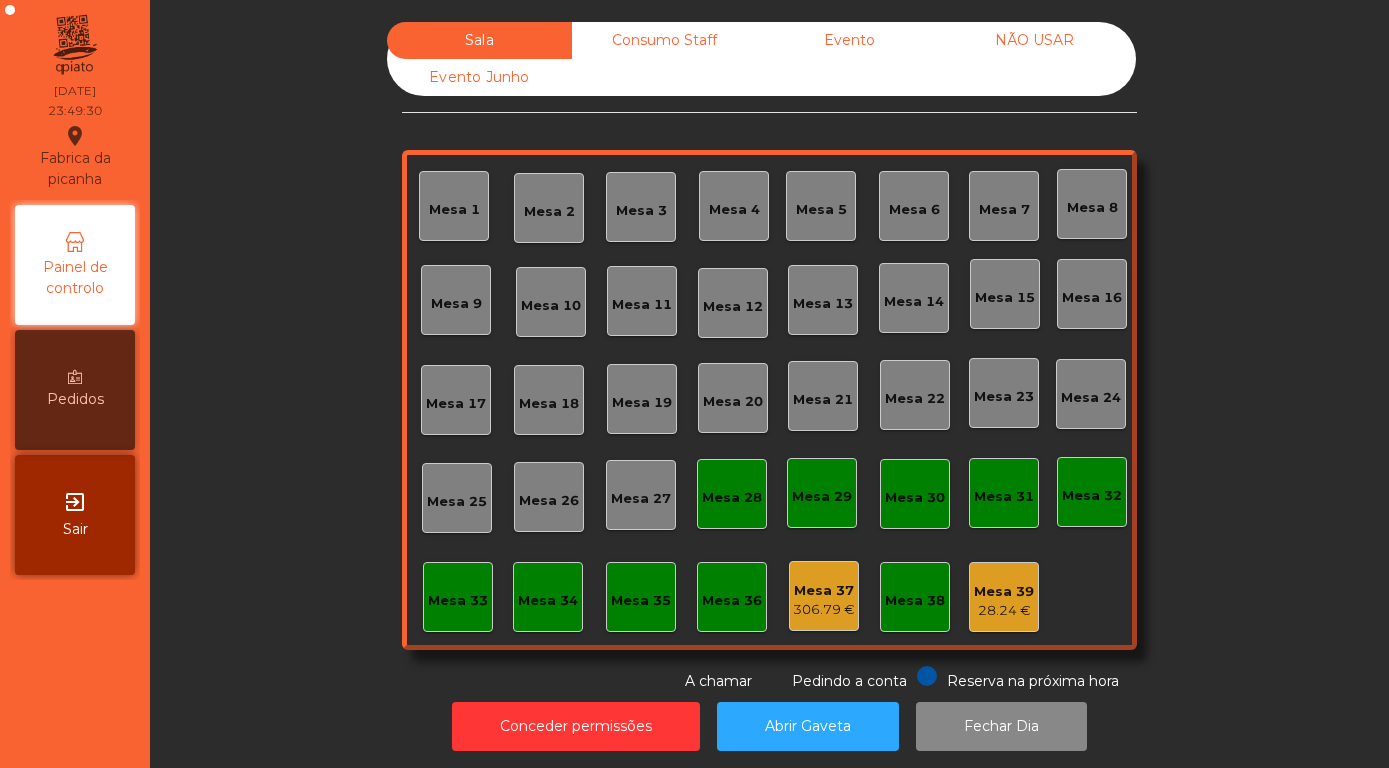 scroll, scrollTop: 0, scrollLeft: 0, axis: both 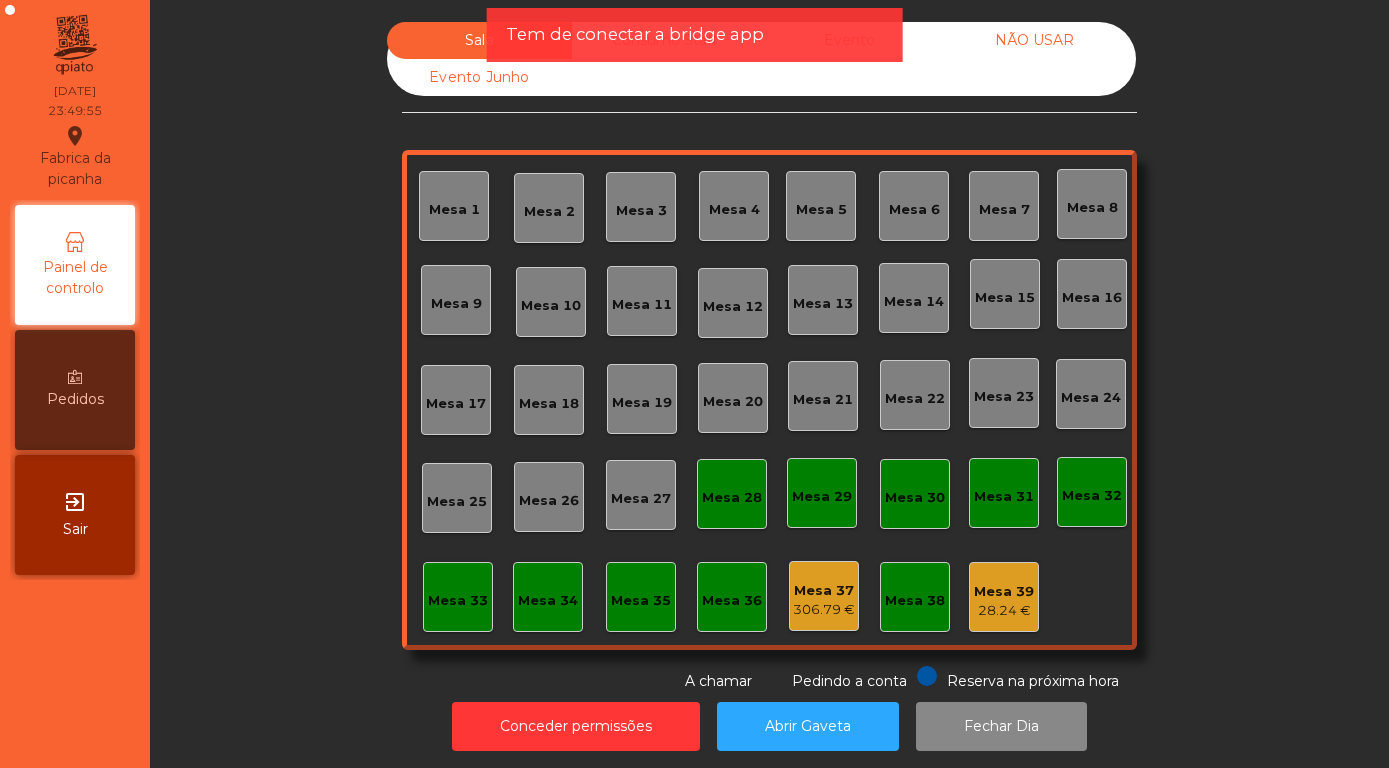 click on "Mesa 28" 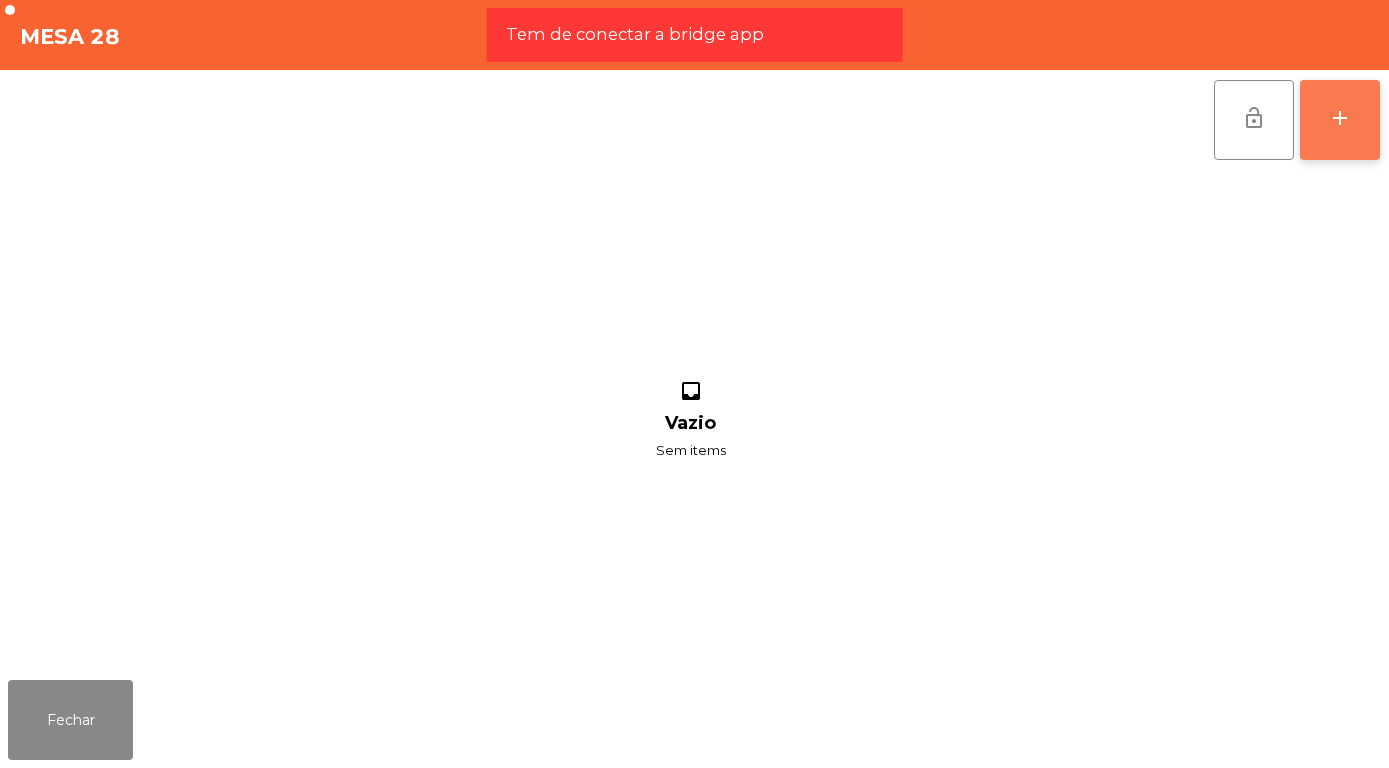 click on "add" 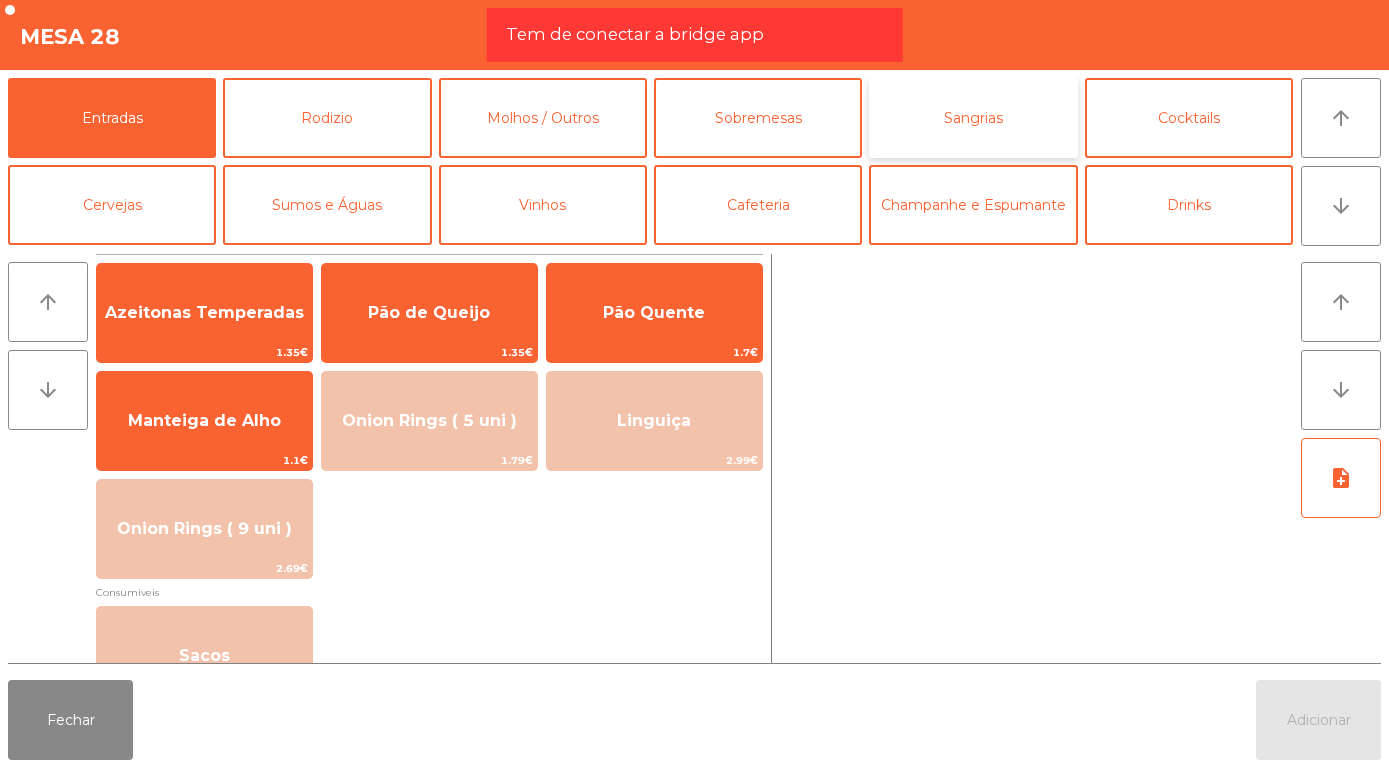 click on "Sangrias" 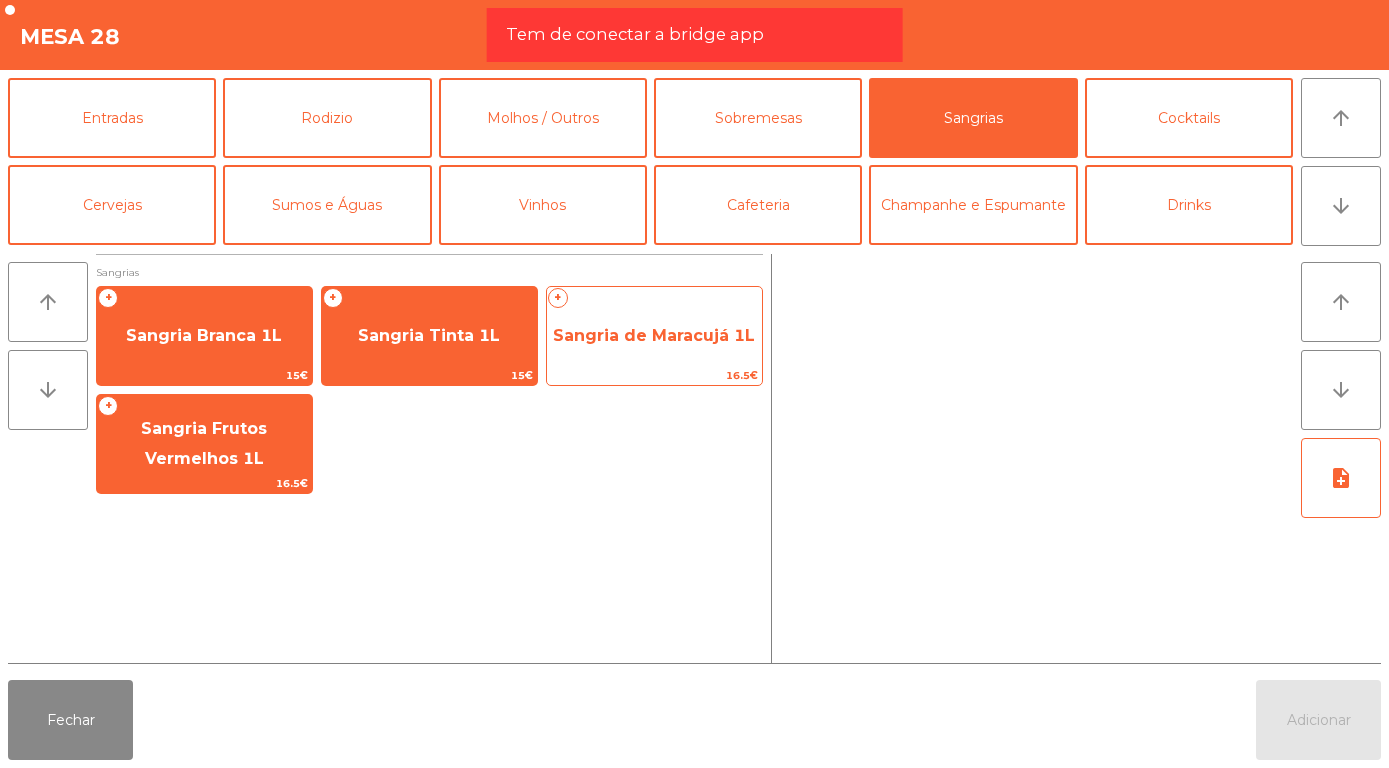 click on "Sangria de Maracujá 1L" 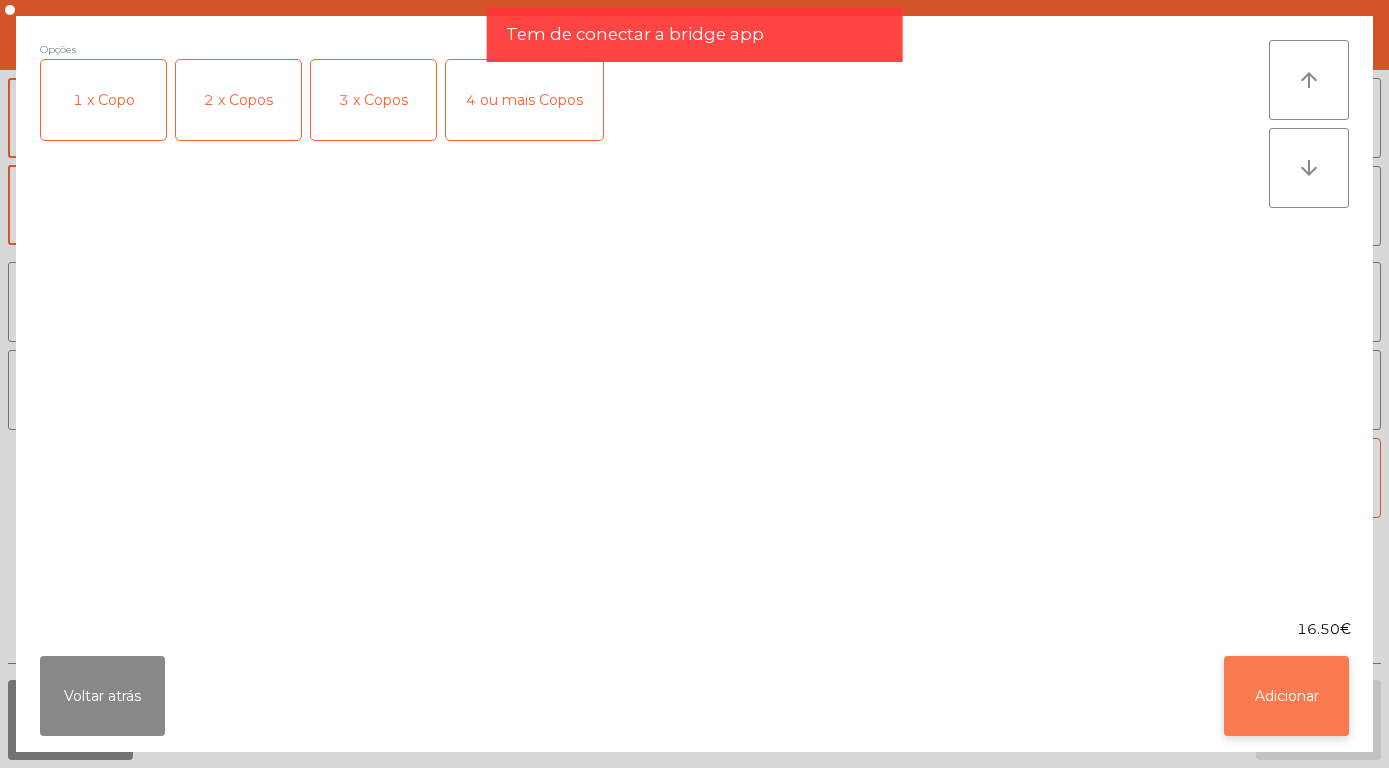click on "Adicionar" 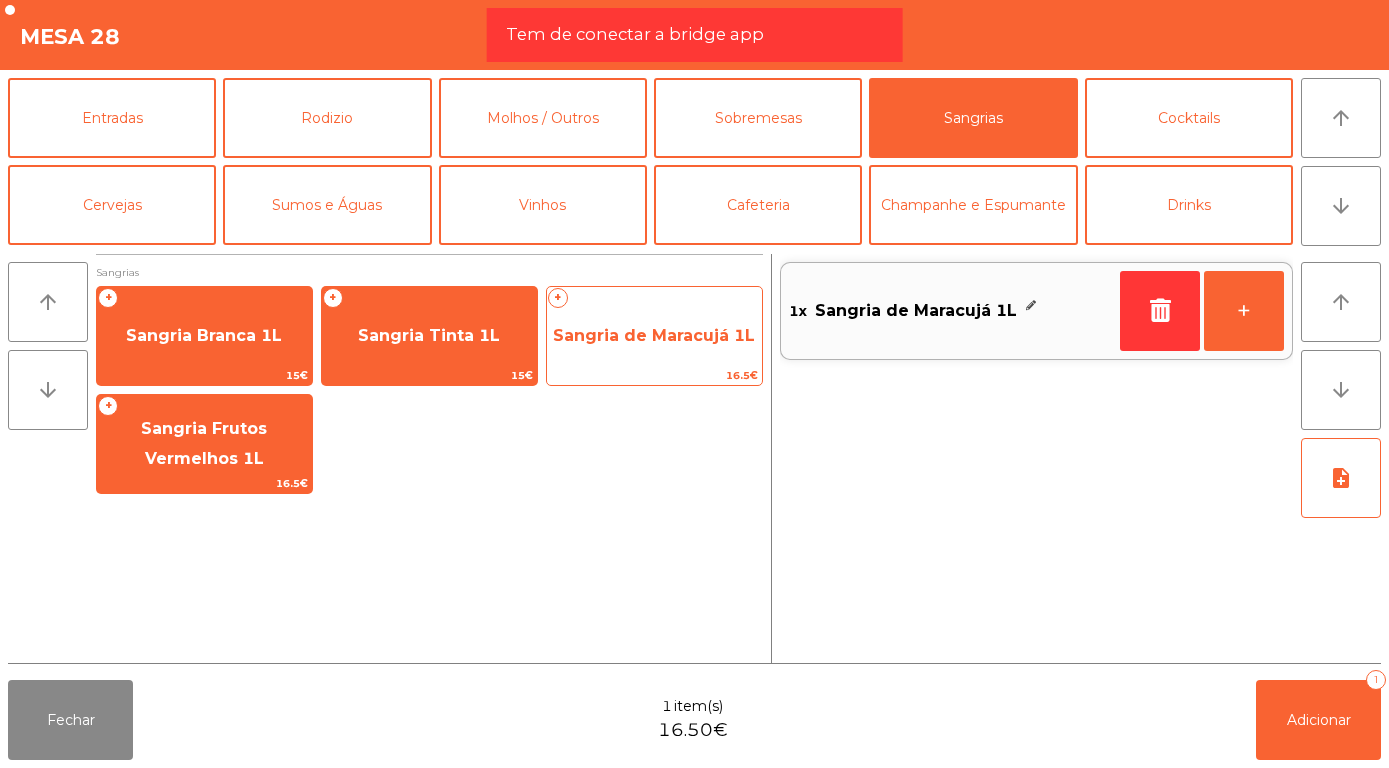 click on "Sangria de Maracujá 1L" 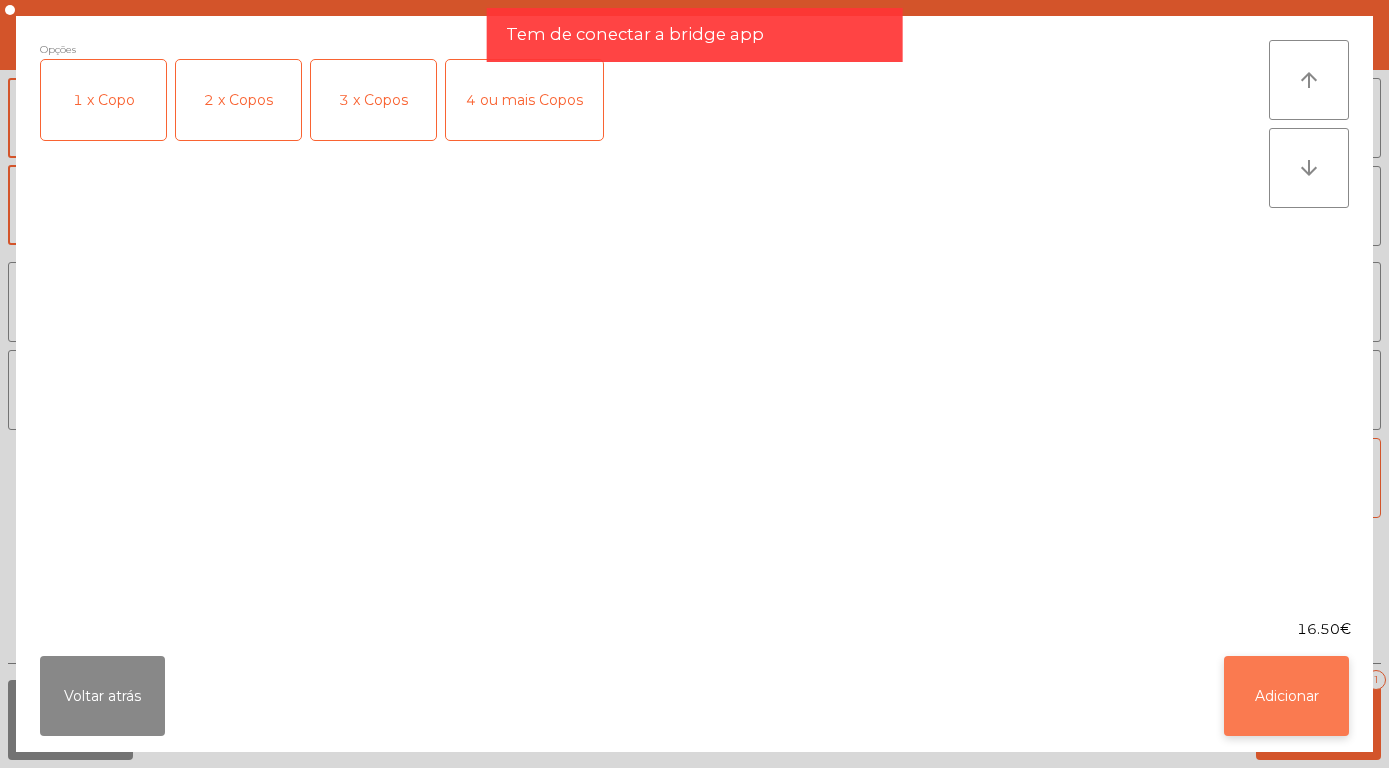 click on "Adicionar" 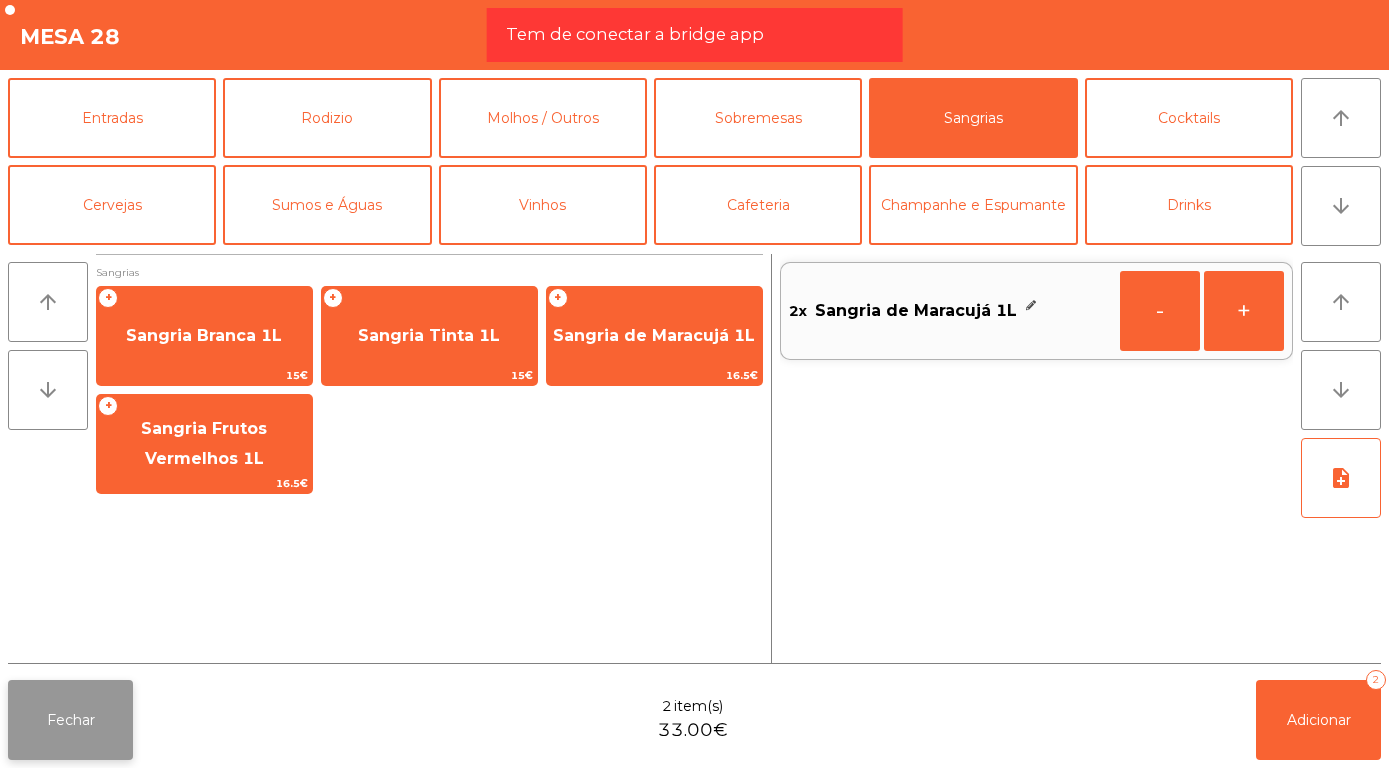 click on "Fechar" 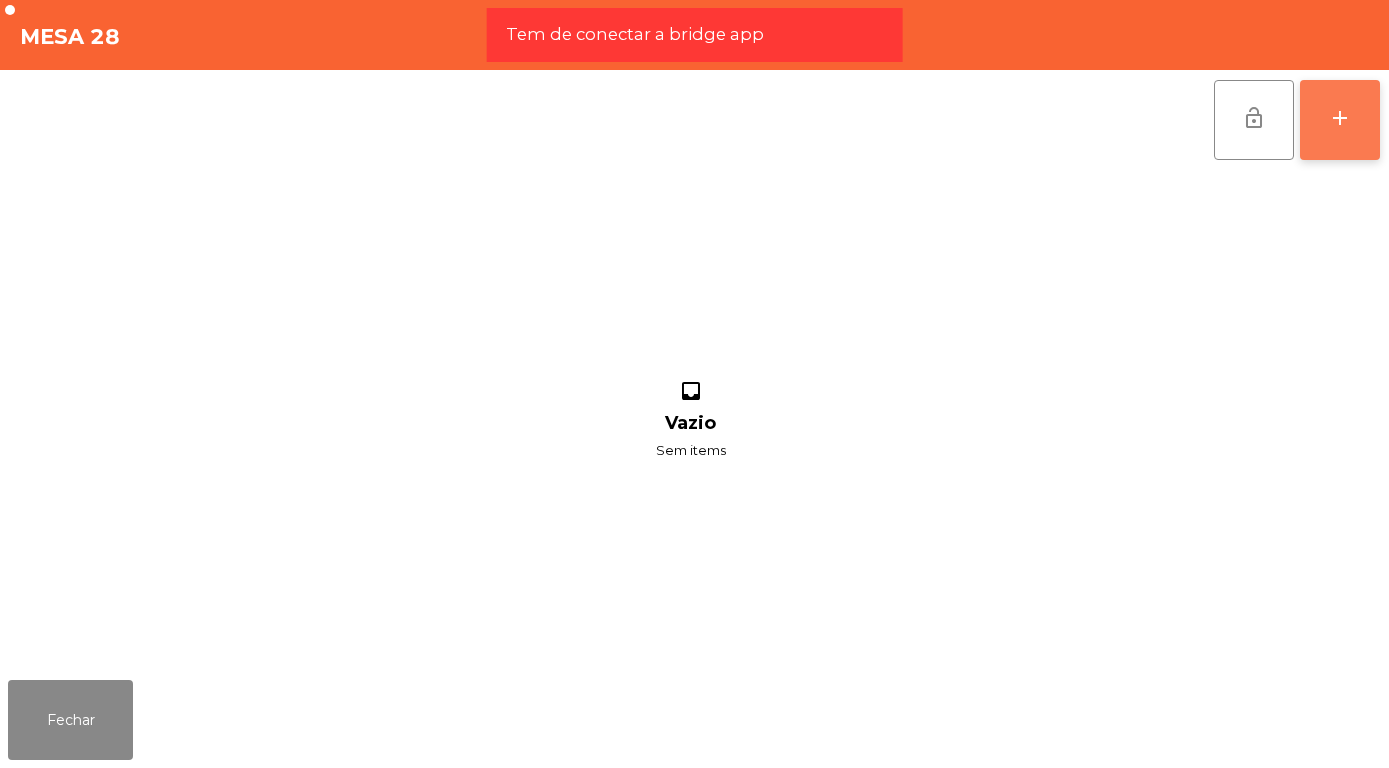 click on "add" 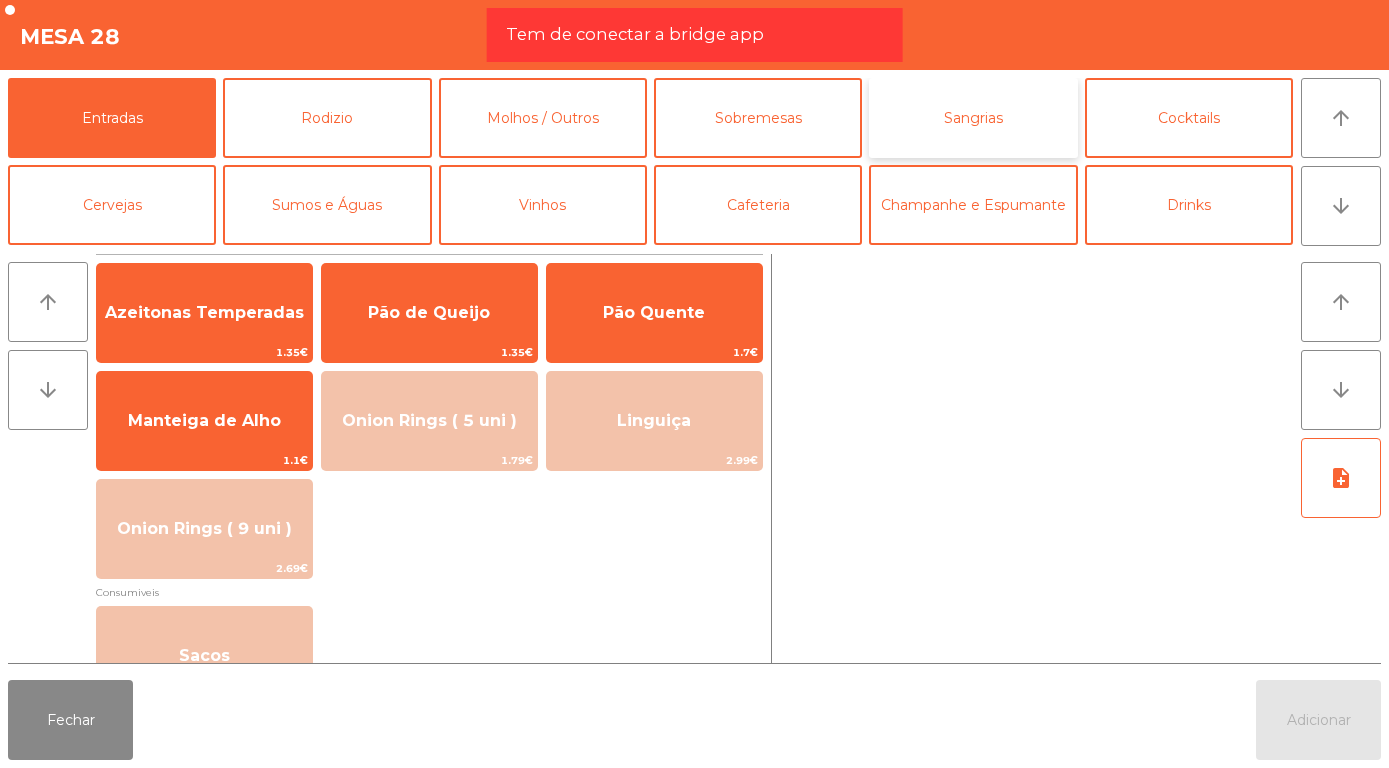 click on "Sangrias" 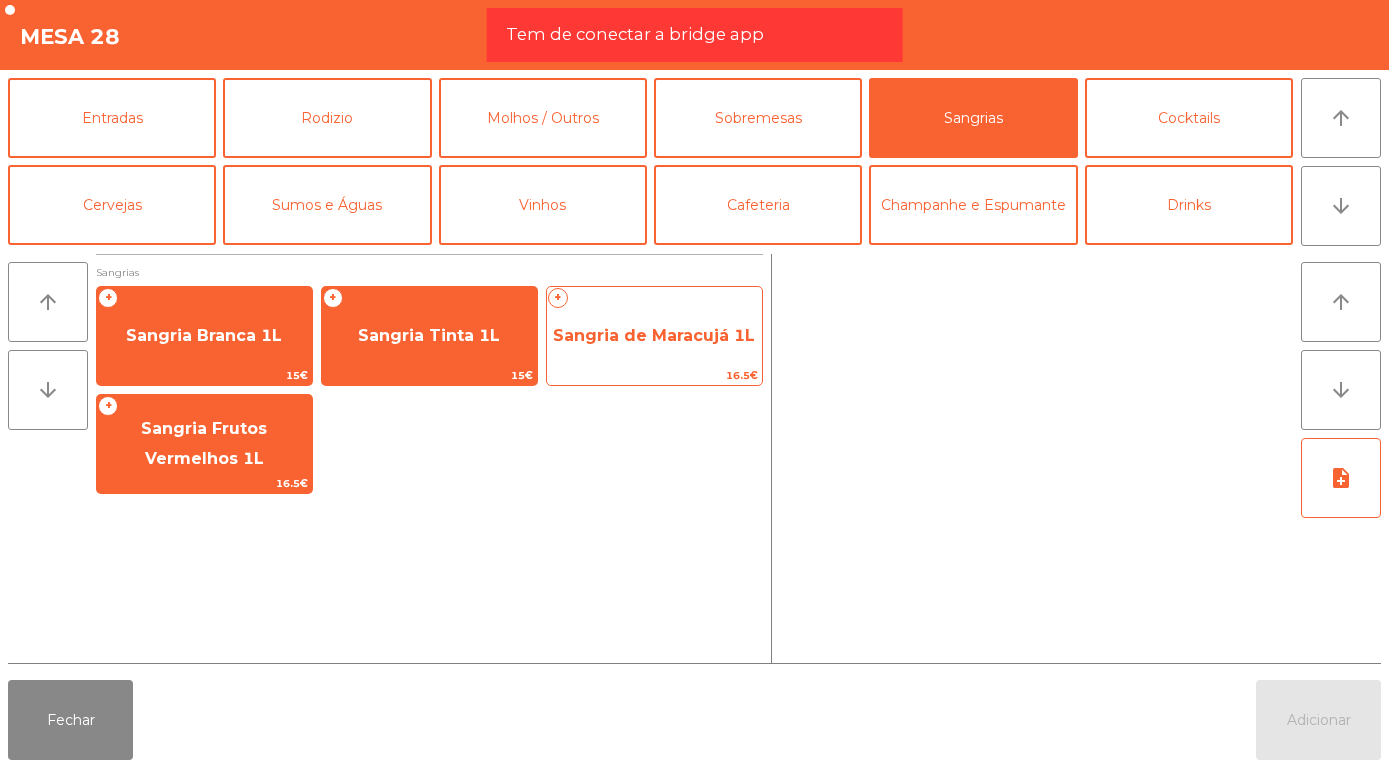 click on "Sangria de Maracujá 1L" 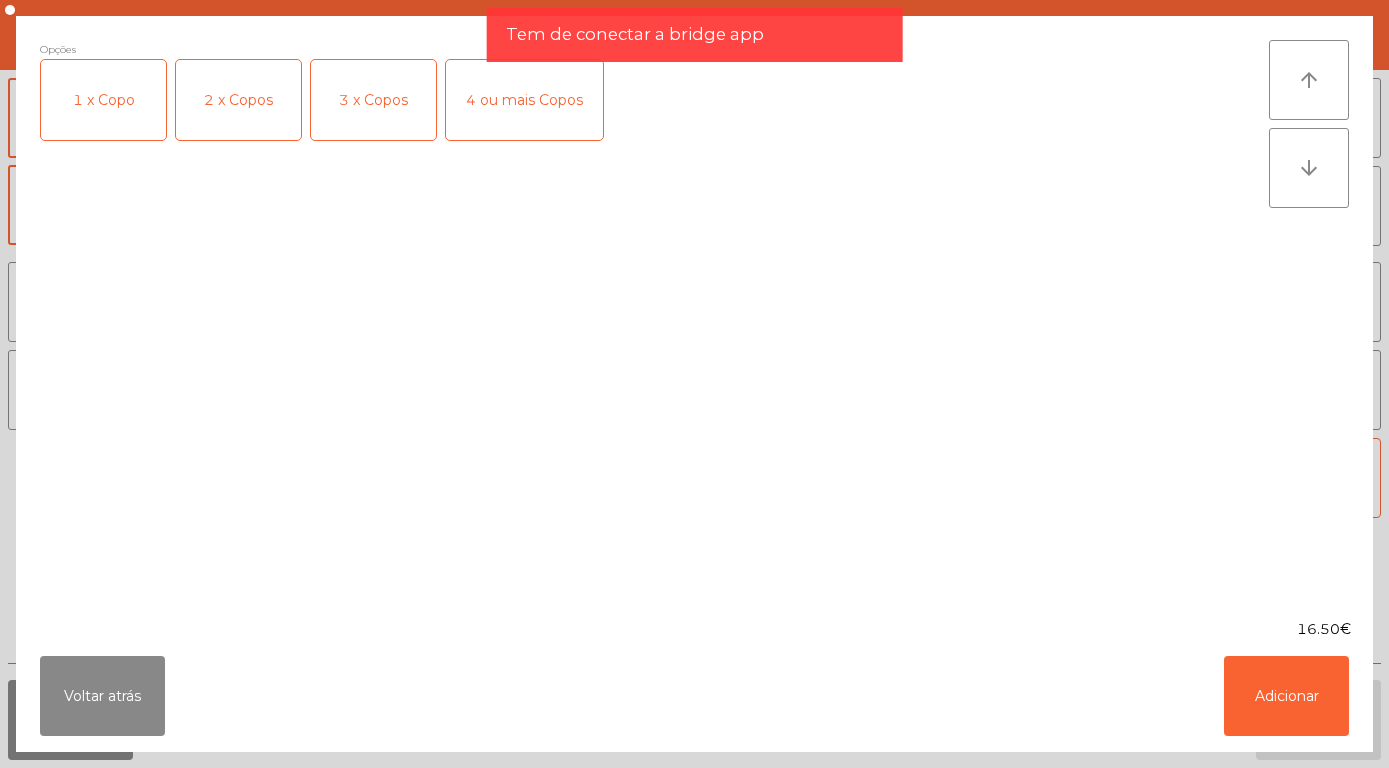 click on "1 x Copo" 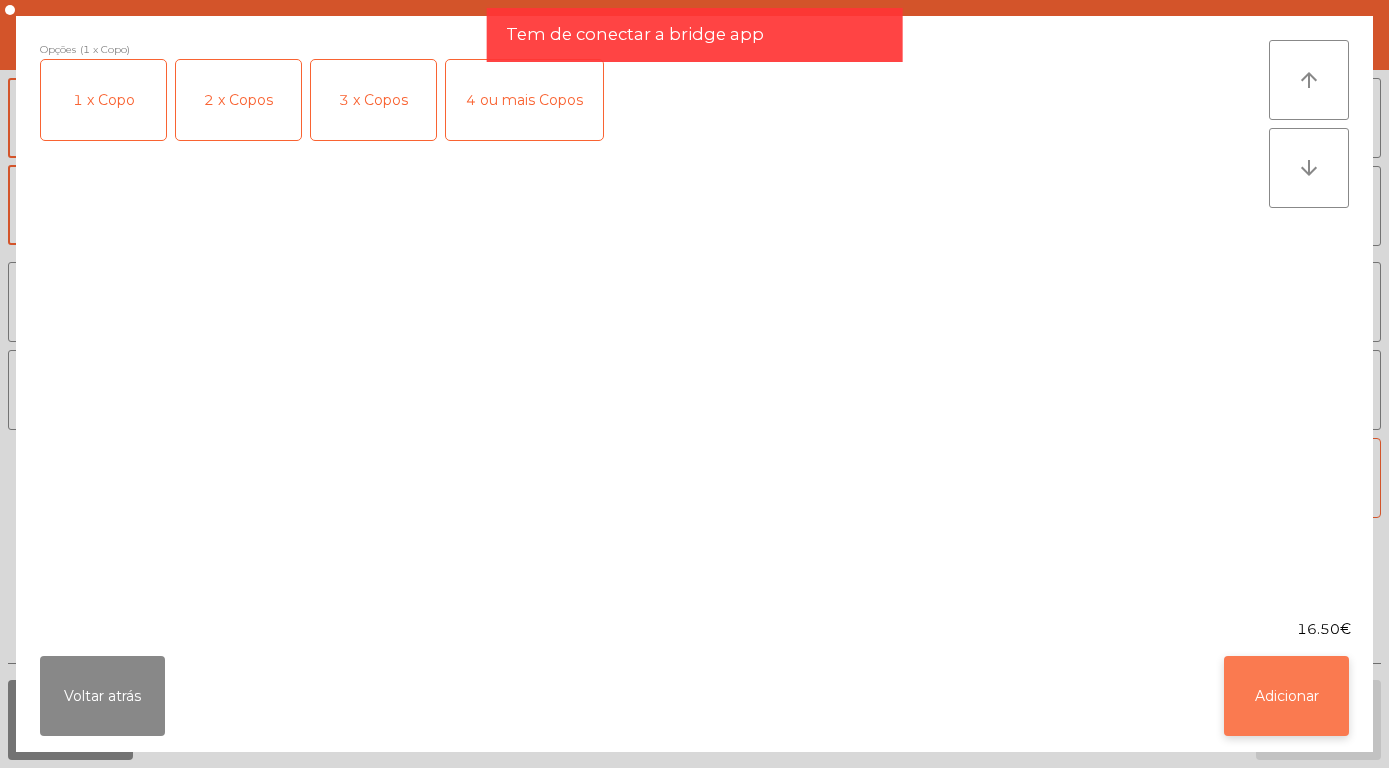 click on "Adicionar" 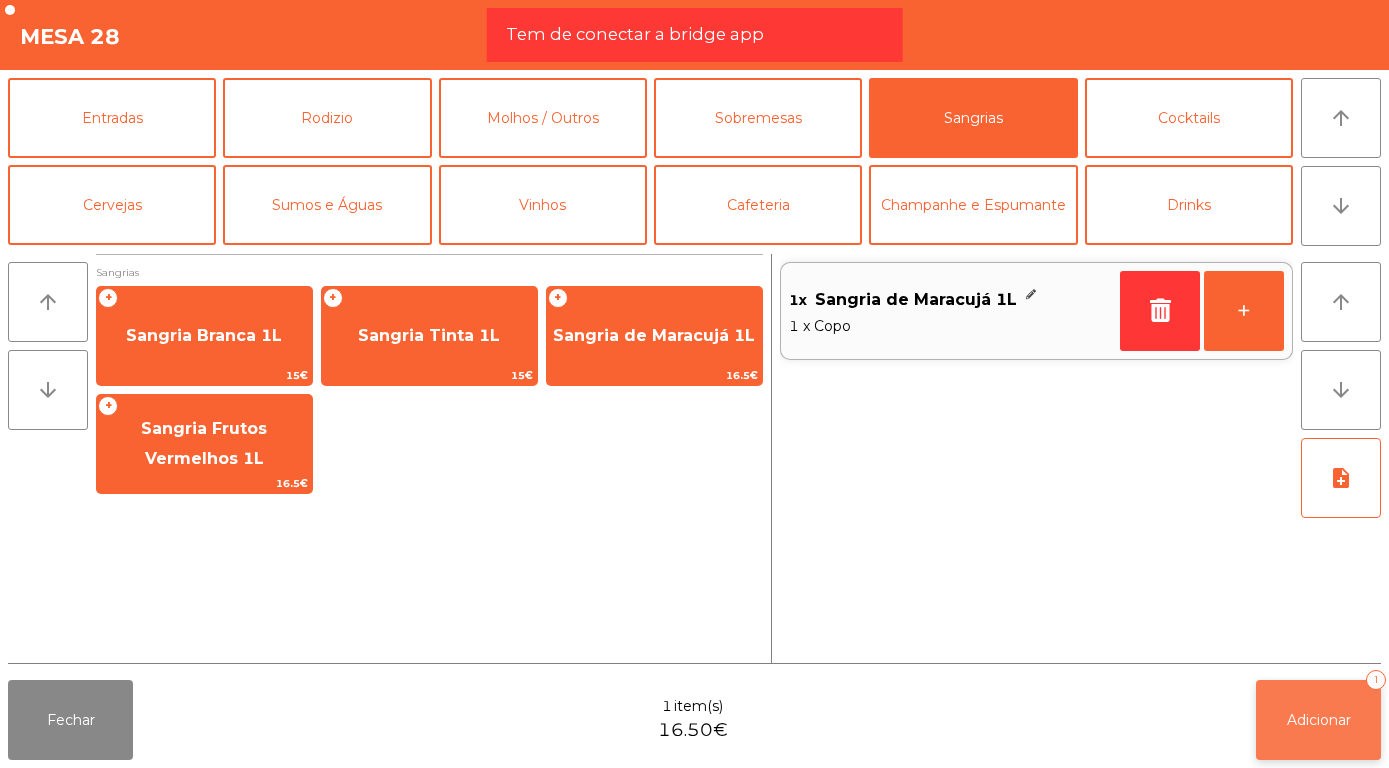 click on "Adicionar" 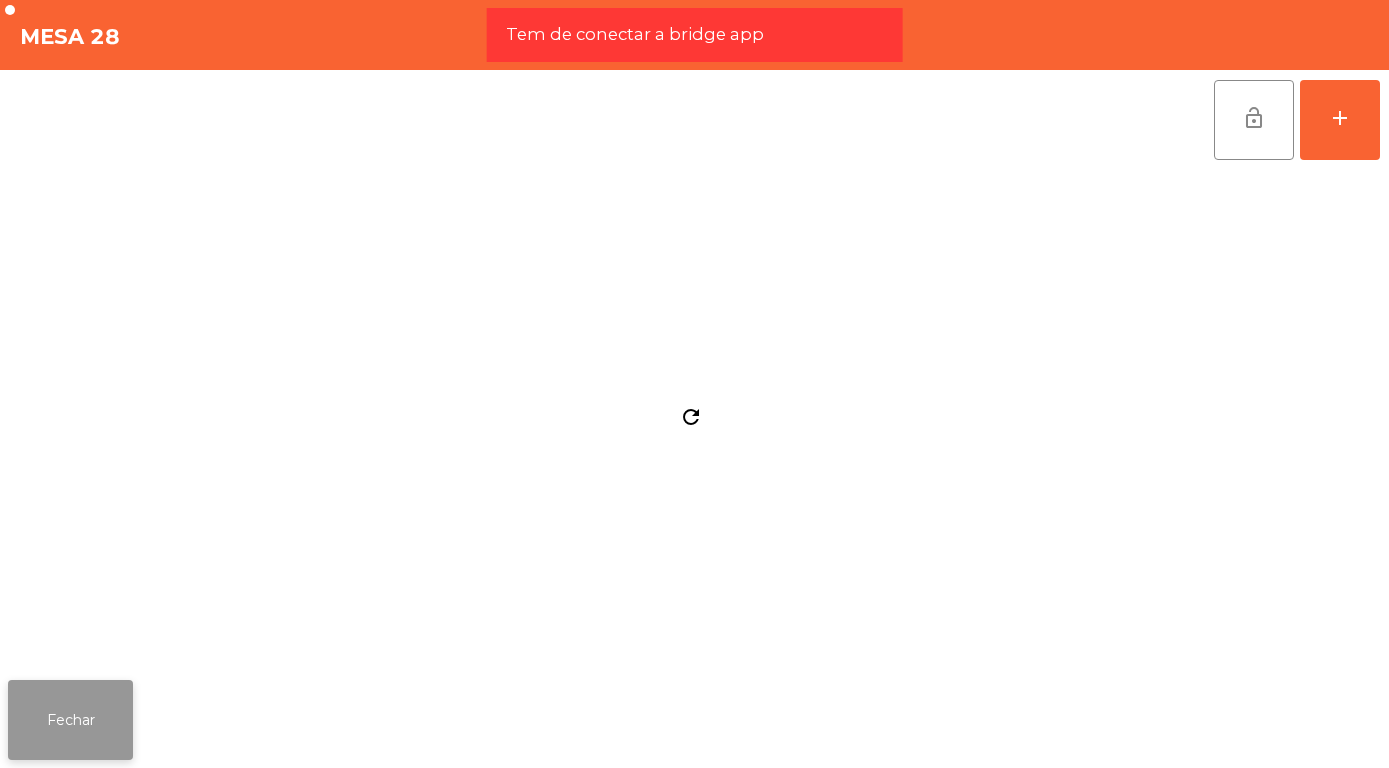 click on "Fechar" 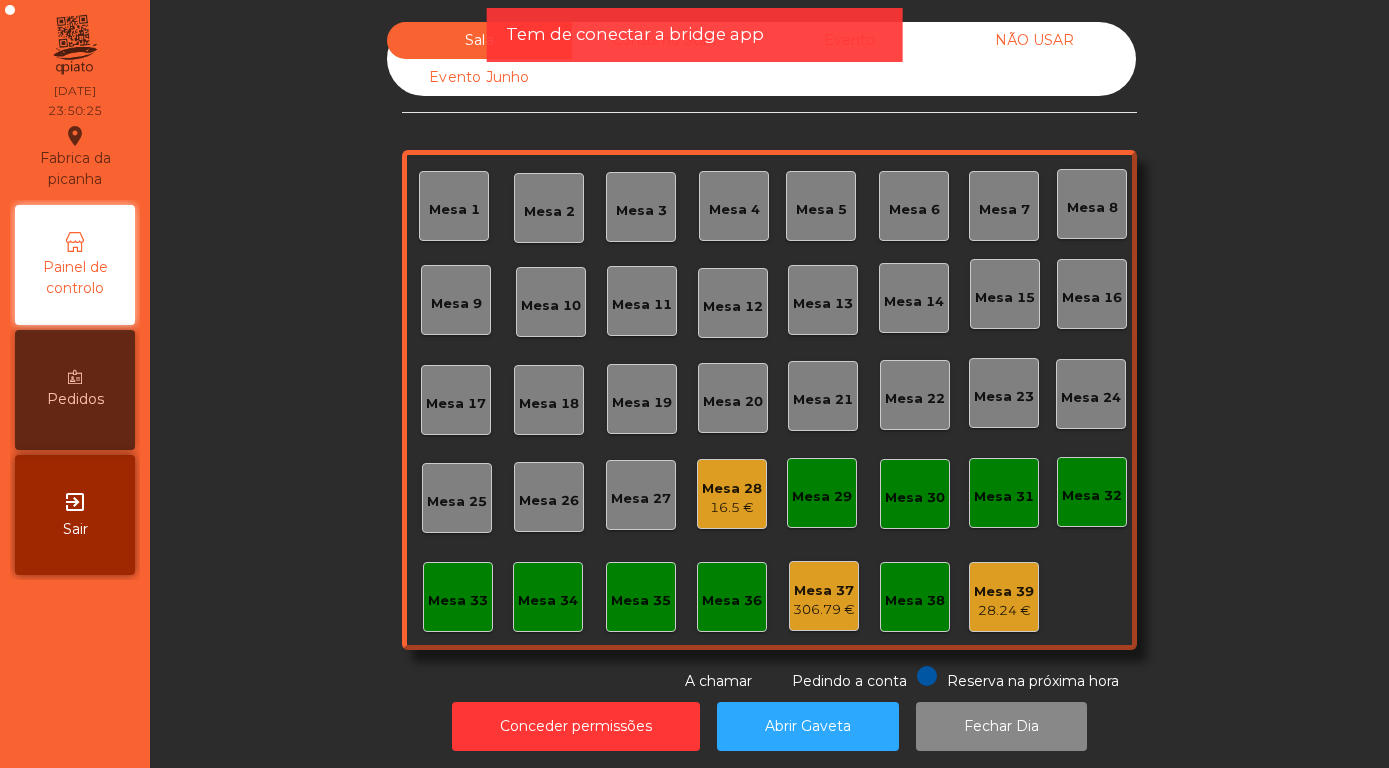click on "Mesa 28" 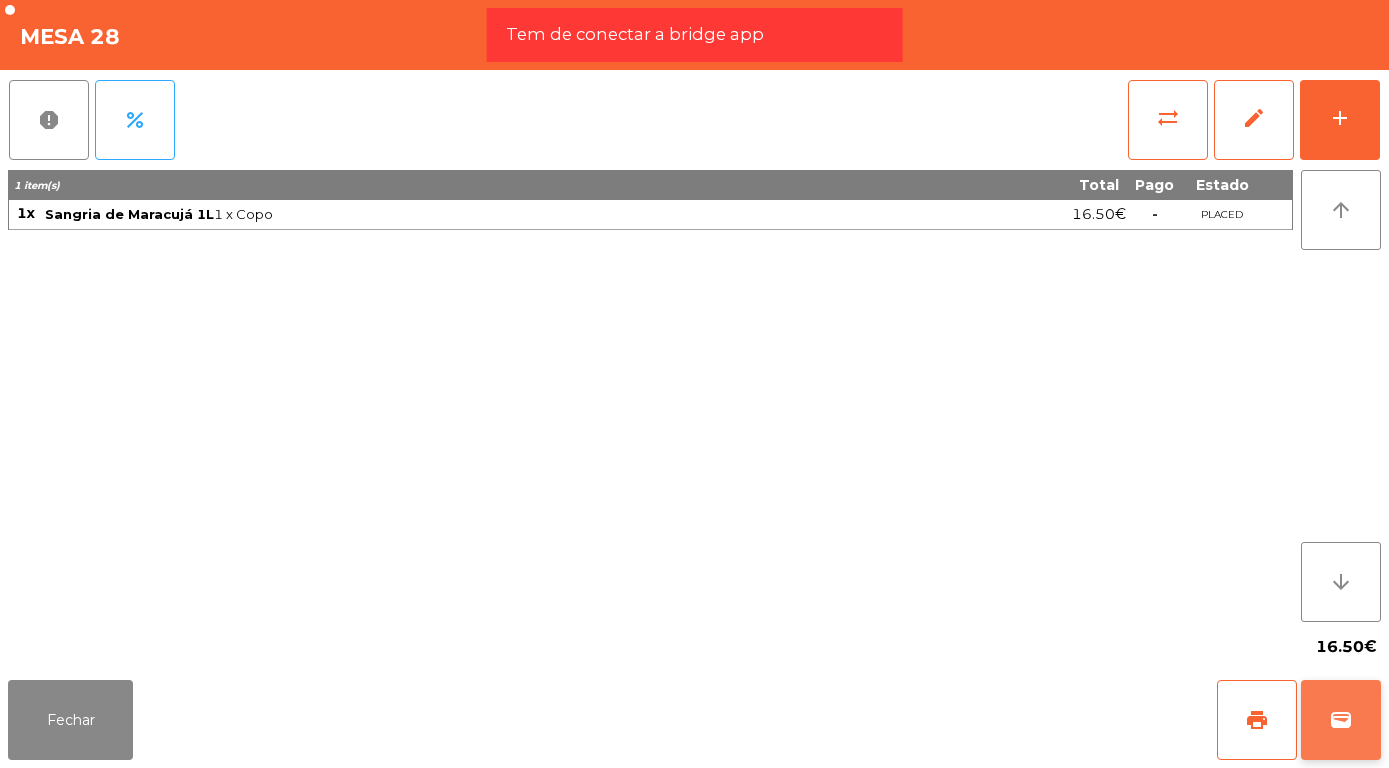 click on "wallet" 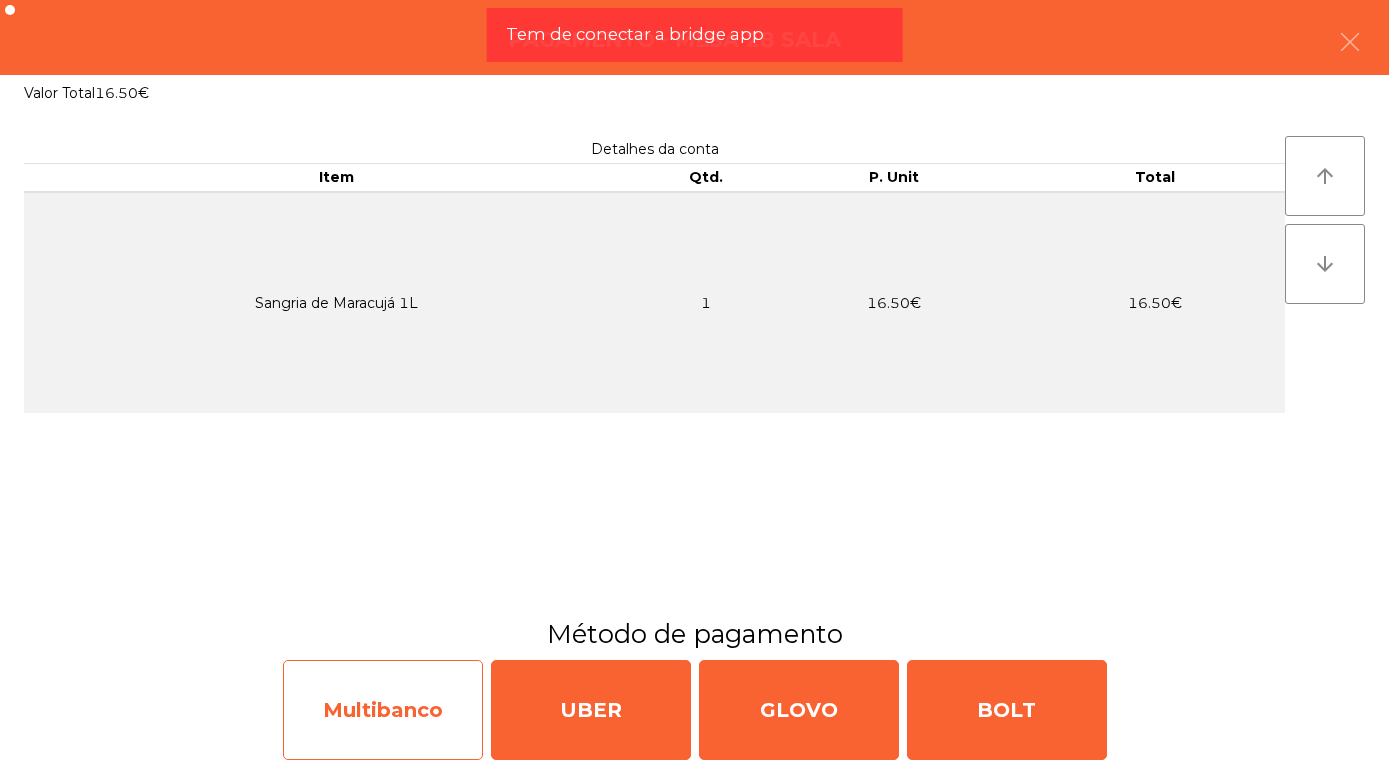 click on "Multibanco" 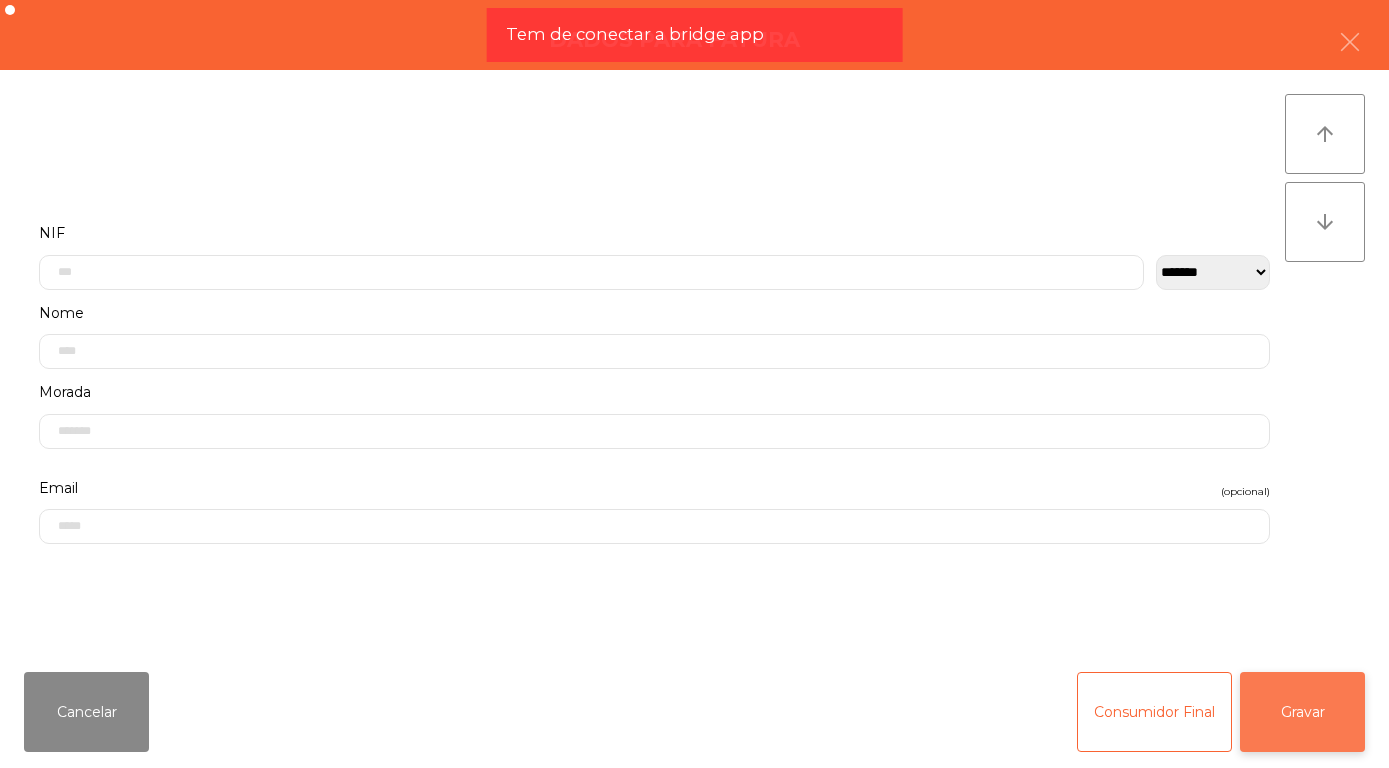 click on "Gravar" 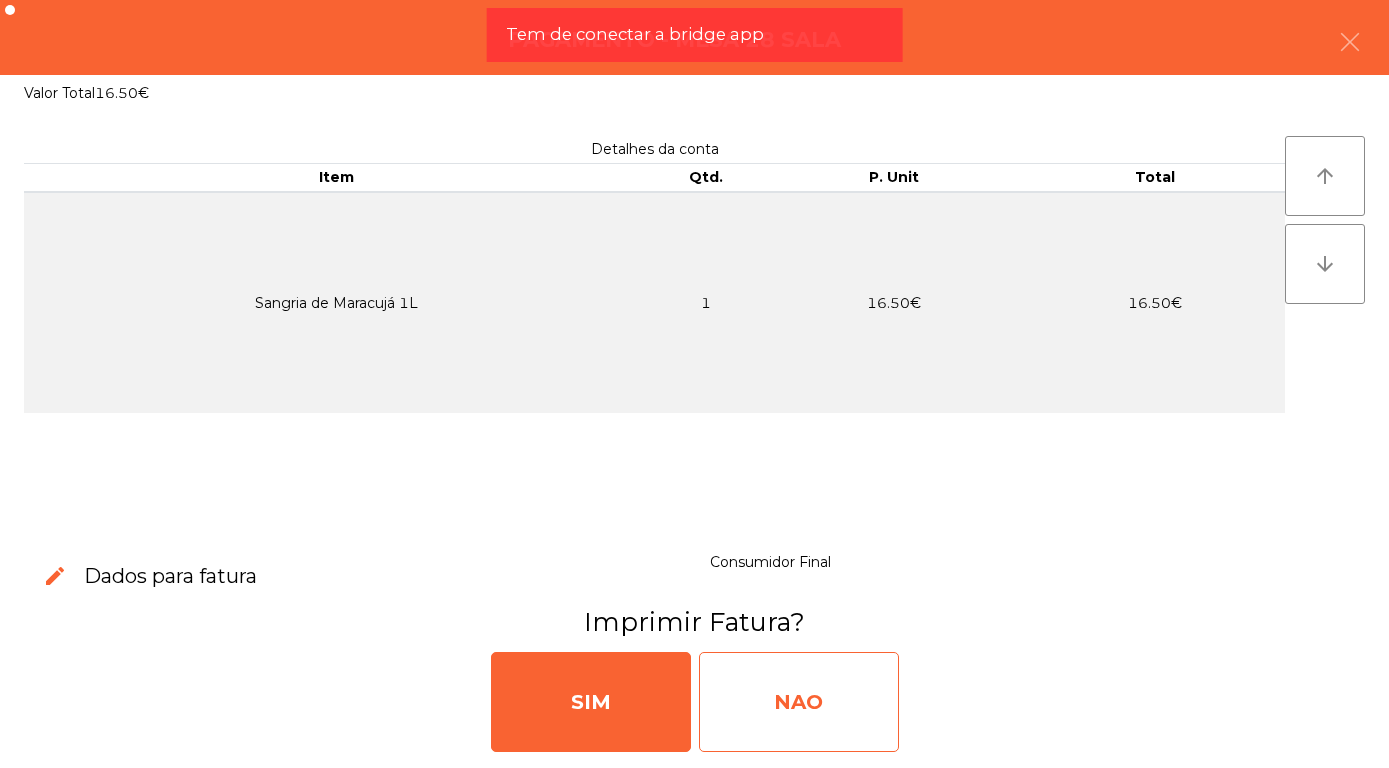 click on "NAO" 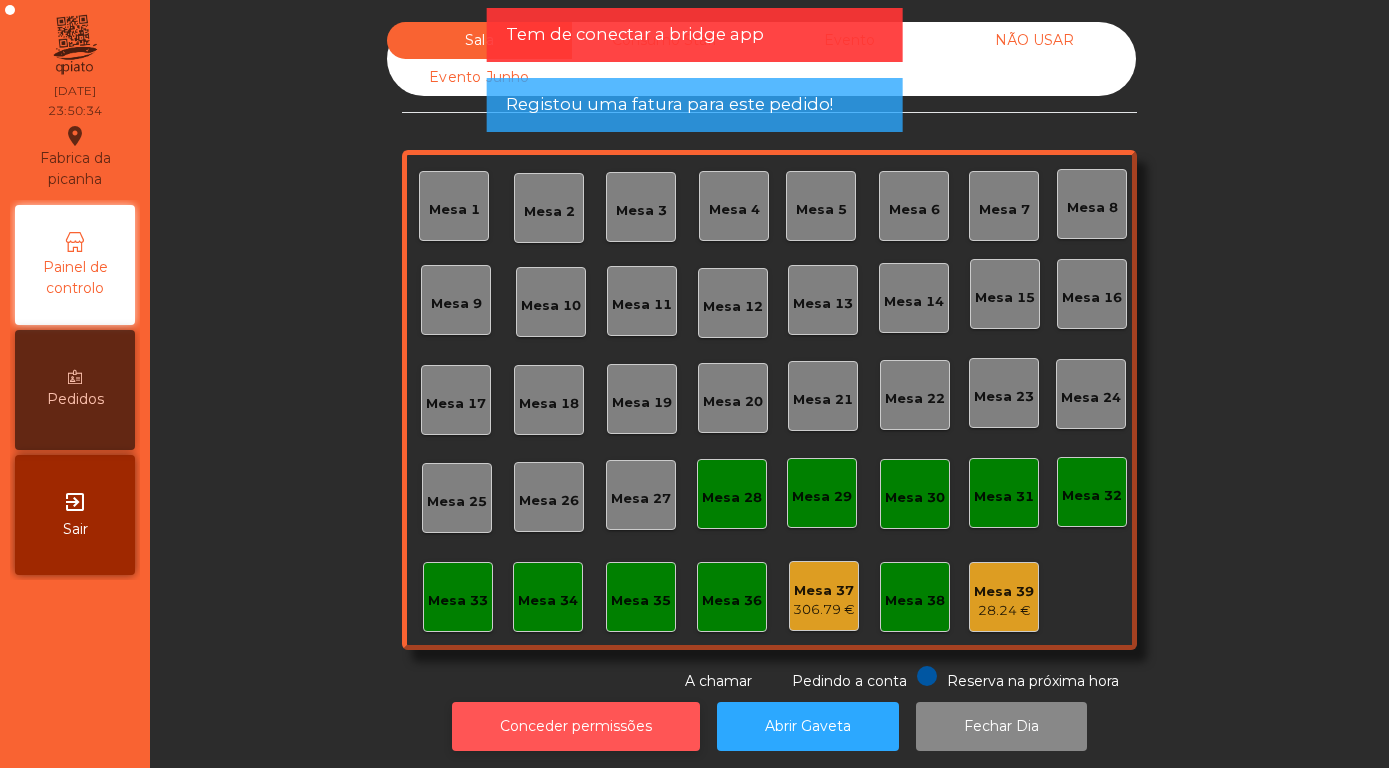 click on "Conceder permissões" 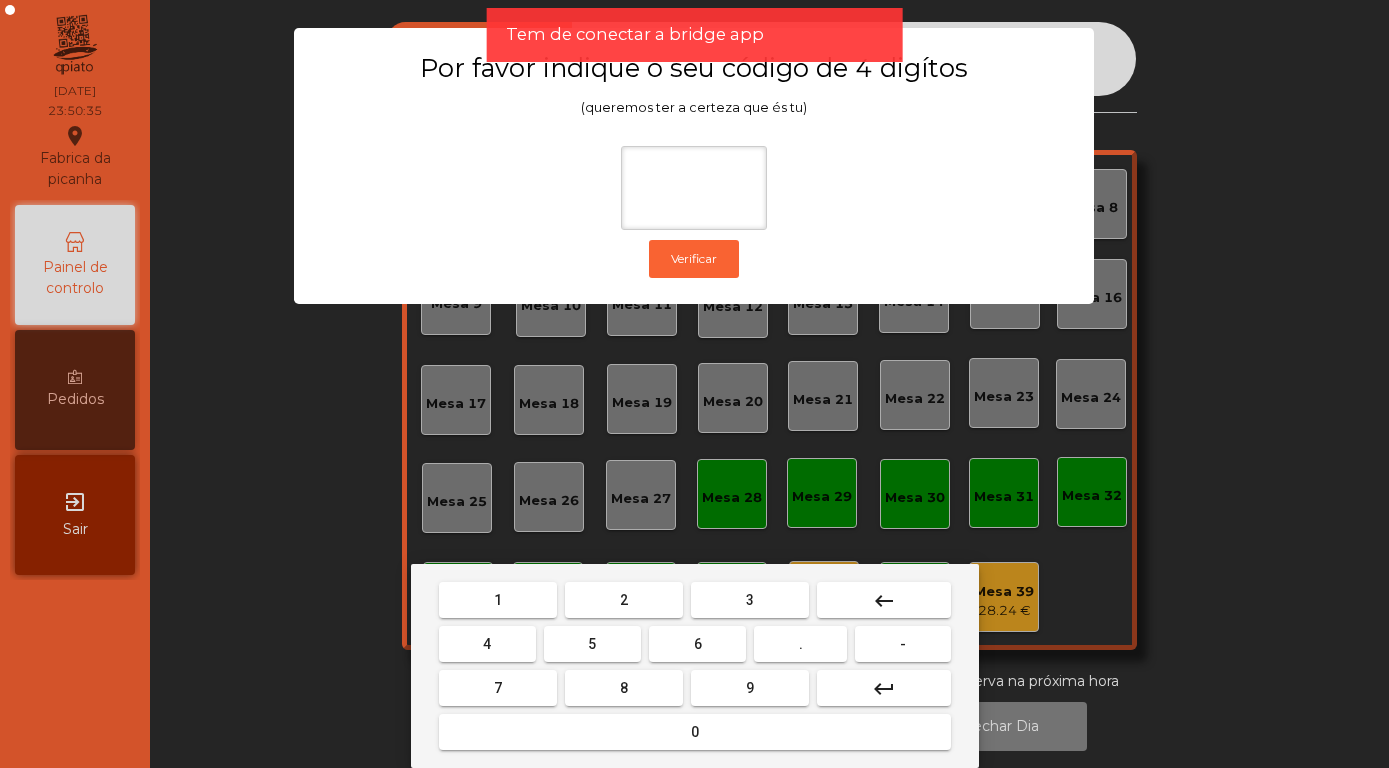 click on "8" at bounding box center [624, 688] 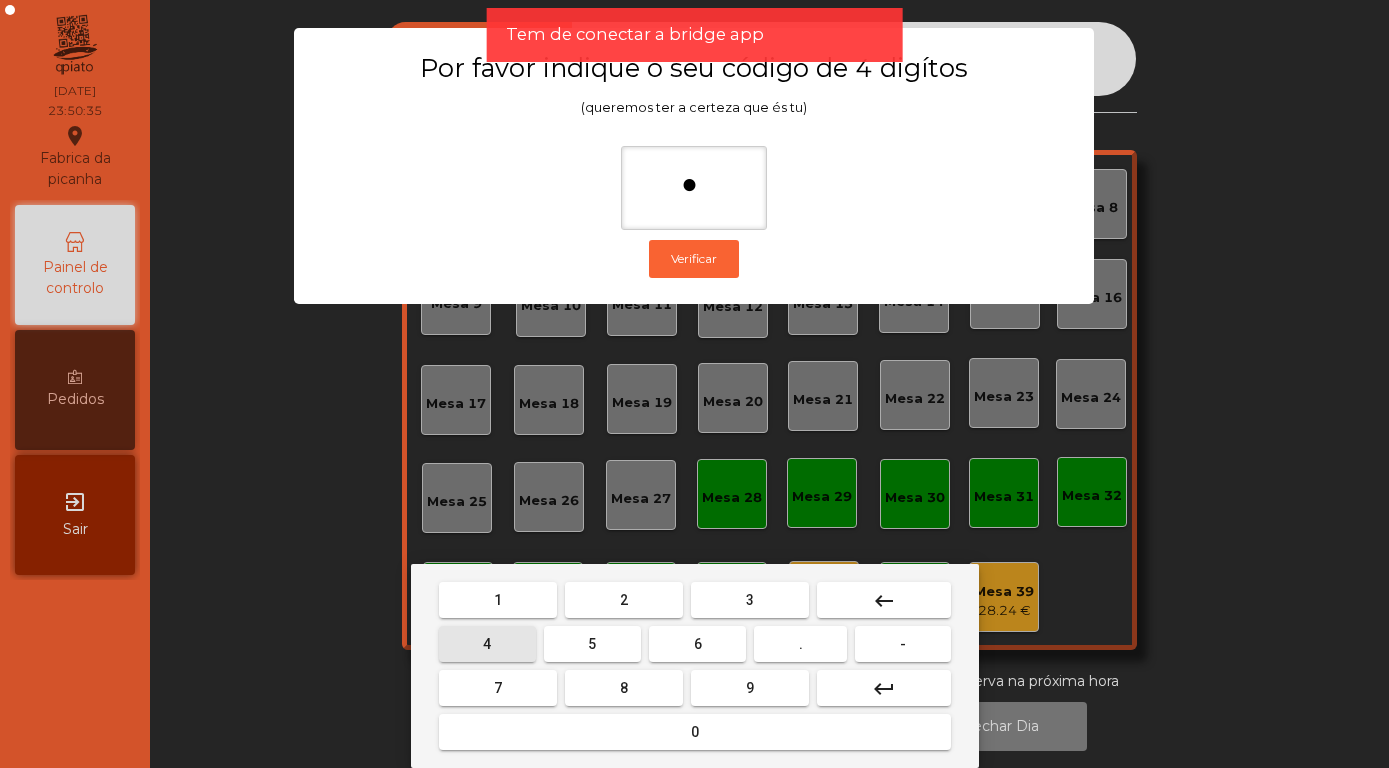 click on "5" at bounding box center (592, 644) 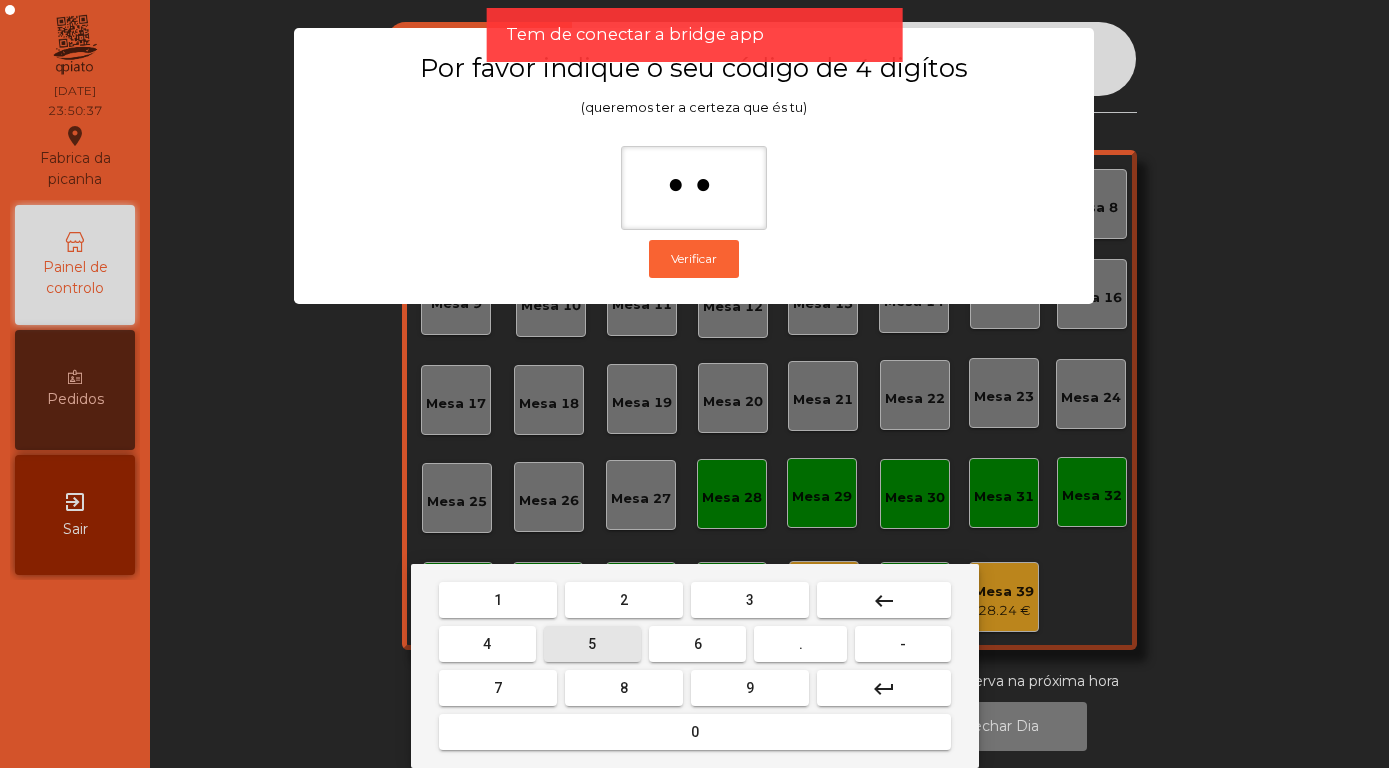 click on "7" at bounding box center [498, 688] 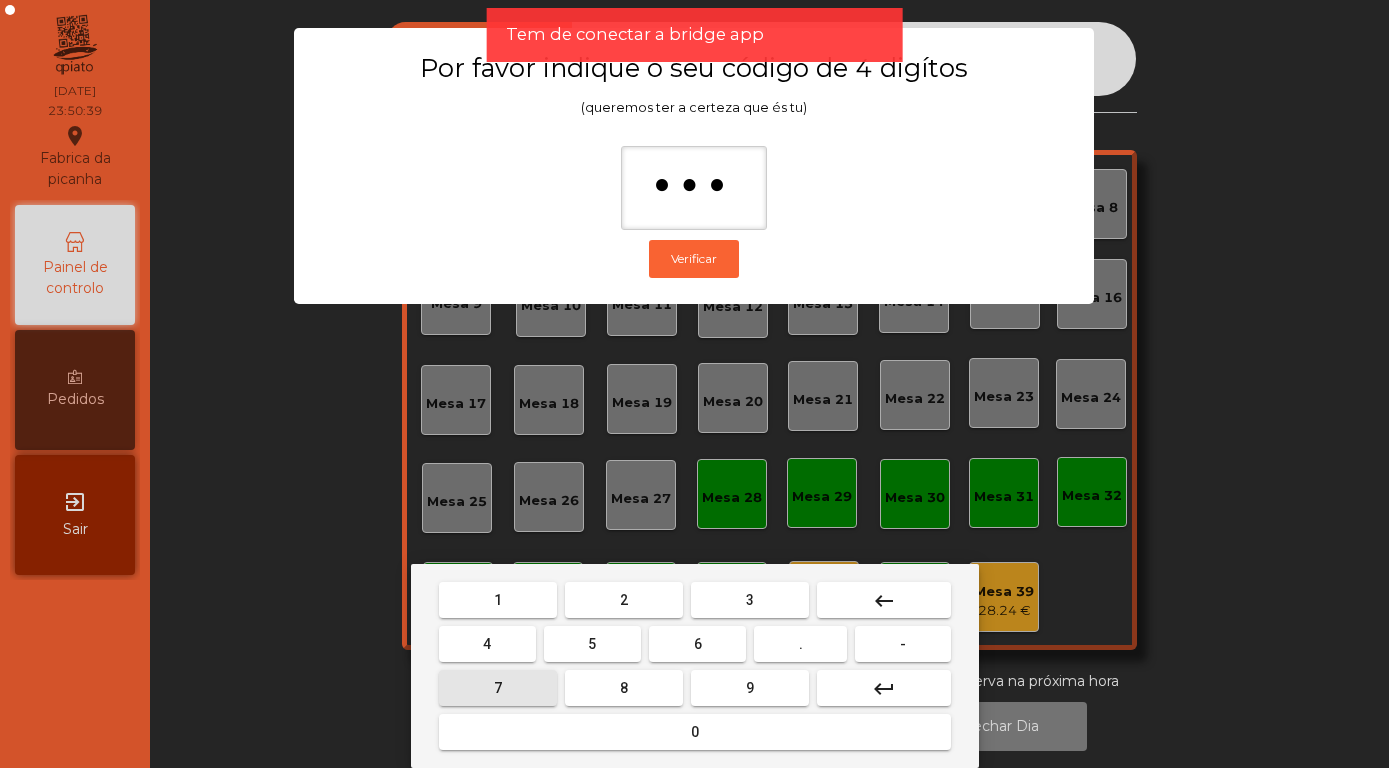 click on "7" at bounding box center [498, 688] 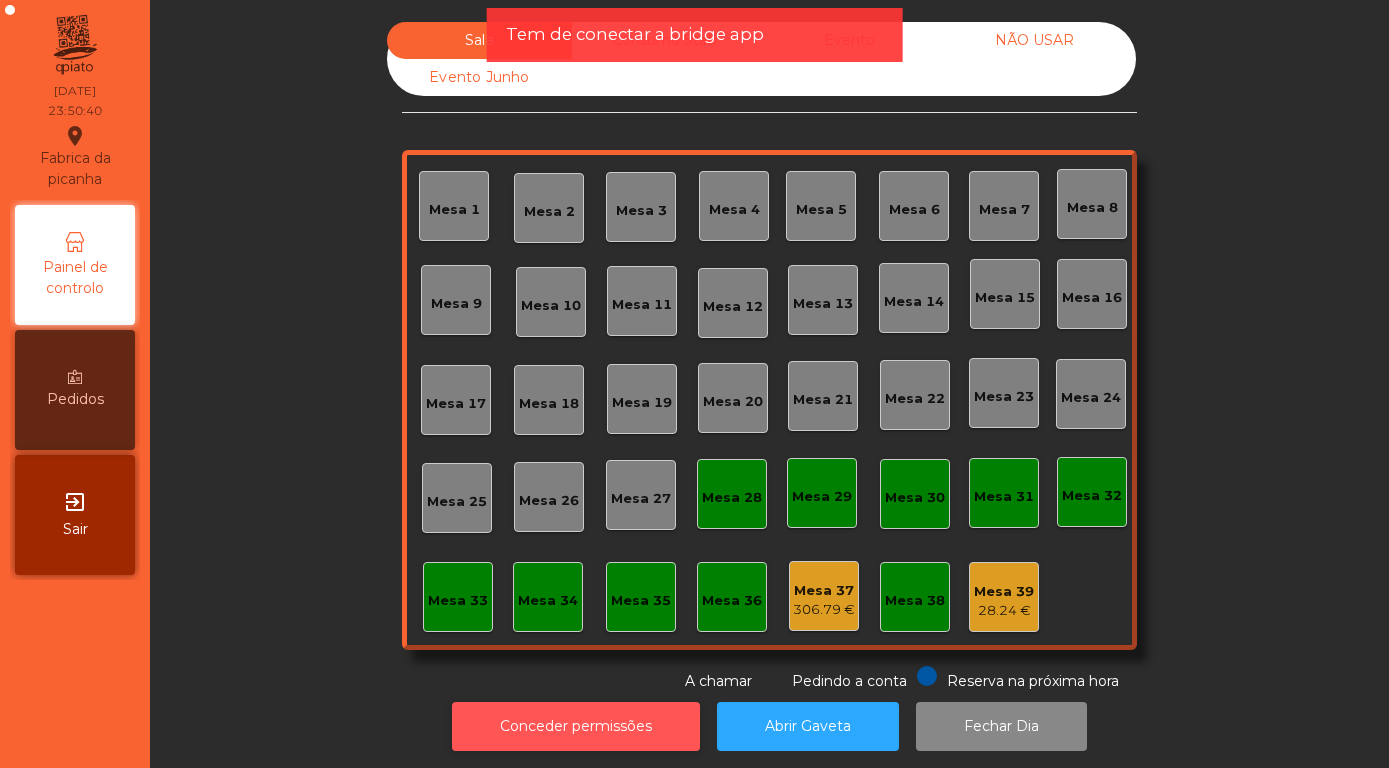 click on "Conceder permissões" 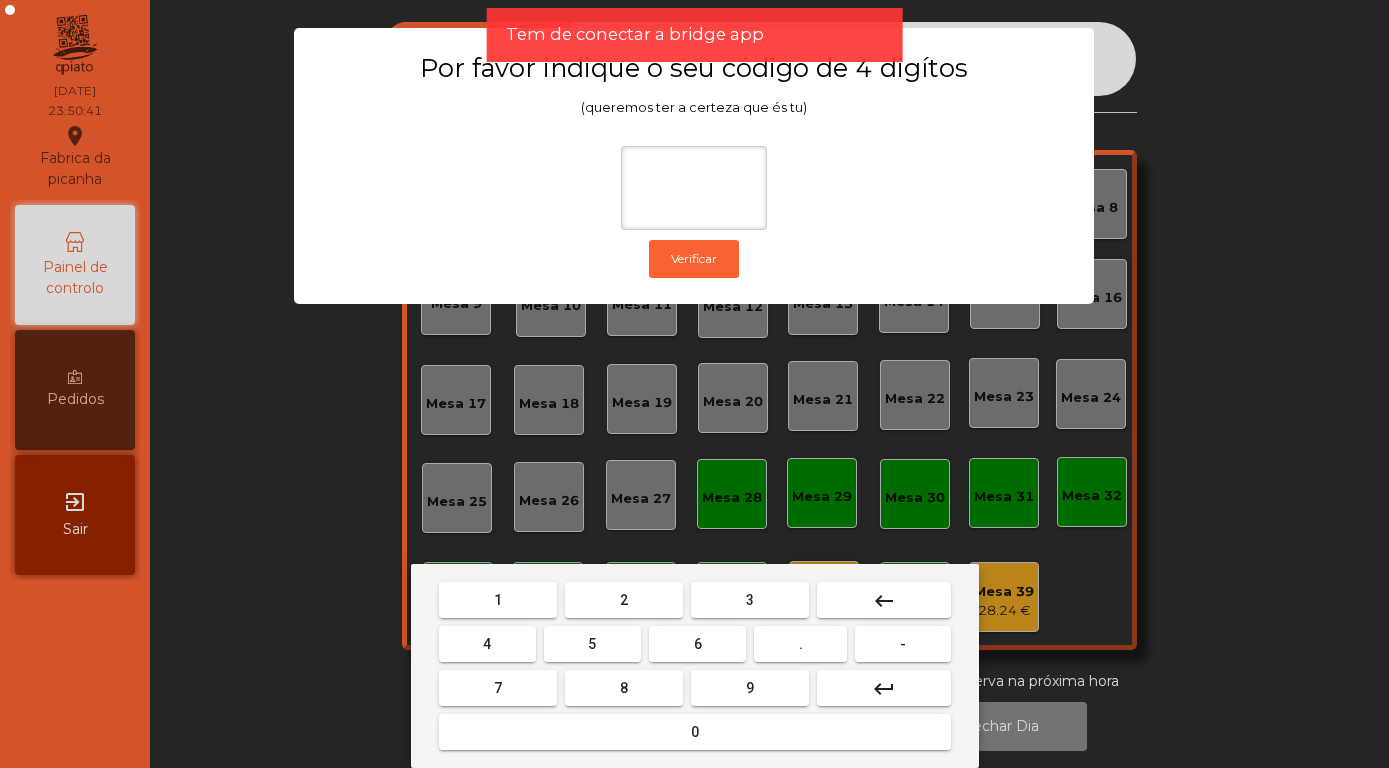 click on "8" at bounding box center [624, 688] 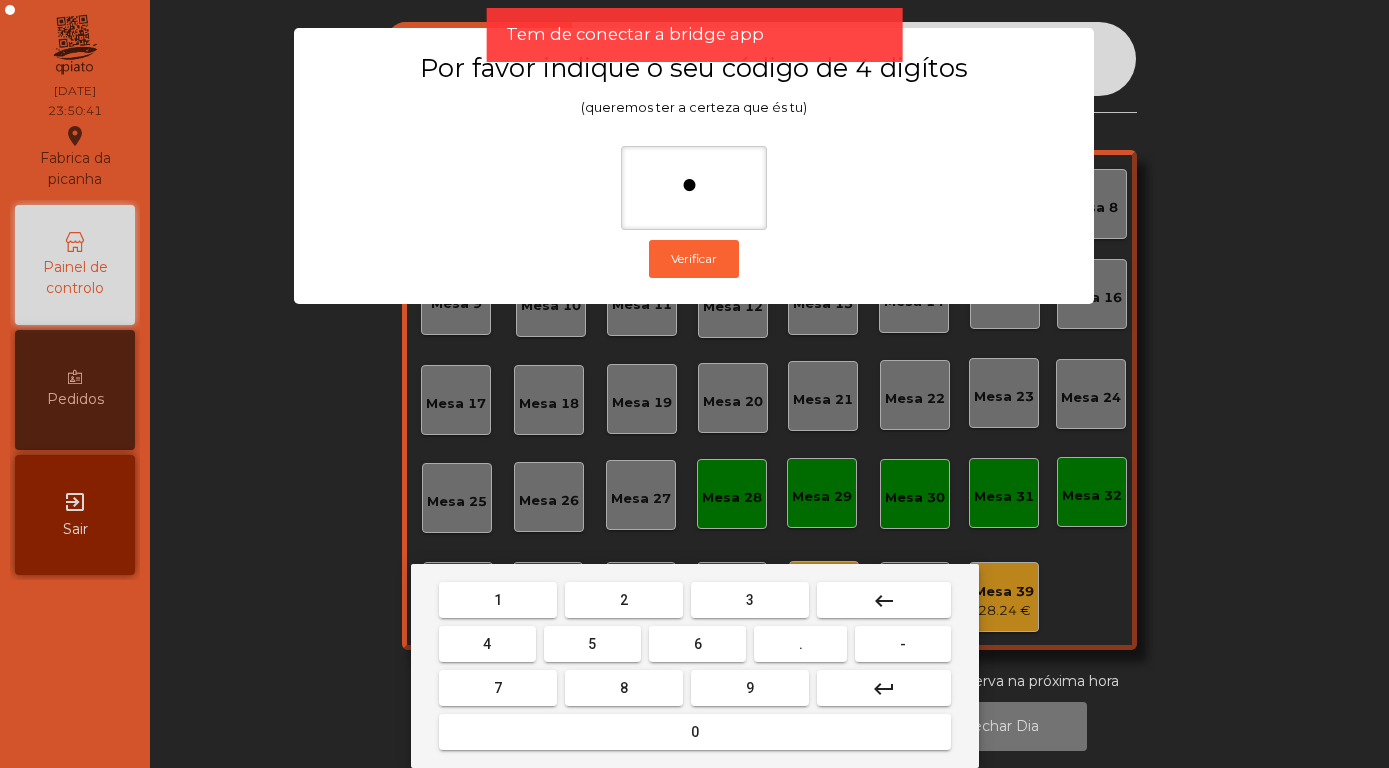click on "5" at bounding box center [592, 644] 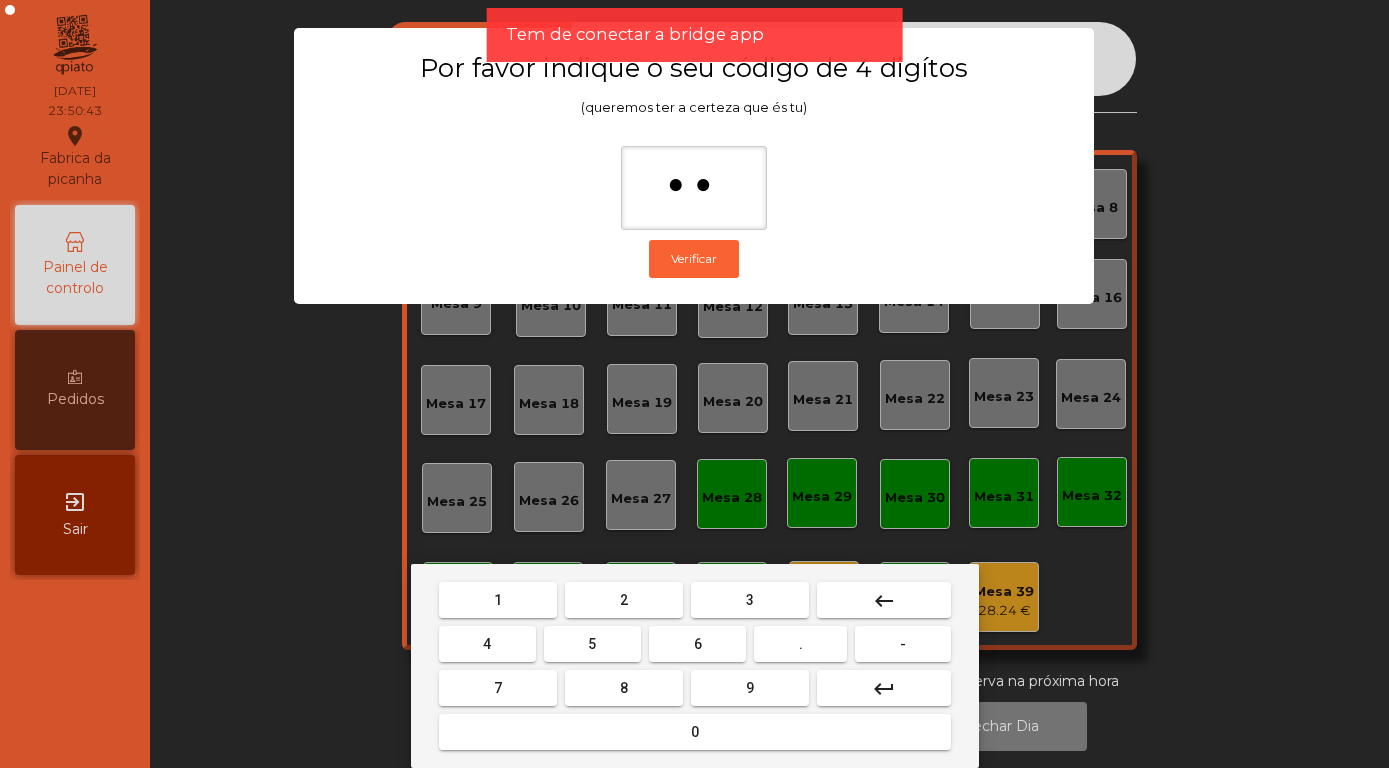 click on "keyboard_backspace" at bounding box center [884, 601] 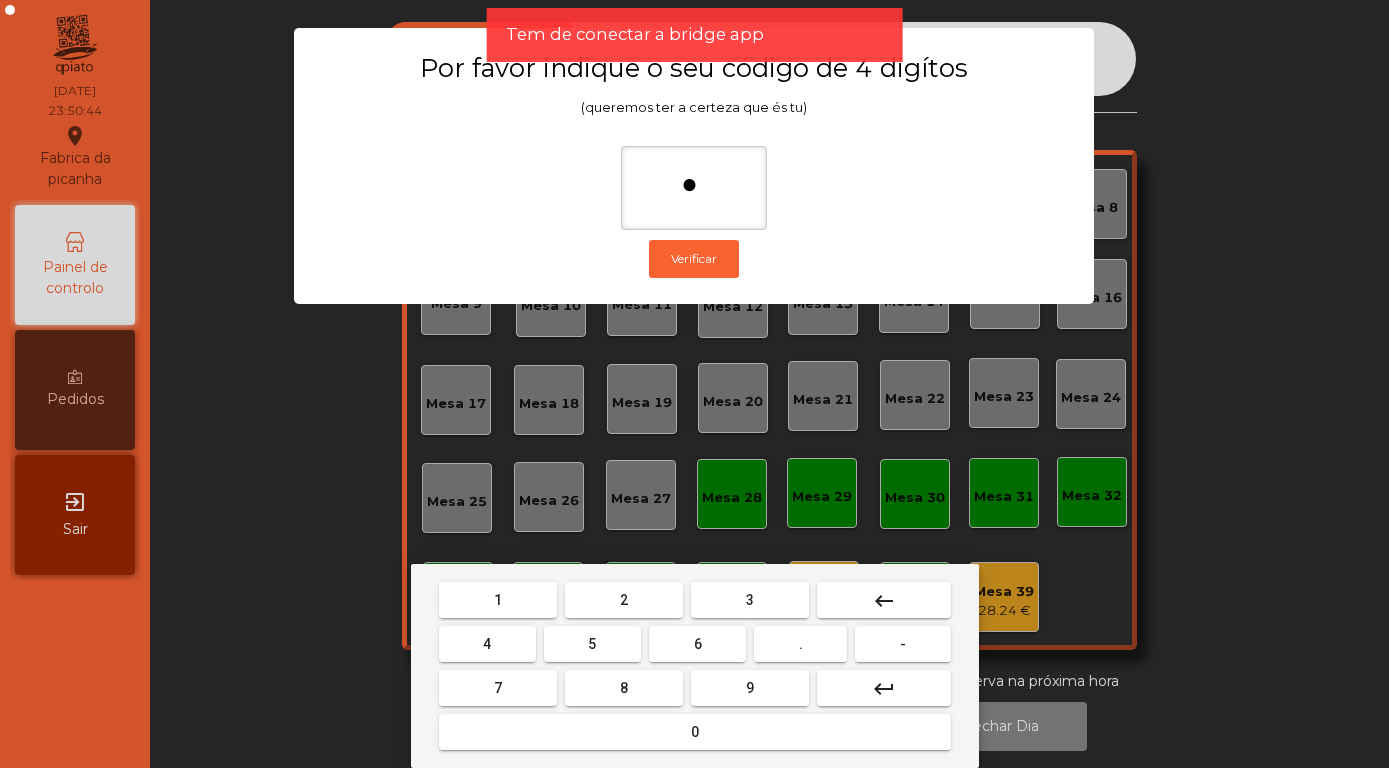 click on "5" at bounding box center [592, 644] 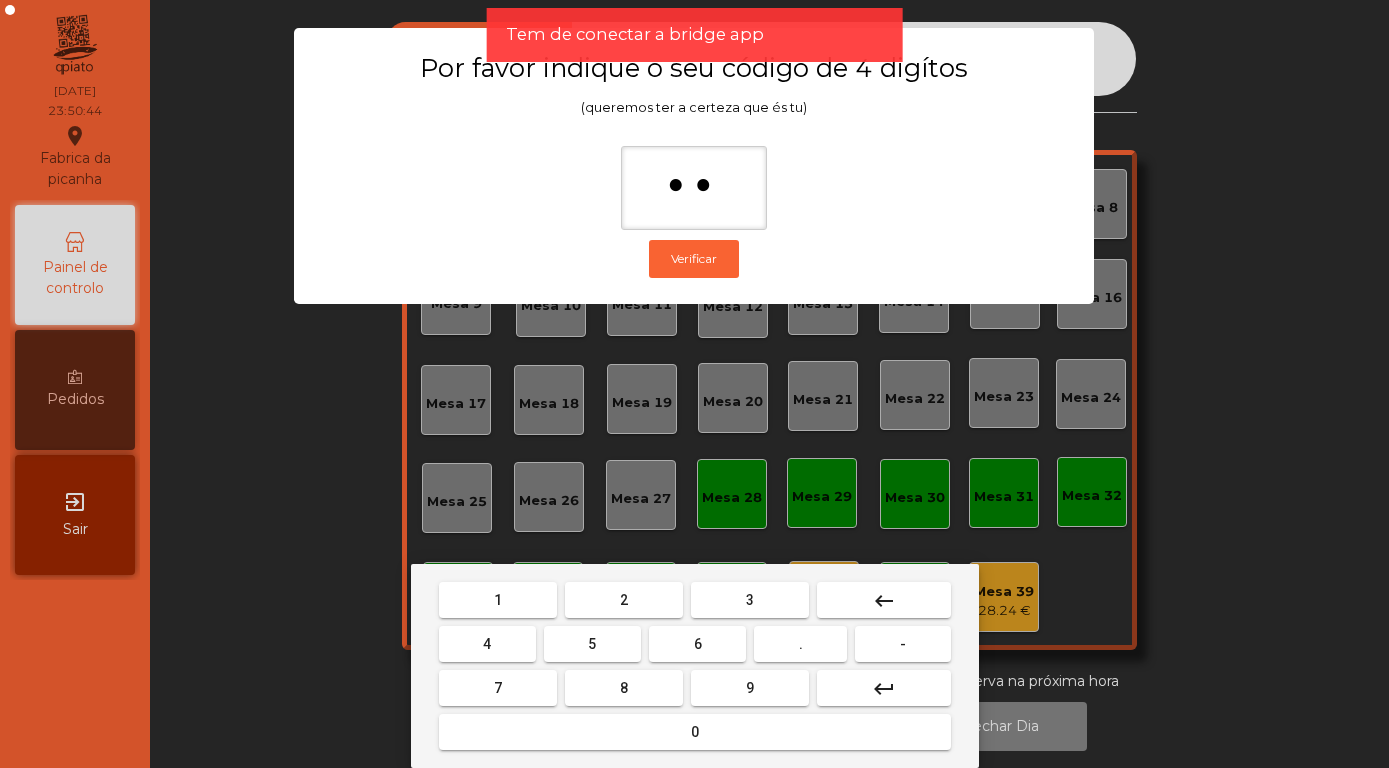 click on "7" at bounding box center (498, 688) 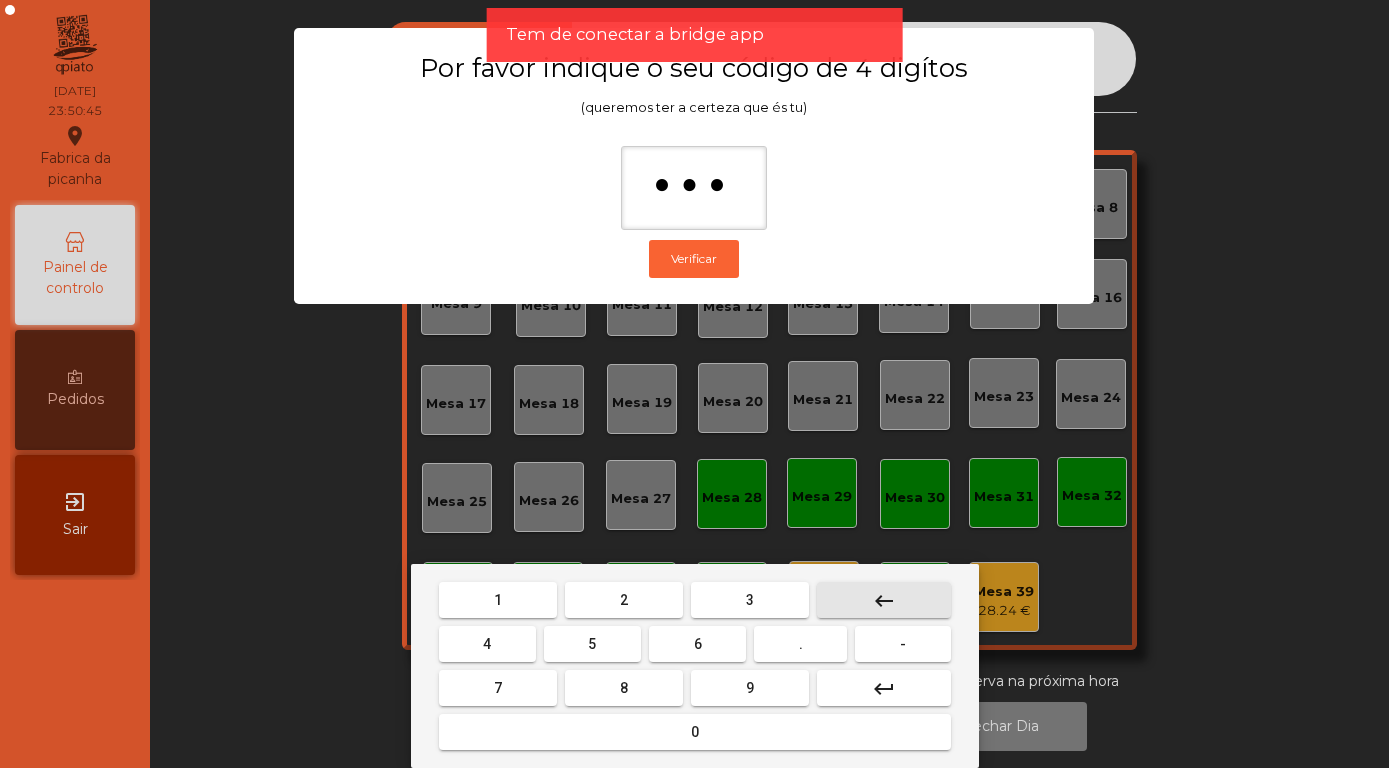 click on "keyboard_backspace" at bounding box center (884, 600) 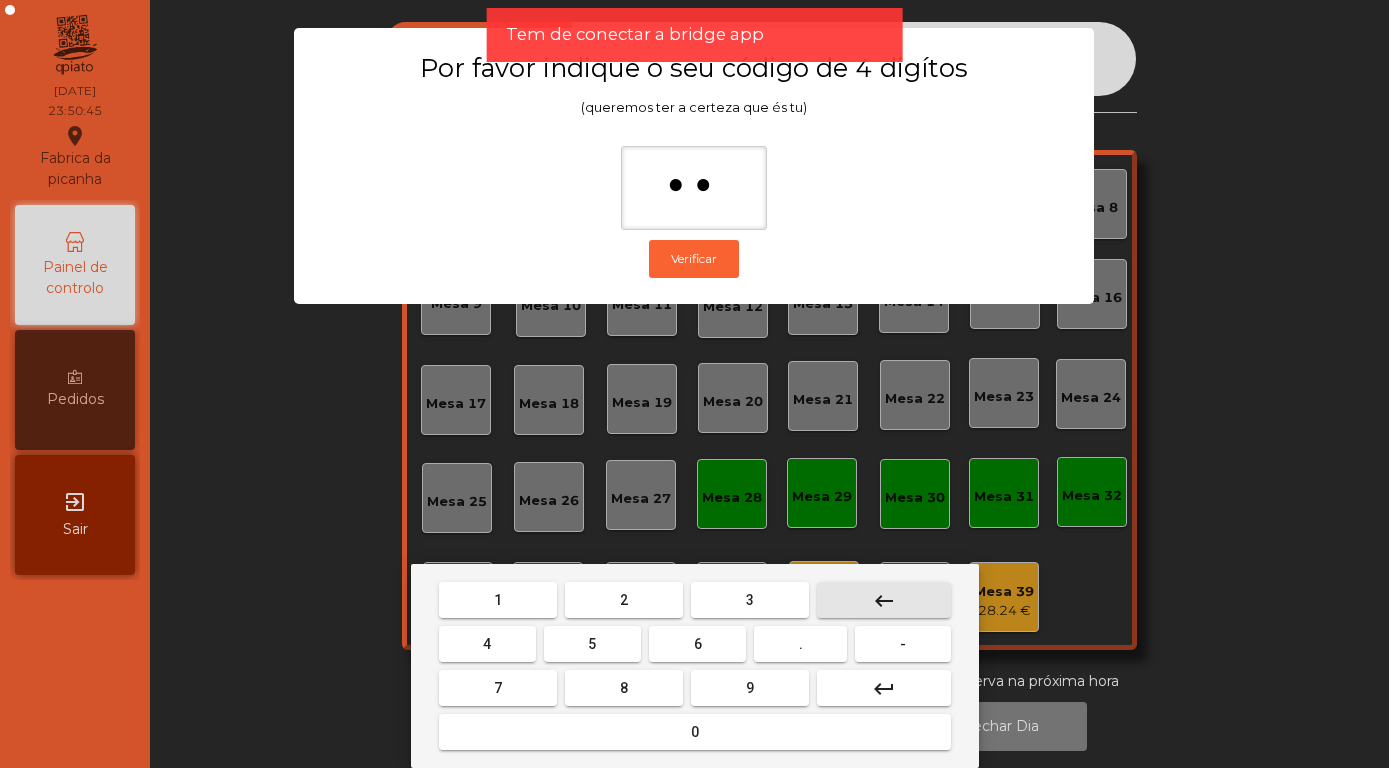 click on "keyboard_backspace" at bounding box center (884, 600) 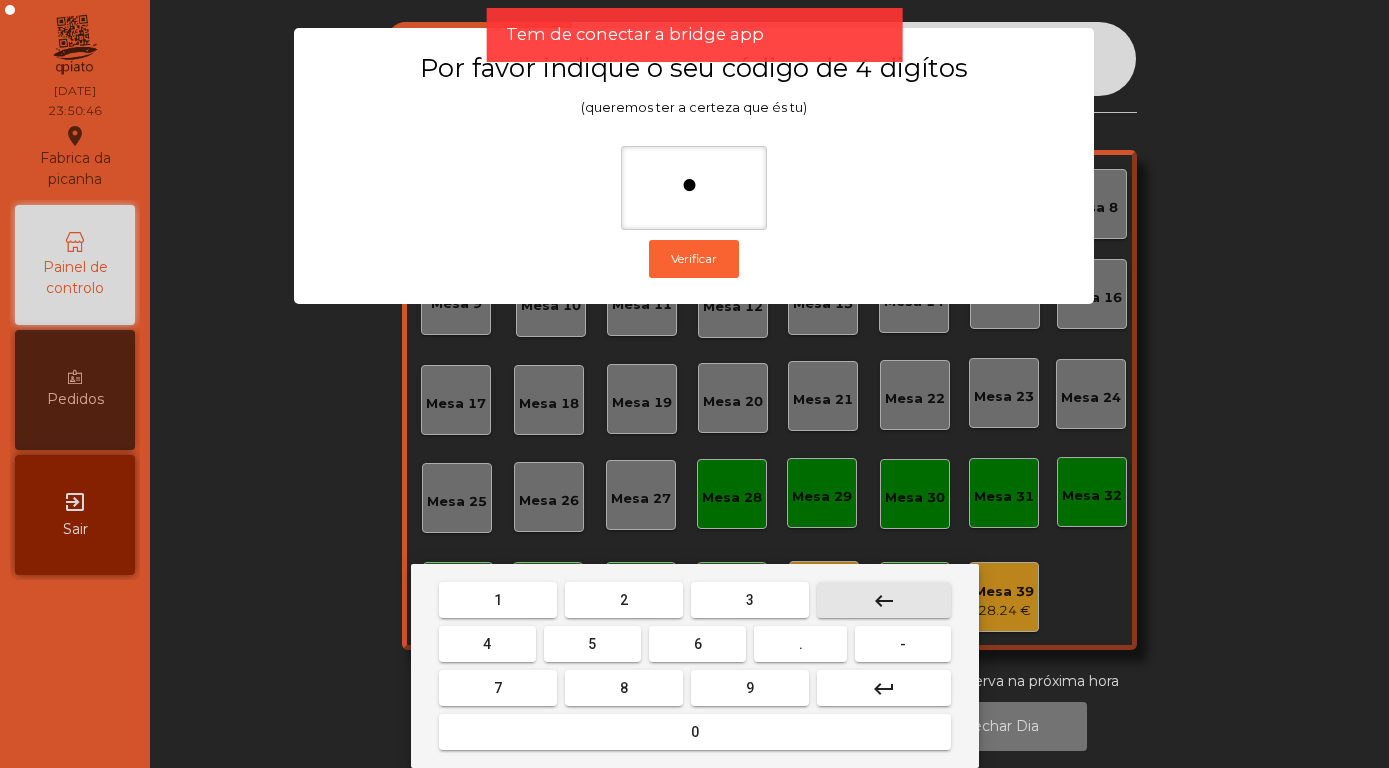 click on "keyboard_backspace" at bounding box center [884, 601] 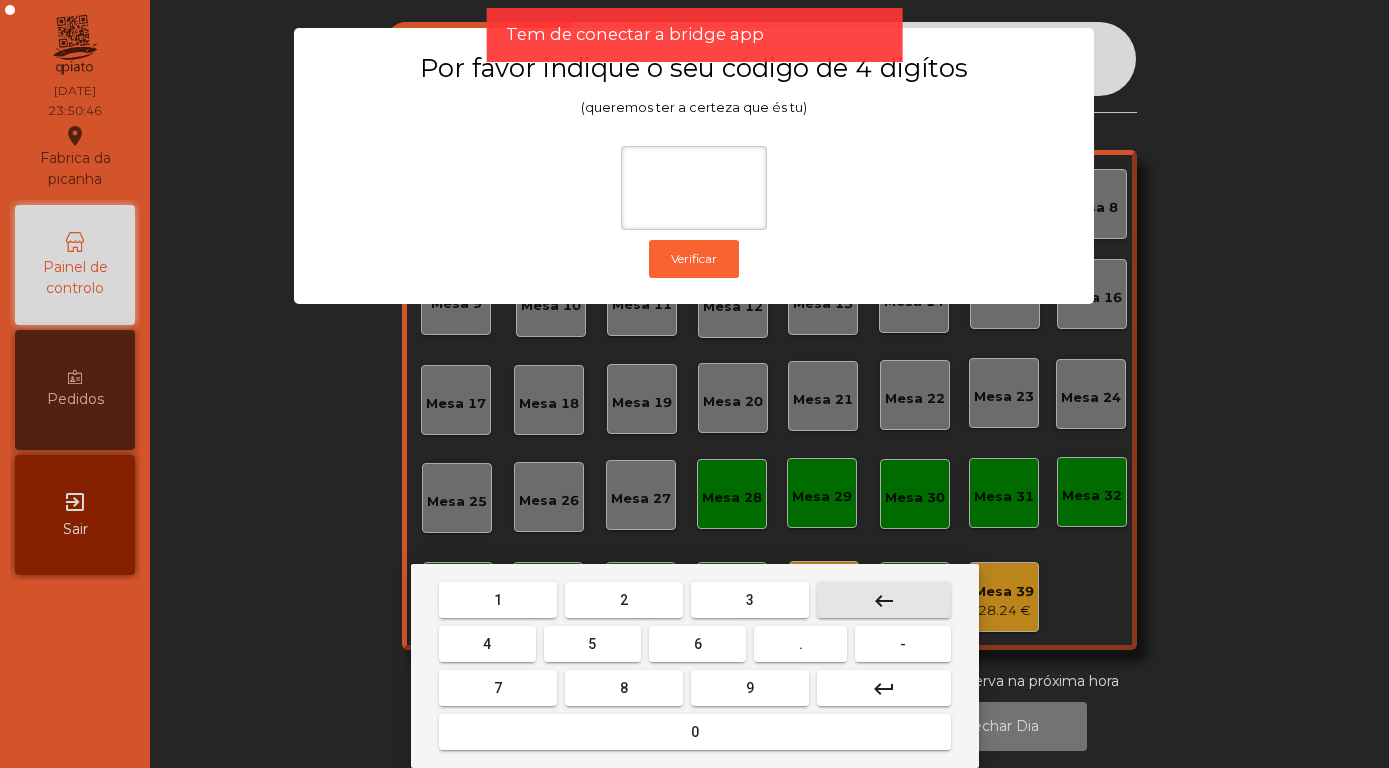 click on "keyboard_backspace" at bounding box center (884, 601) 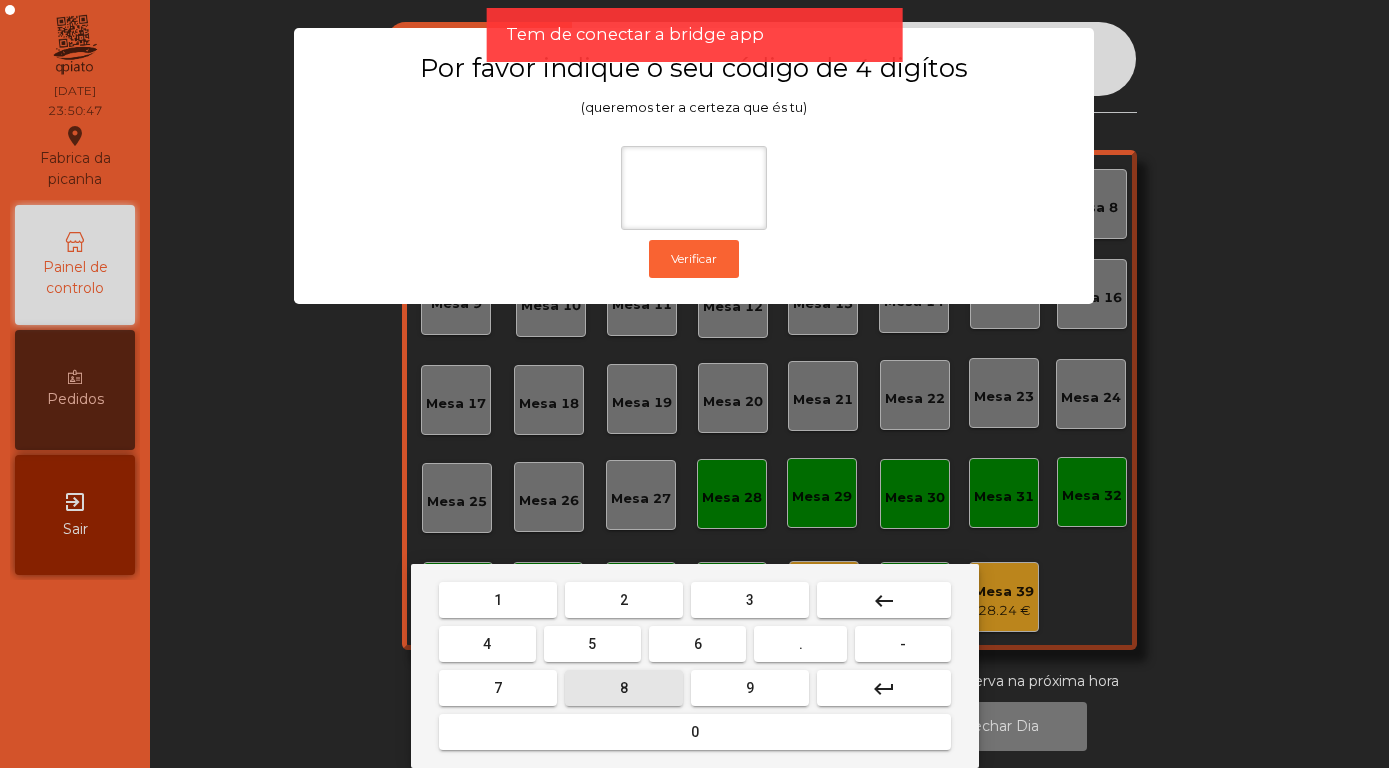 click on "8" at bounding box center [624, 688] 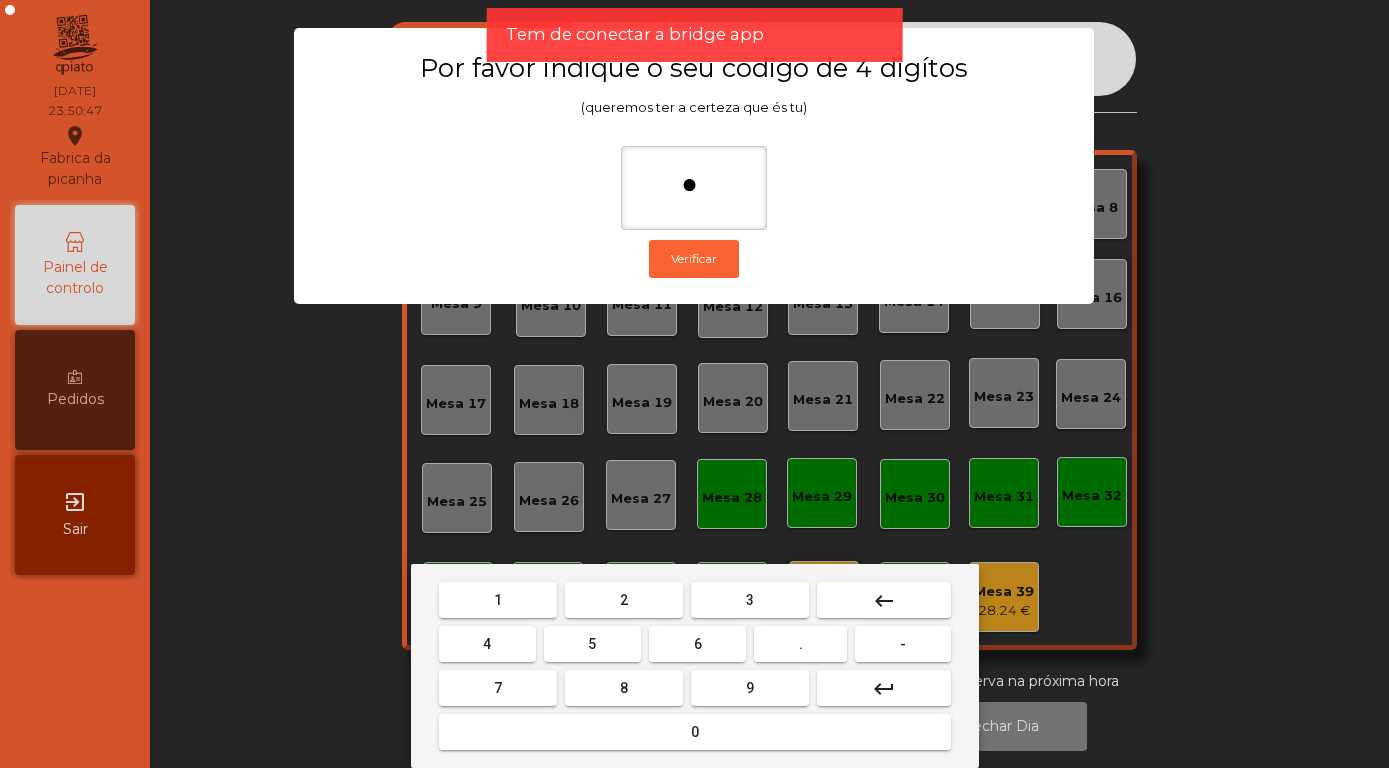 click on "4" at bounding box center (487, 644) 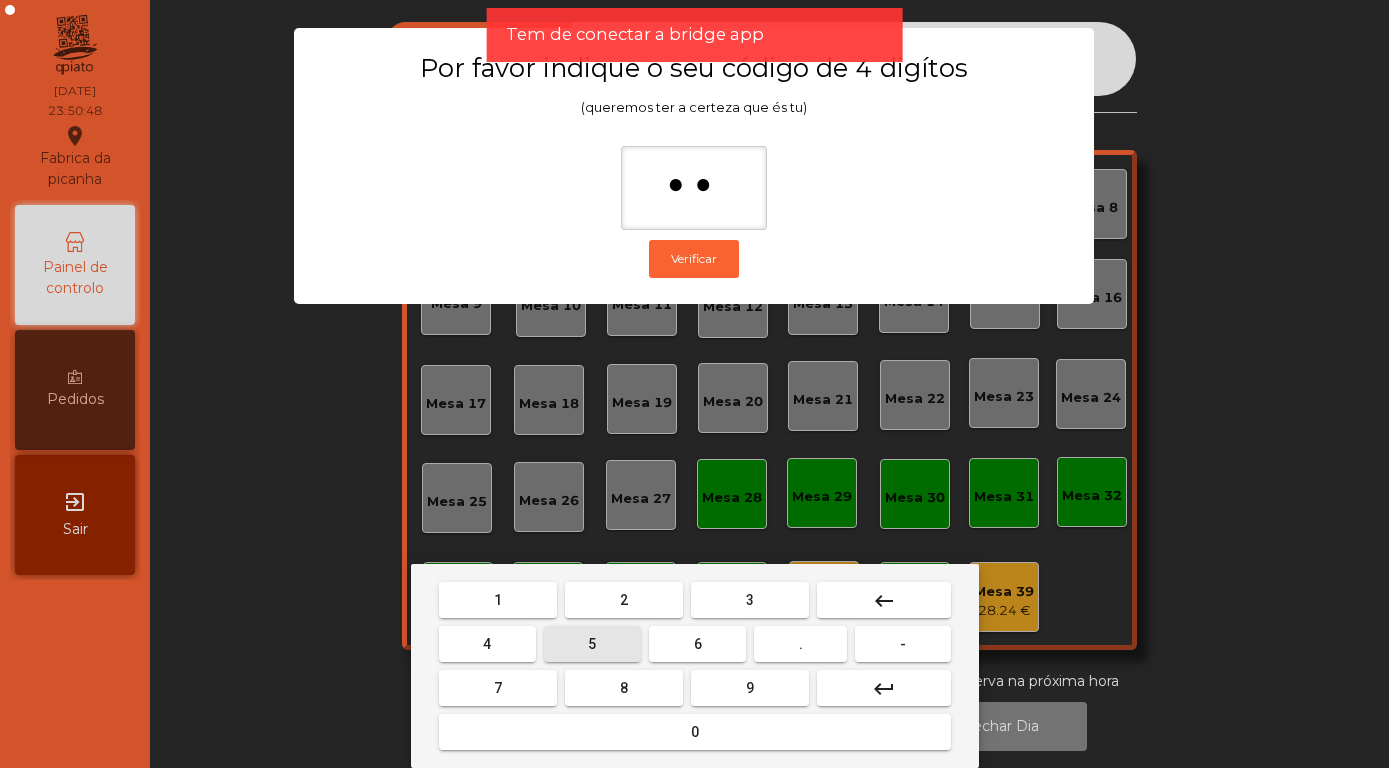 click on "5" at bounding box center [592, 644] 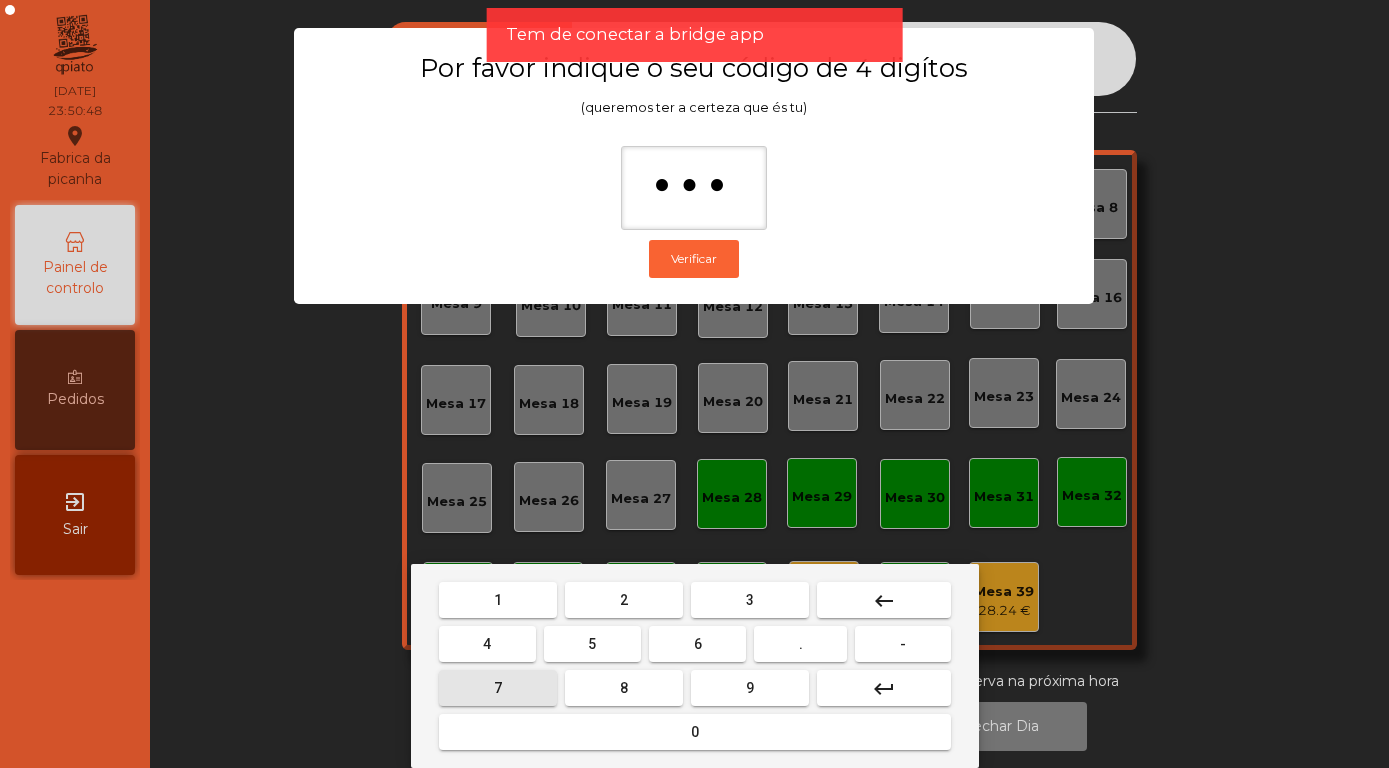 click on "7" at bounding box center (498, 688) 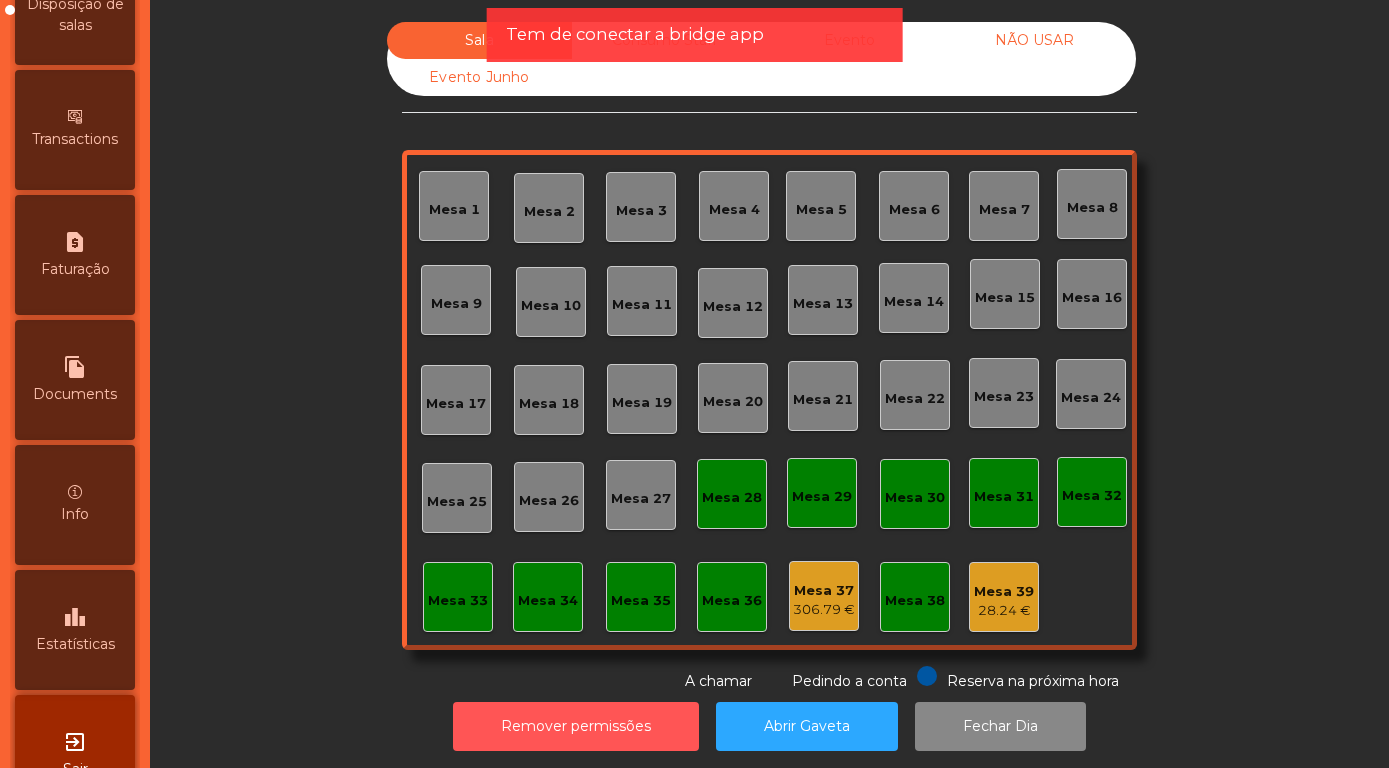 scroll, scrollTop: 948, scrollLeft: 0, axis: vertical 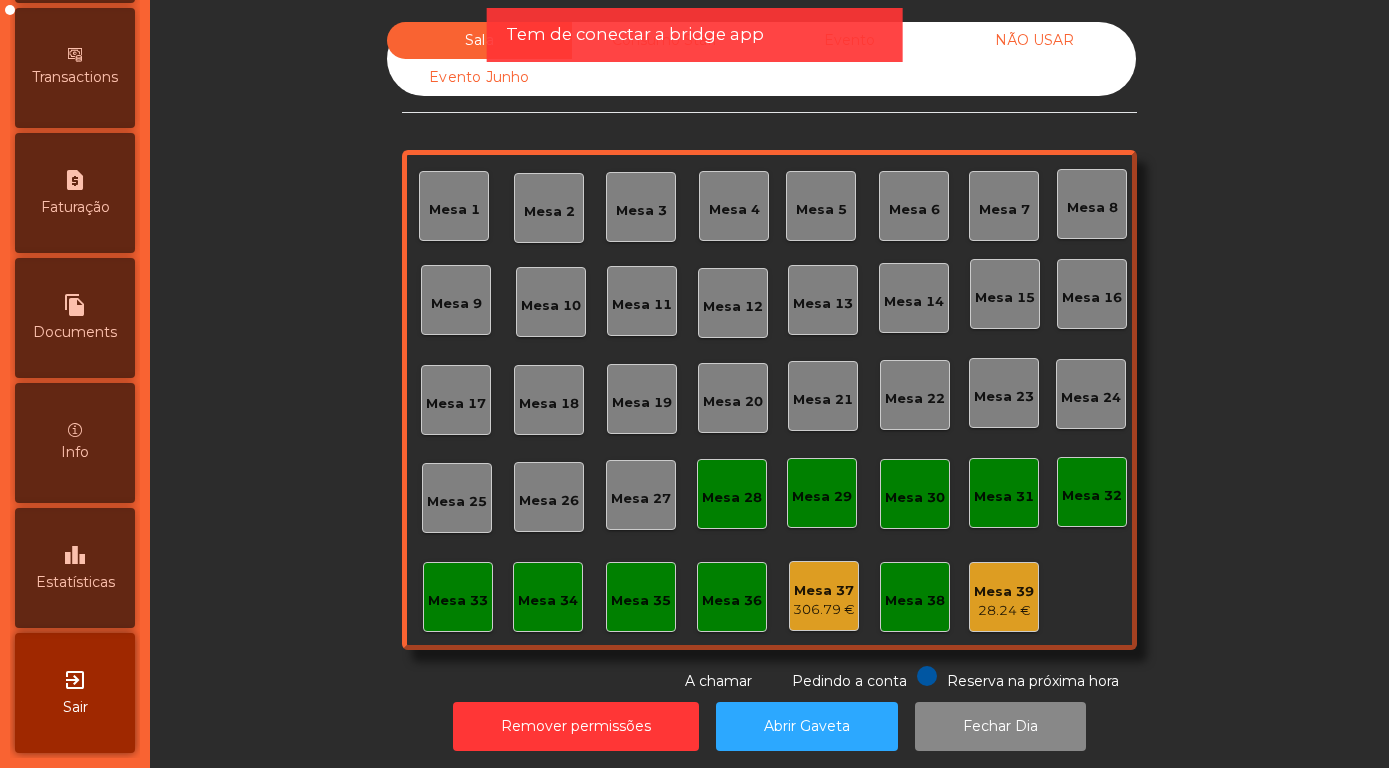 click on "leaderboard" at bounding box center (75, 555) 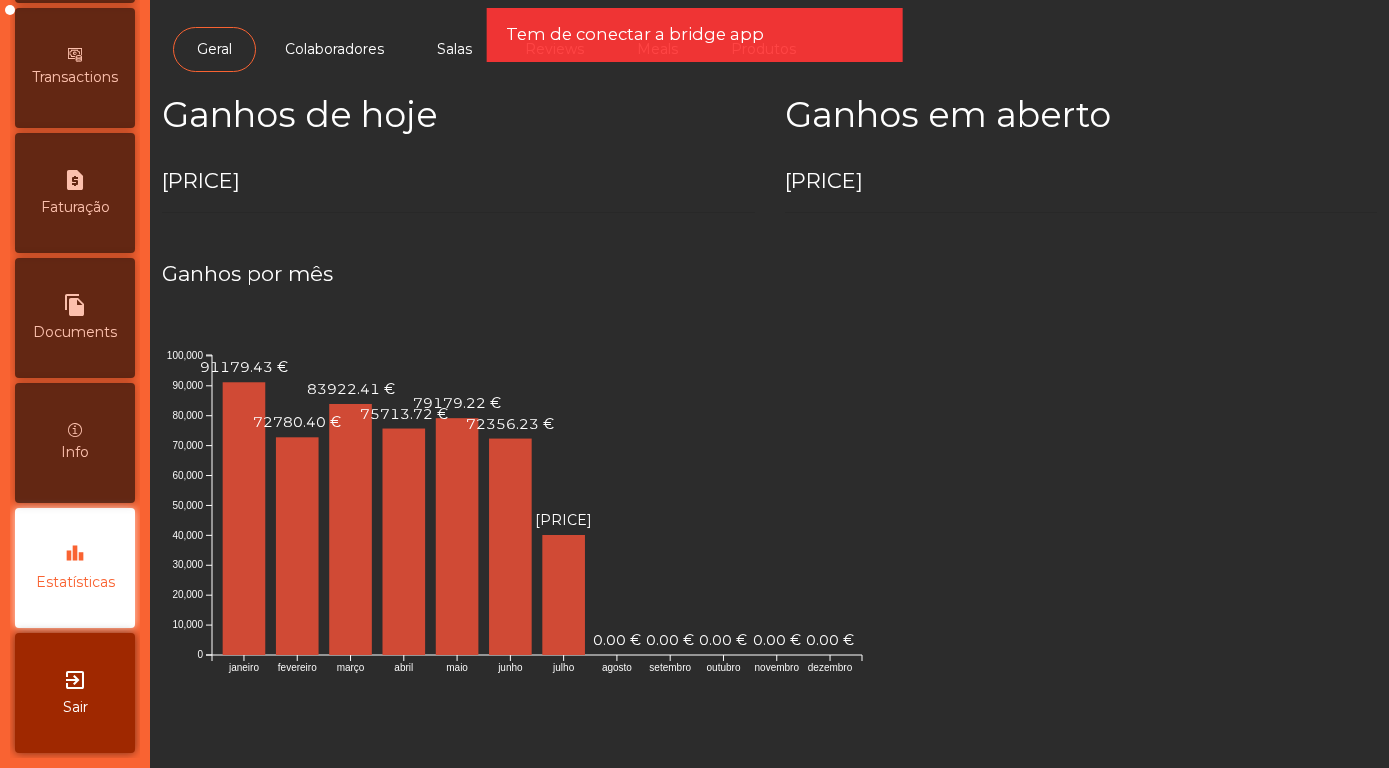 click on "exit_to_app" at bounding box center [75, 680] 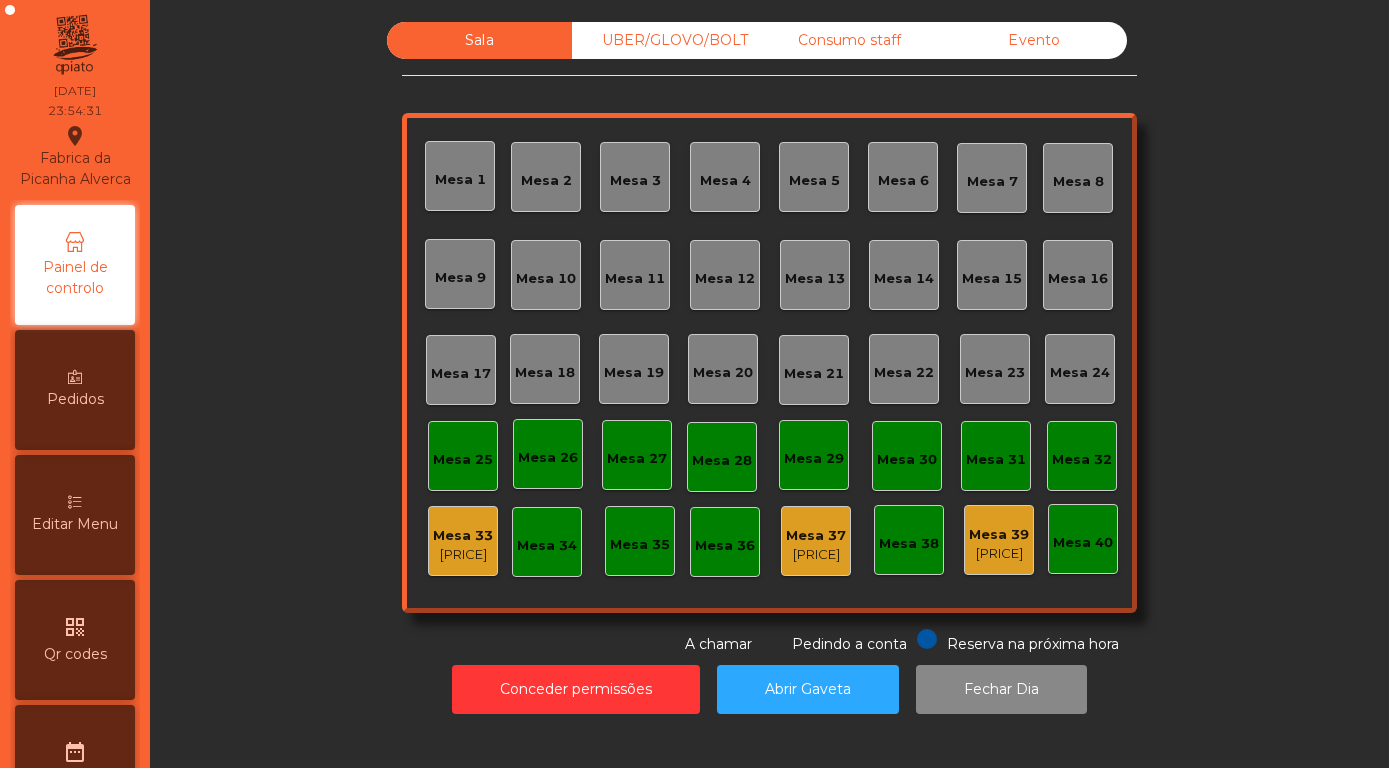 scroll, scrollTop: 0, scrollLeft: 0, axis: both 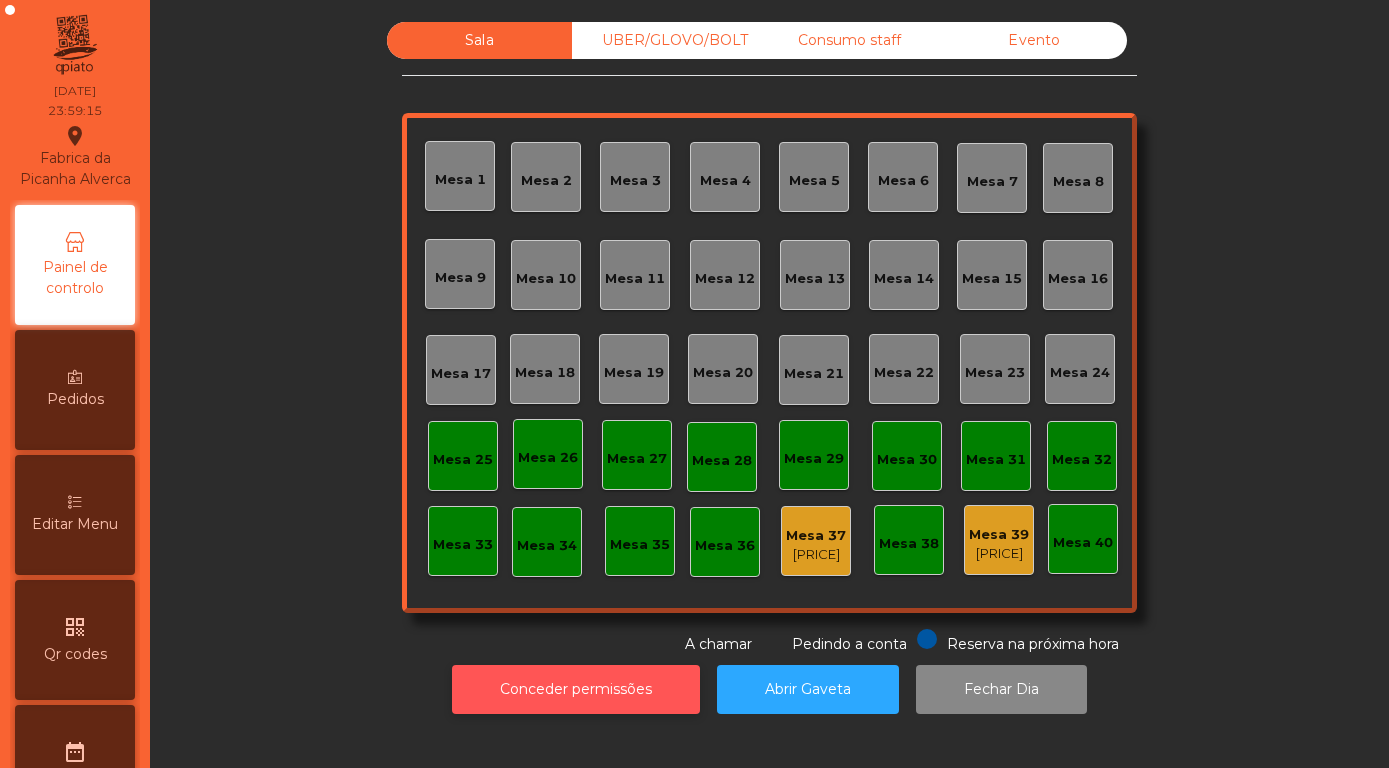 click on "Conceder permissões" 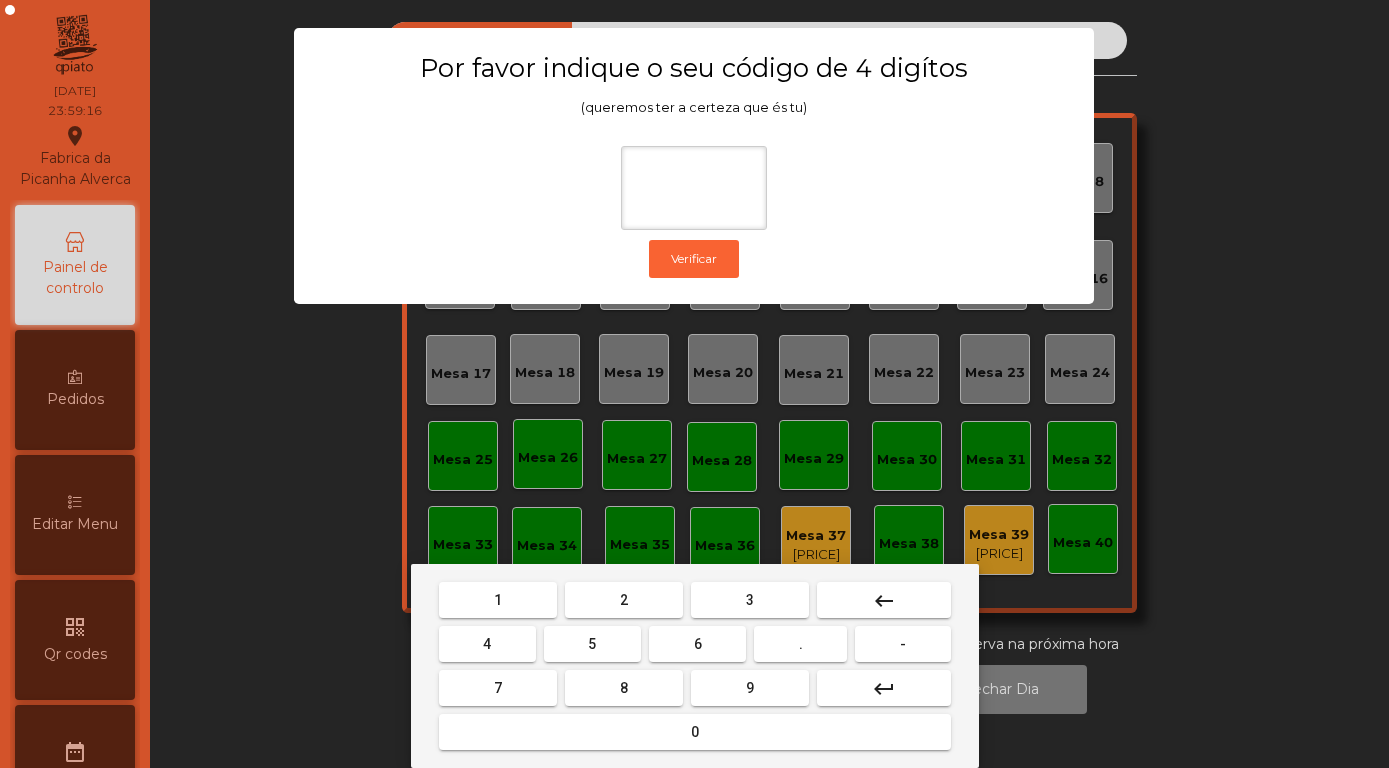 click on "8" at bounding box center (624, 688) 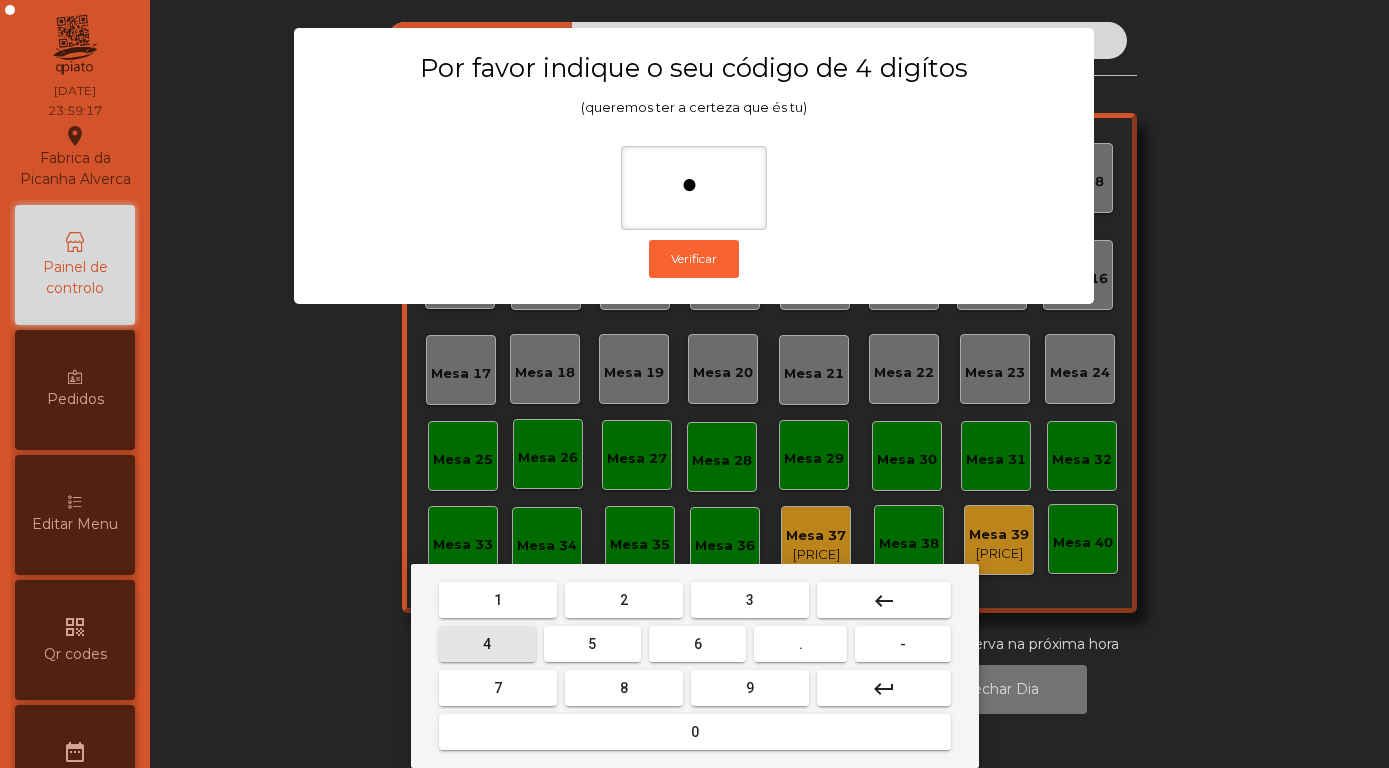 click on "4" at bounding box center (487, 644) 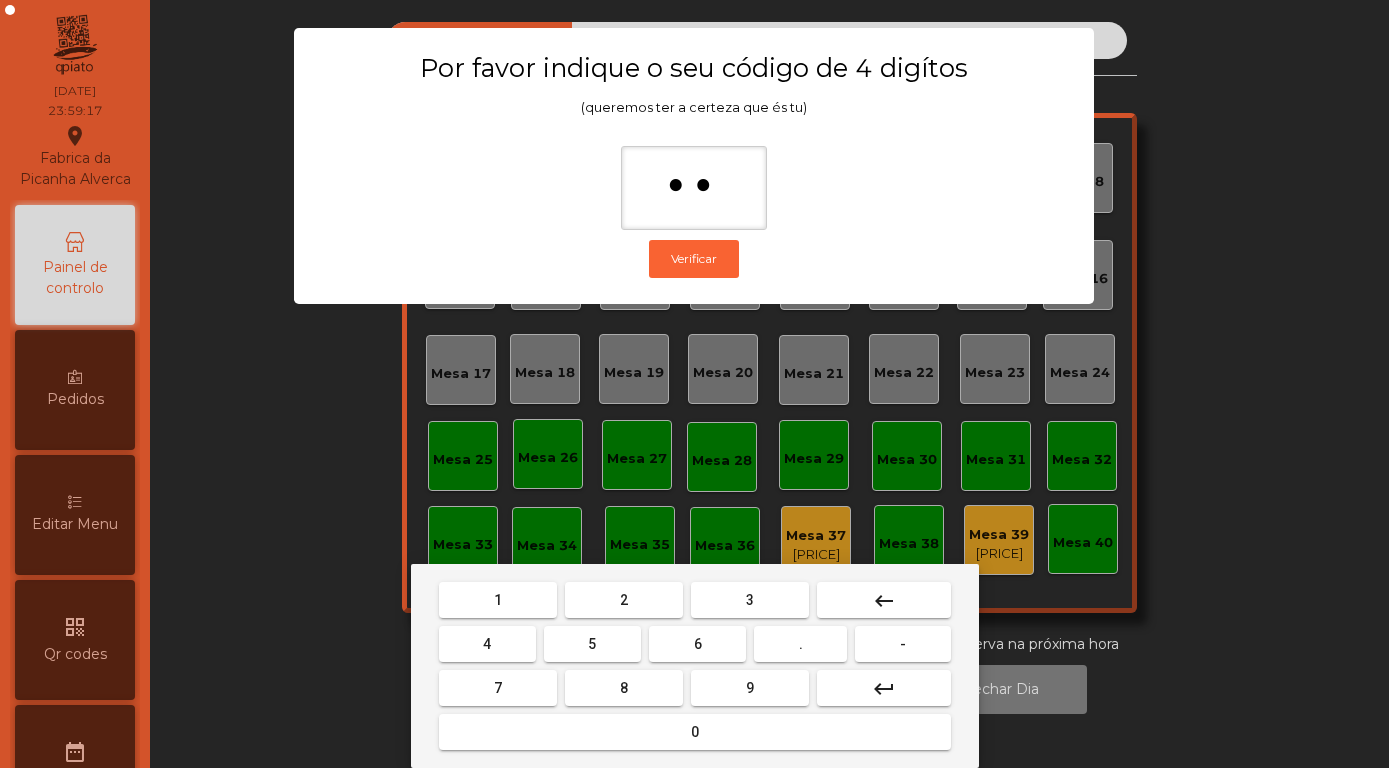 click on "5" at bounding box center (592, 644) 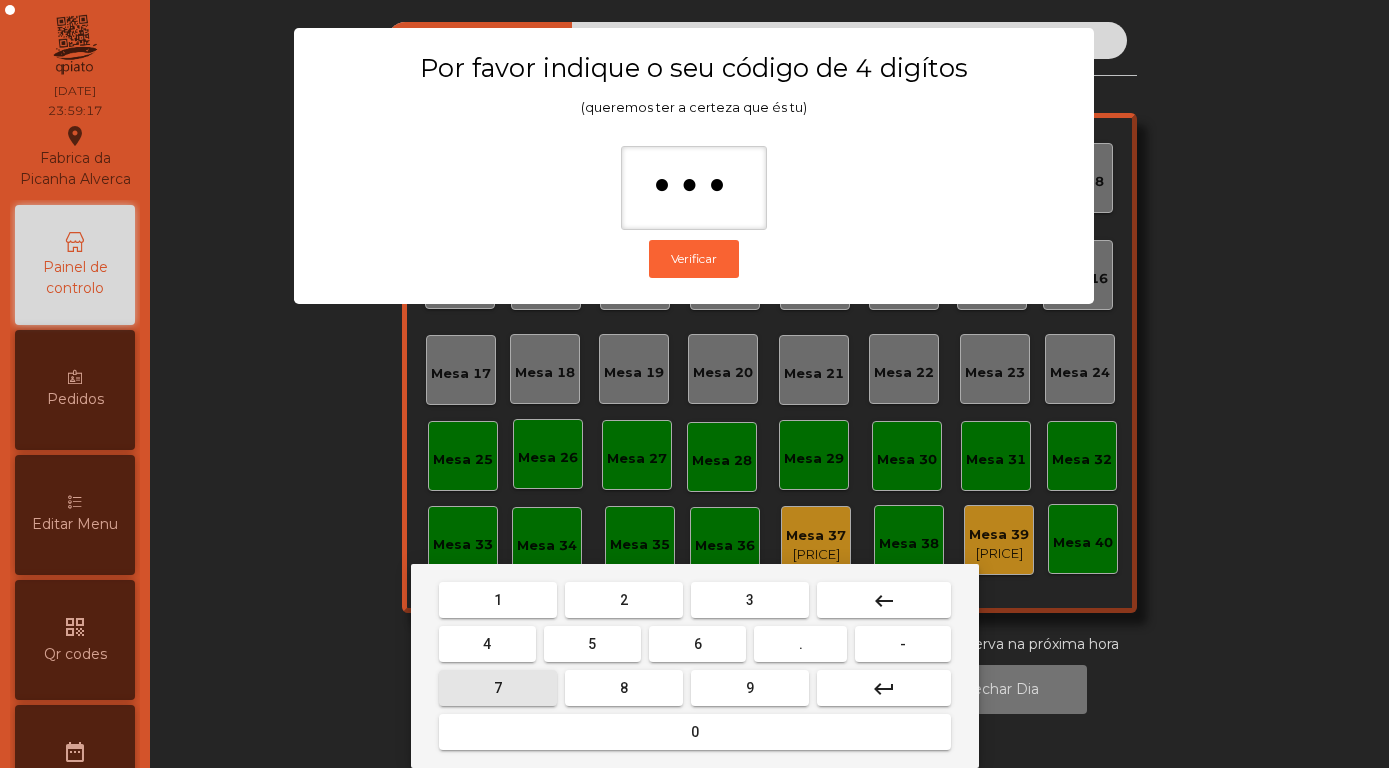 click on "7" at bounding box center (498, 688) 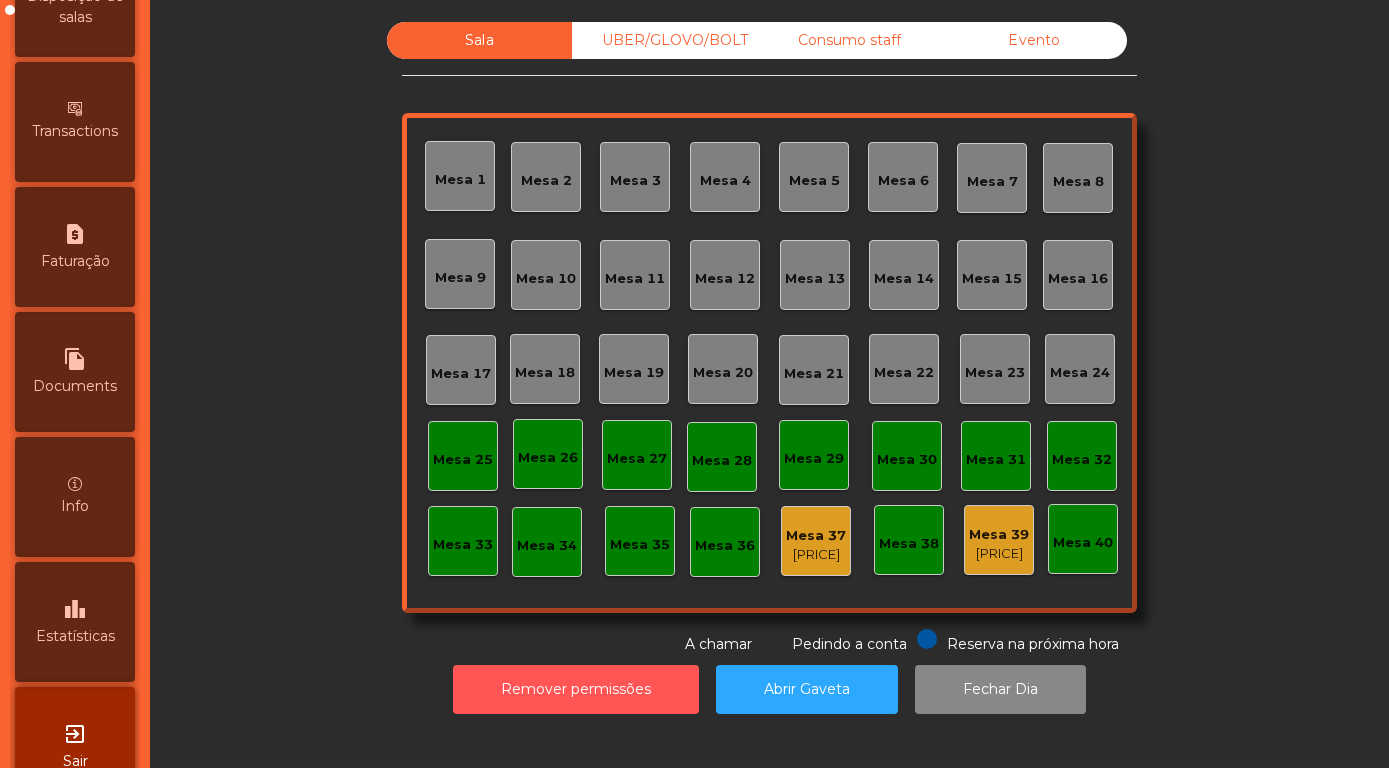 scroll, scrollTop: 948, scrollLeft: 0, axis: vertical 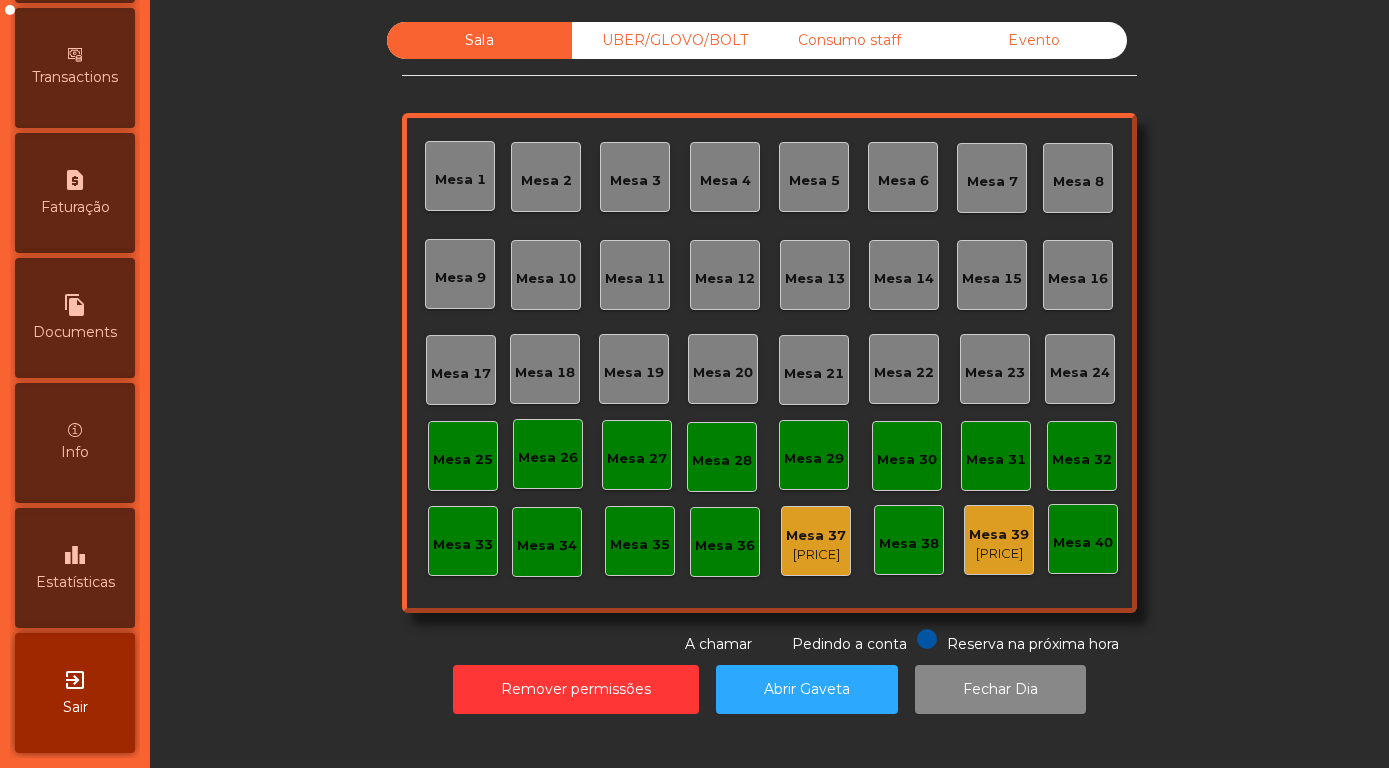 click on "leaderboard  Estatísticas" at bounding box center [75, 568] 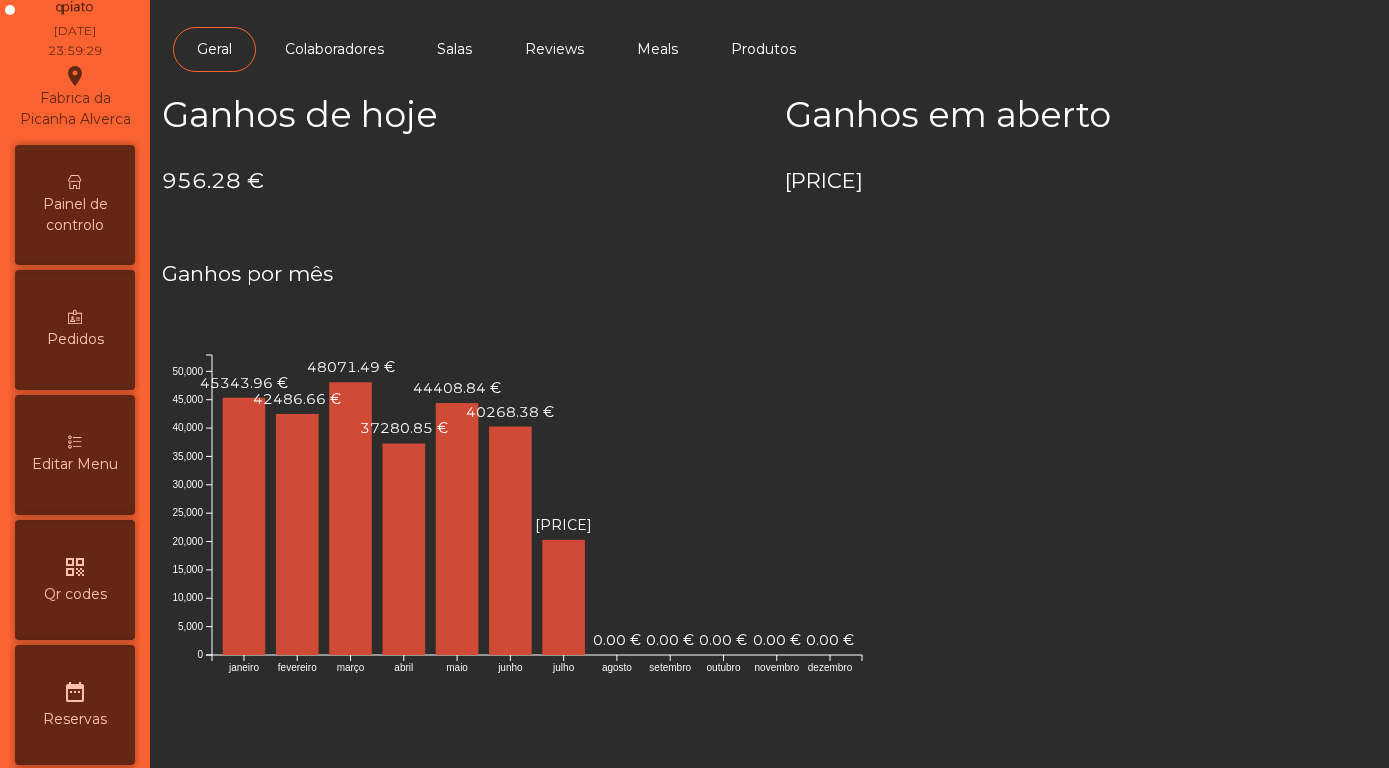 scroll, scrollTop: 0, scrollLeft: 0, axis: both 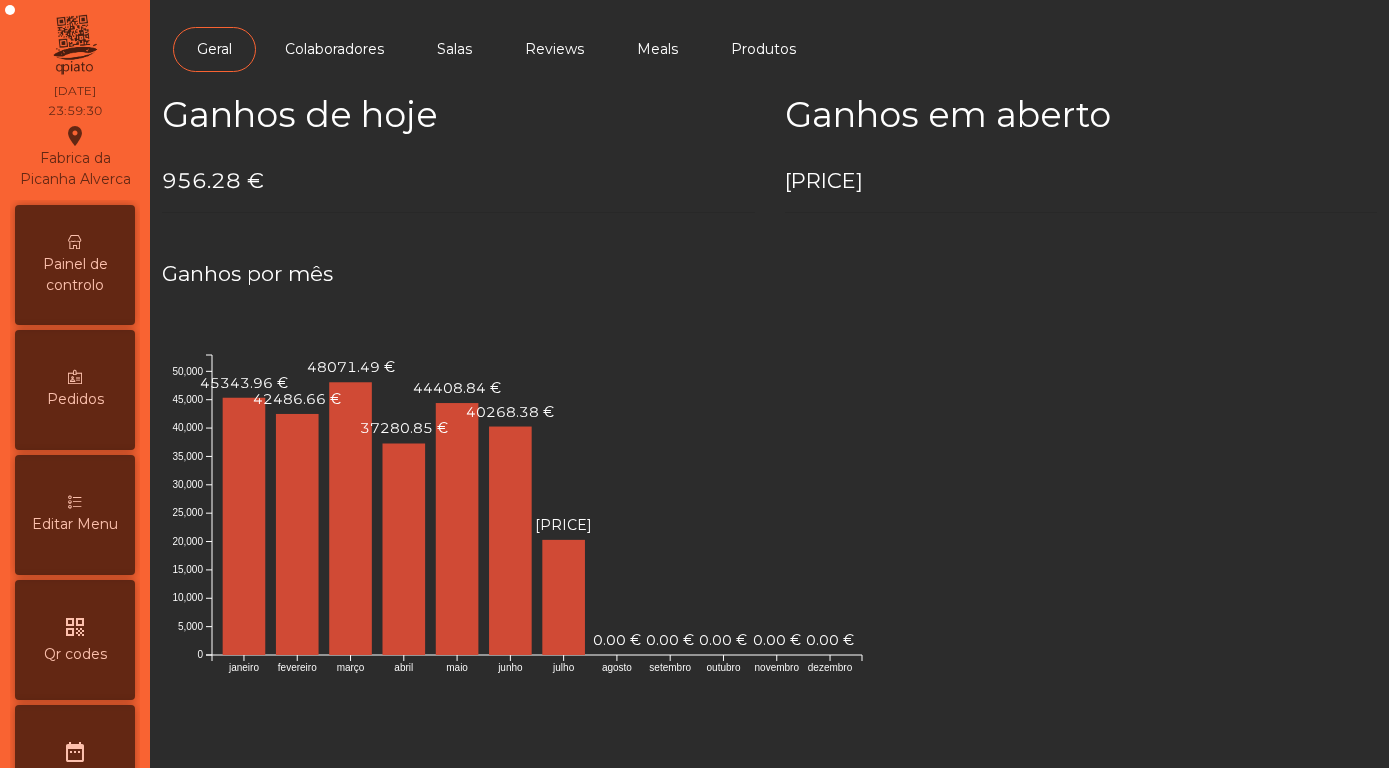 click on "Painel de controlo" at bounding box center (75, 275) 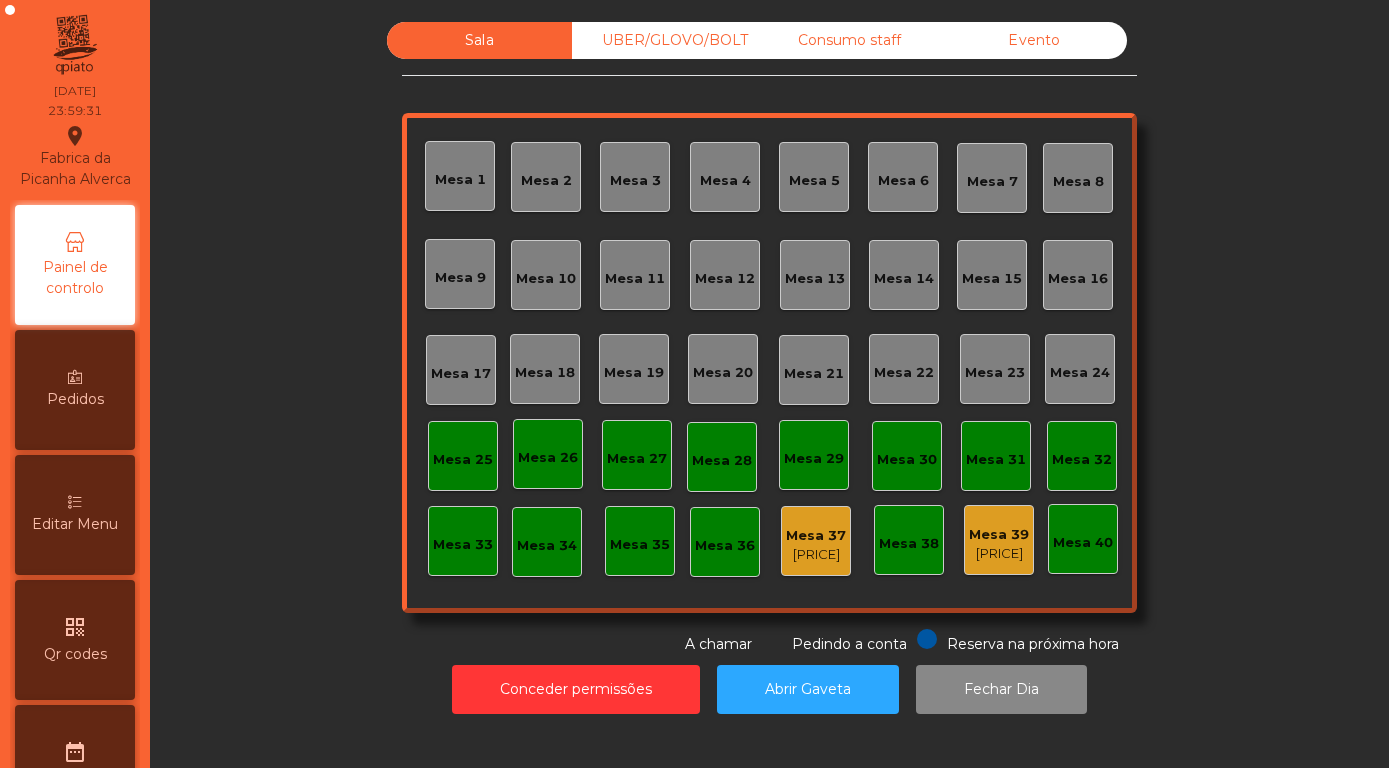 click on "Evento" 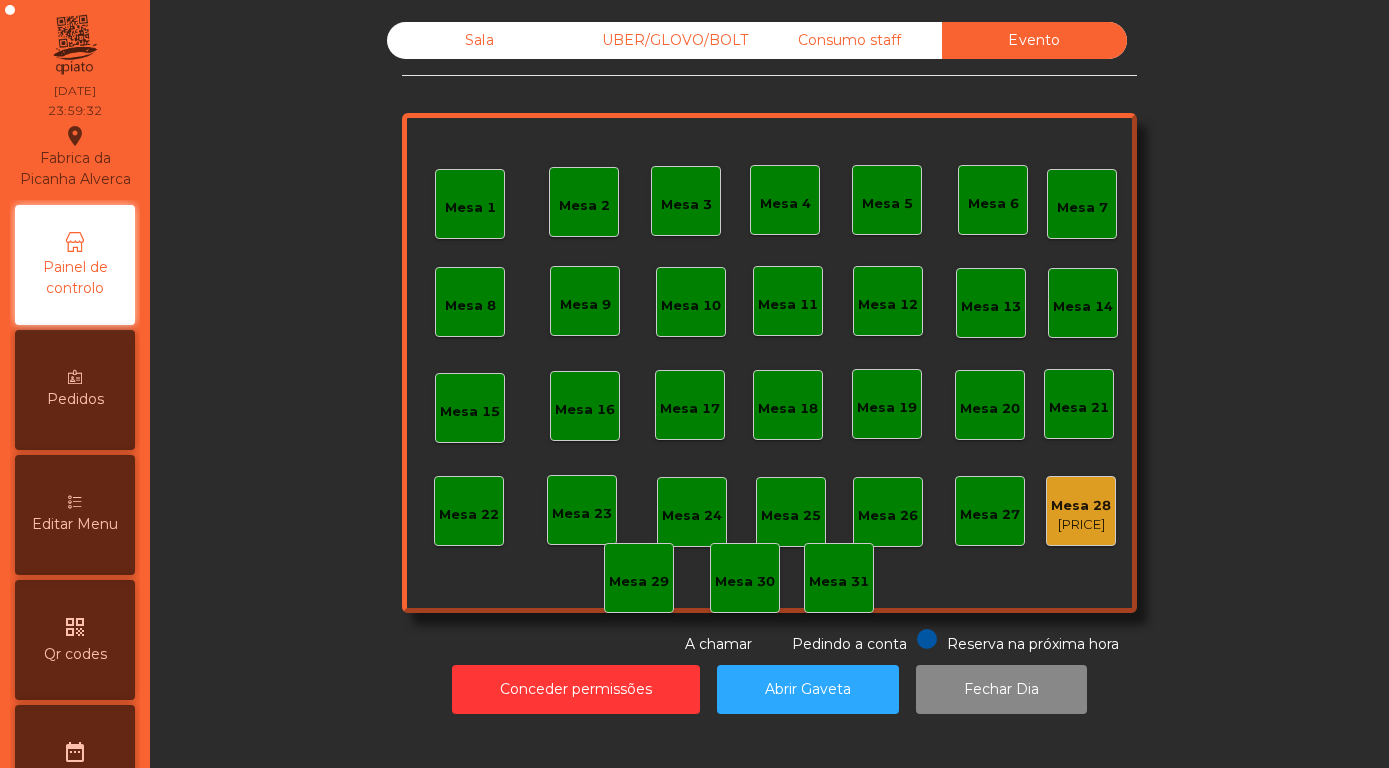click on "Mesa 28" 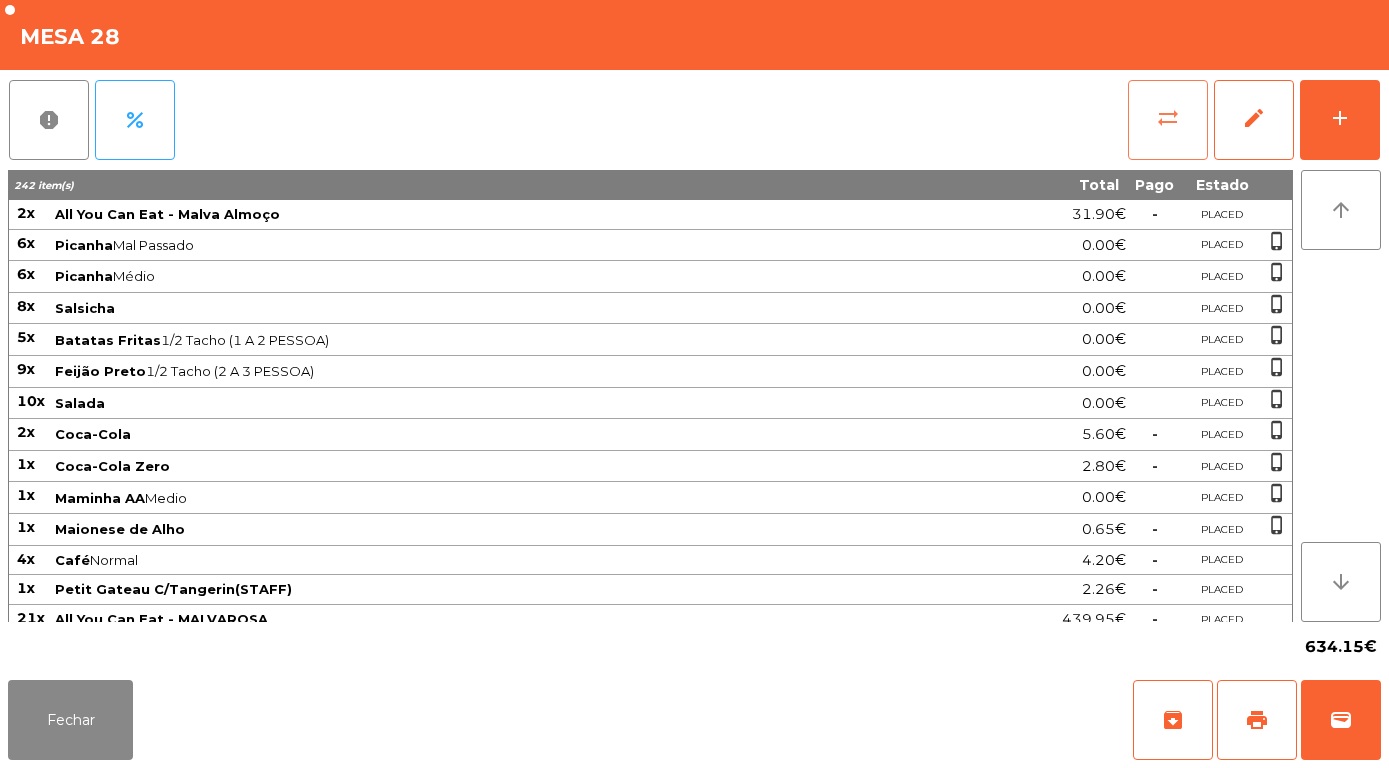 click on "sync_alt" 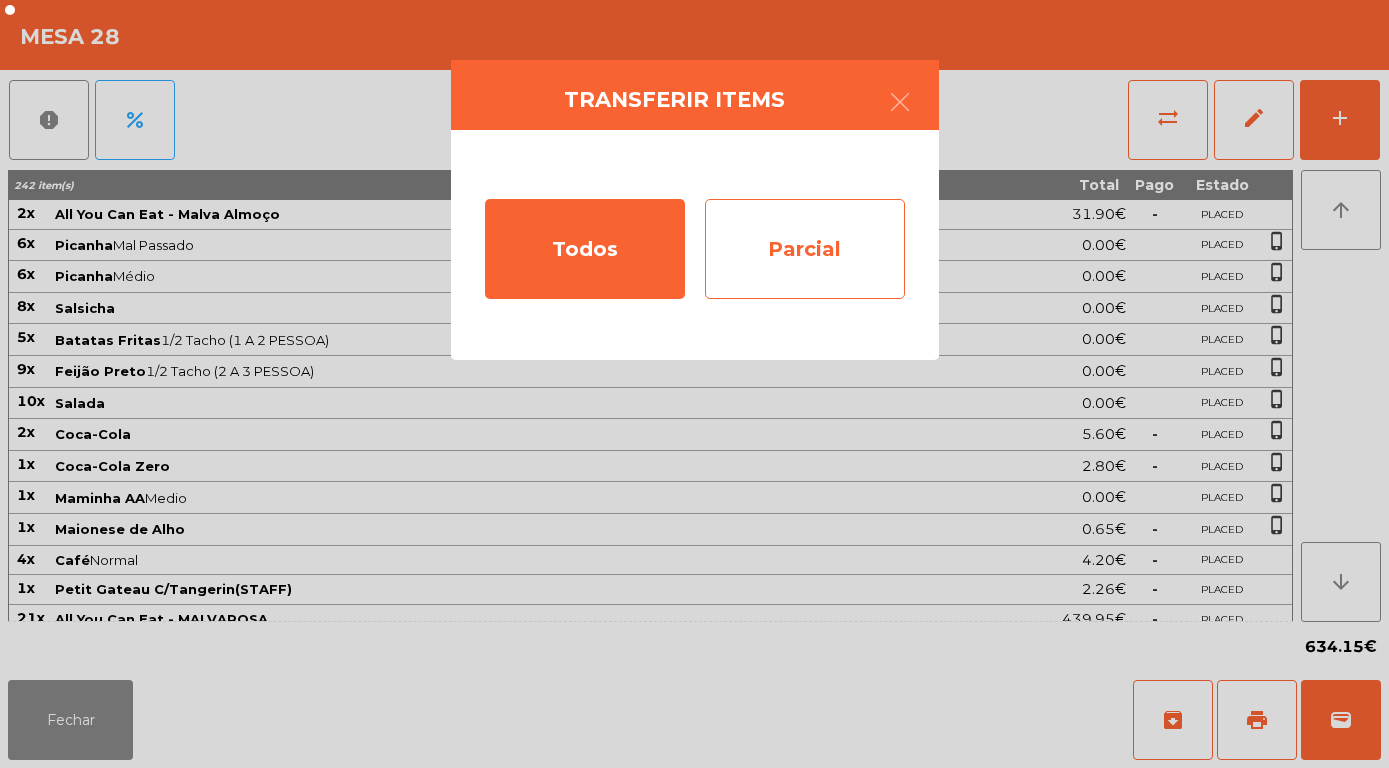 click on "Parcial" 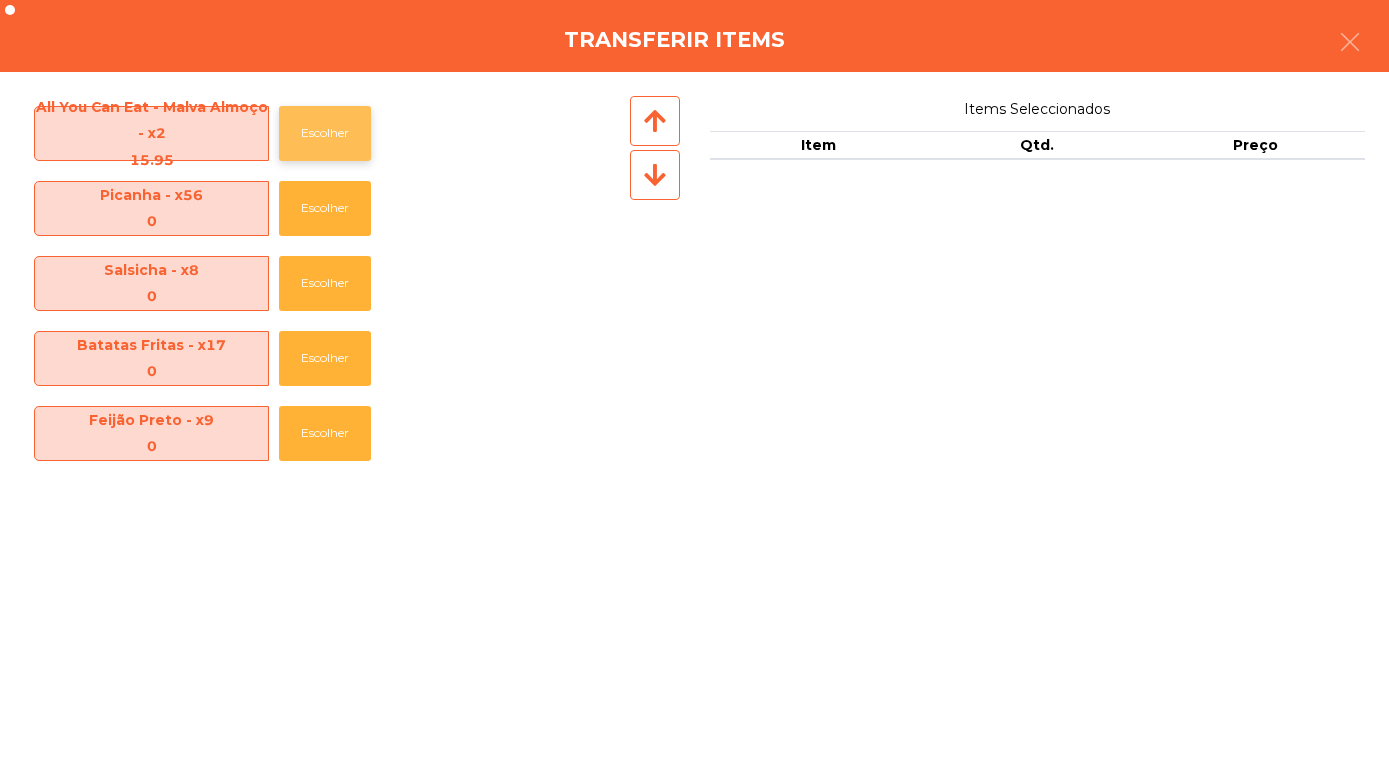 click on "Escolher" 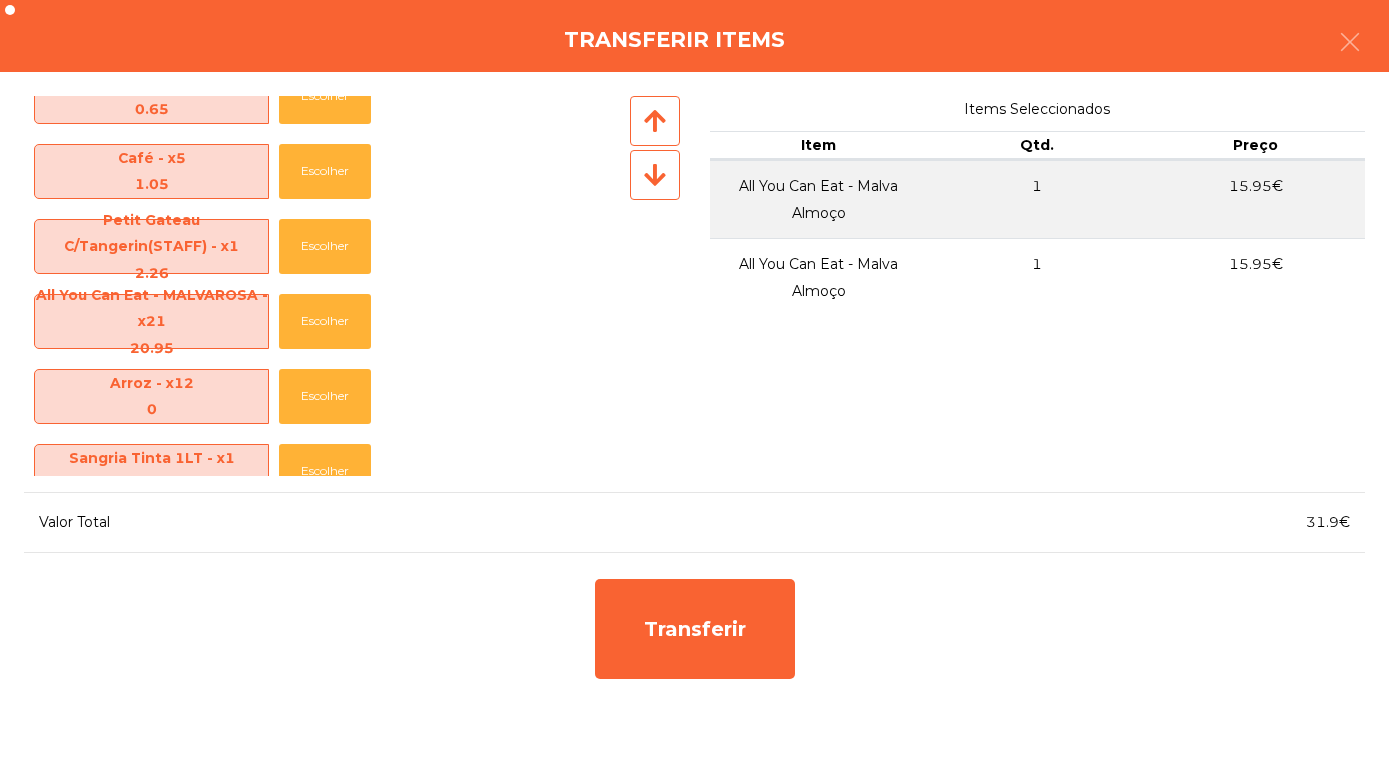 scroll, scrollTop: 639, scrollLeft: 0, axis: vertical 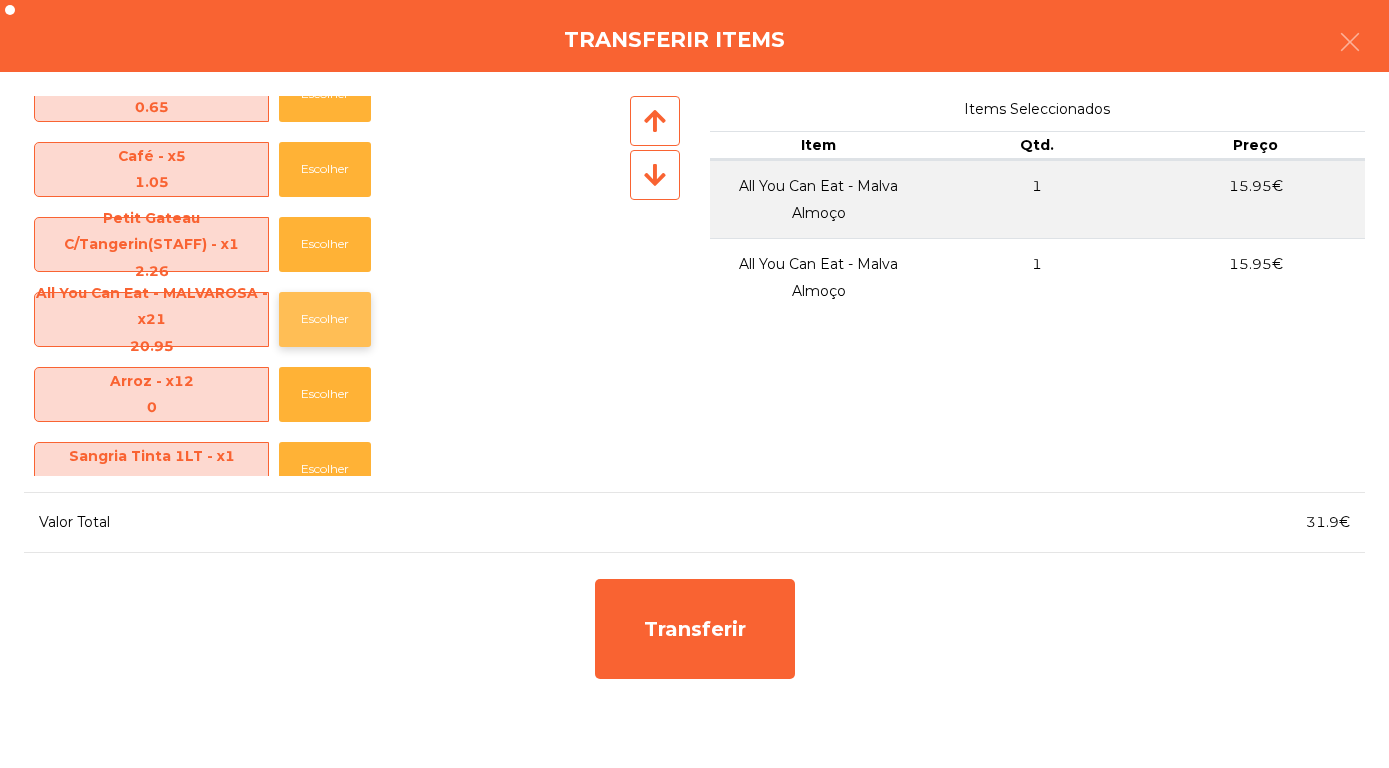 click on "Escolher" 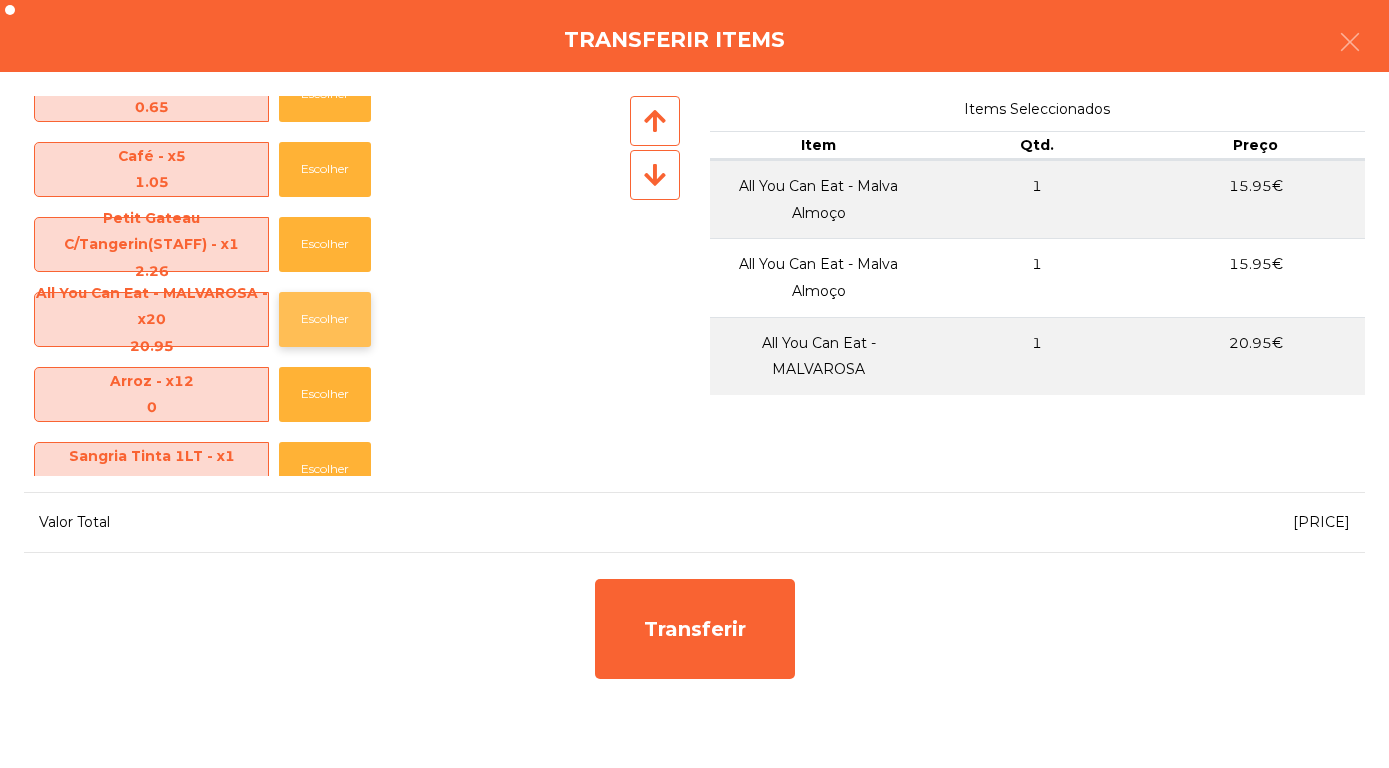 click on "Escolher" 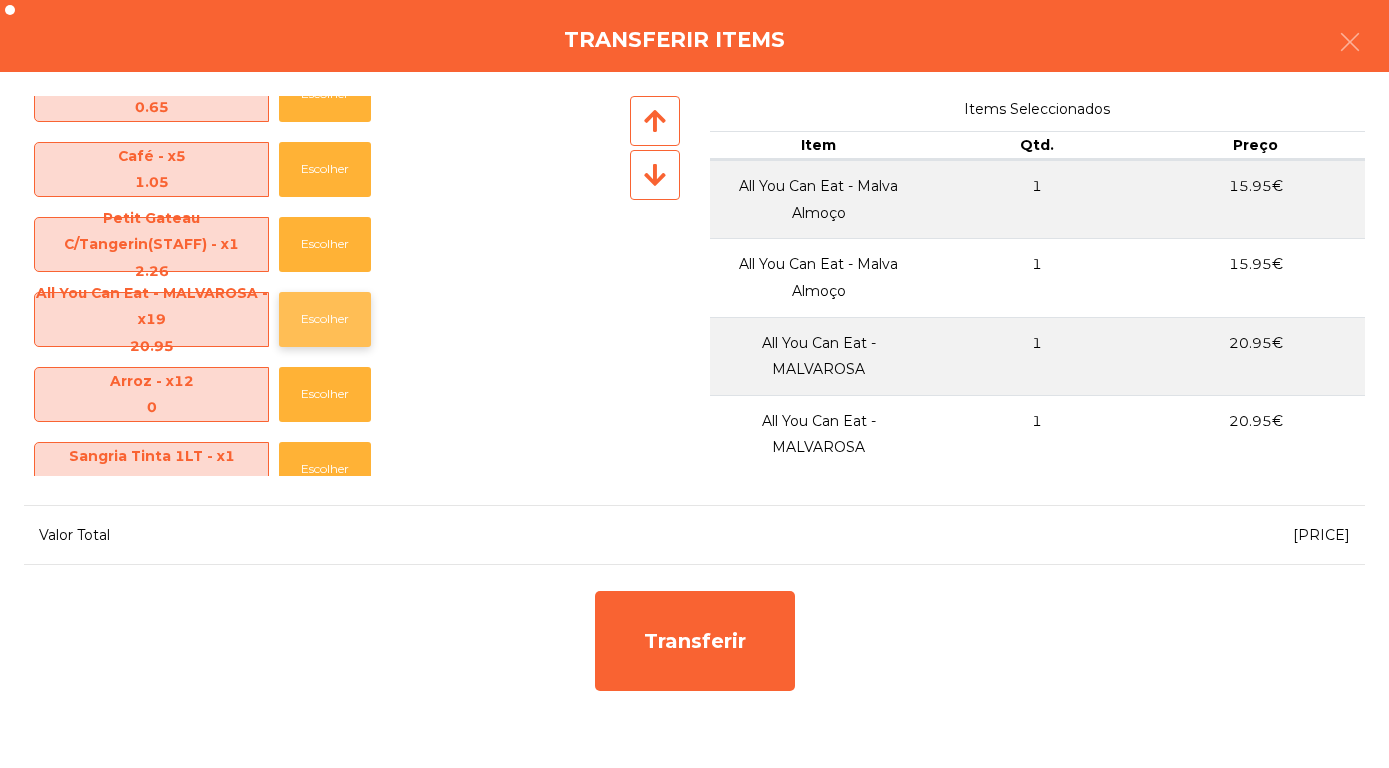click on "Escolher" 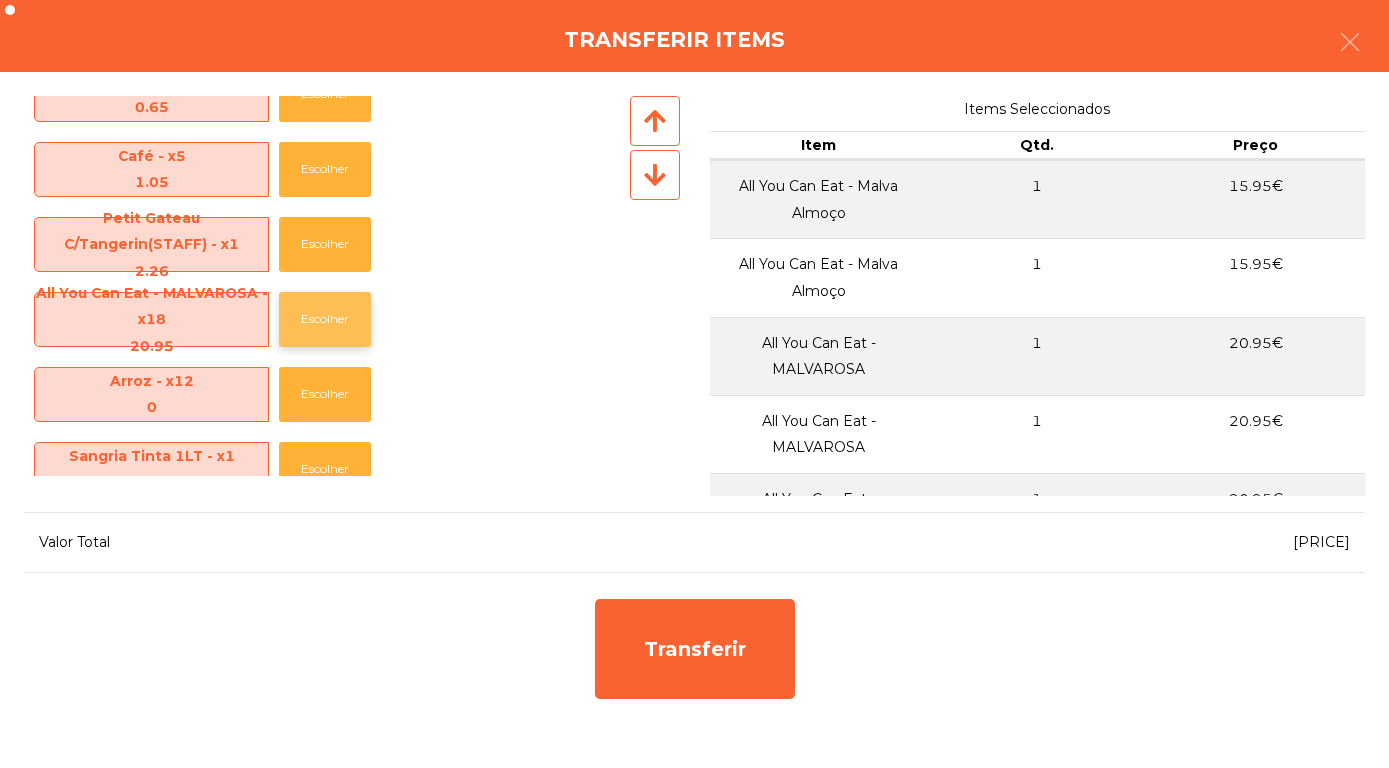 click on "Escolher" 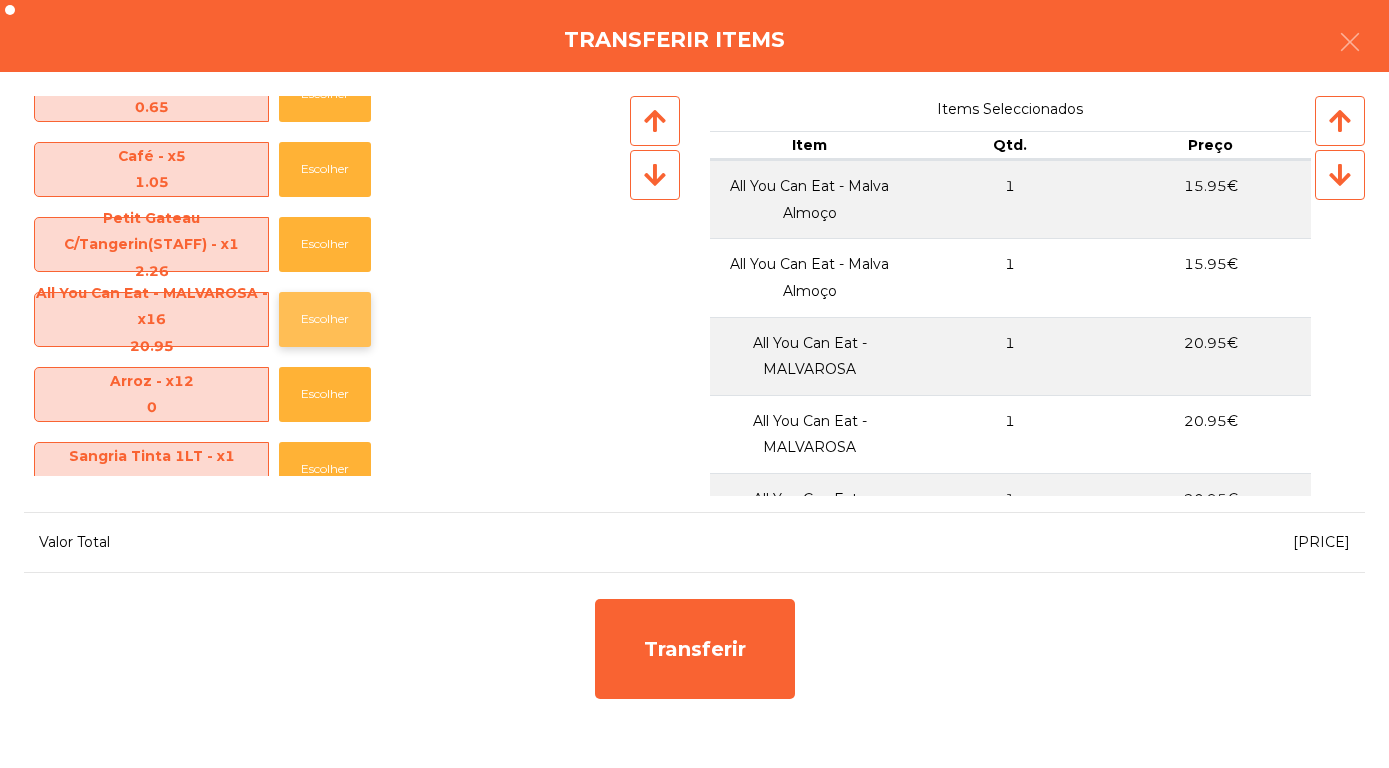 click on "Escolher" 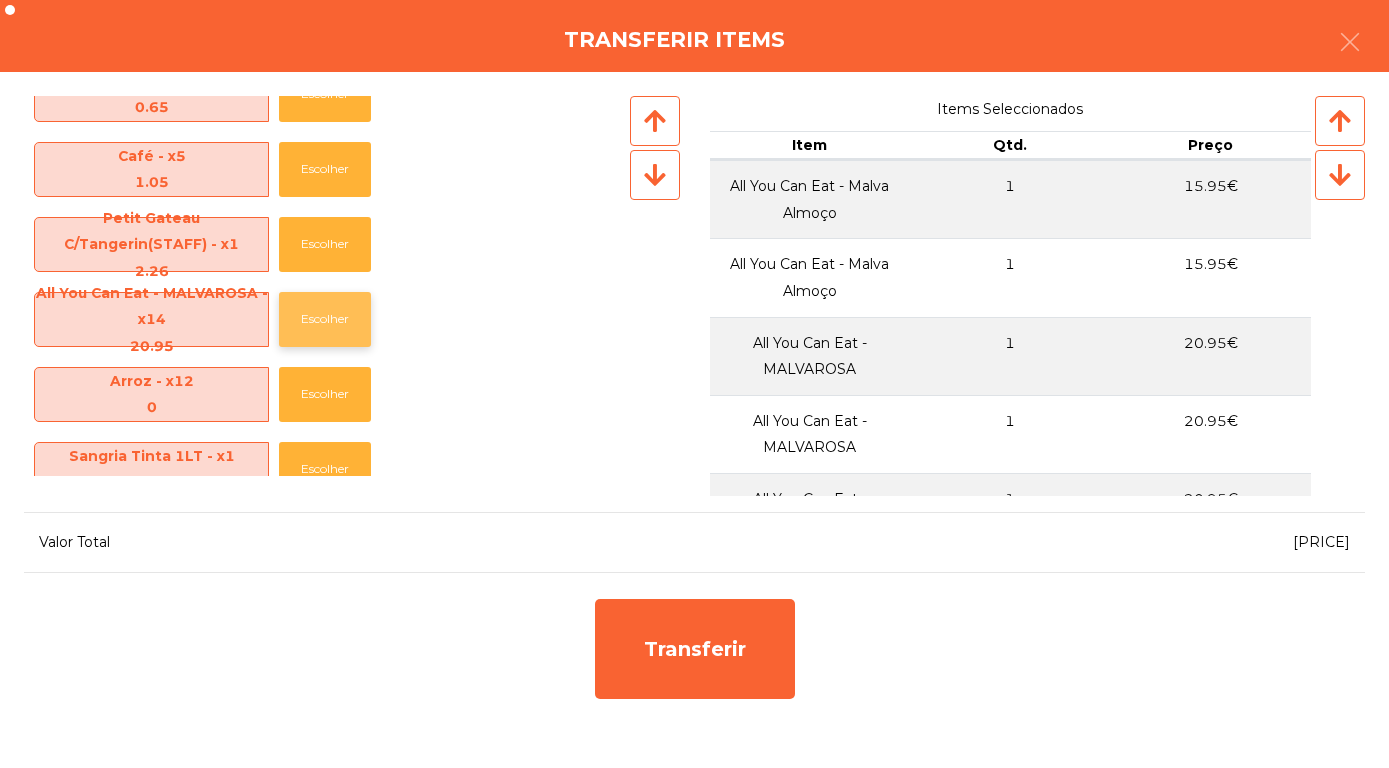 click on "Escolher" 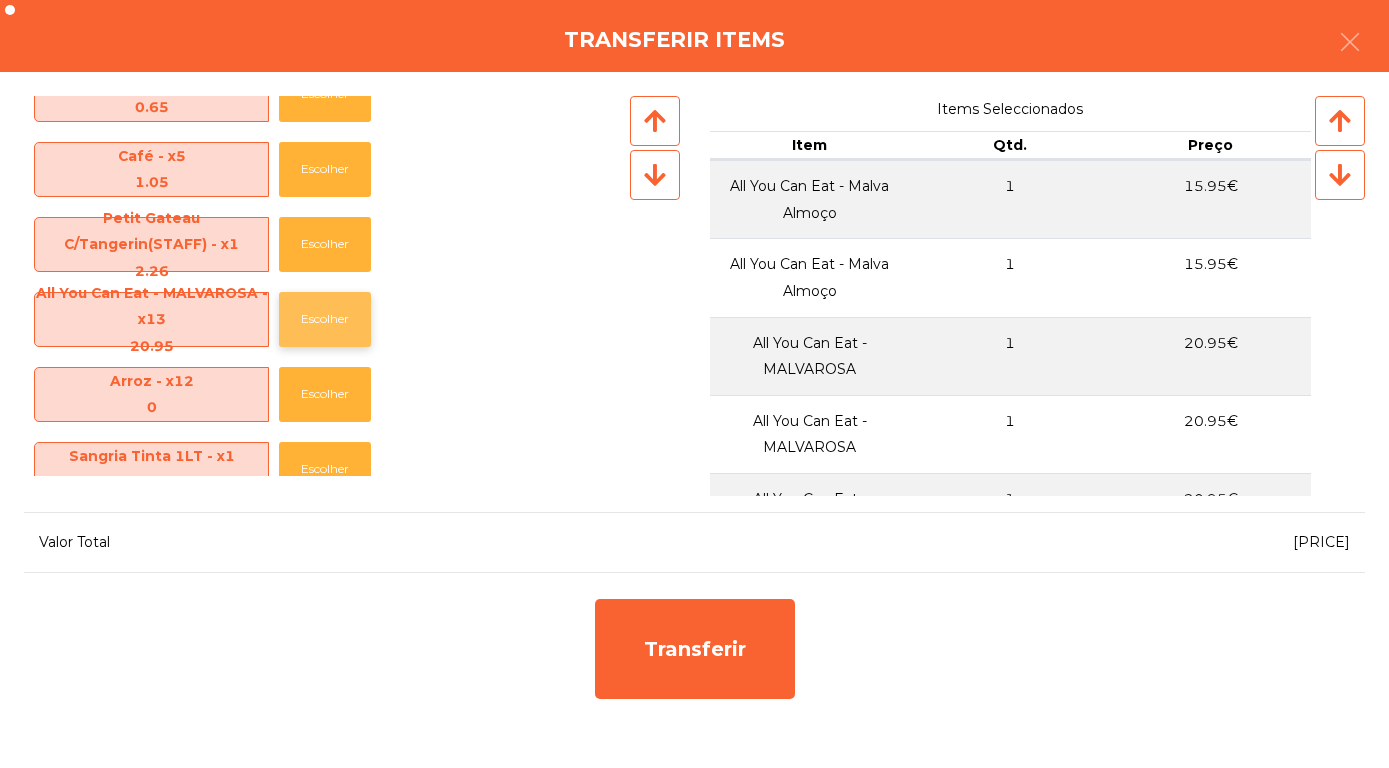 click on "Escolher" 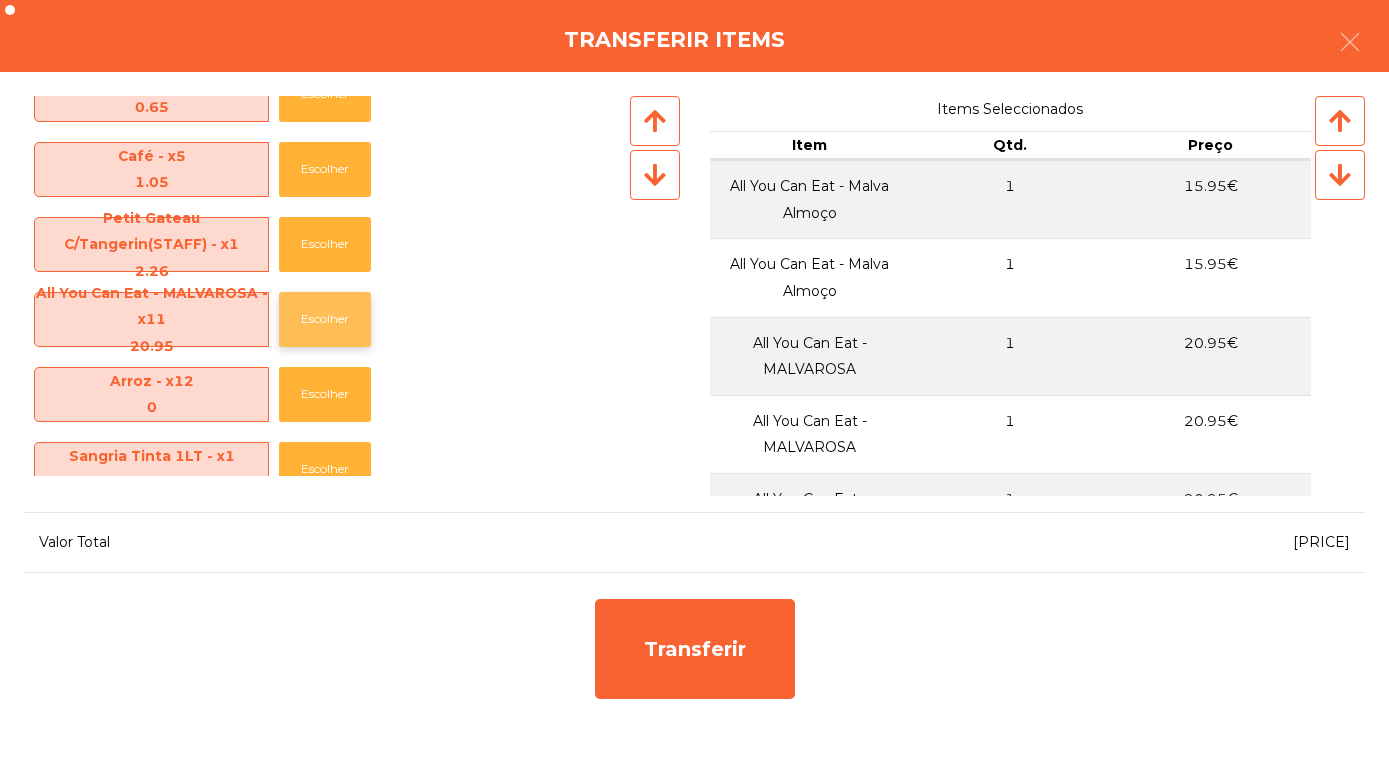 click on "Escolher" 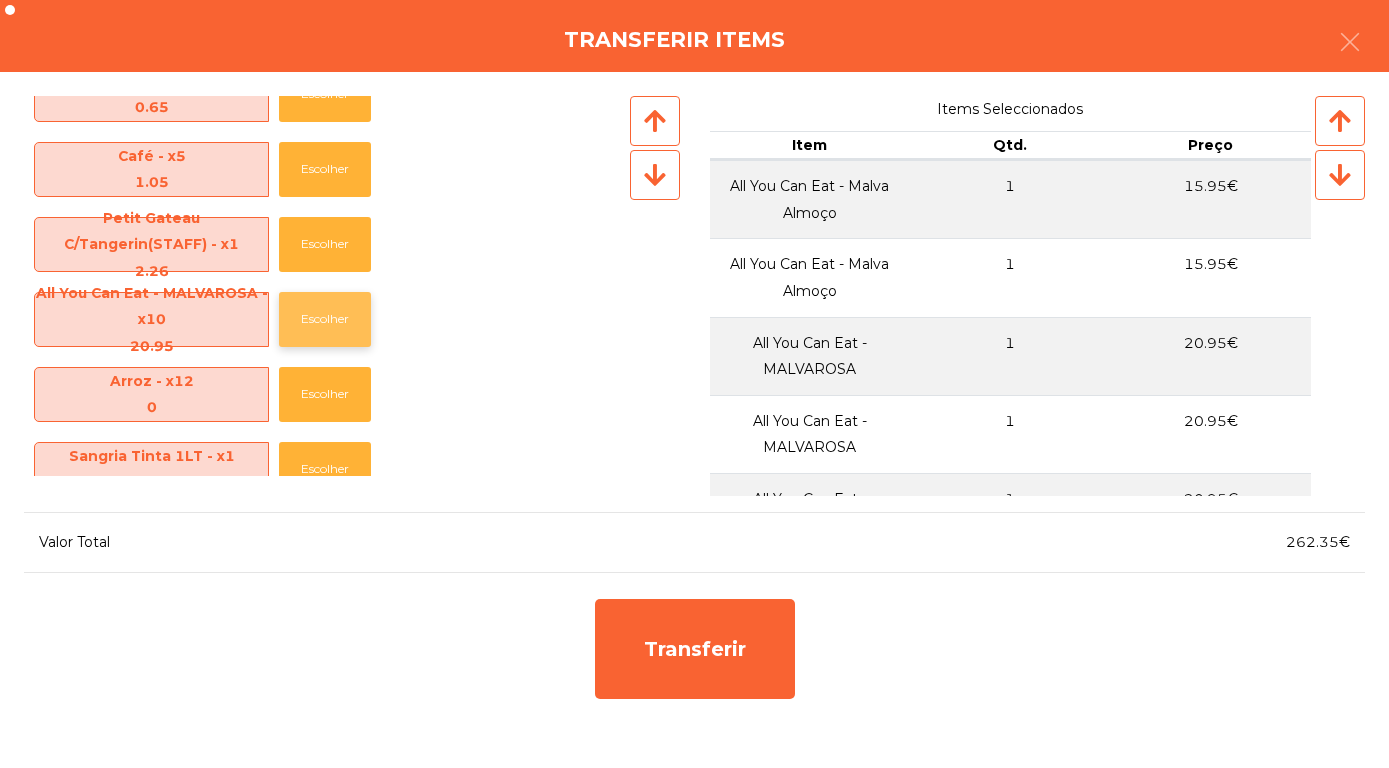 click on "Escolher" 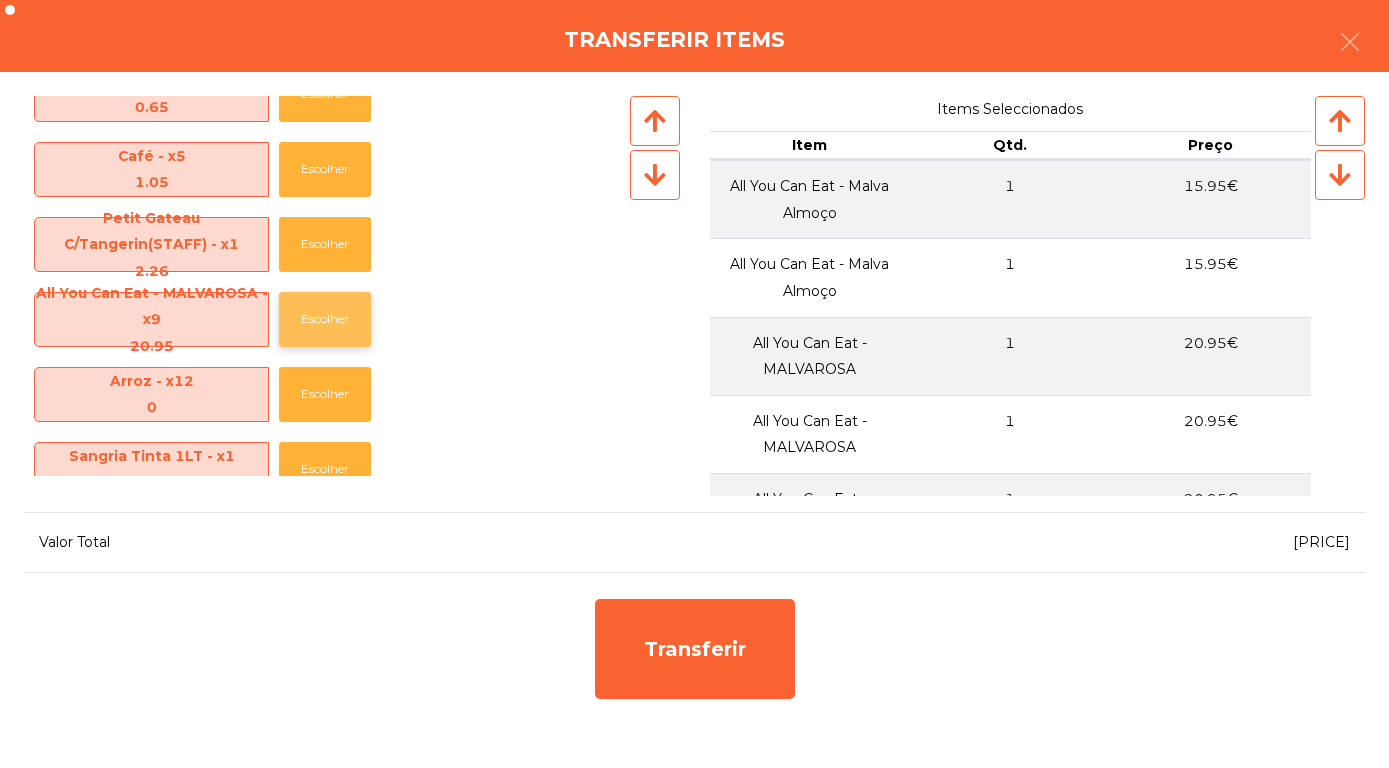 click on "Escolher" 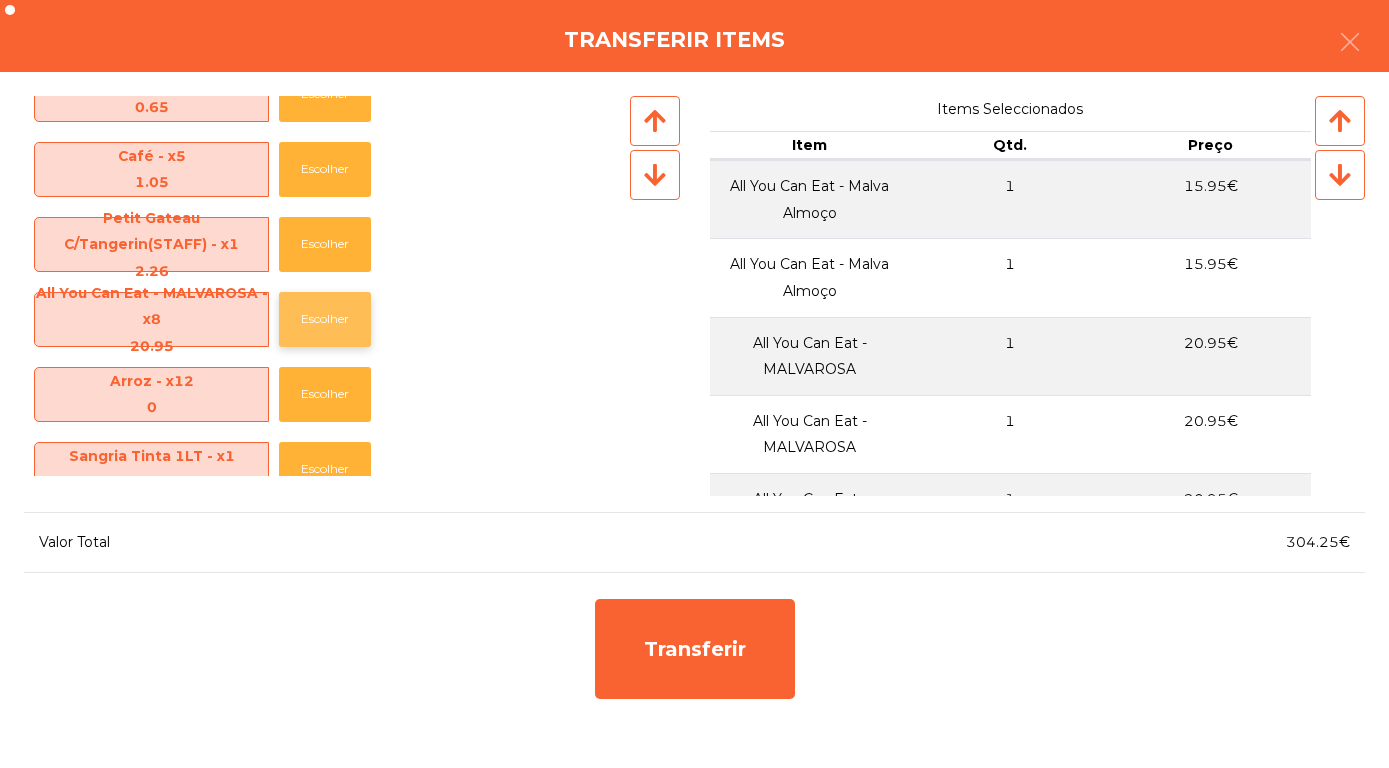 click on "Escolher" 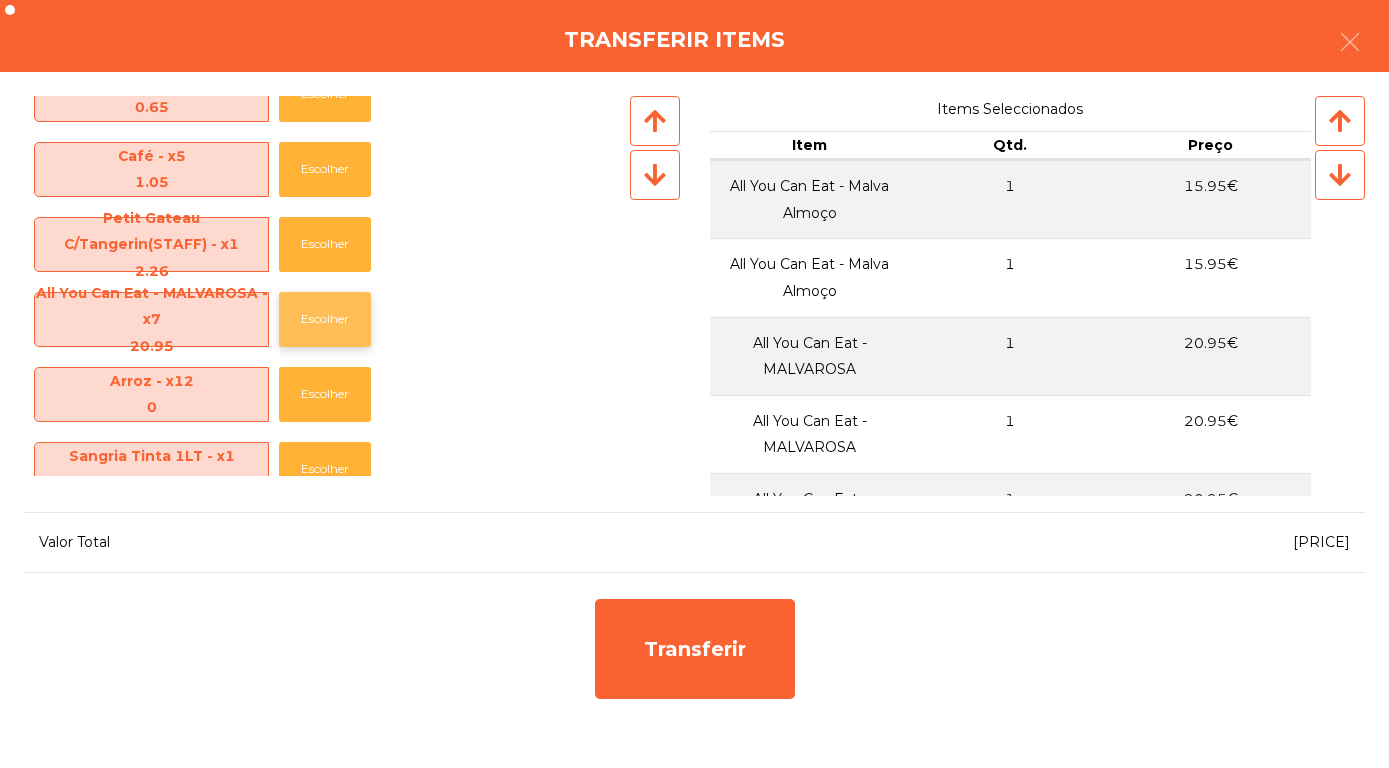 click on "Escolher" 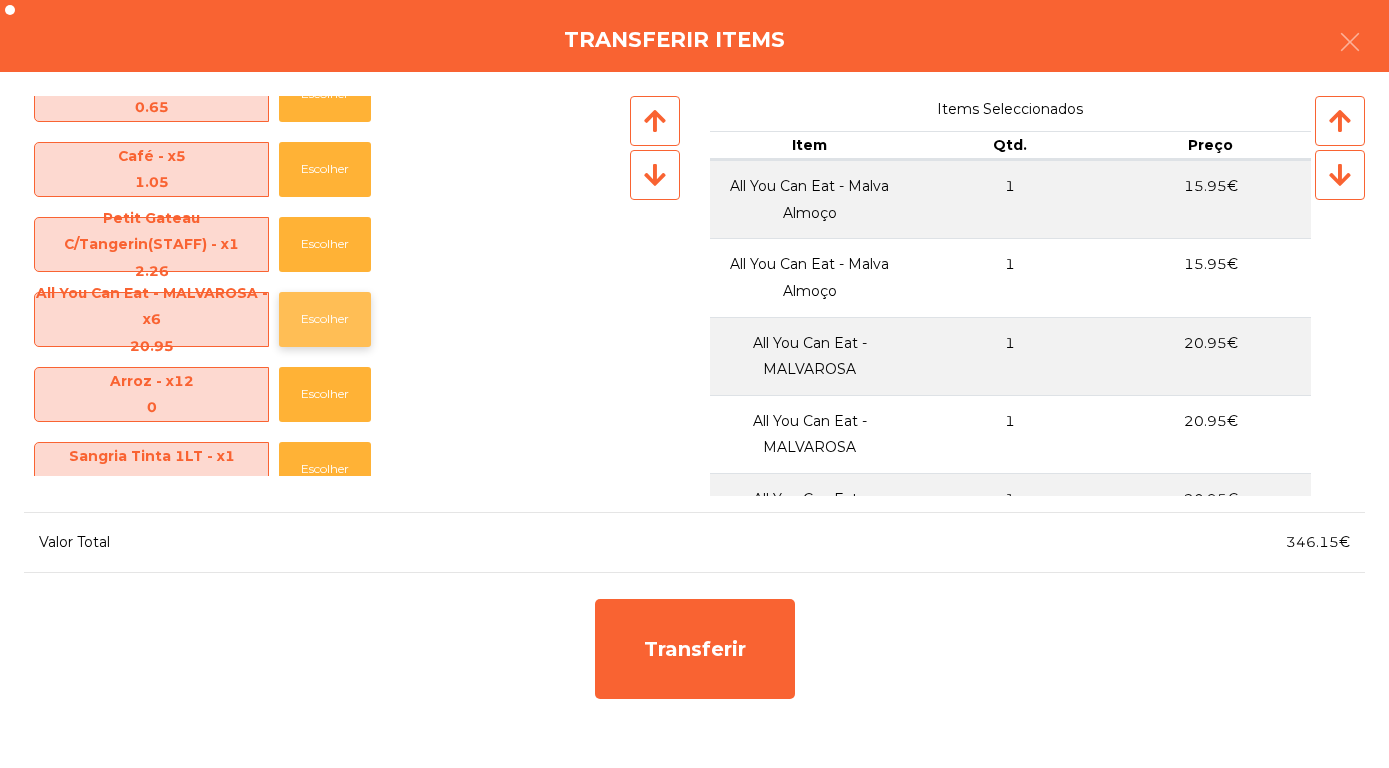click on "Escolher" 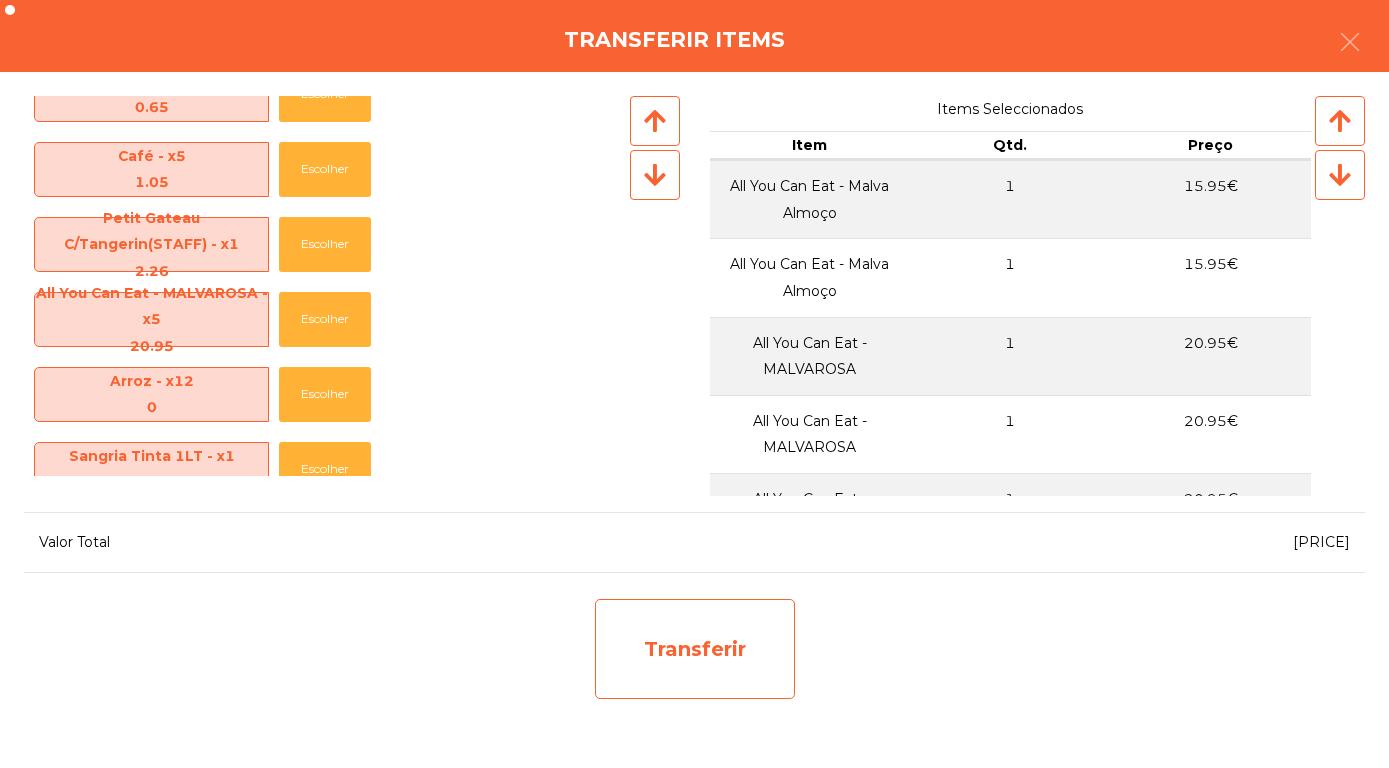 click on "Transferir" 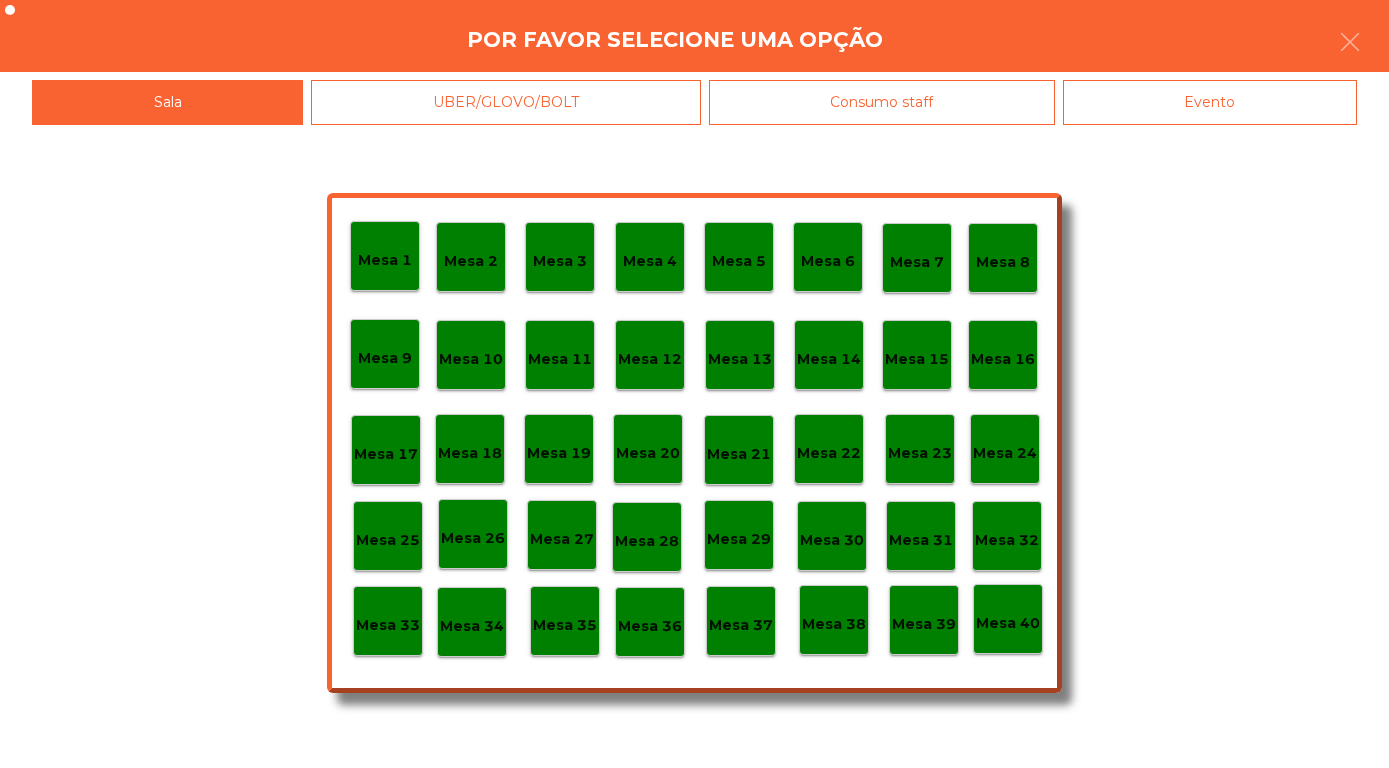 scroll, scrollTop: 639, scrollLeft: 0, axis: vertical 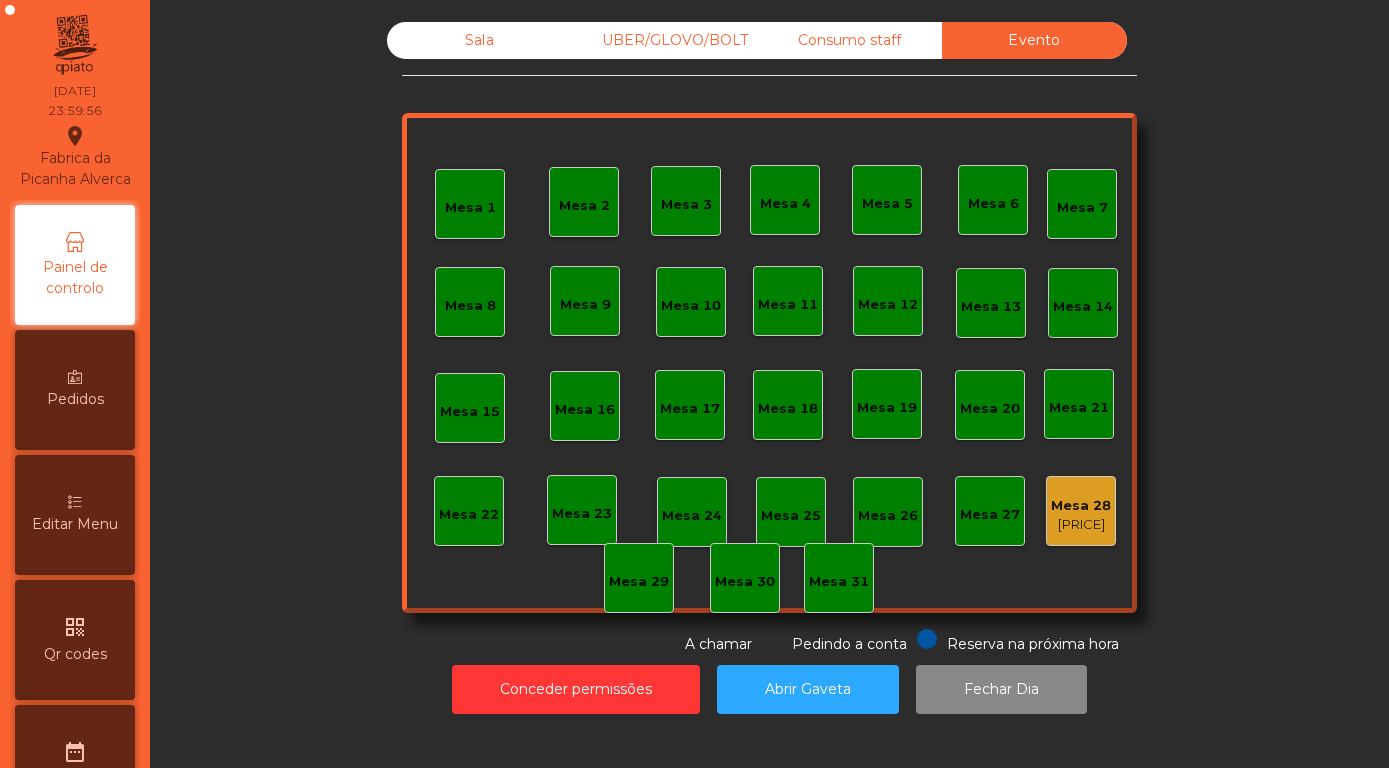 click on "Mesa 3" 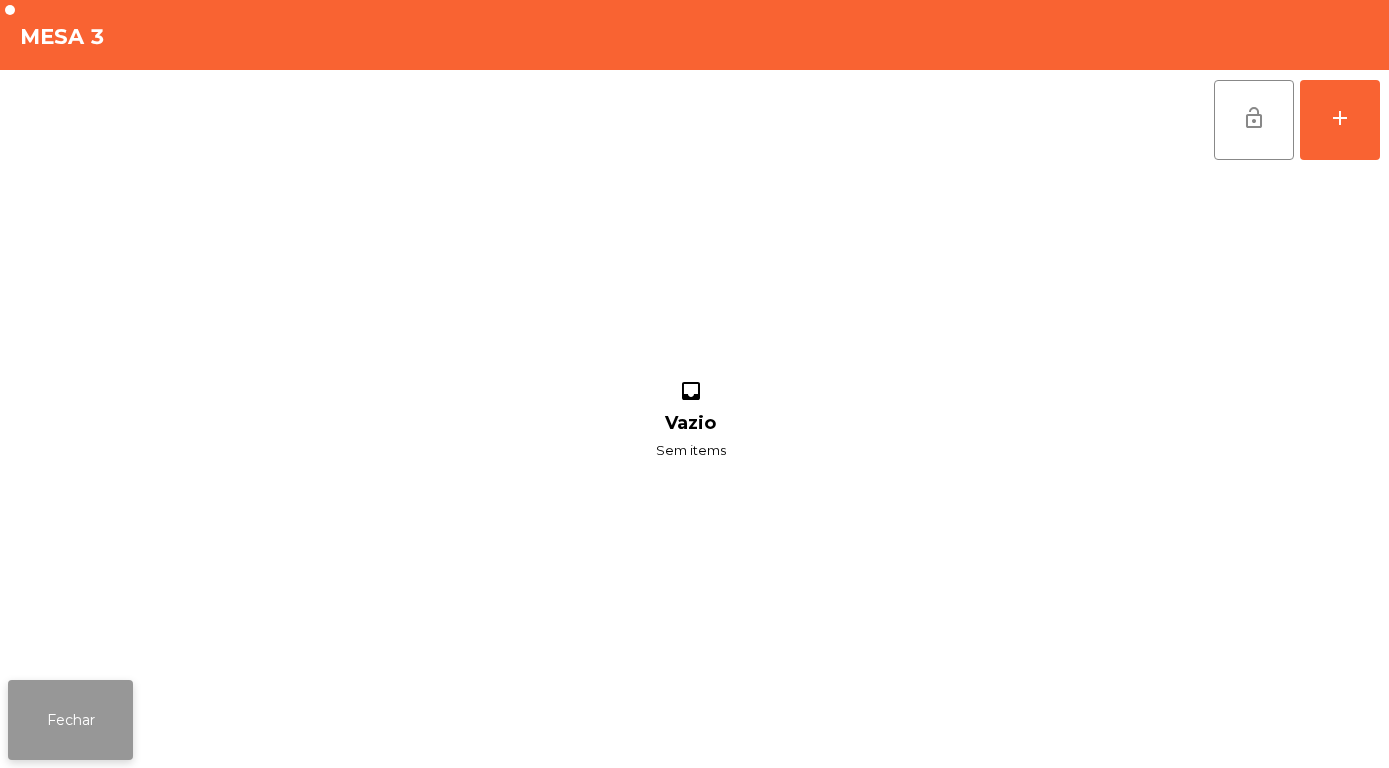 click on "Fechar" 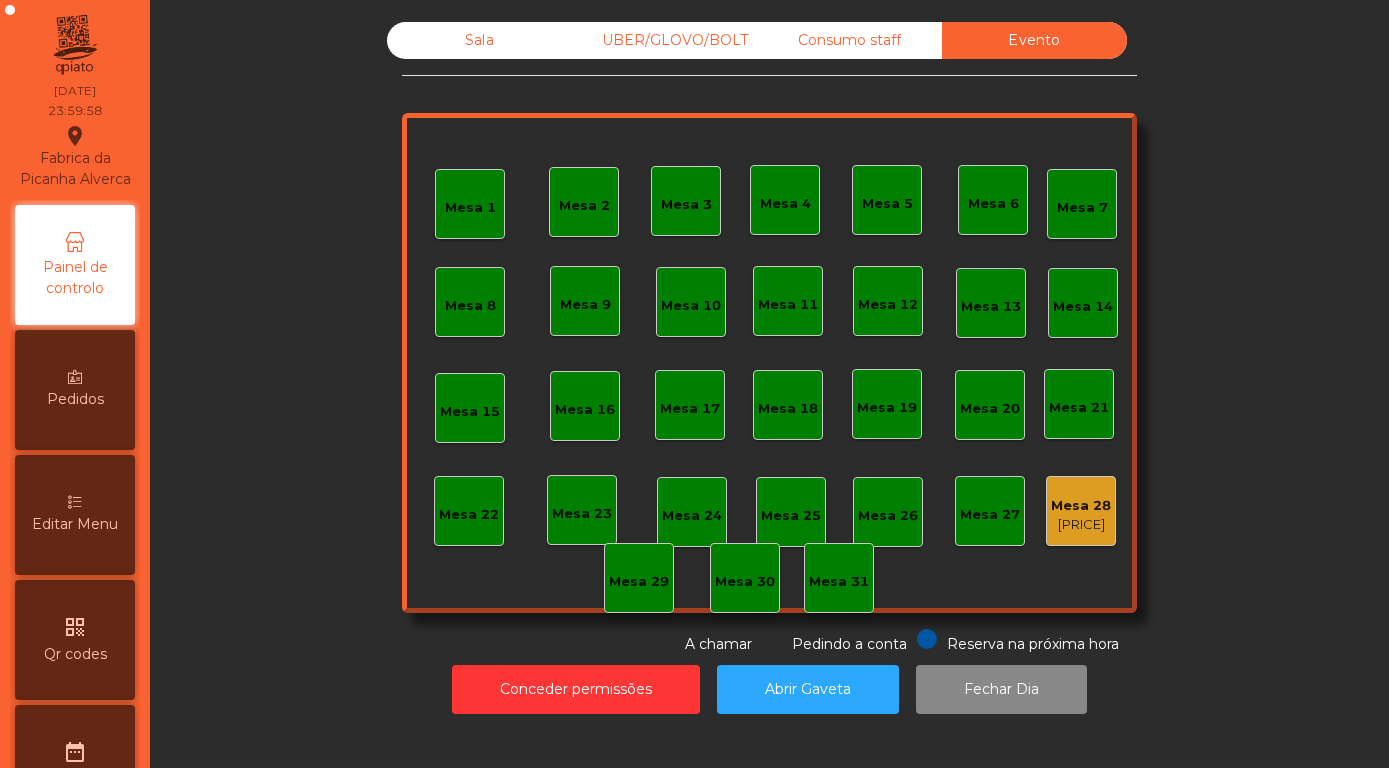click on "Sala" 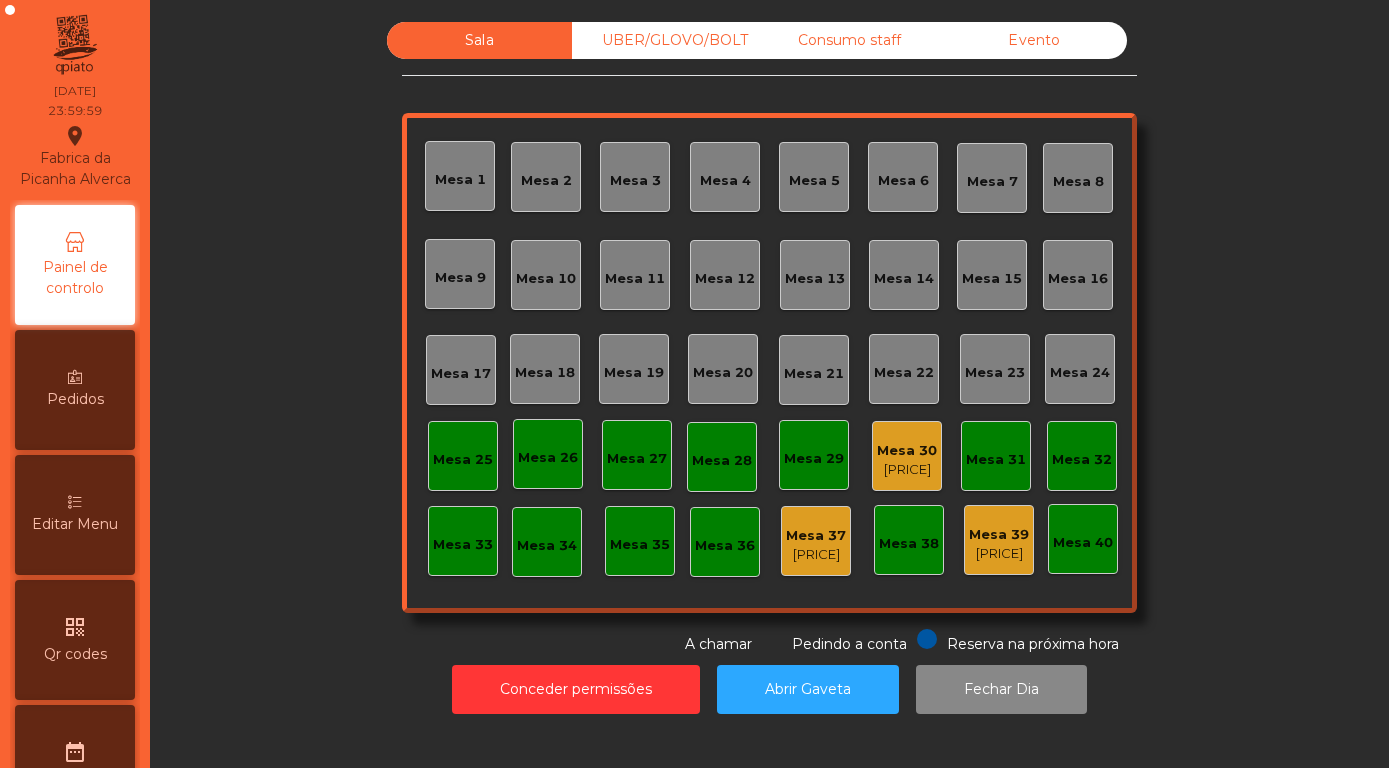 click on "Mesa 30" 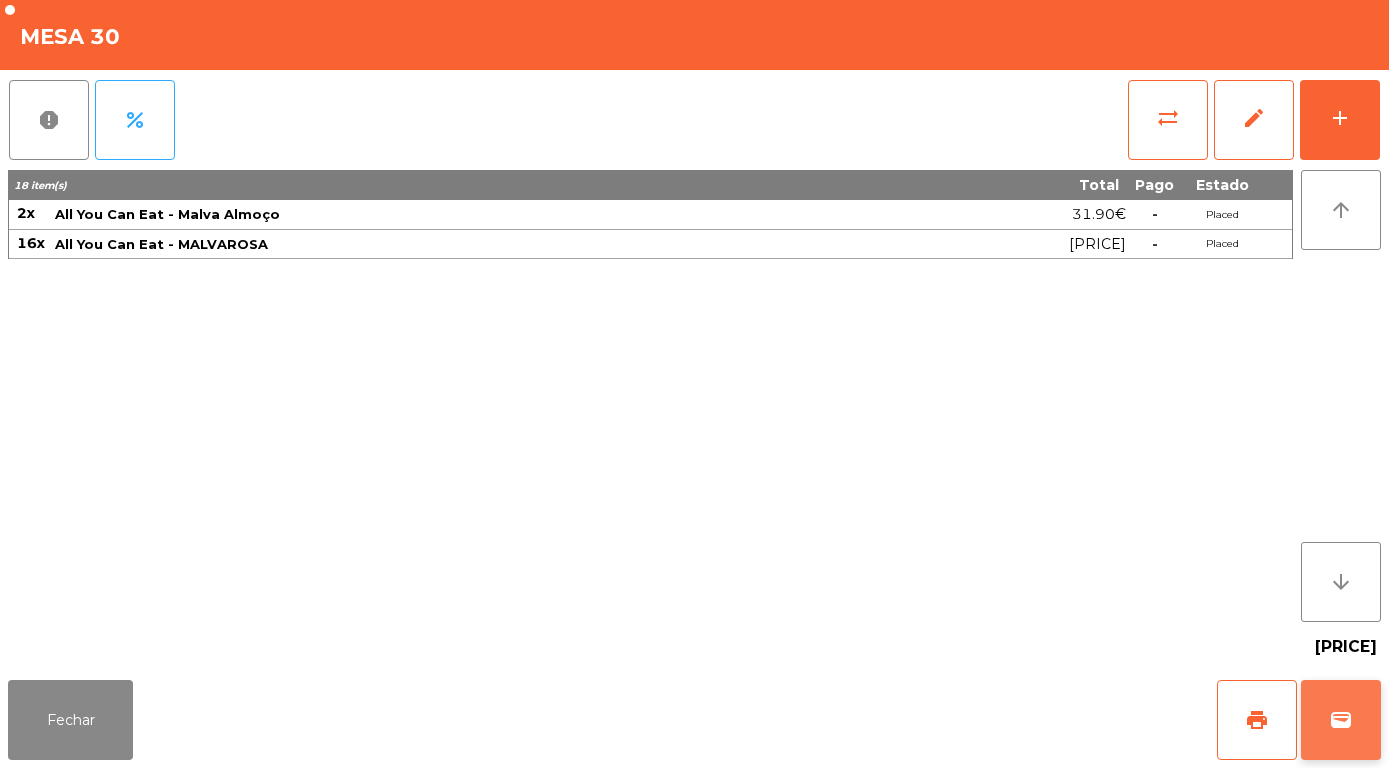 click on "wallet" 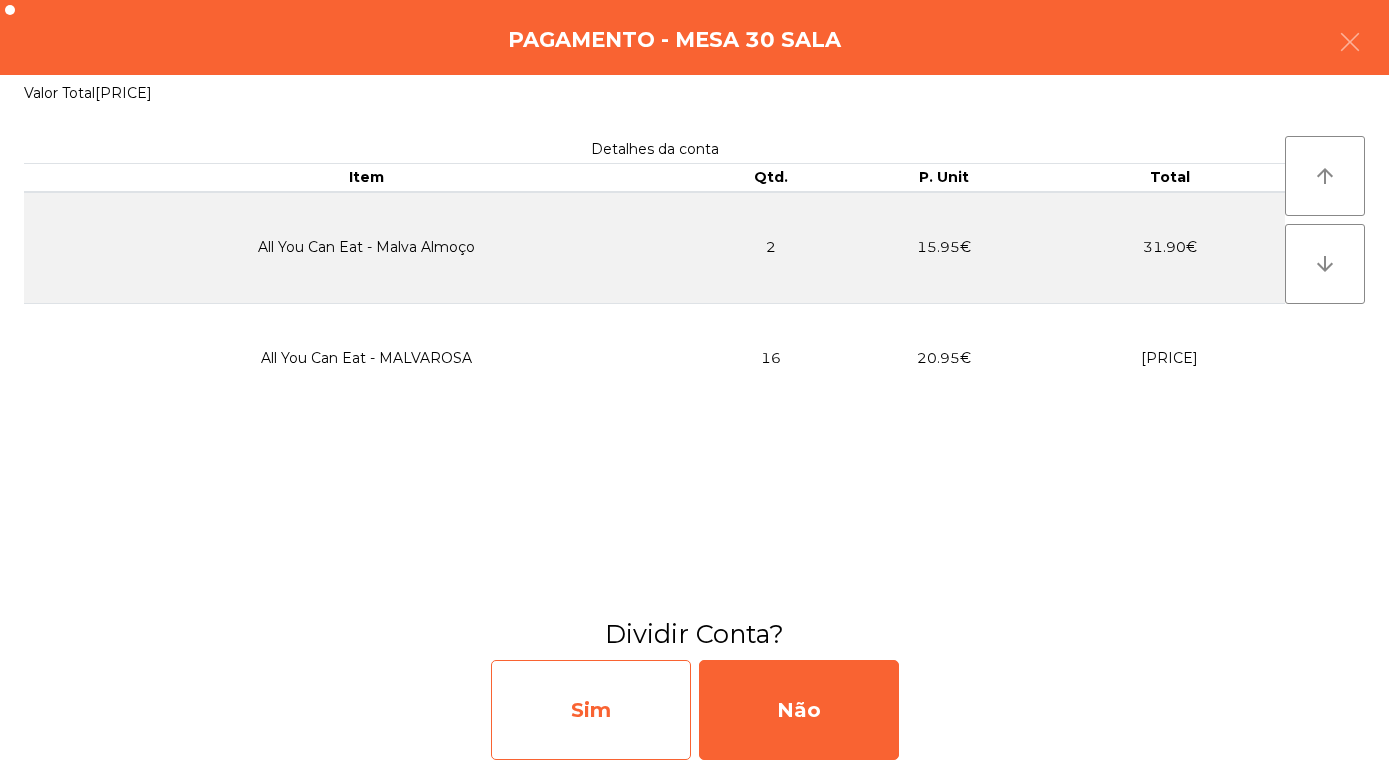 click on "Sim" 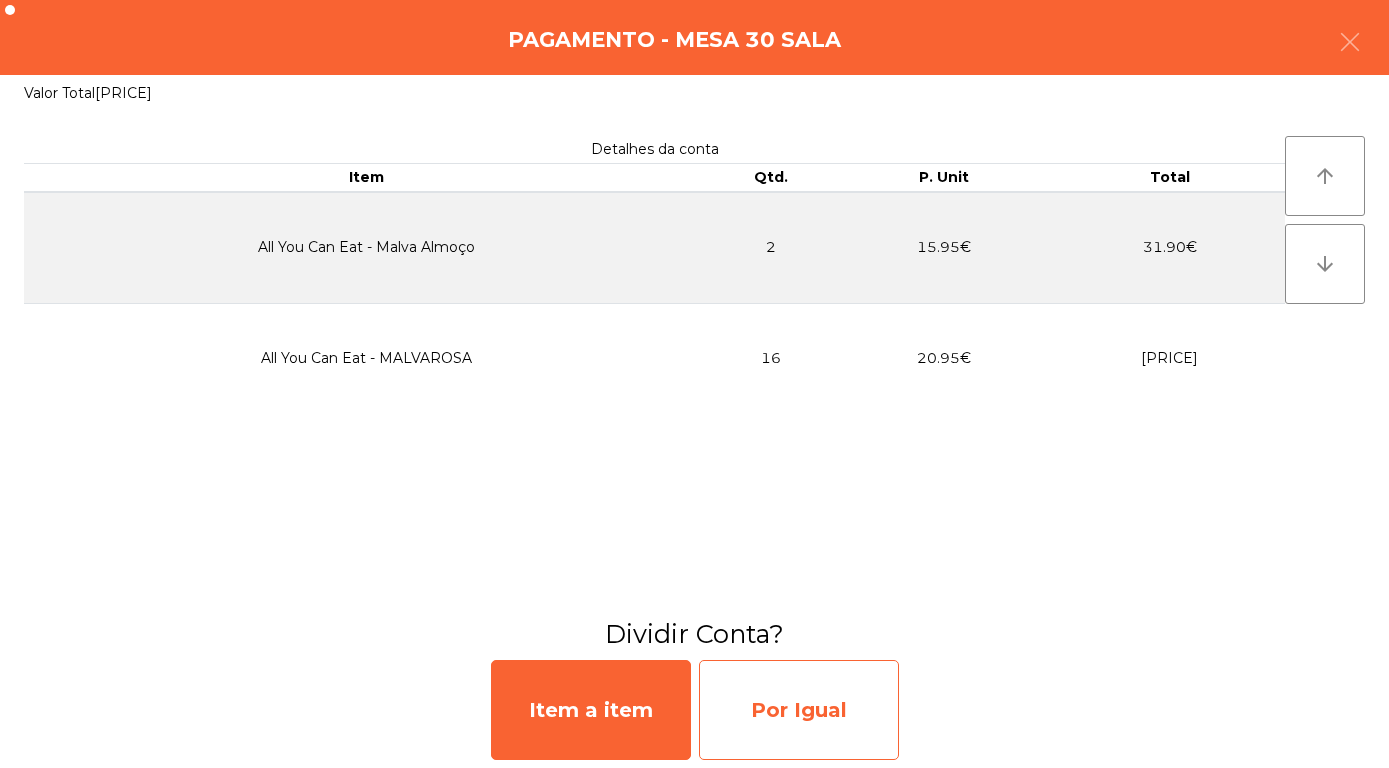 click on "Por Igual" 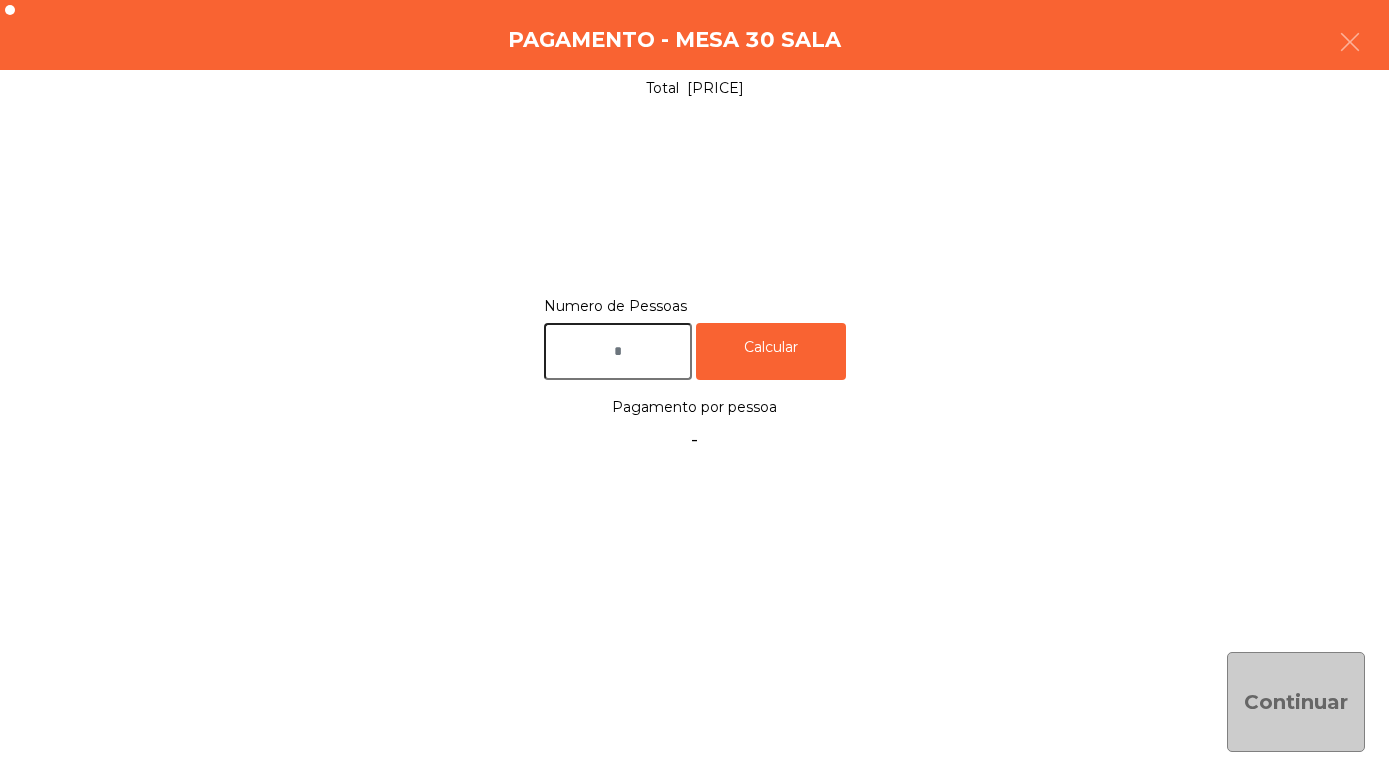 click 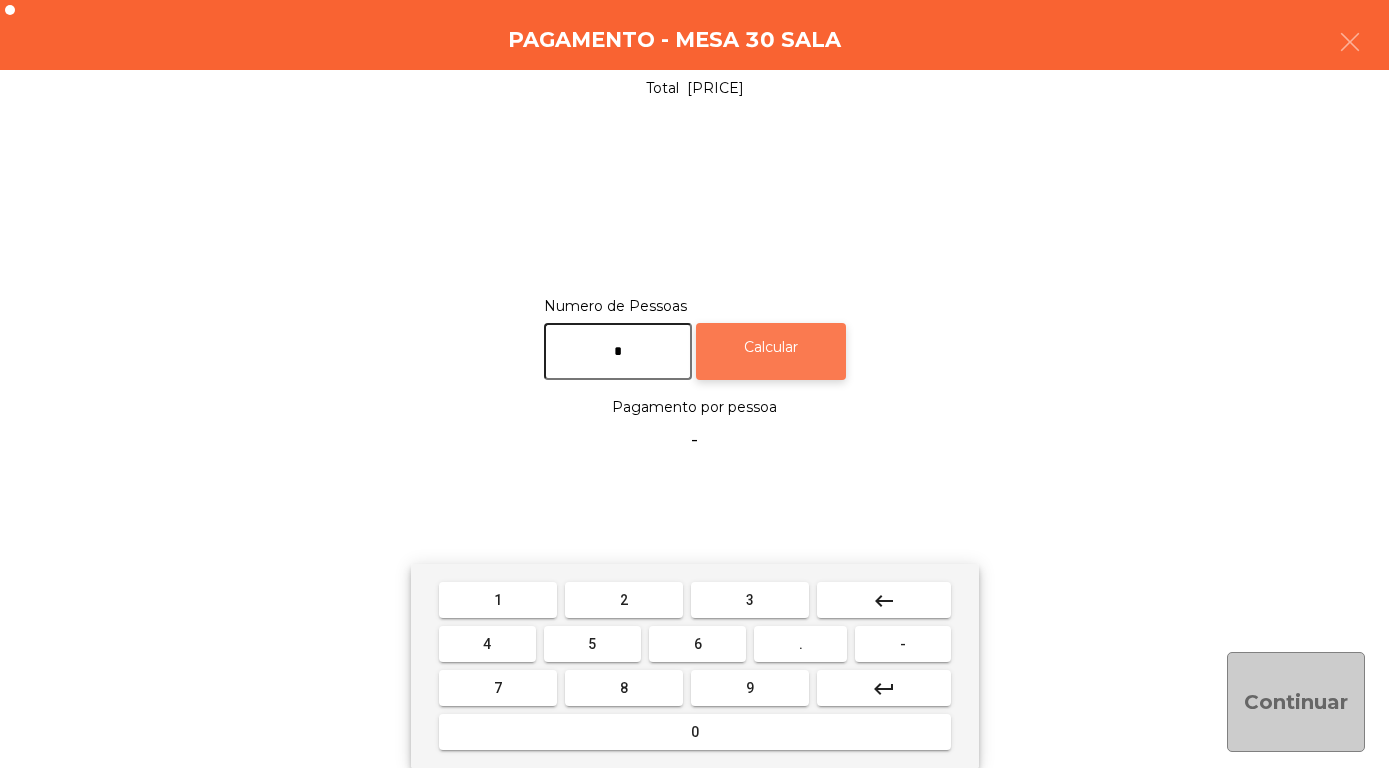 type on "*" 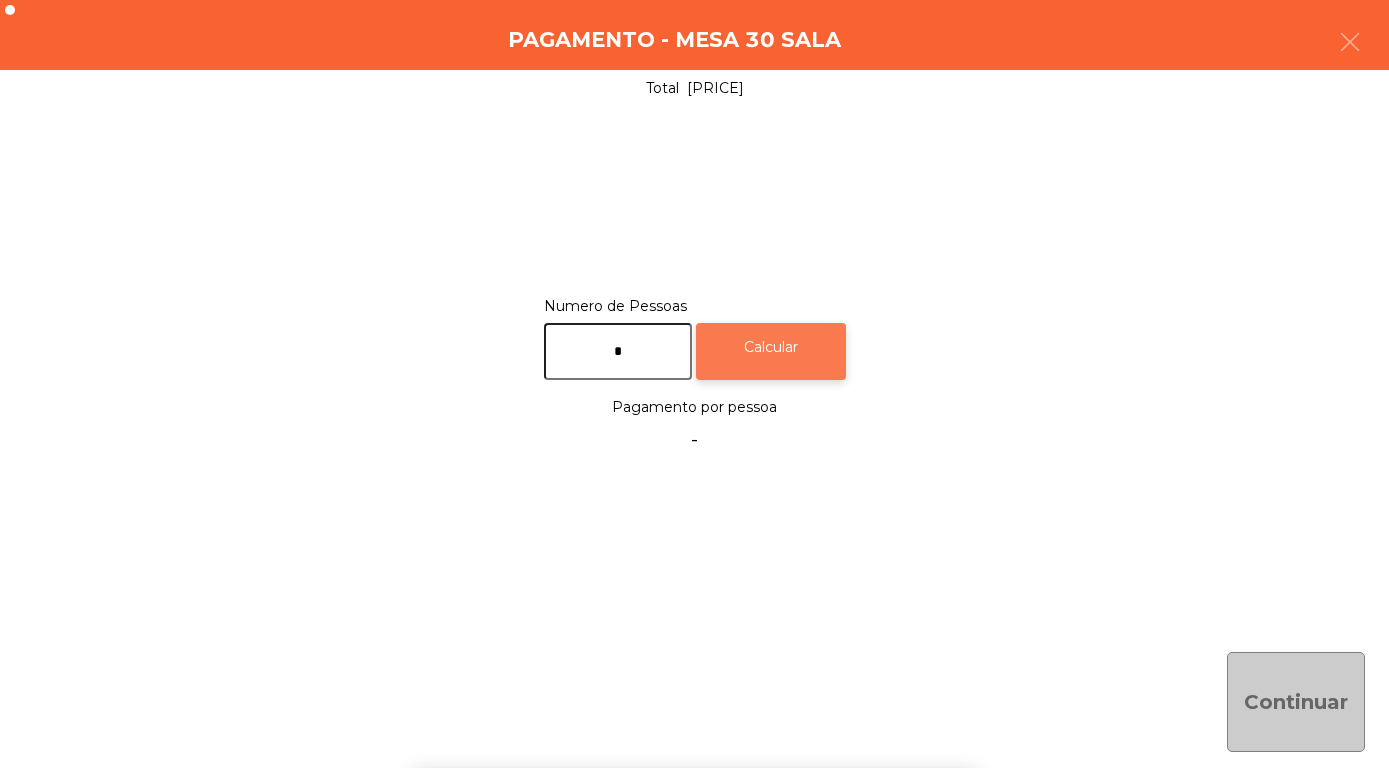 click on "Calcular" 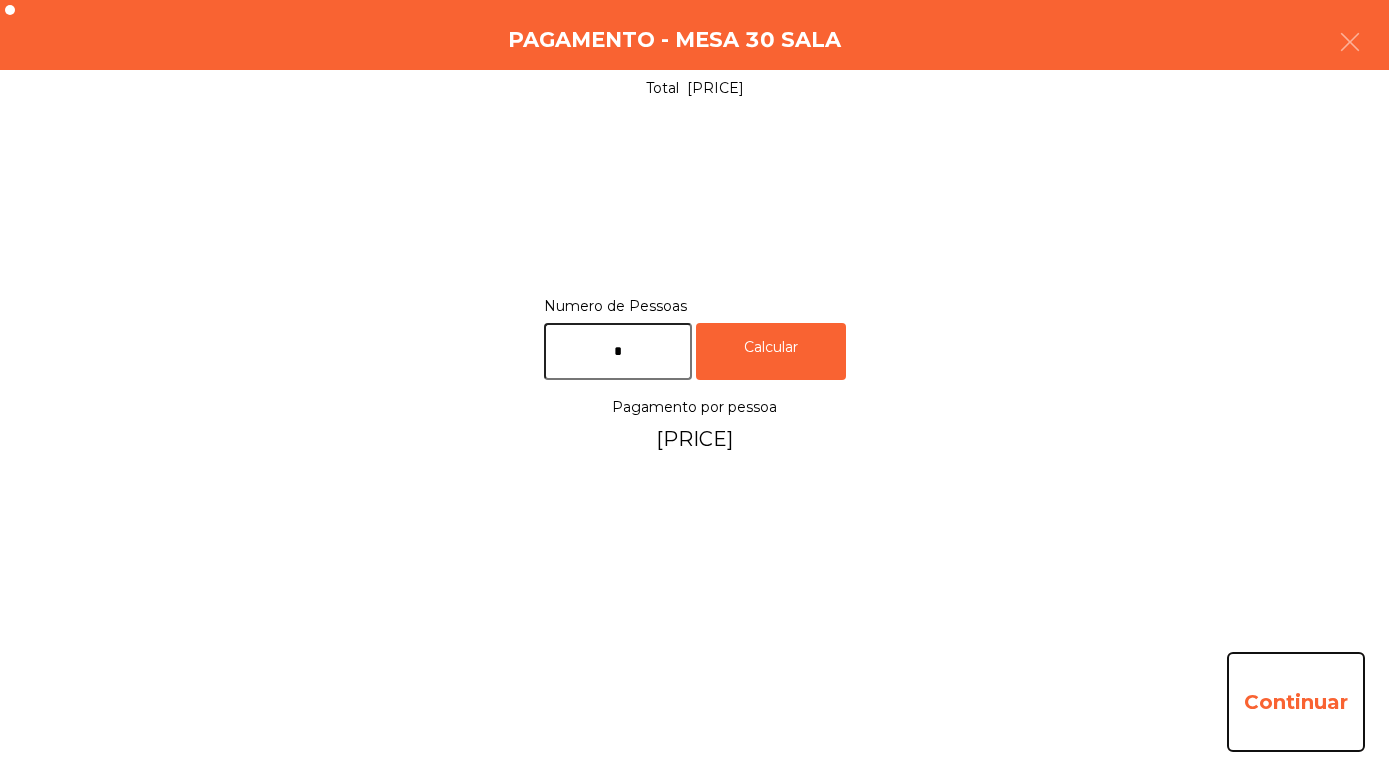 click on "Continuar" 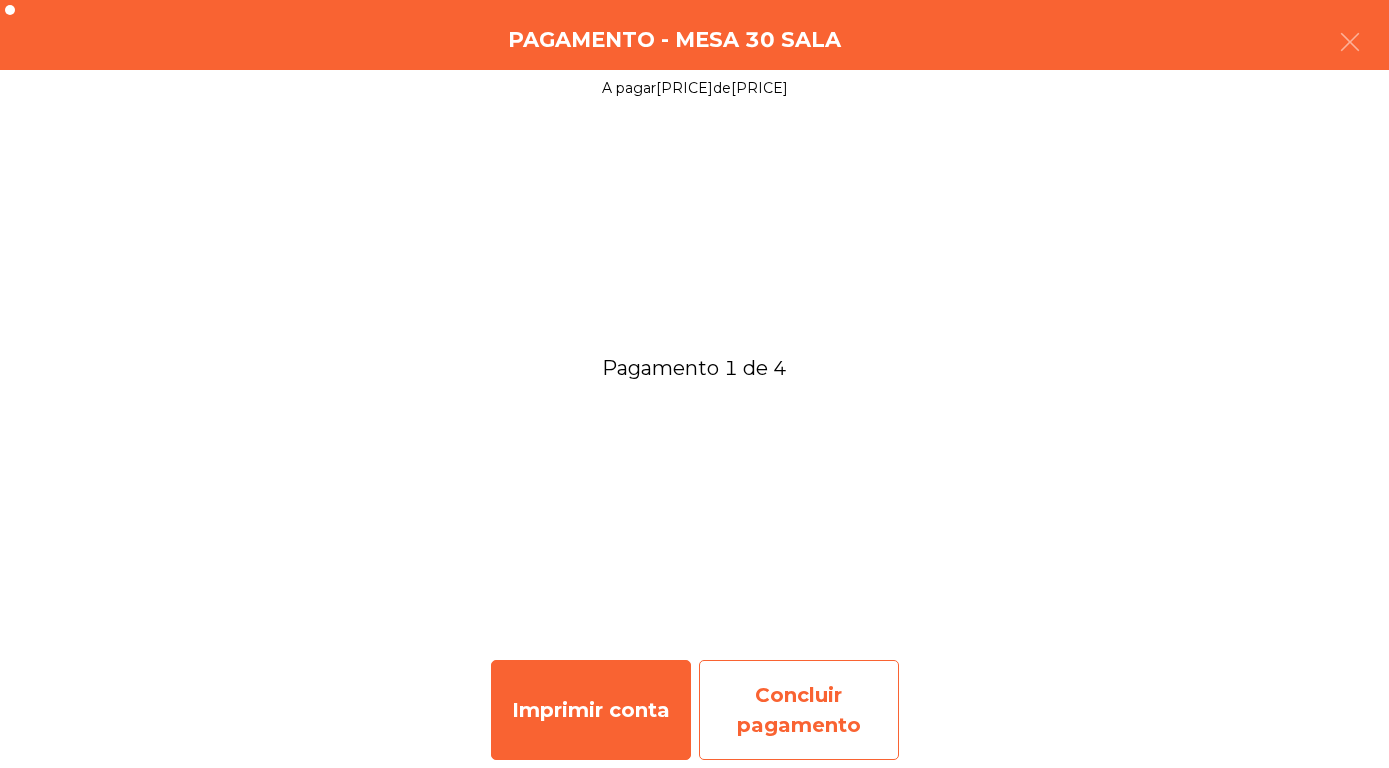 click on "Concluir pagamento" 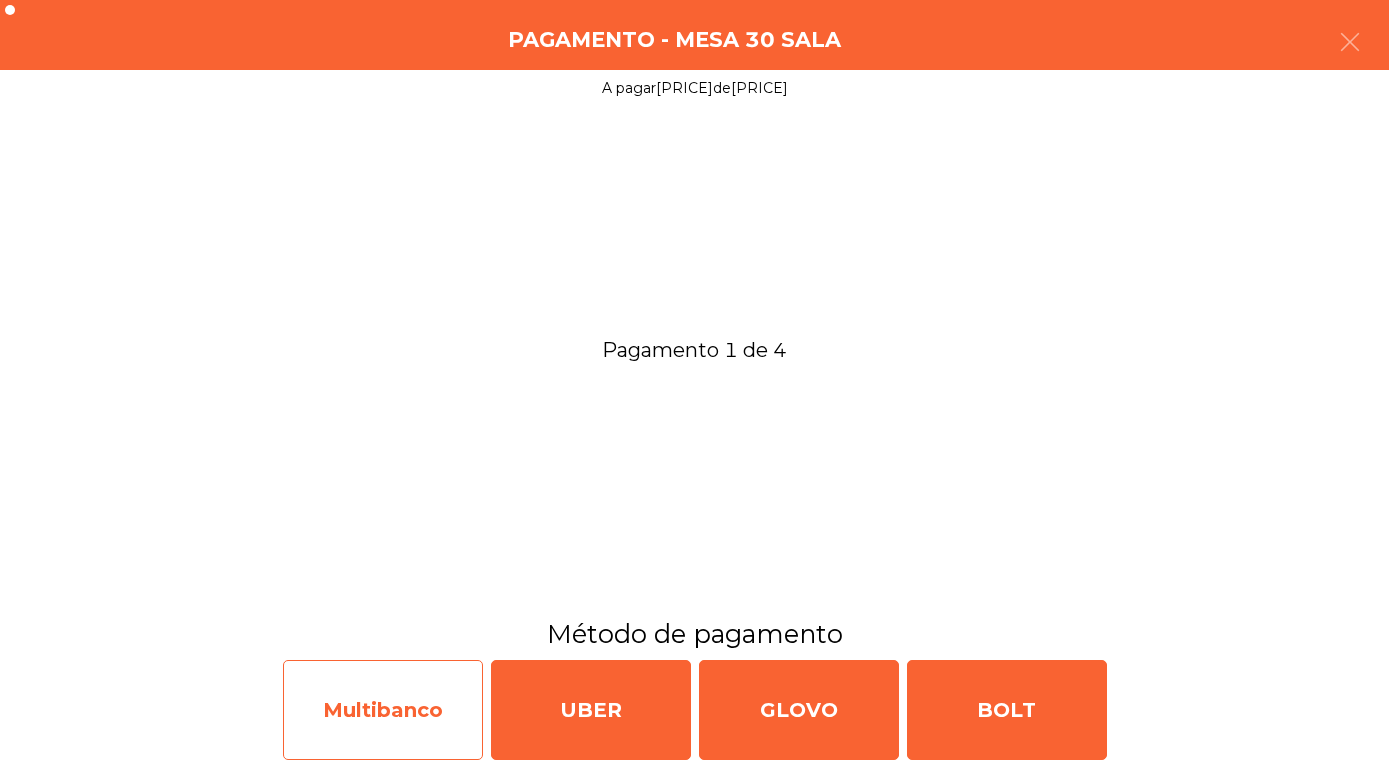 click on "Multibanco" 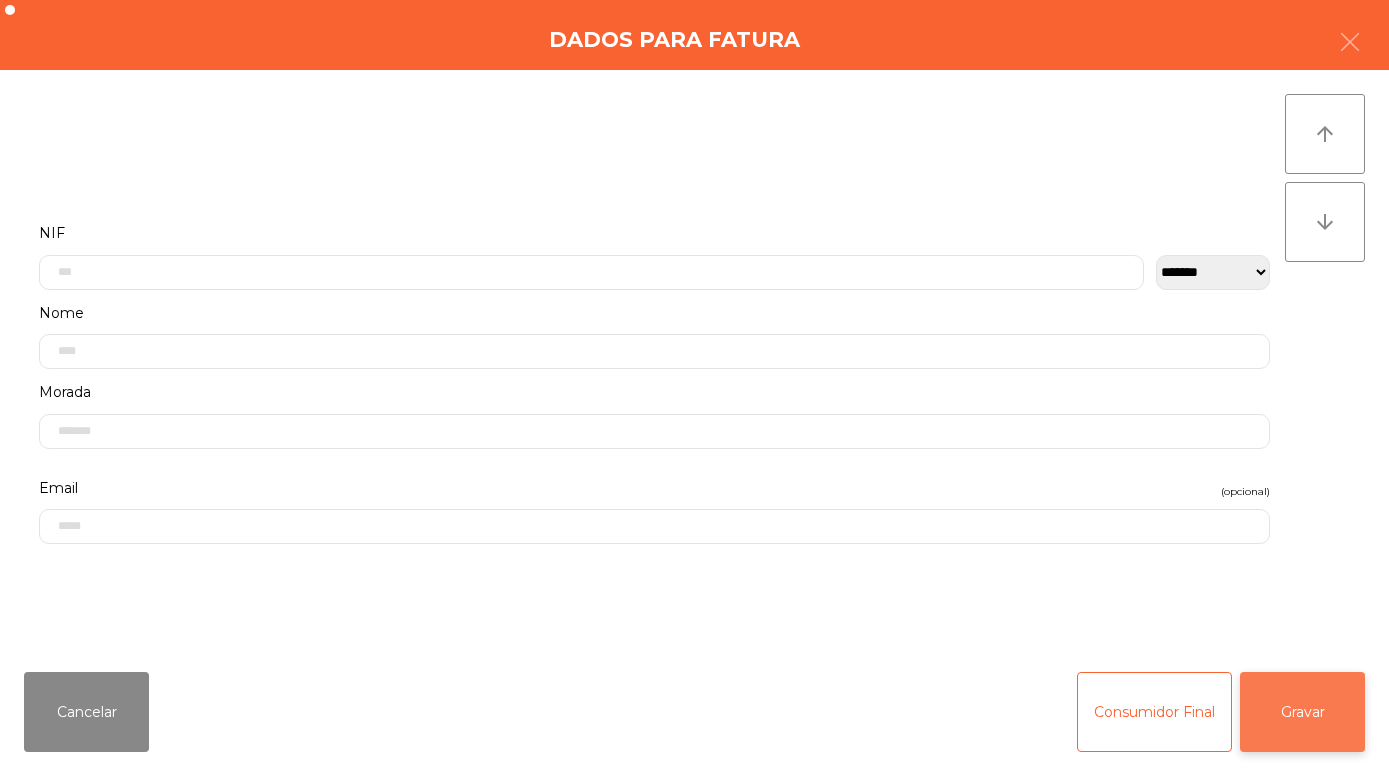 click on "Gravar" 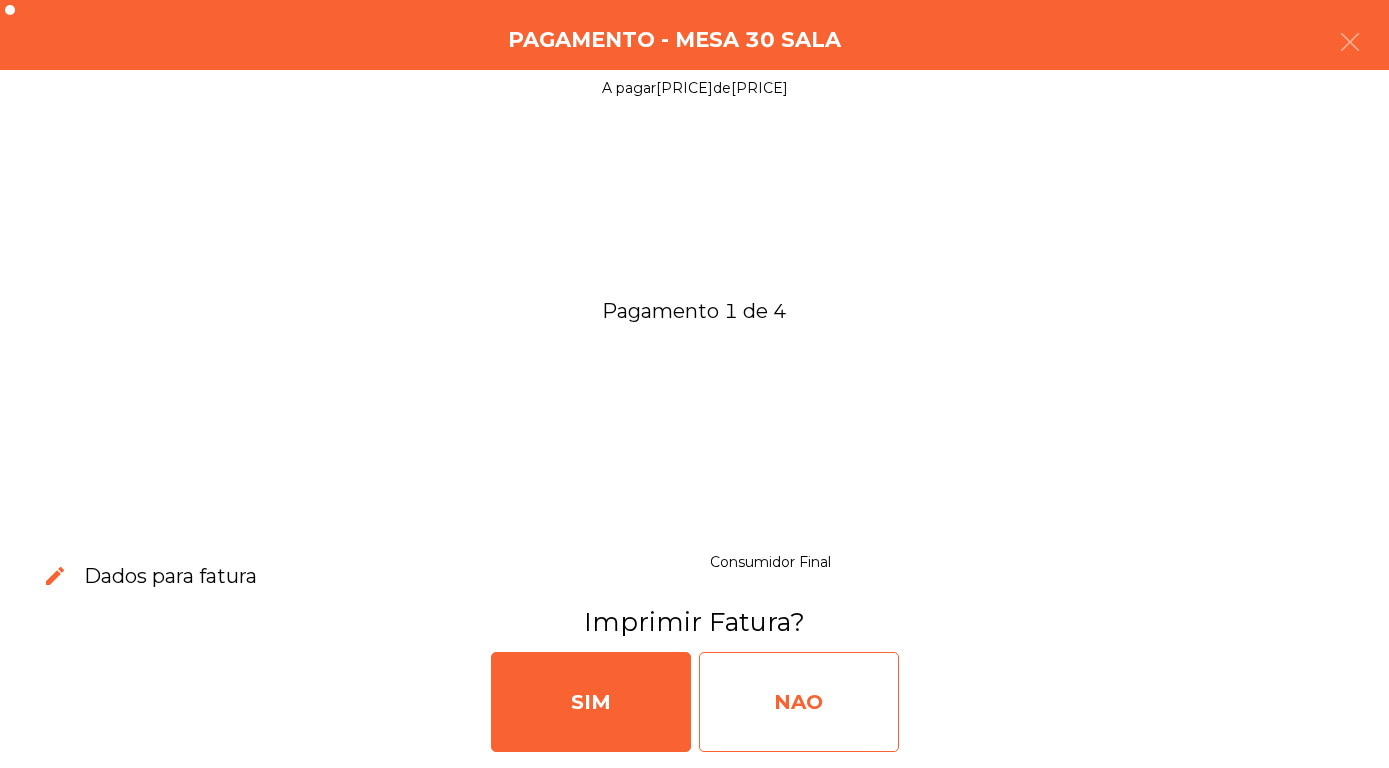 click on "NAO" 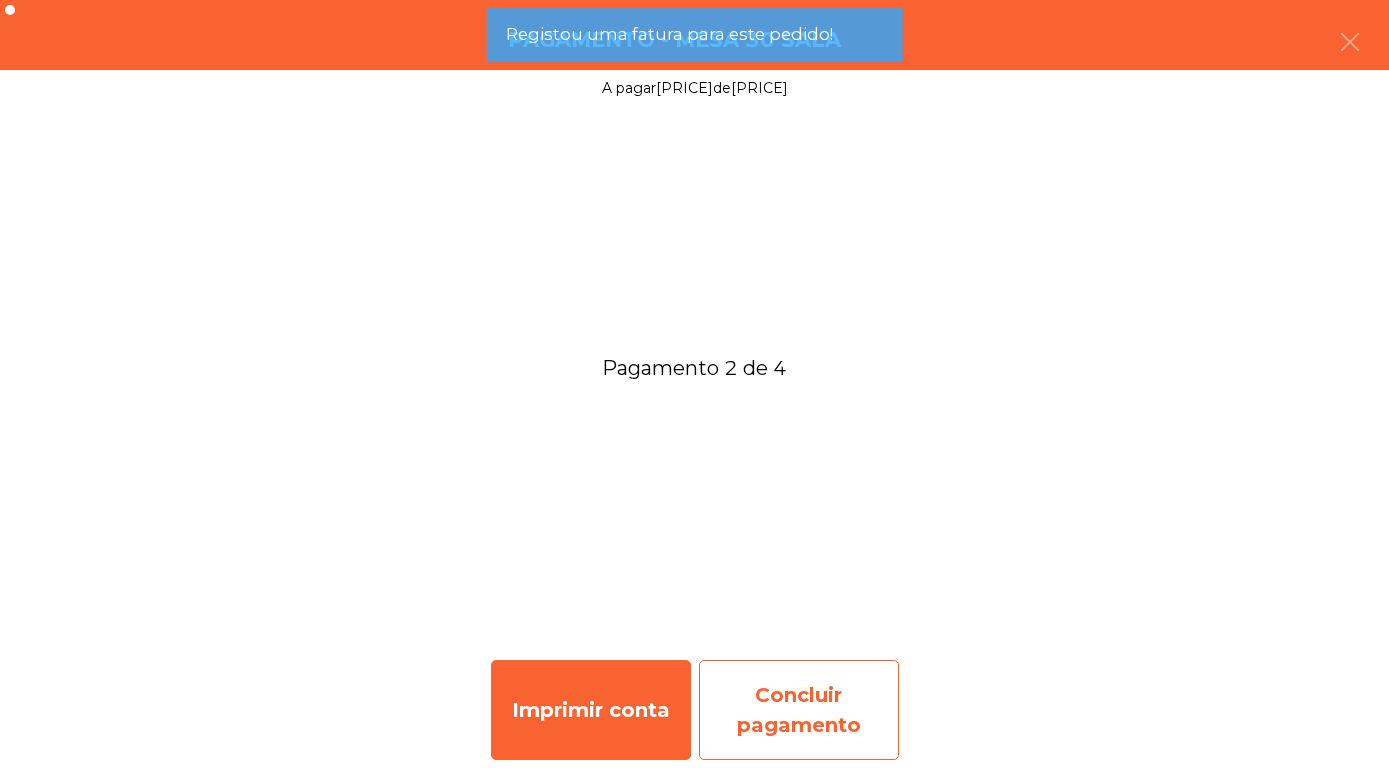 click on "Concluir pagamento" 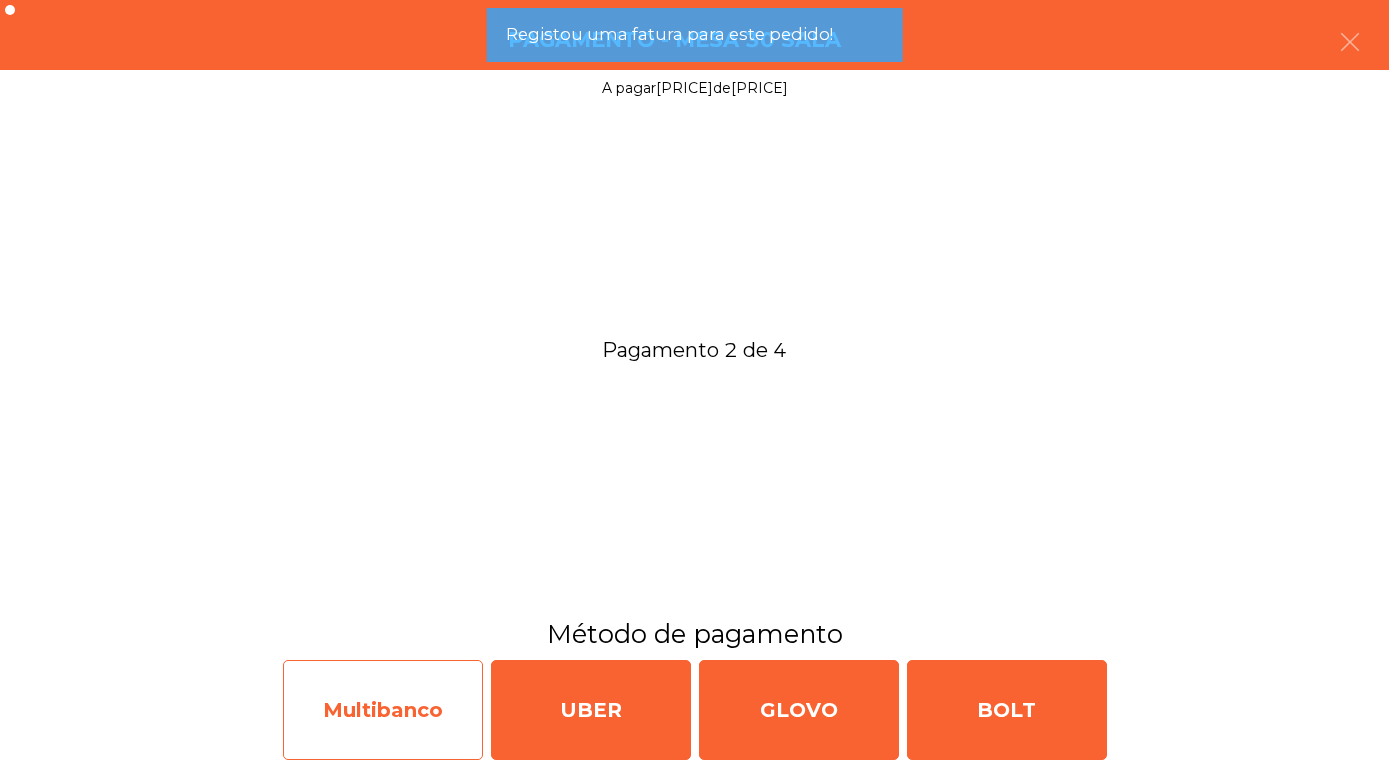 click on "Multibanco" 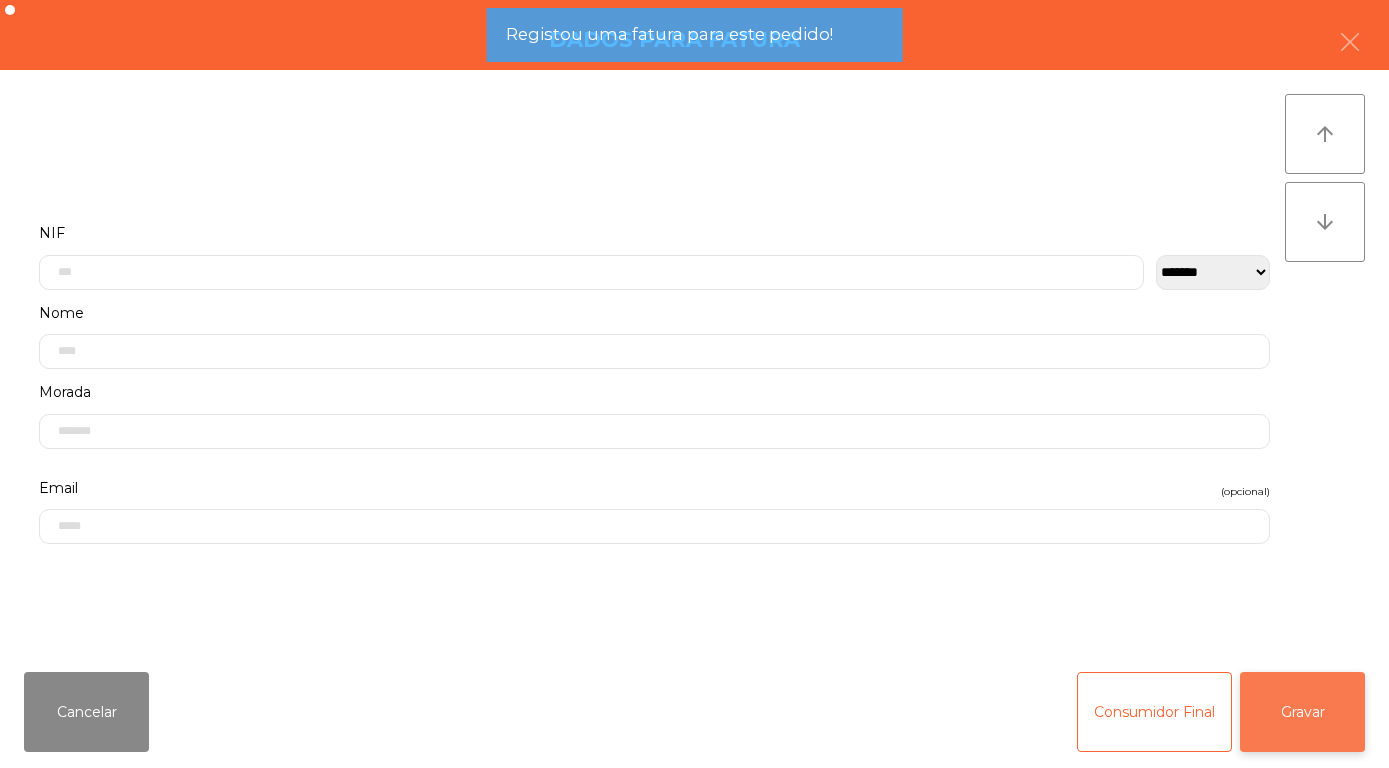 click on "Gravar" 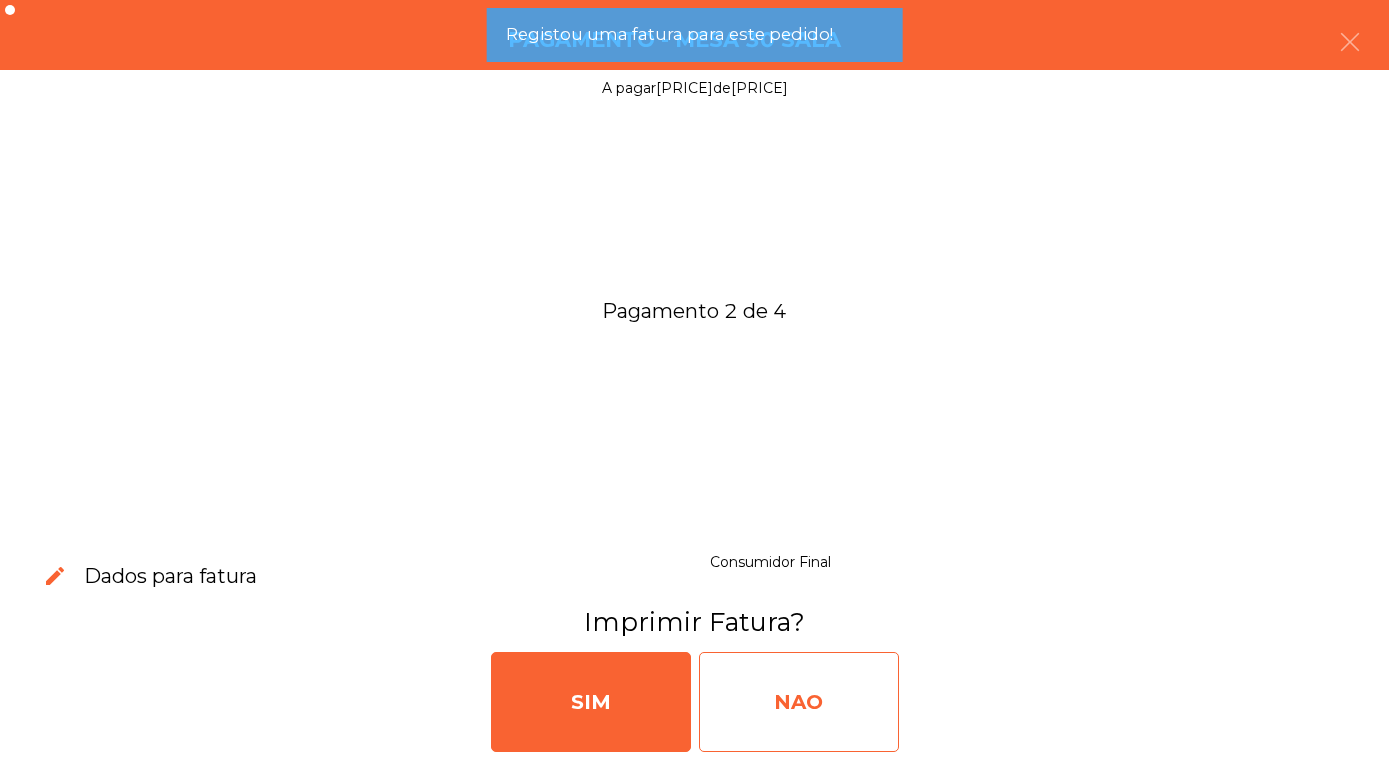 click on "NAO" 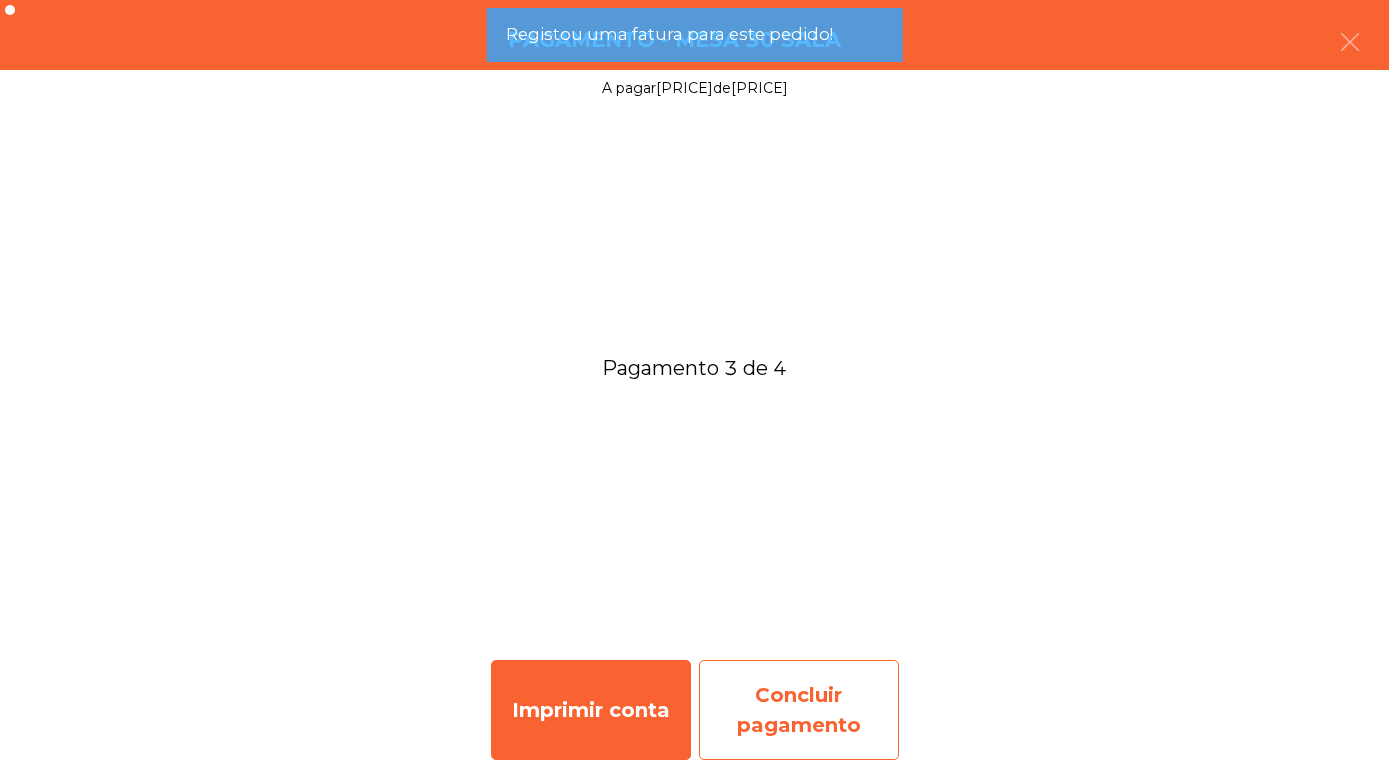 click on "Concluir pagamento" 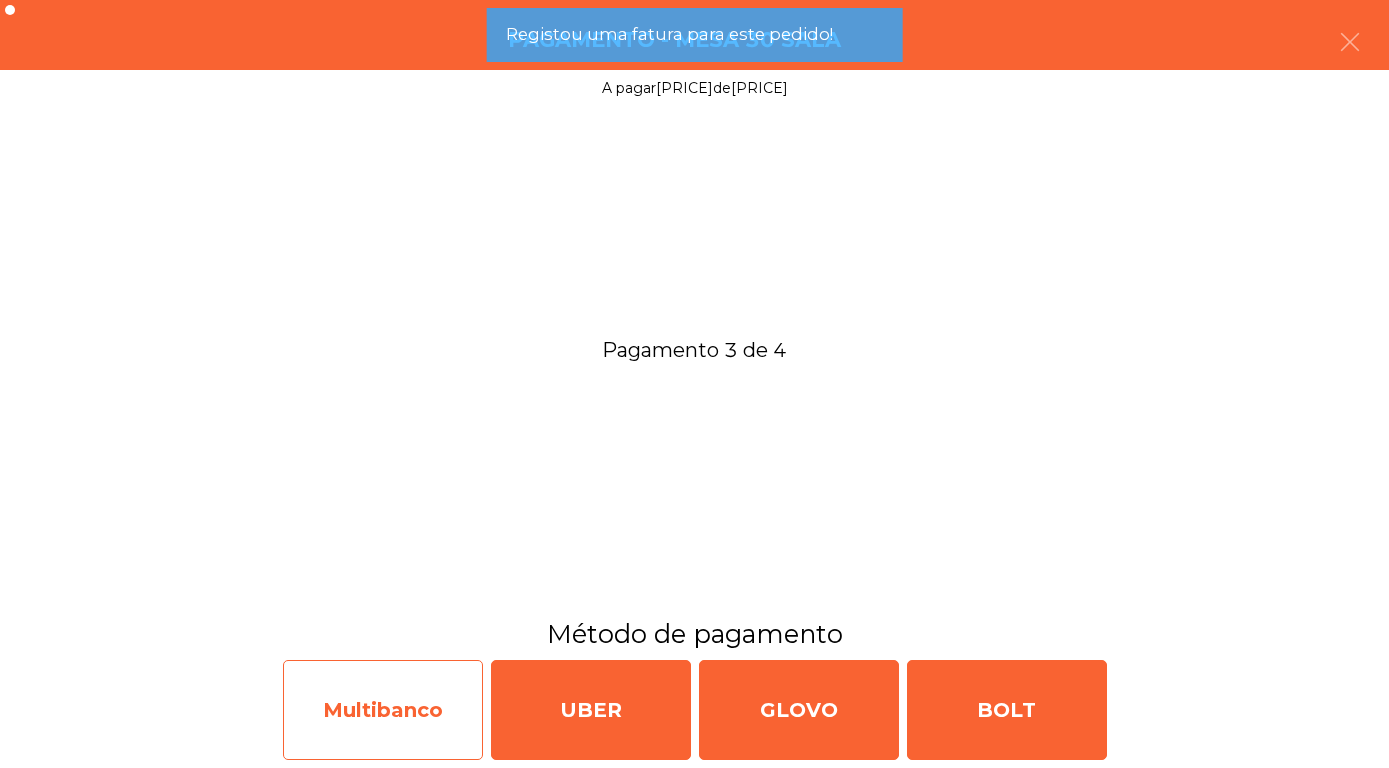 click on "Multibanco" 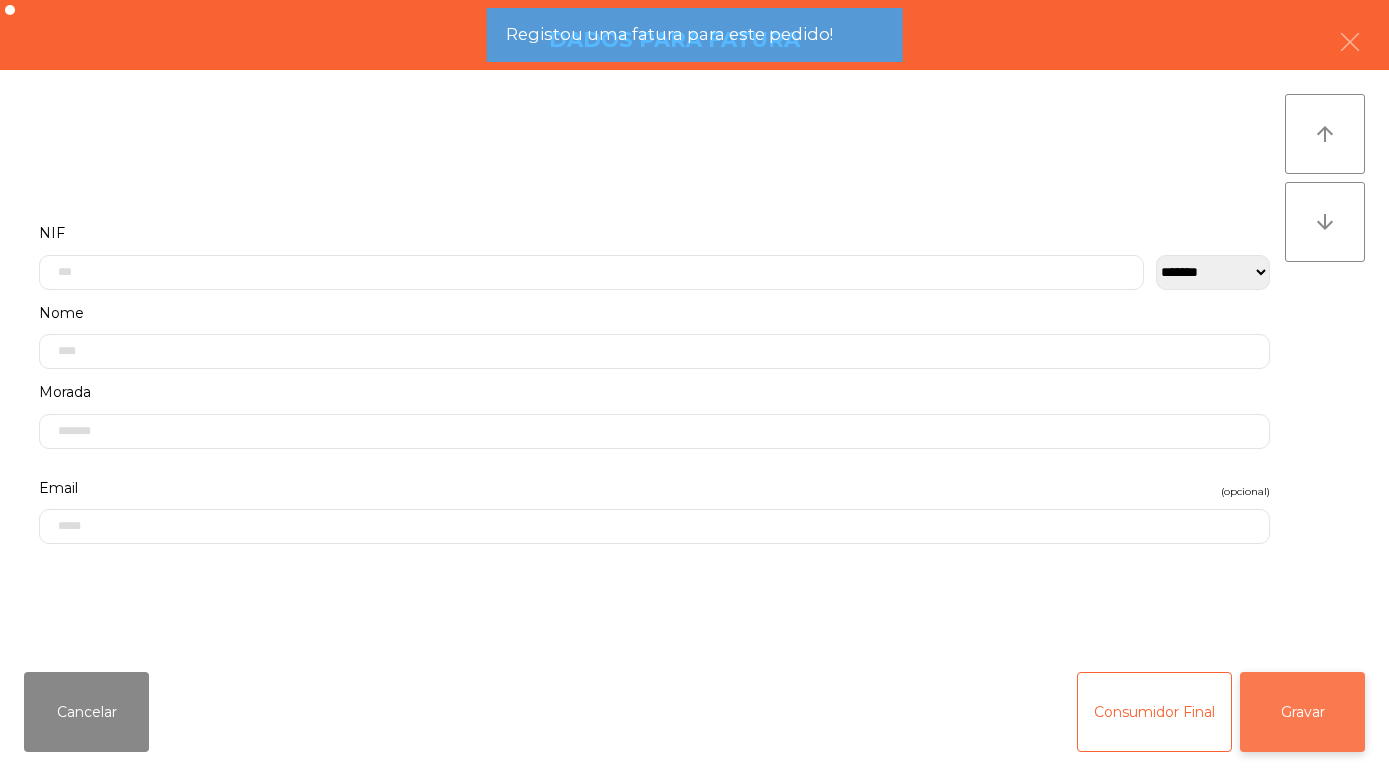 click on "Gravar" 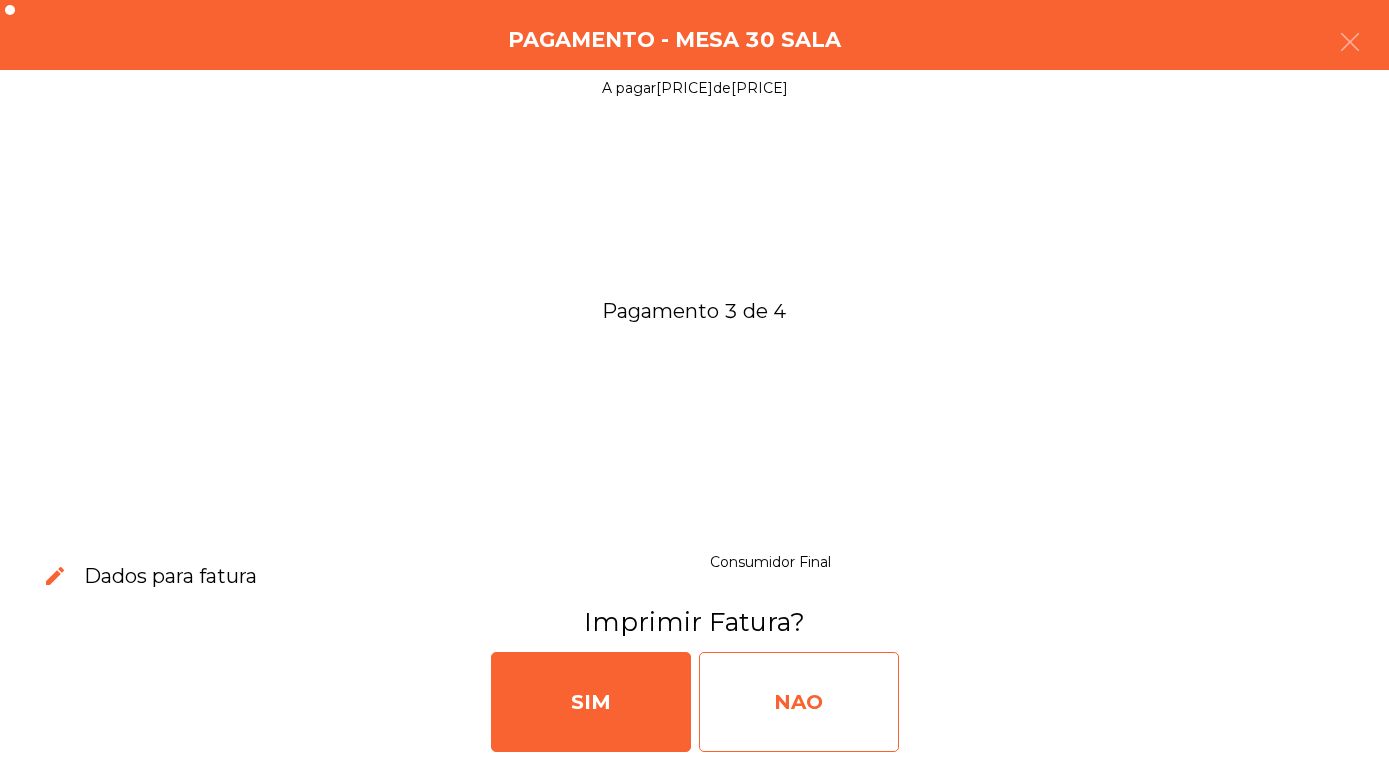 click on "NAO" 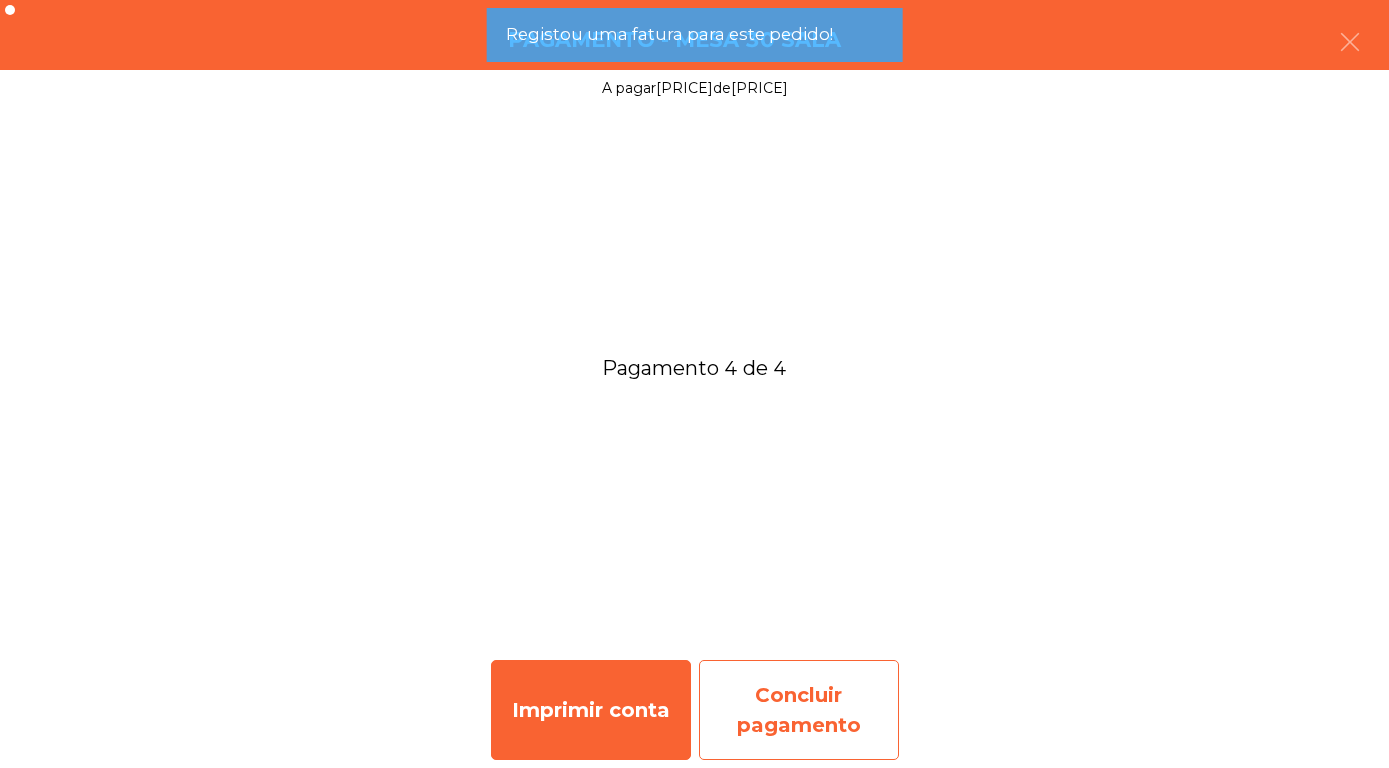 click on "Concluir pagamento" 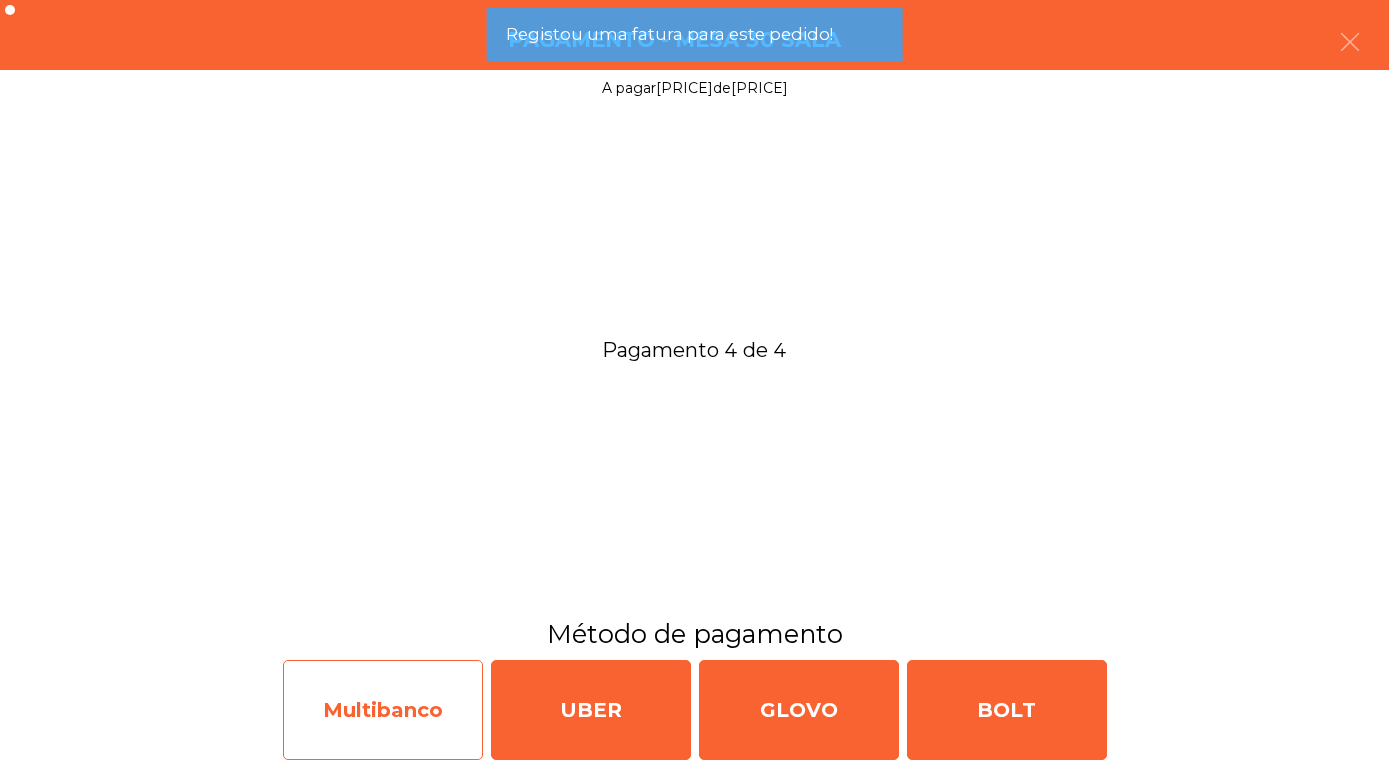 click on "Multibanco" 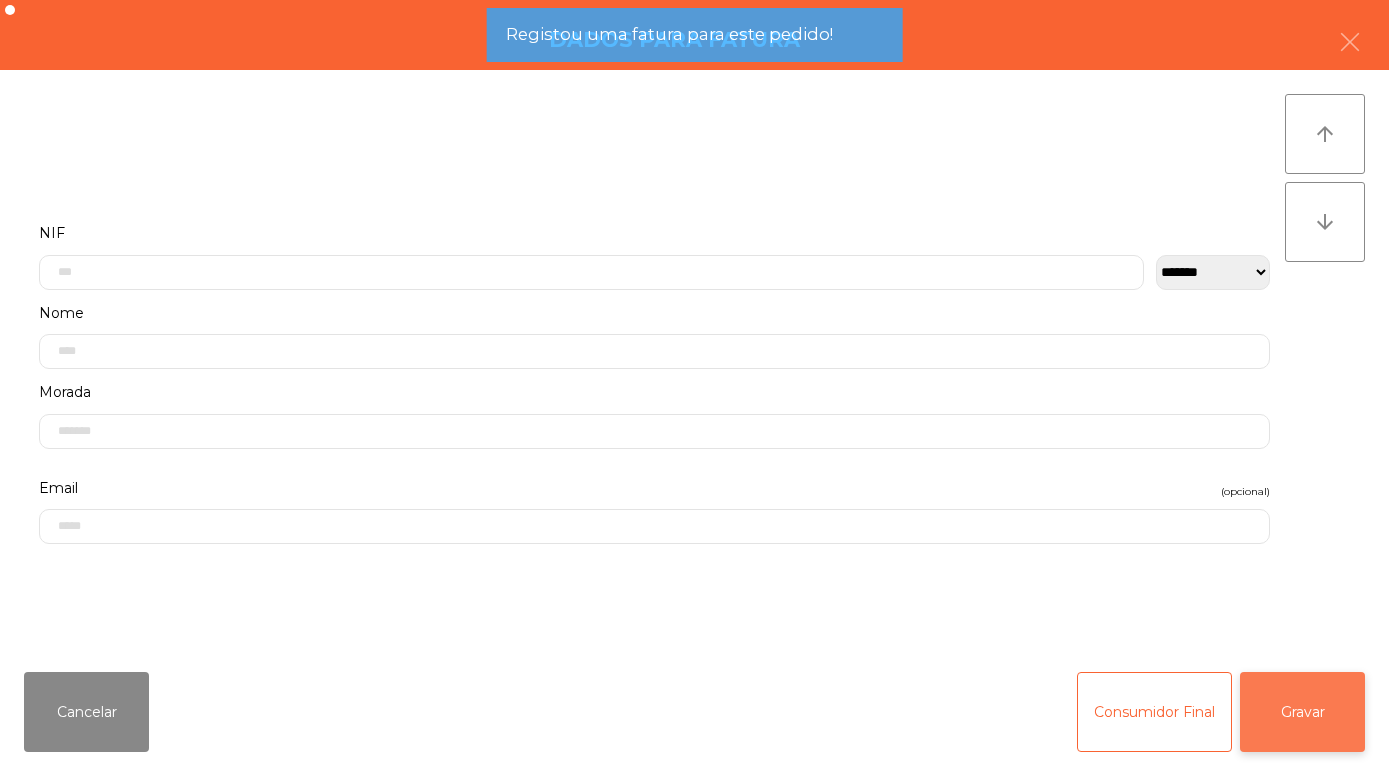 click on "Gravar" 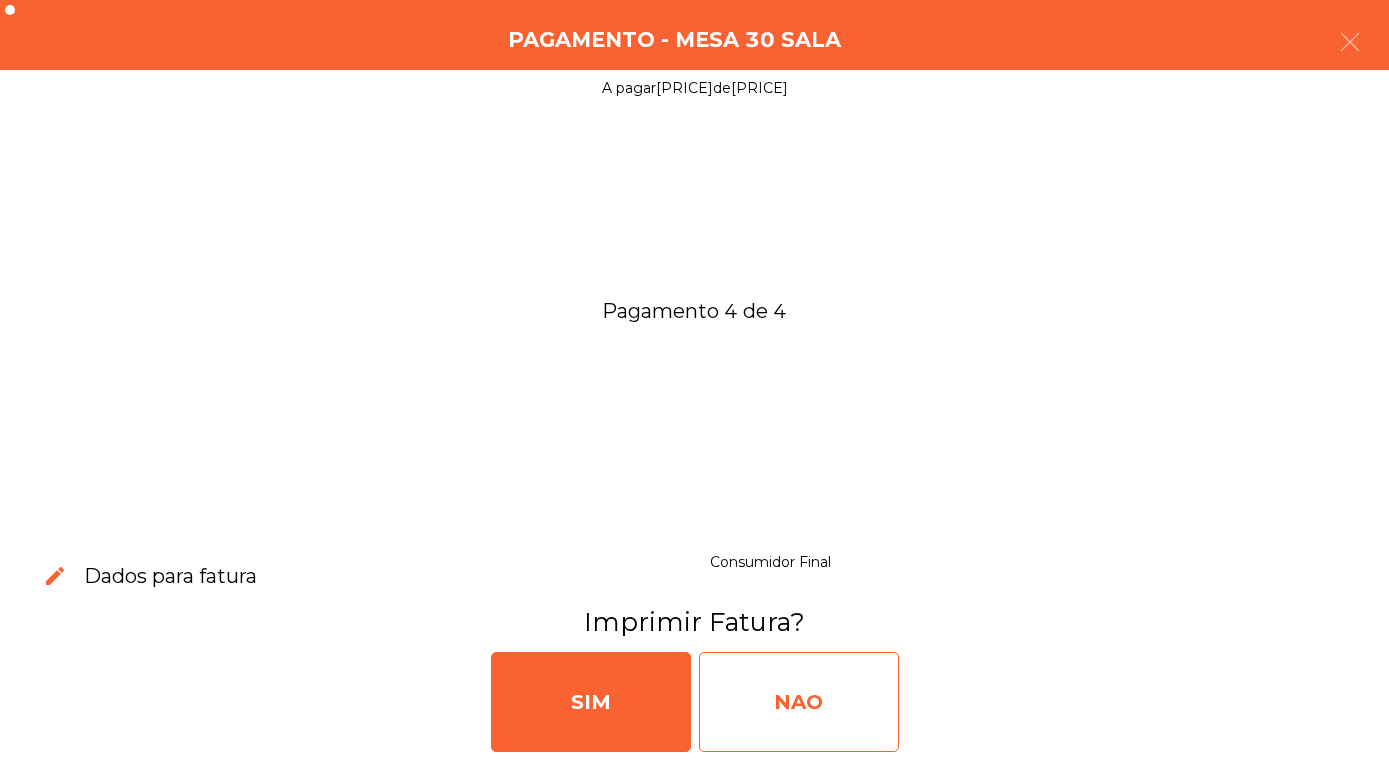click on "NAO" 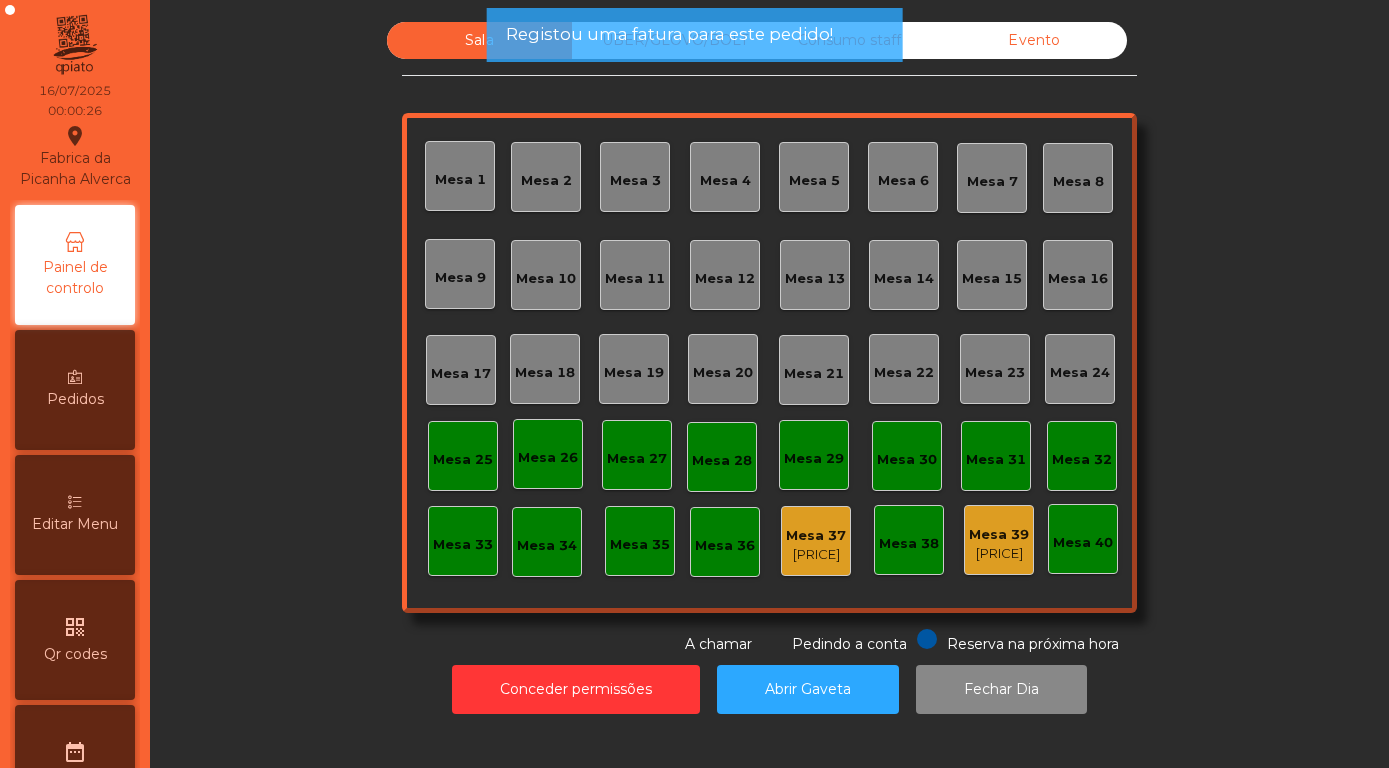 click on "Mesa 1   Mesa 2   Mesa 3   Mesa 4   Mesa 5   Mesa 6   Mesa 7   Mesa 8   Mesa 9   Mesa 10   Mesa 11   Mesa 12   Mesa 13   Mesa 14   Mesa 15   Mesa 16   Mesa 17   Mesa 18   Mesa 19   Mesa 20   Mesa 21   Mesa 22   Mesa 23   Mesa 24   Mesa 25   Mesa 26   Mesa 27   Mesa 28   Mesa 29   Mesa 30   Mesa 31   Mesa 32   Mesa 33   Mesa 34   Mesa 35   Mesa 36   Mesa 37   [PRICE]   Mesa 38   Mesa 39   [PRICE]   Mesa 40" 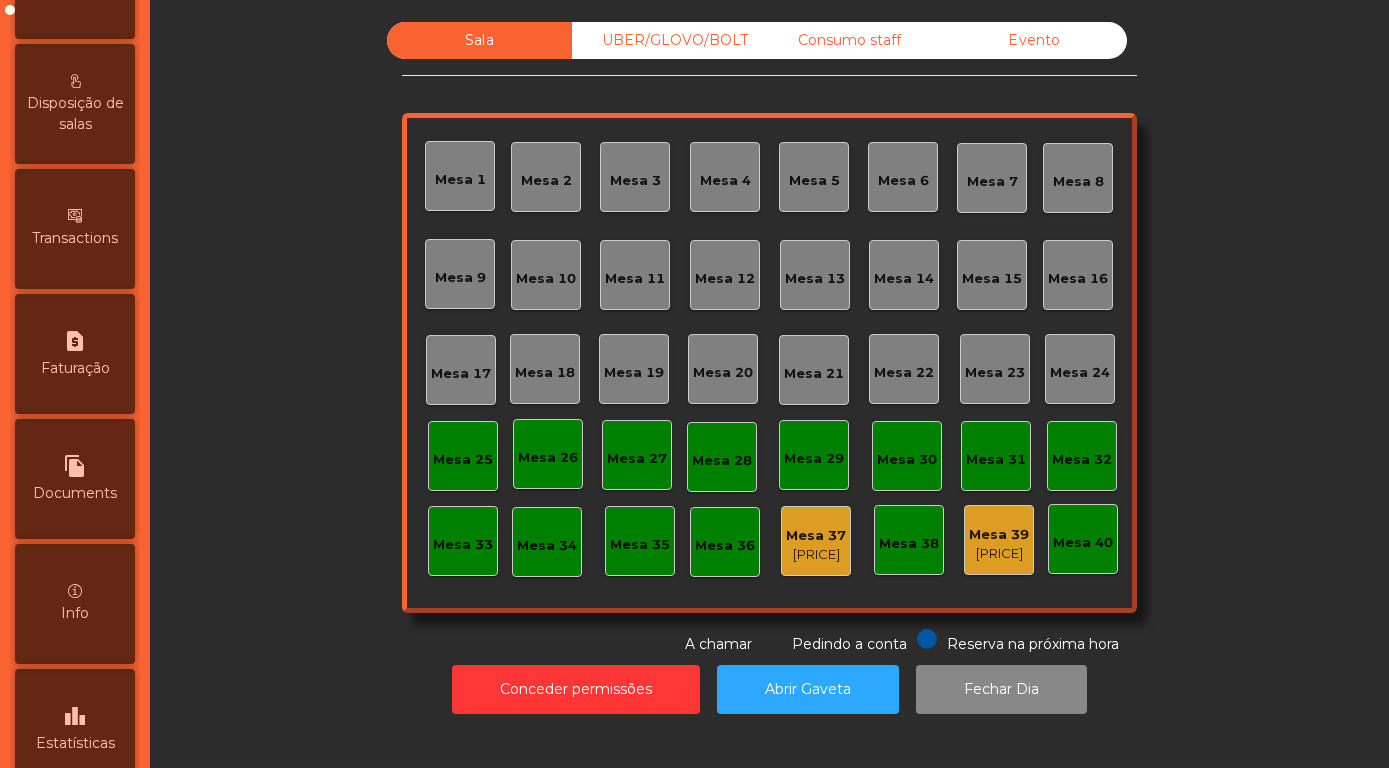 scroll, scrollTop: 948, scrollLeft: 0, axis: vertical 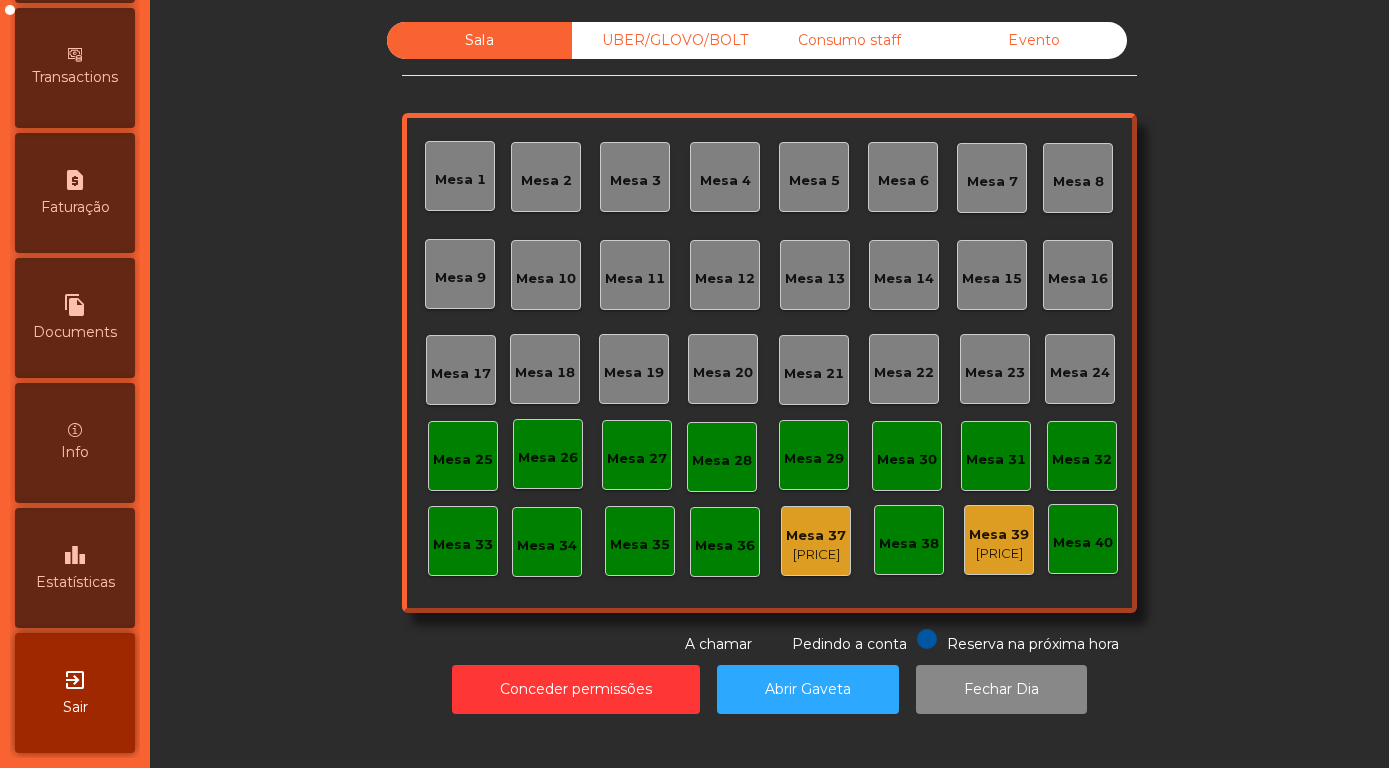 click on "leaderboard  Estatísticas" at bounding box center (75, 568) 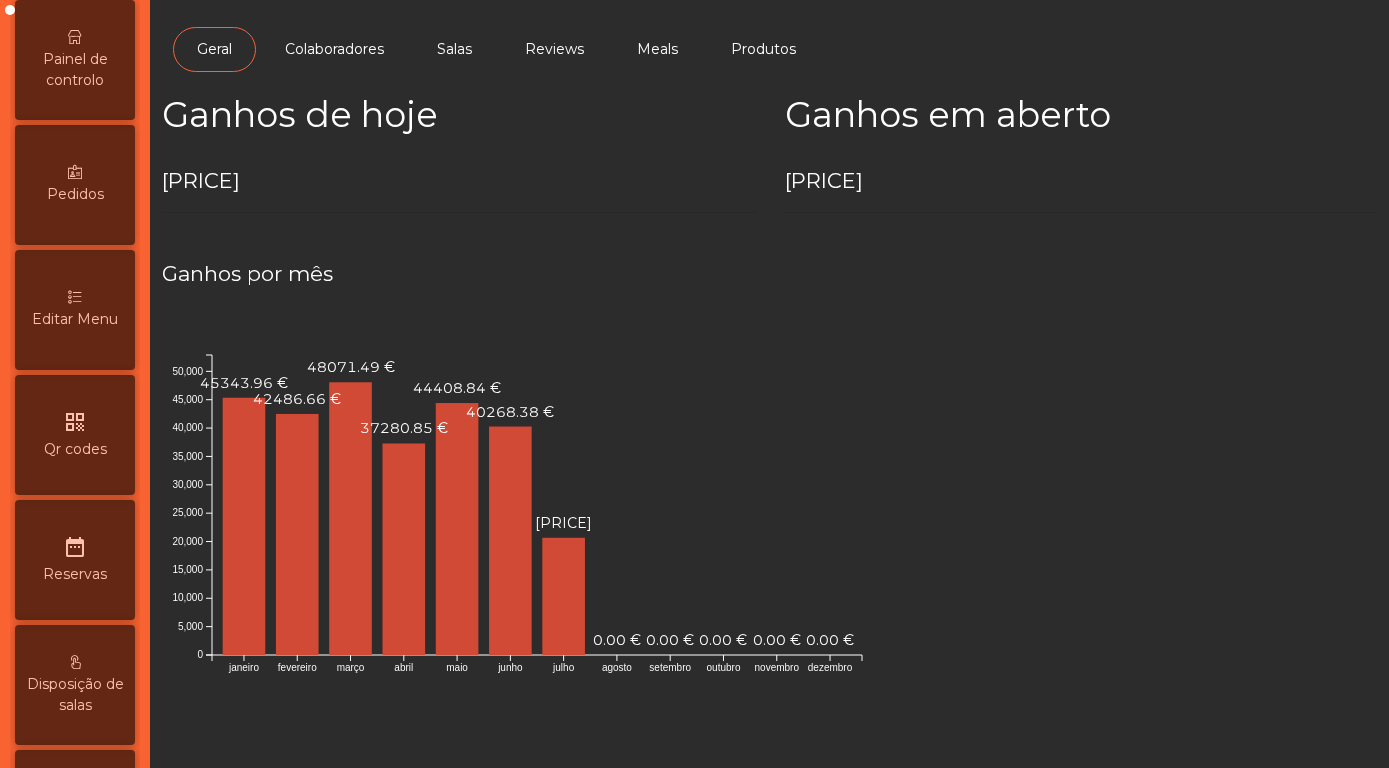 scroll, scrollTop: 0, scrollLeft: 0, axis: both 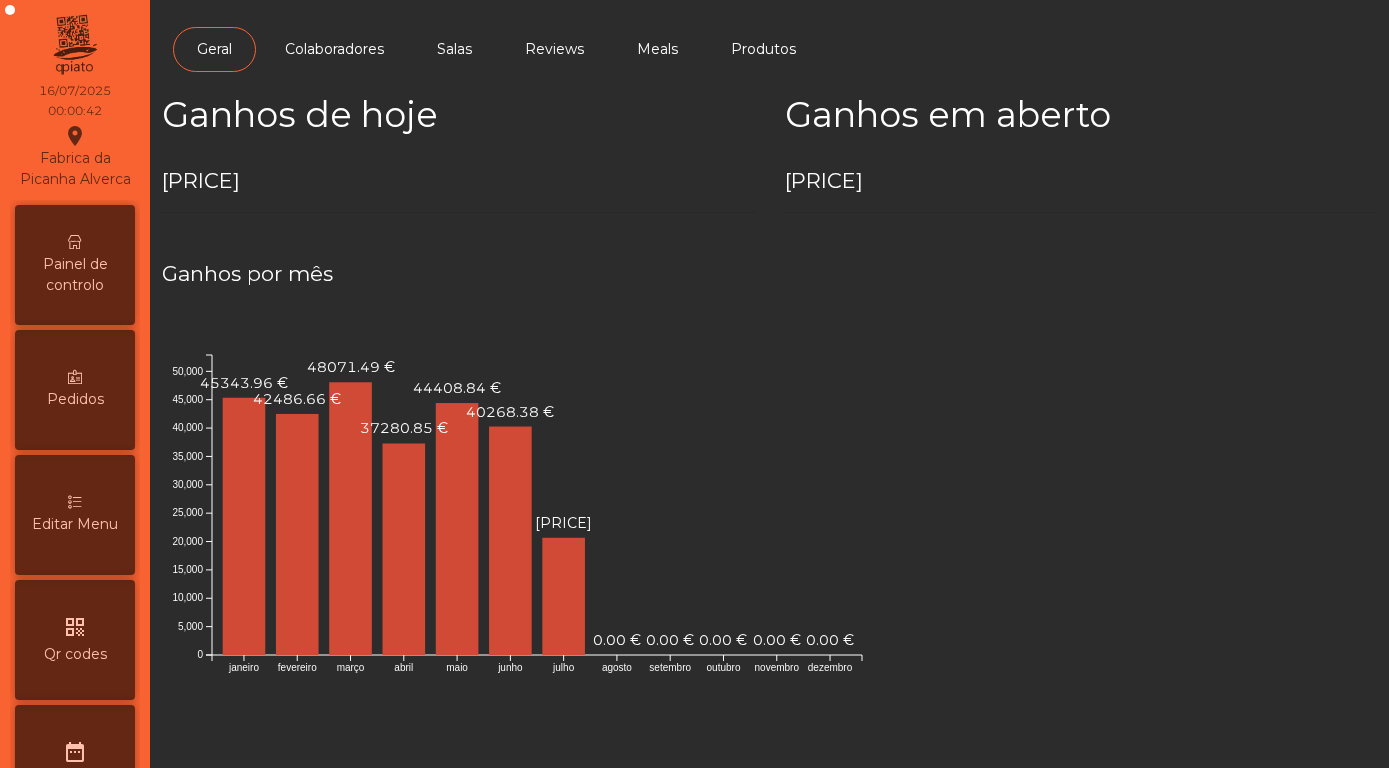 click on "Painel de controlo" at bounding box center [75, 275] 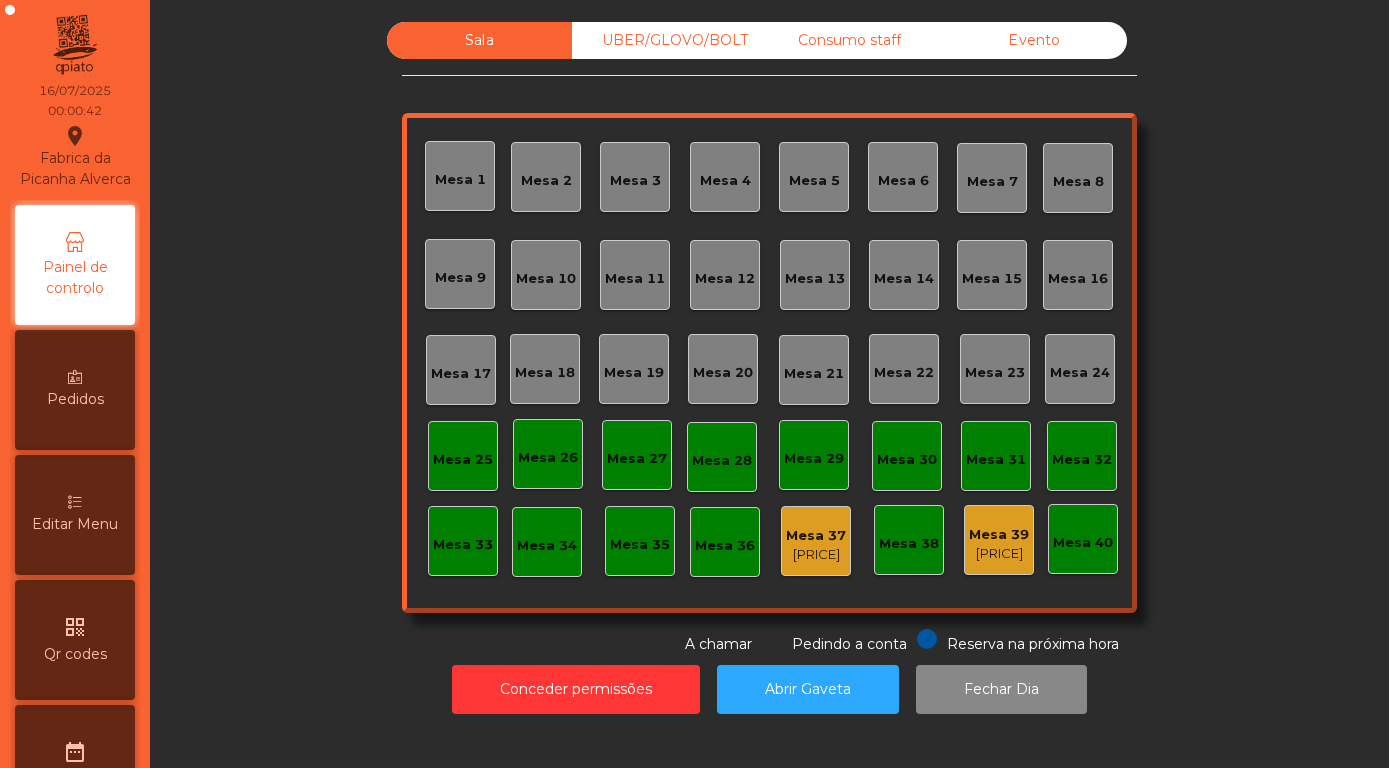 click on "Evento" 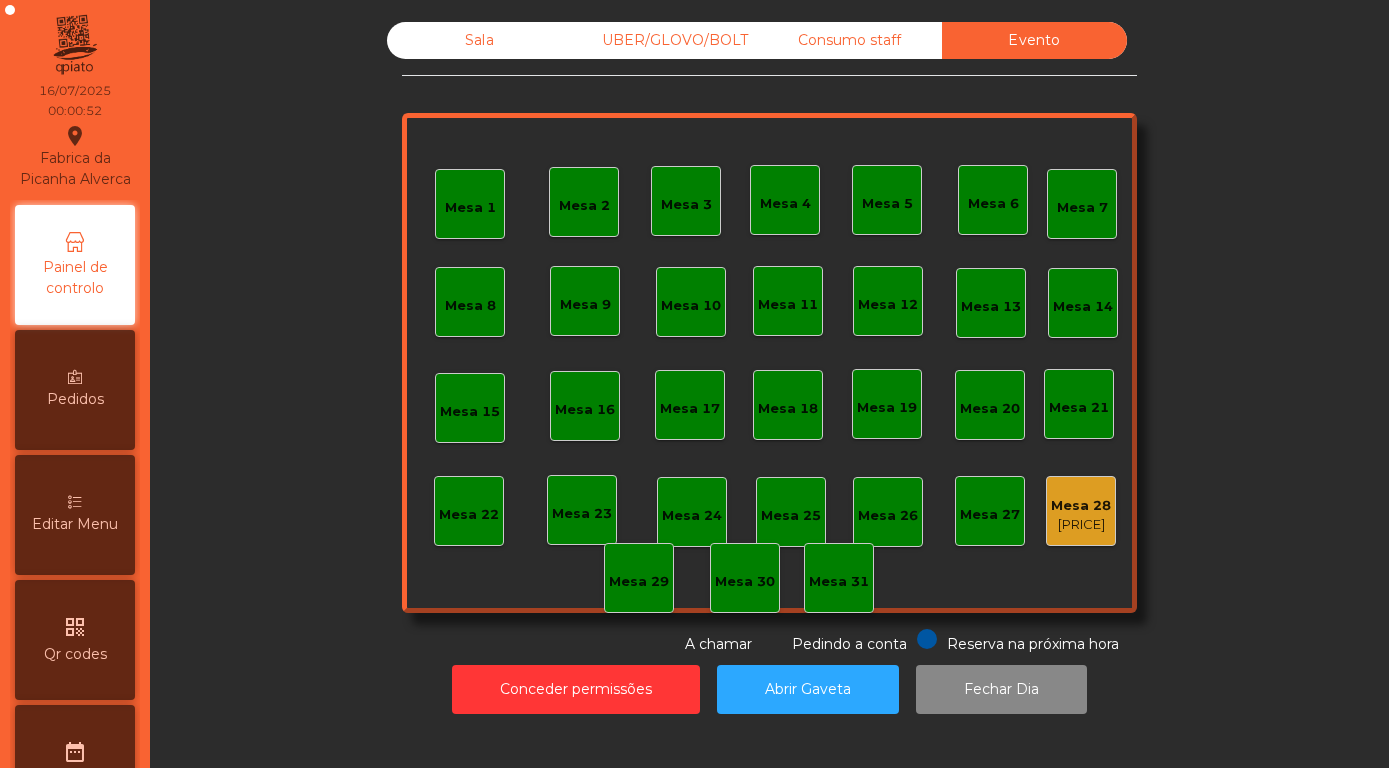 click on "Mesa 28" 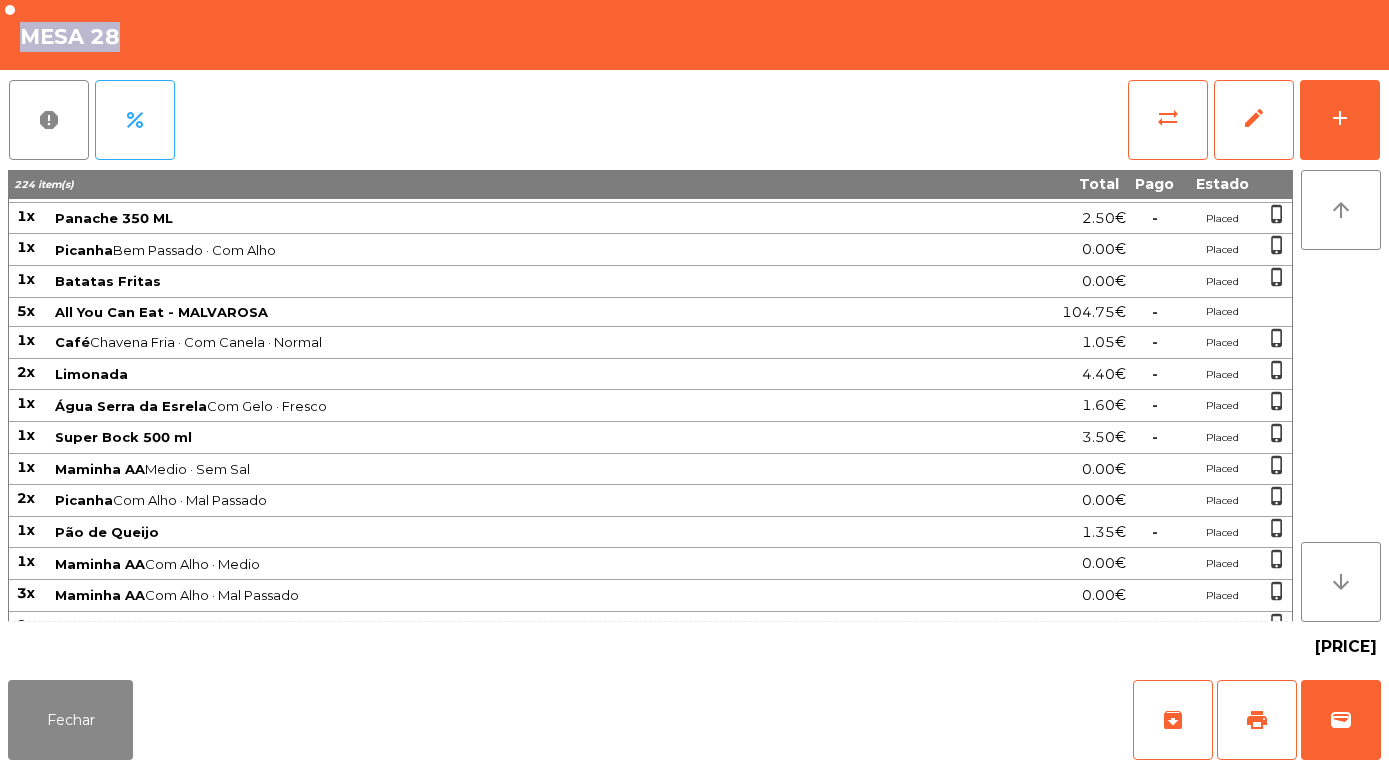 scroll, scrollTop: 1472, scrollLeft: 0, axis: vertical 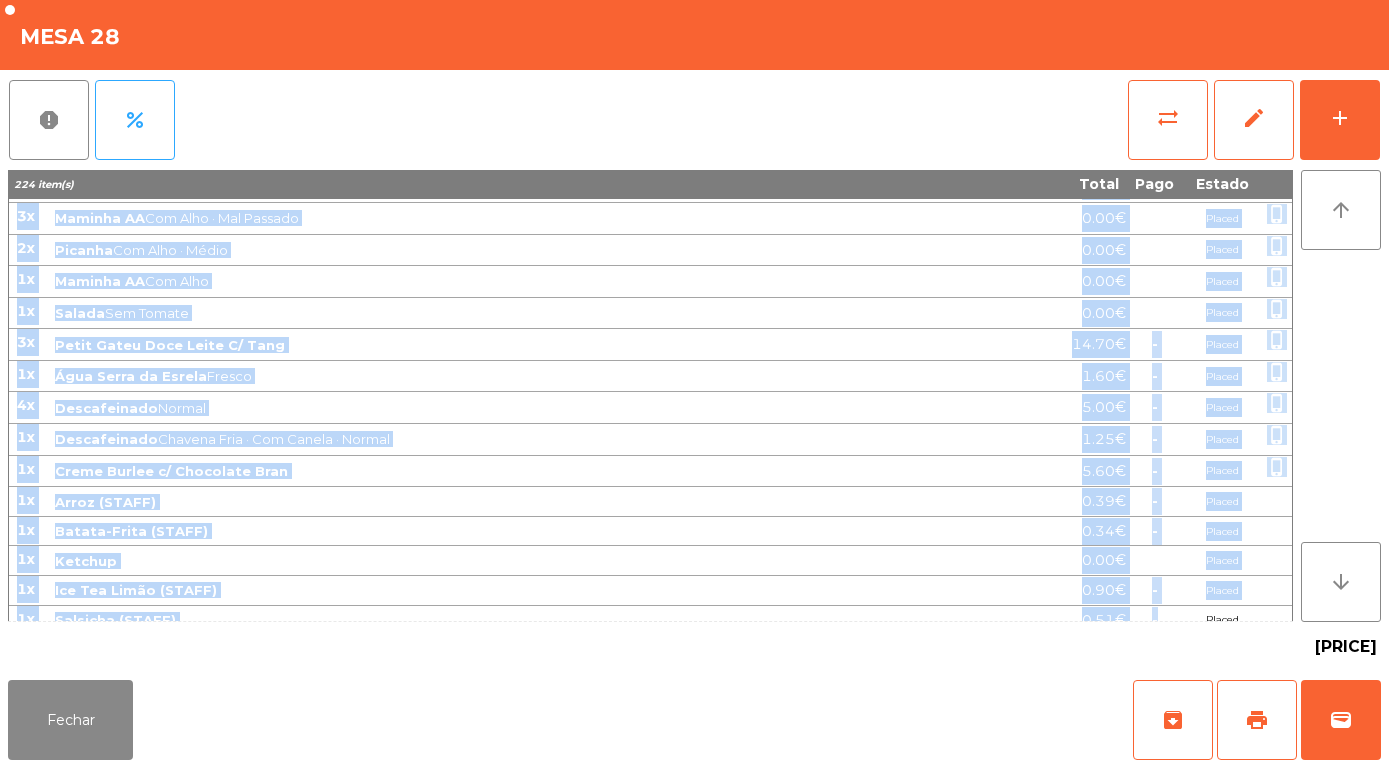 drag, startPoint x: 20, startPoint y: 213, endPoint x: 1136, endPoint y: 601, distance: 1181.5244 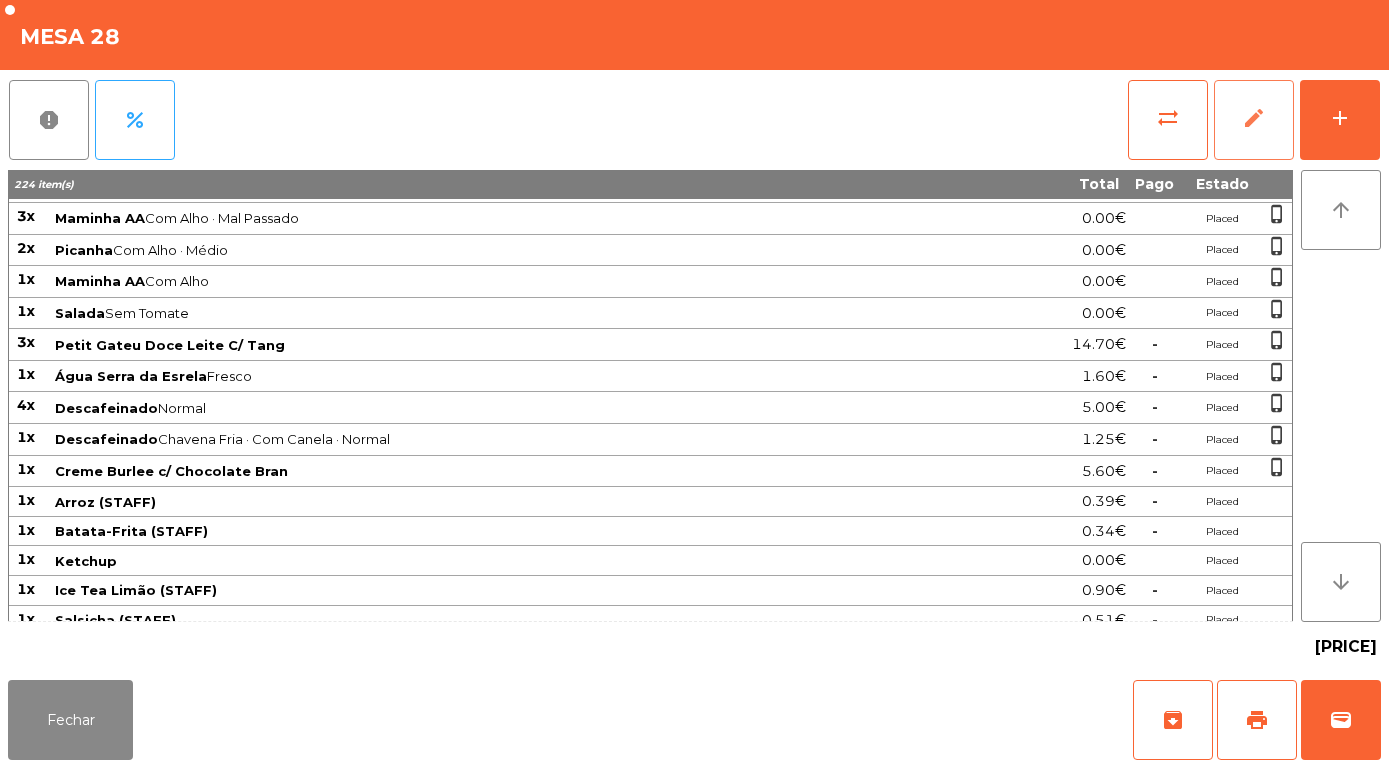 click on "edit" 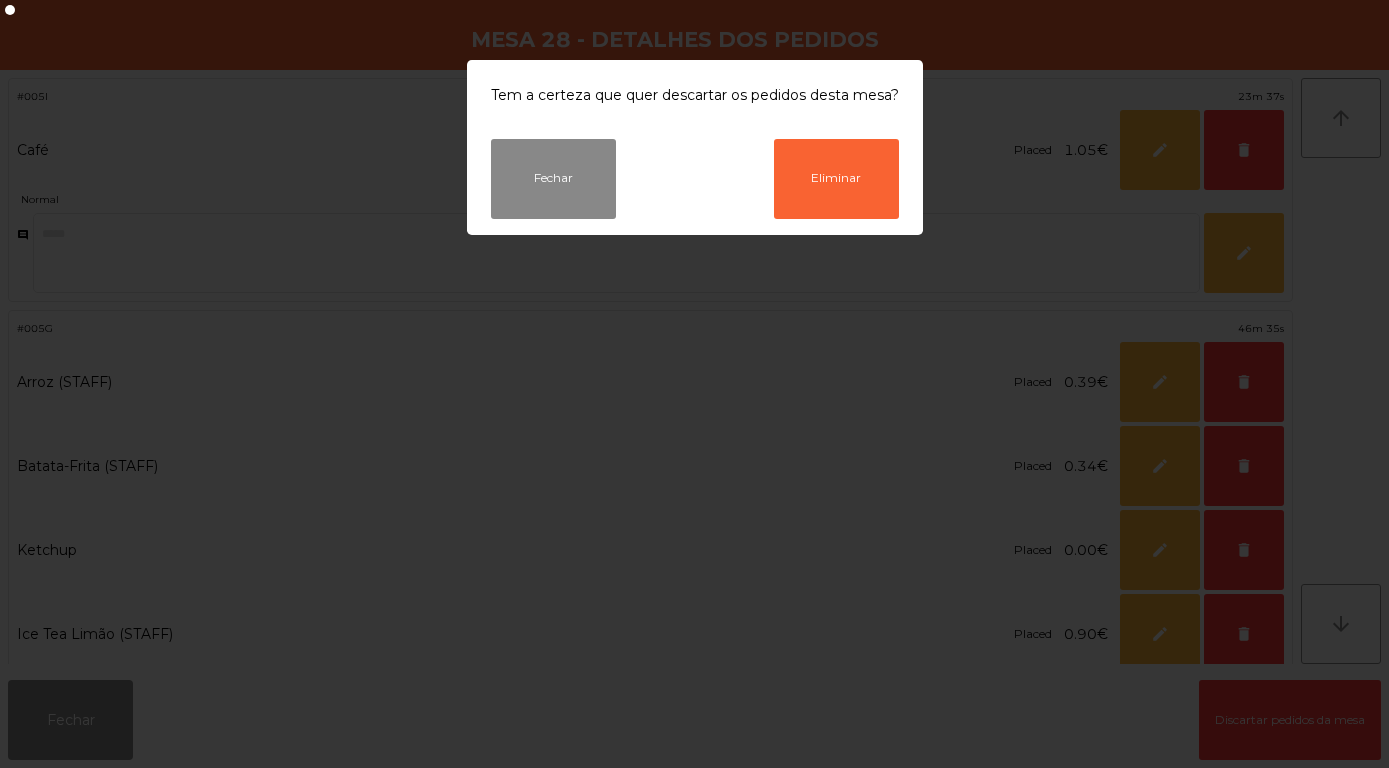 scroll, scrollTop: 1472, scrollLeft: 0, axis: vertical 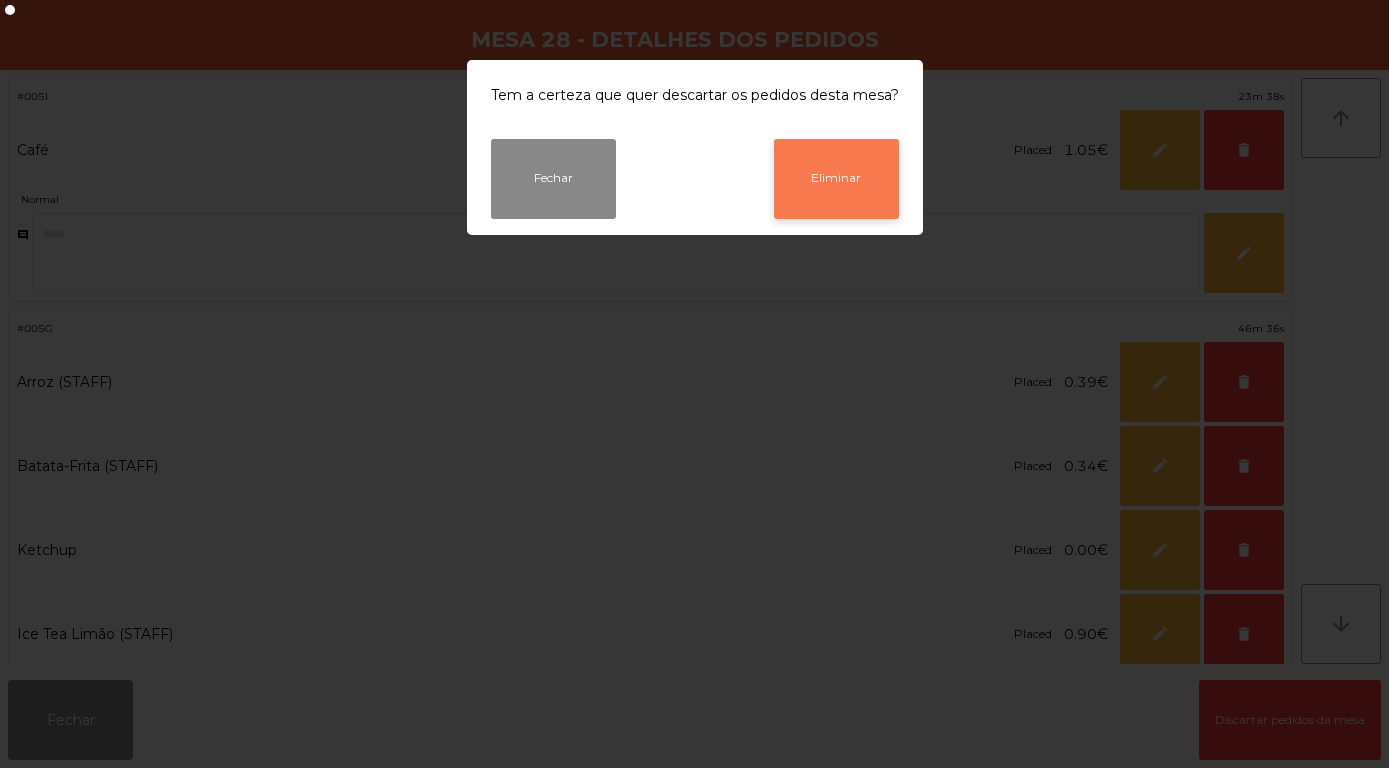 click on "Eliminar" 